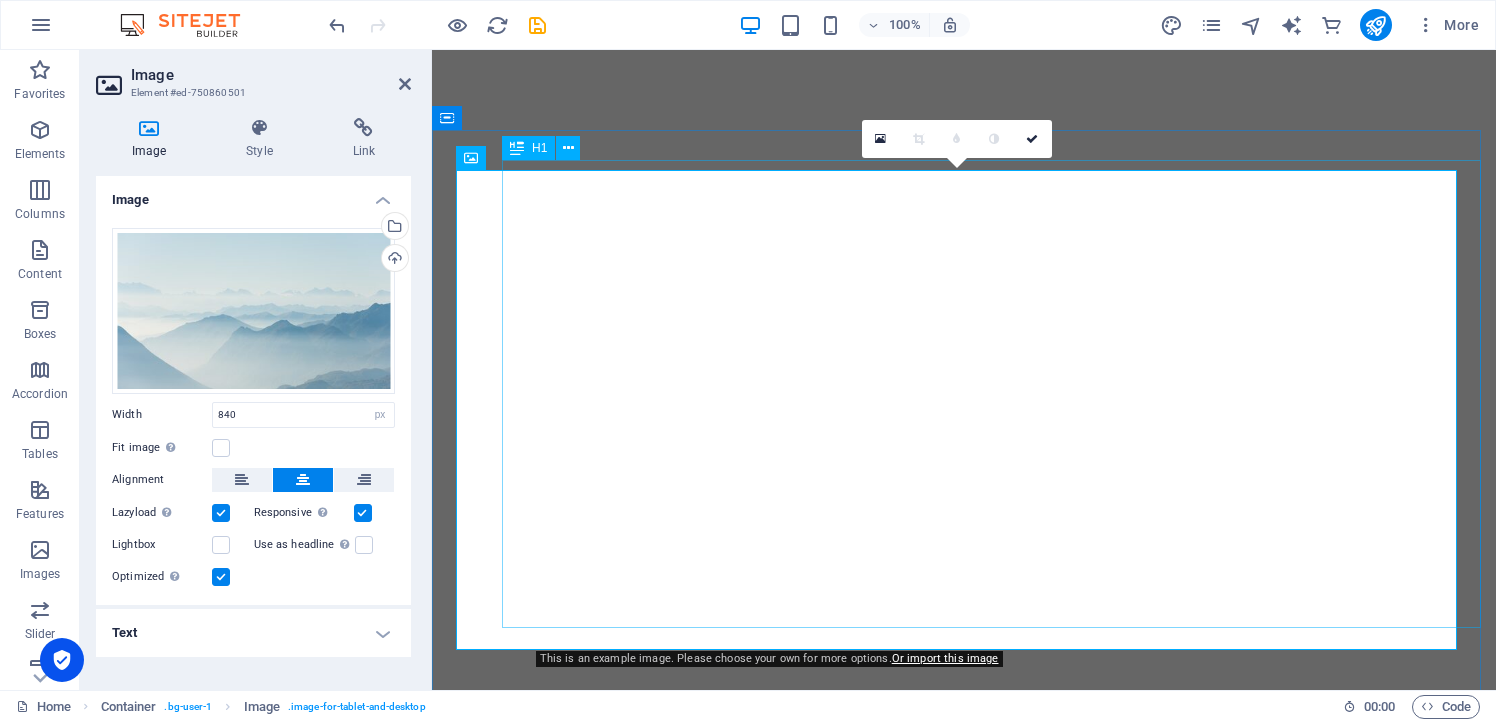 select on "px" 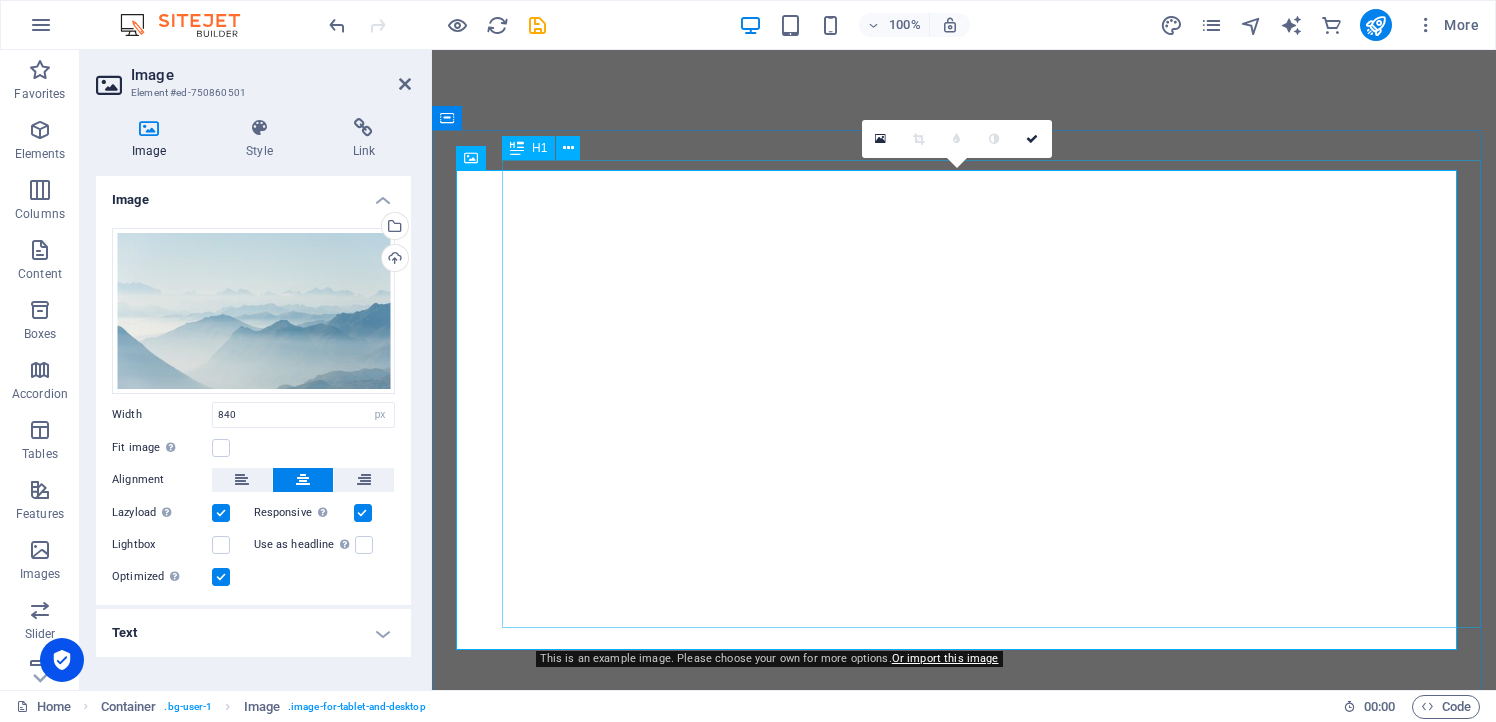 scroll, scrollTop: 0, scrollLeft: 0, axis: both 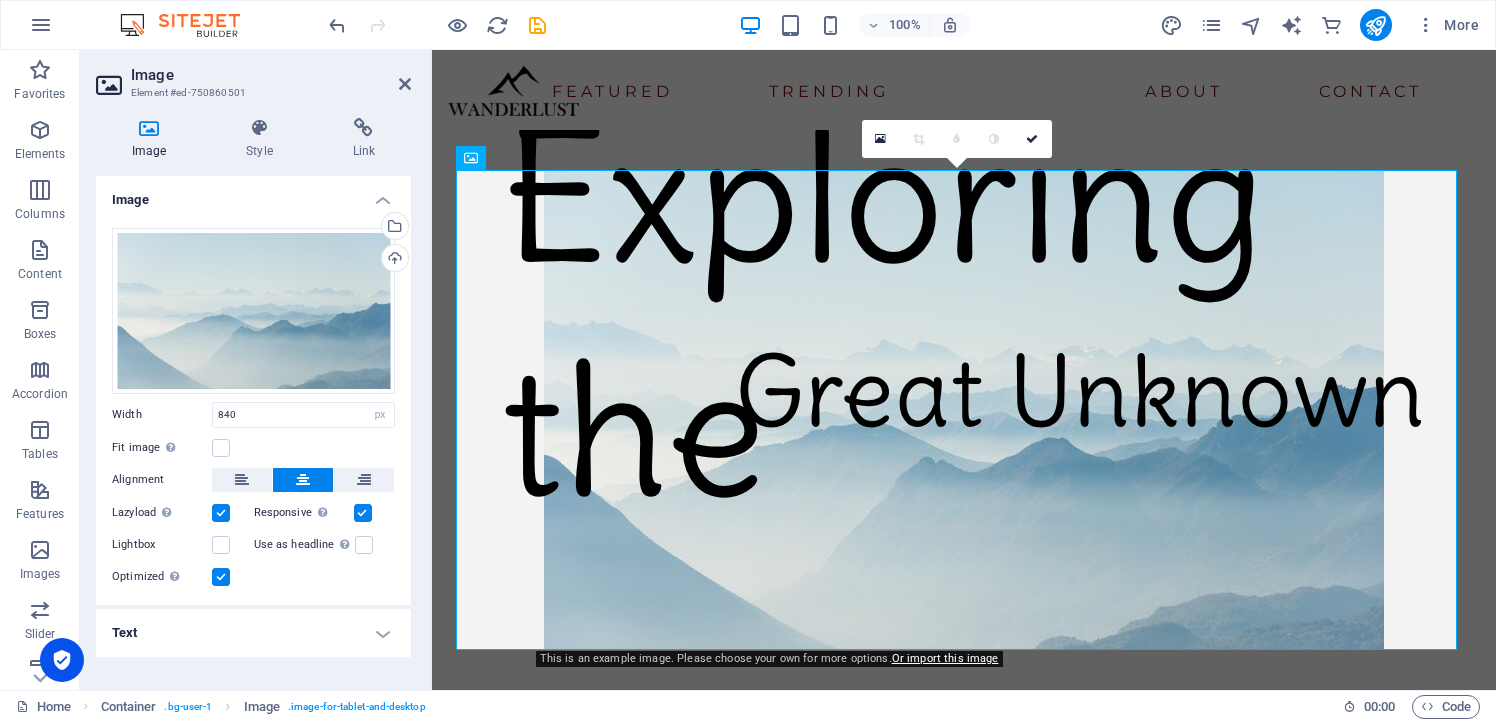 click on "Image" at bounding box center (271, 75) 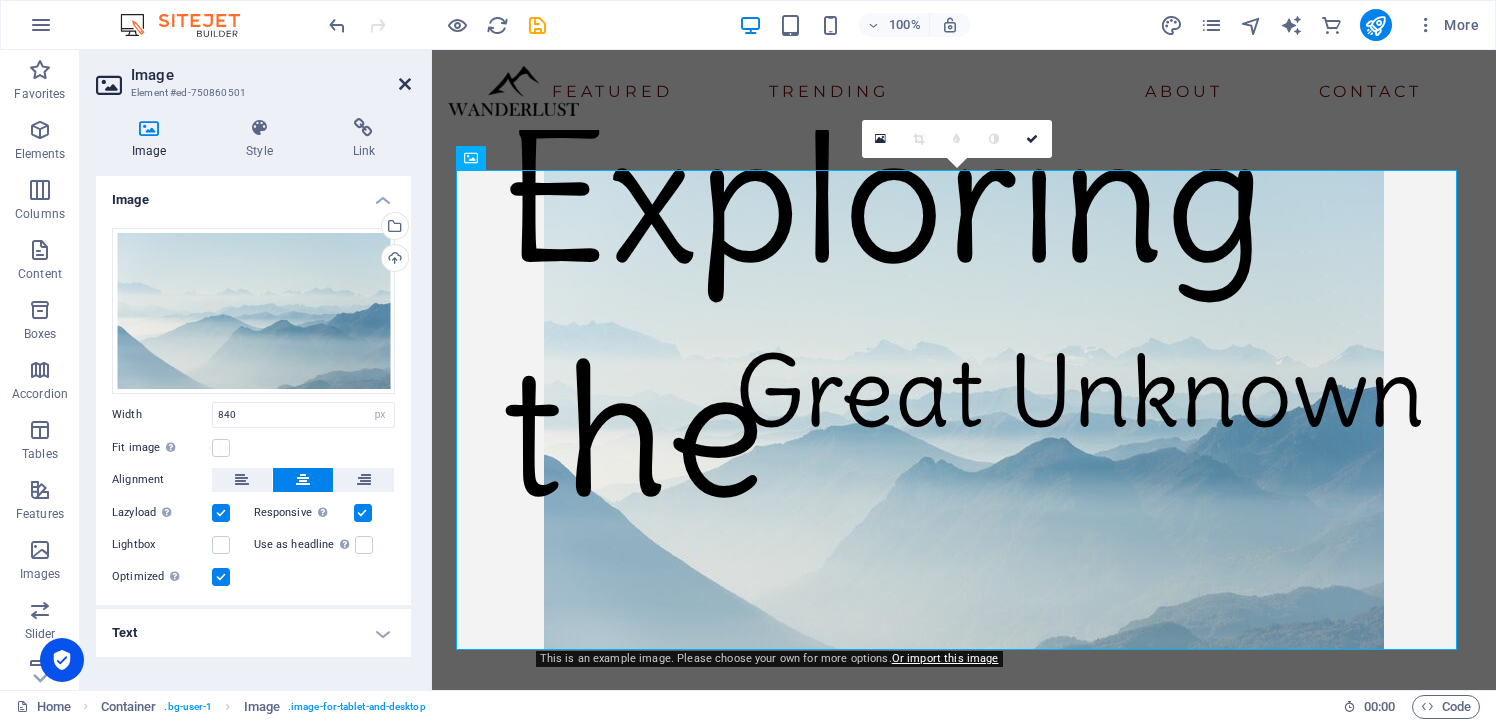 click at bounding box center (405, 84) 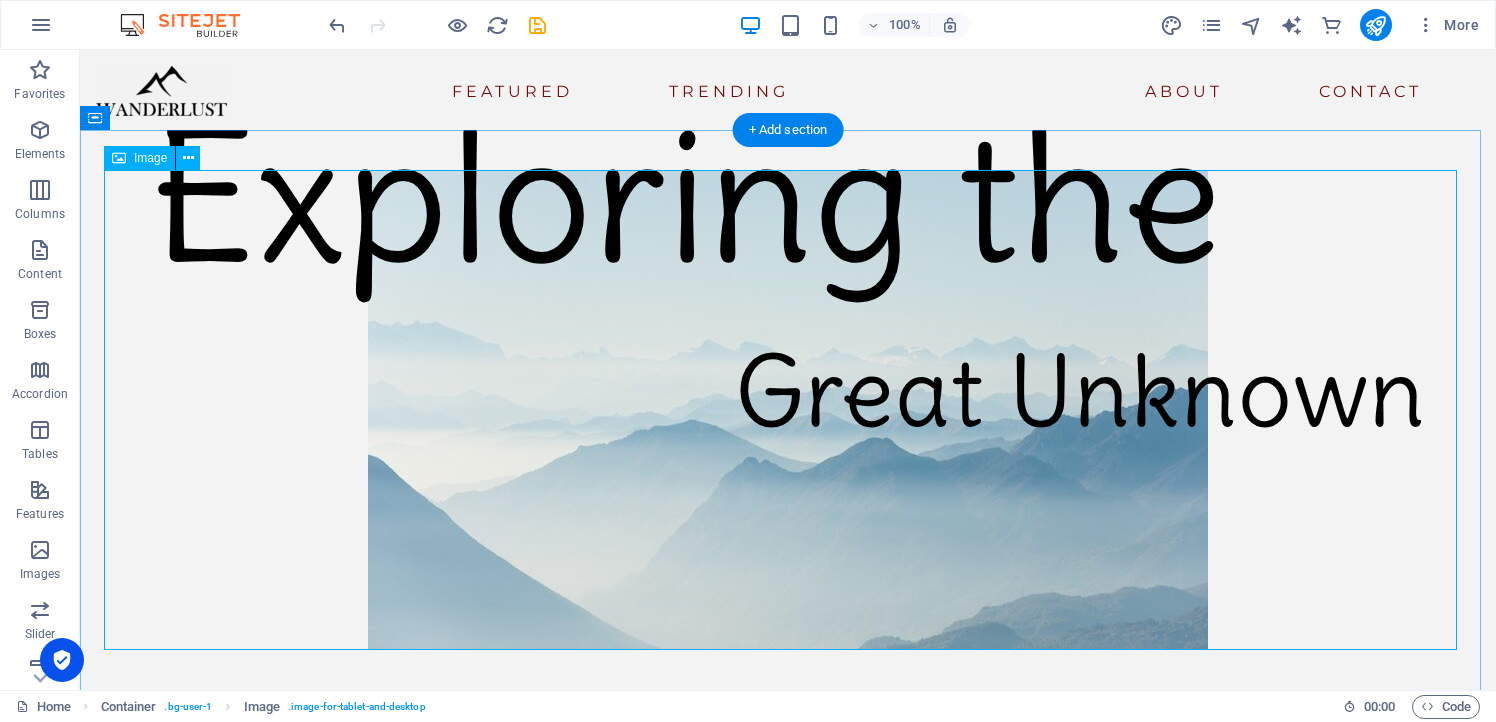 click at bounding box center (788, 410) 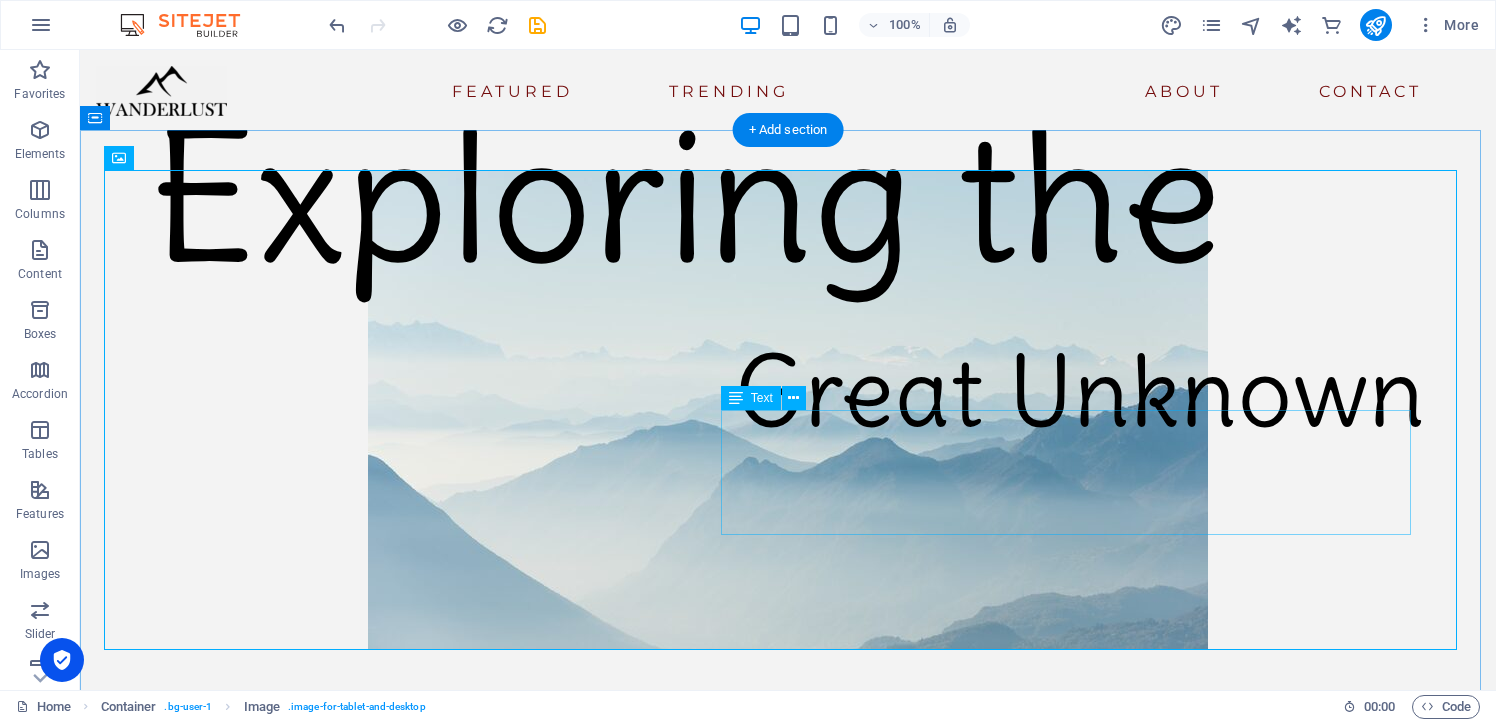 click on "Great Unknown" at bounding box center [1080, 392] 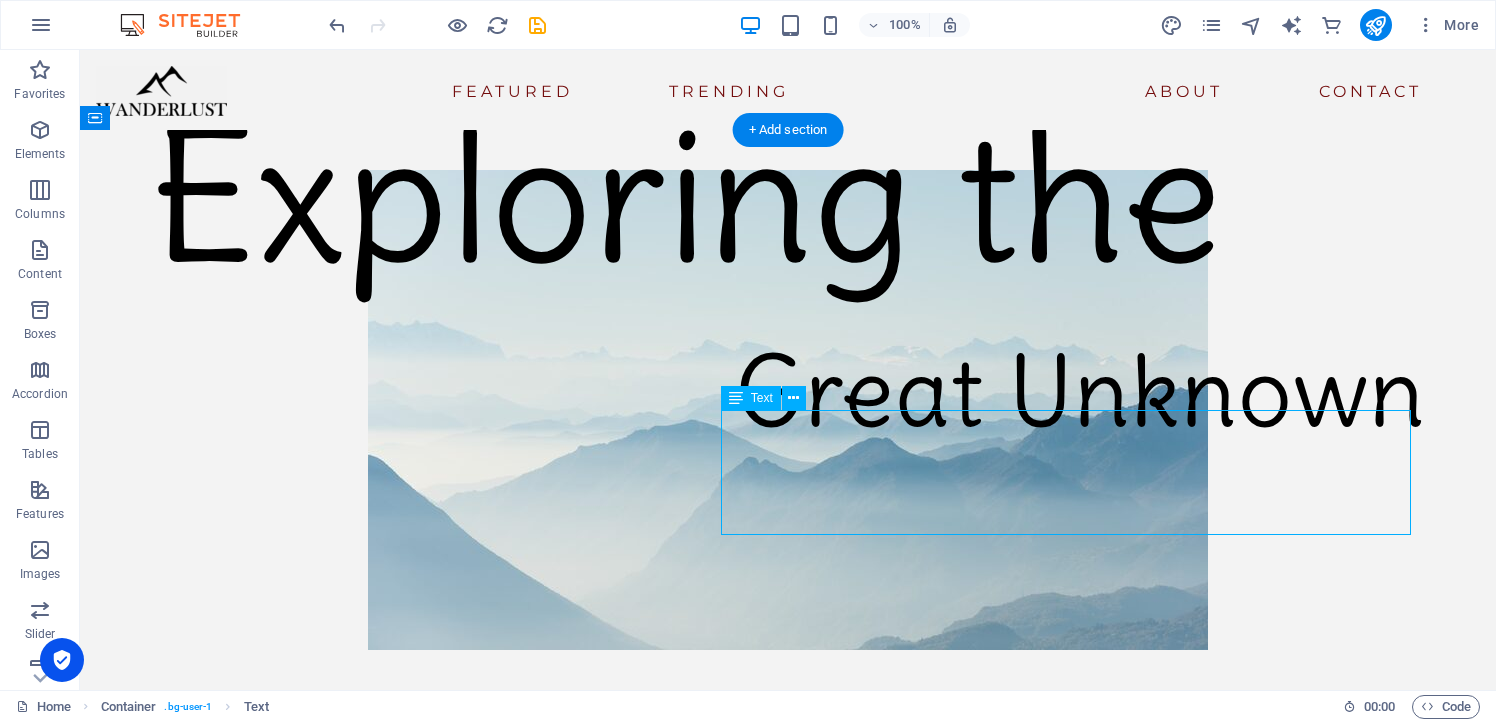 click on "Great Unknown" at bounding box center (1080, 392) 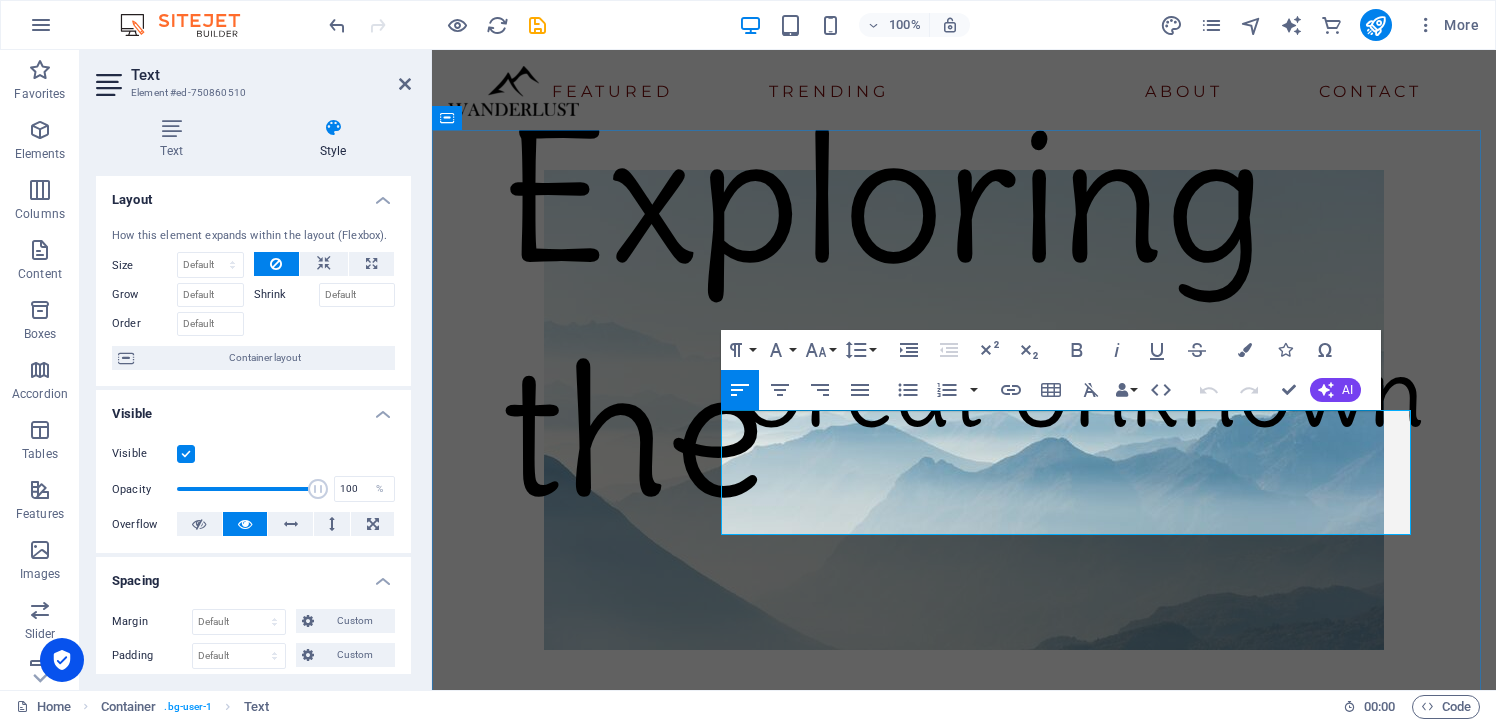 type 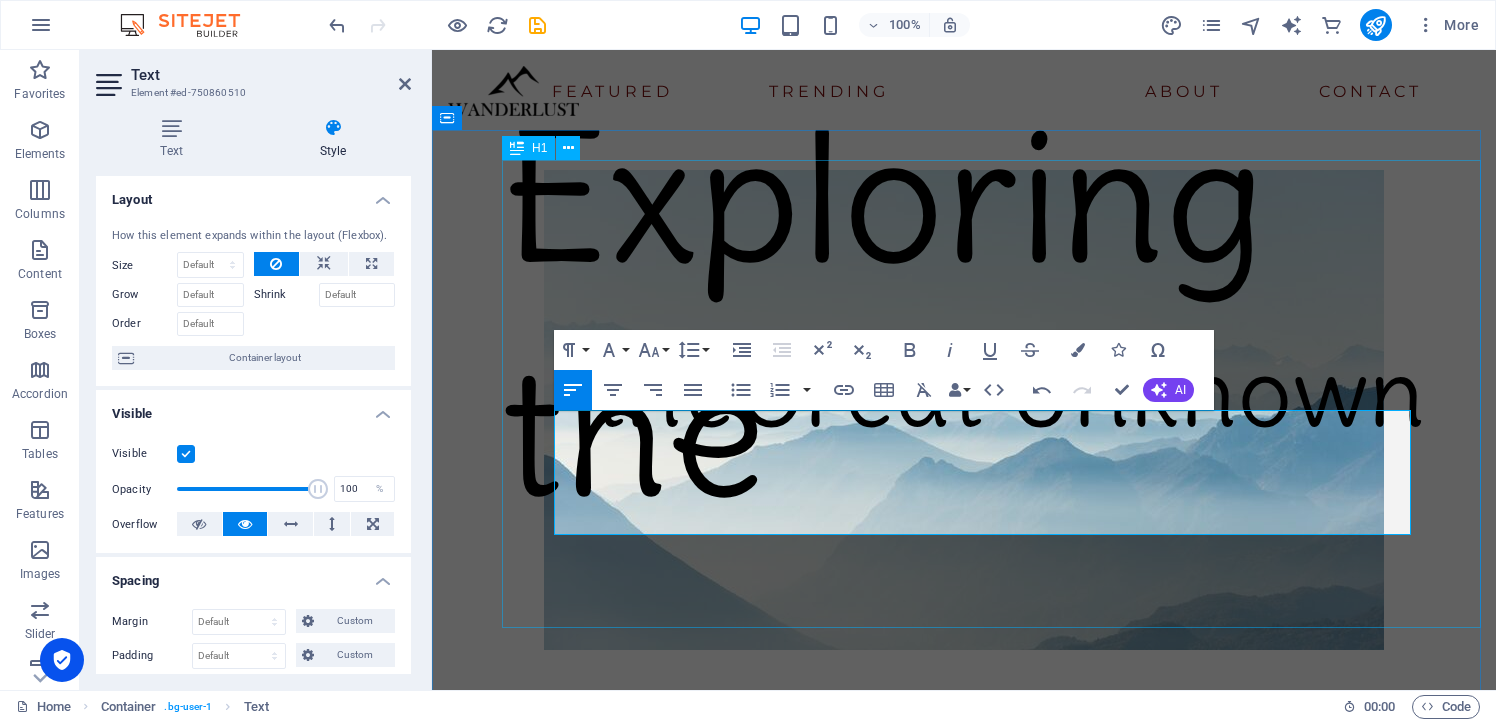 click on "Exploring the" at bounding box center (999, 314) 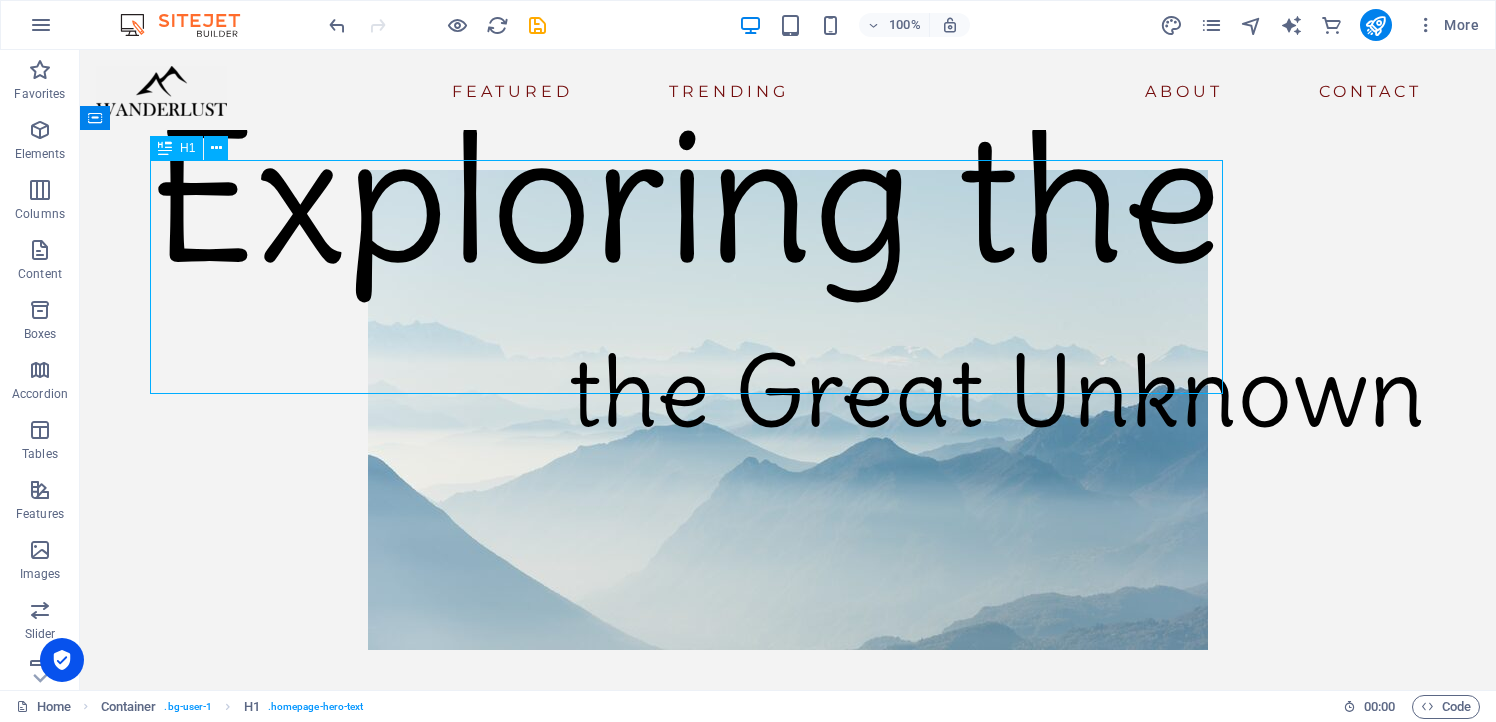 click on "Exploring the" at bounding box center (686, 197) 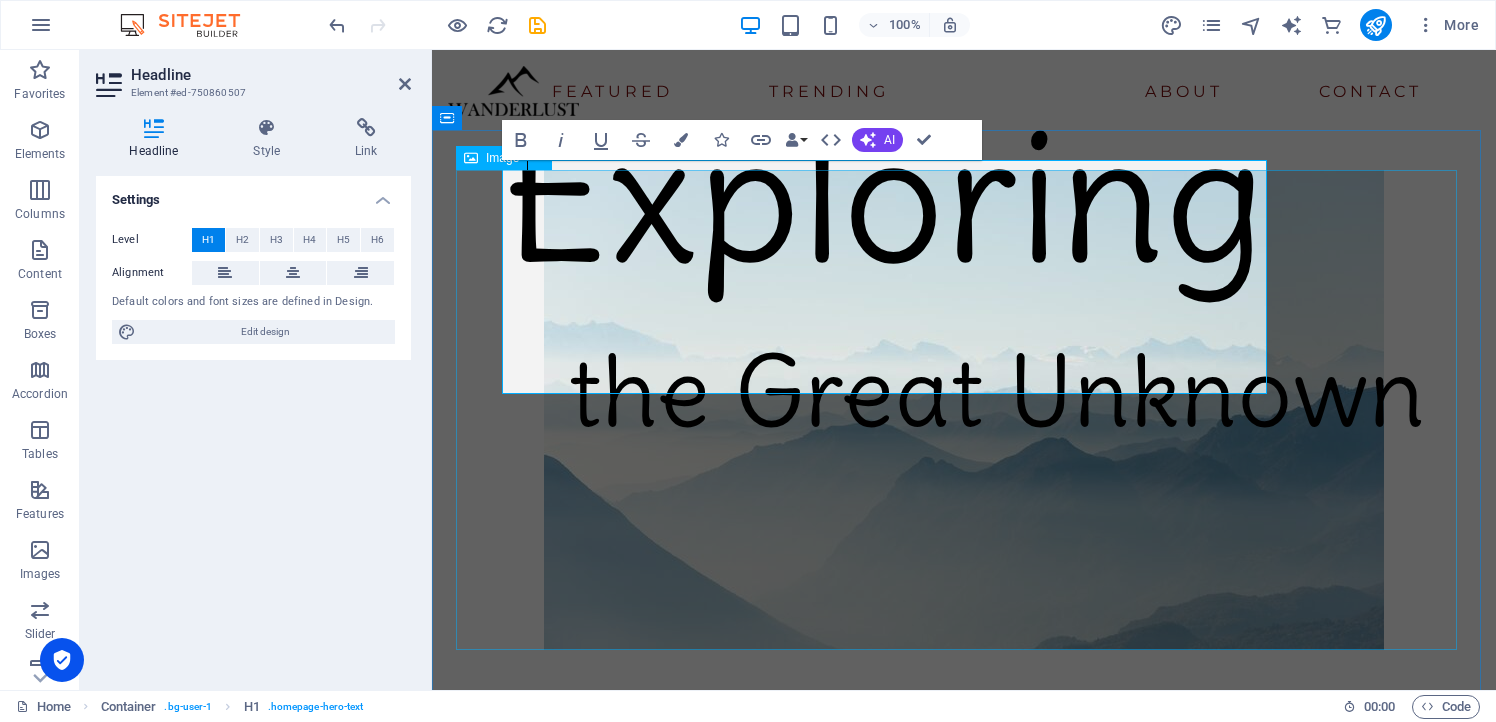 click at bounding box center (964, 410) 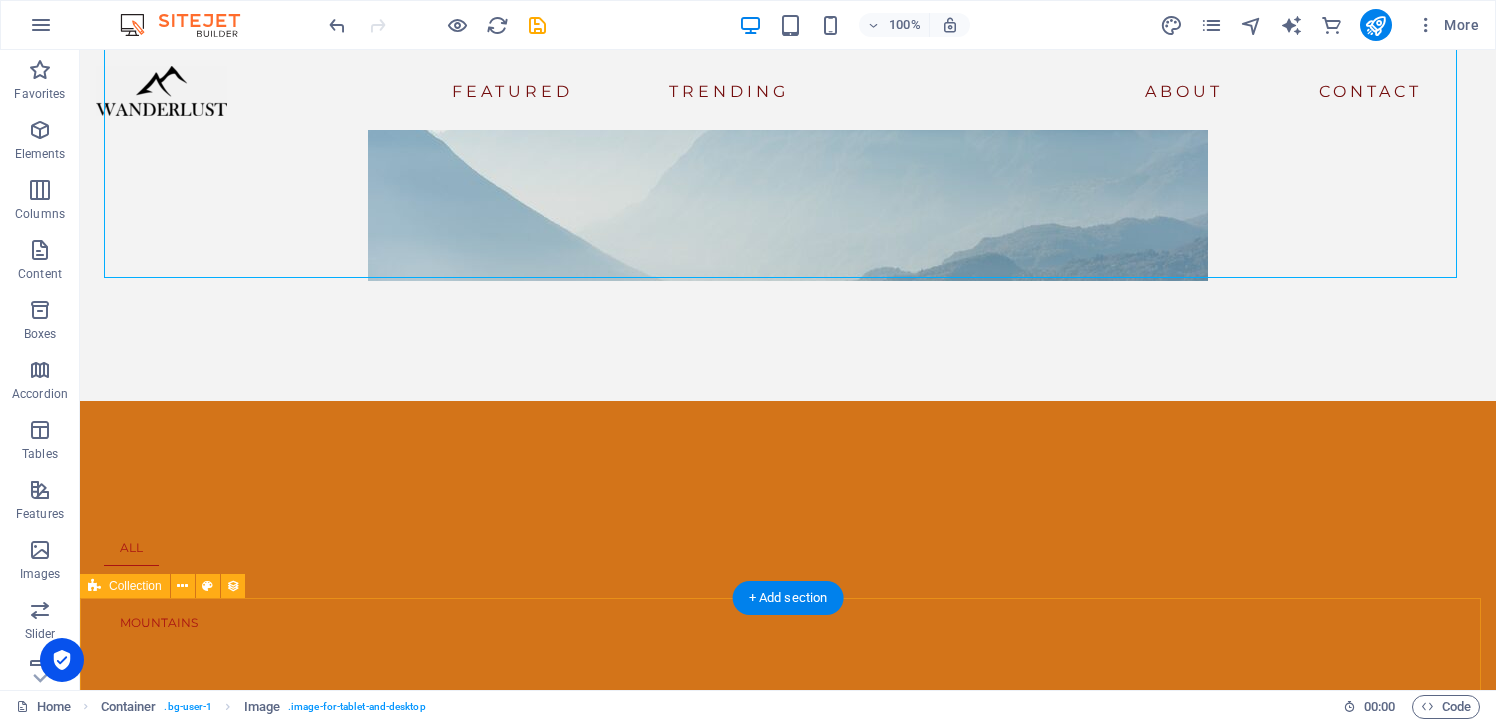 scroll, scrollTop: 368, scrollLeft: 0, axis: vertical 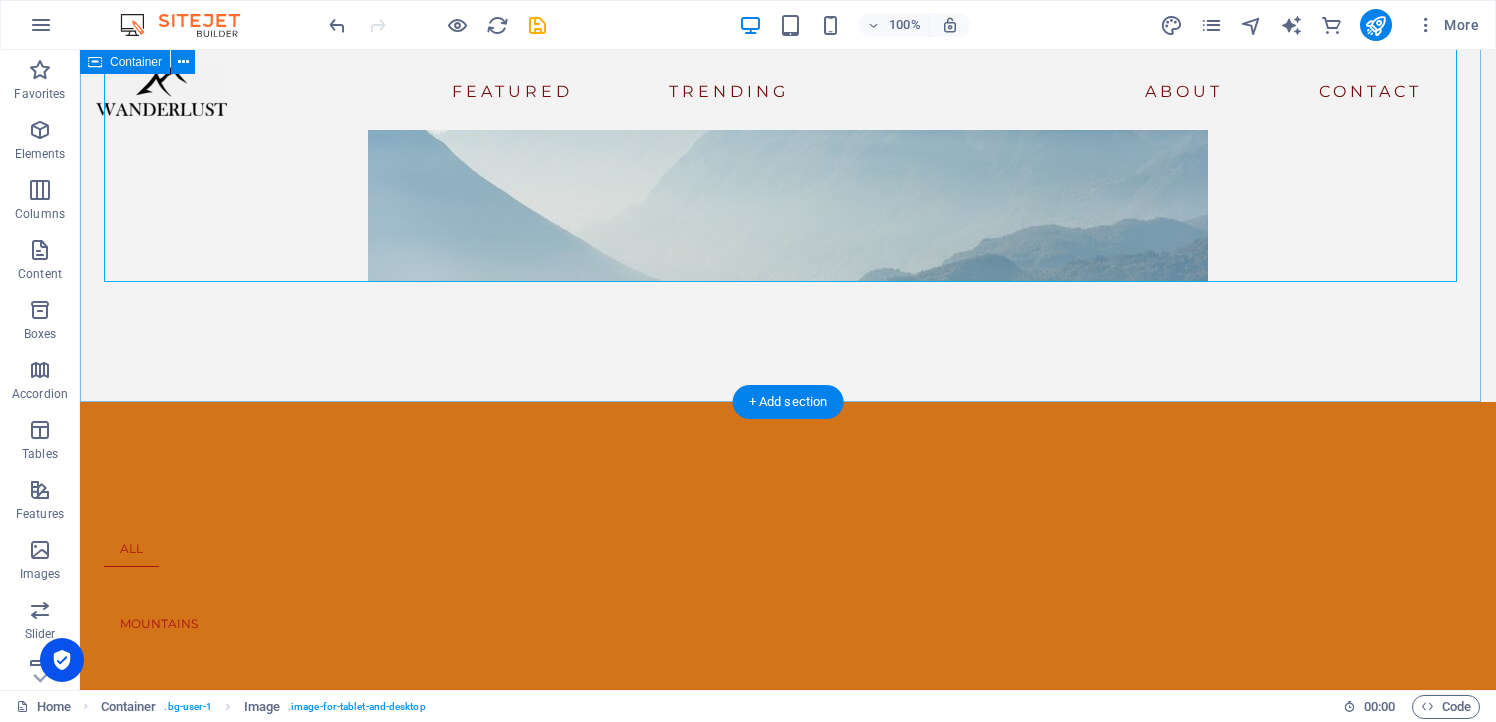 click on "Exploring the Great Unknown" at bounding box center (788, 82) 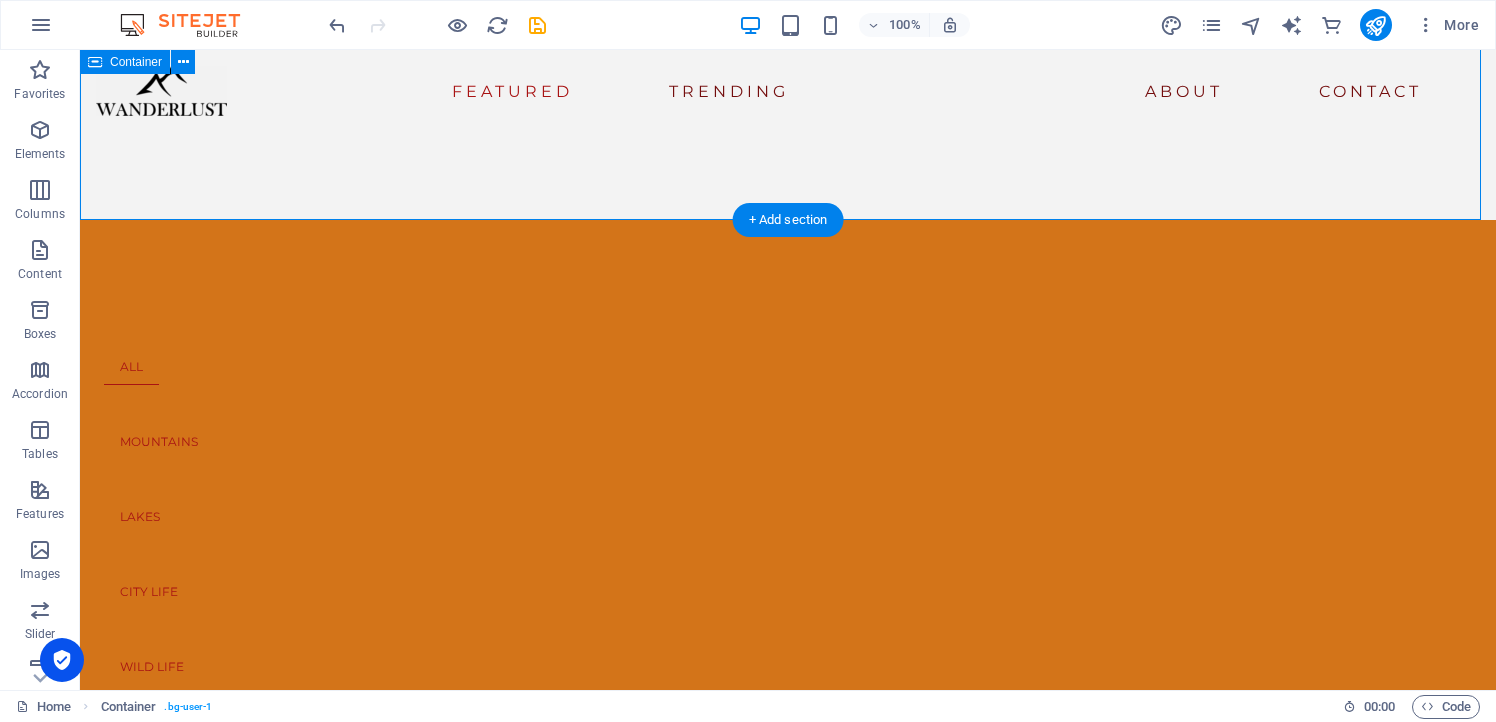 scroll, scrollTop: 551, scrollLeft: 0, axis: vertical 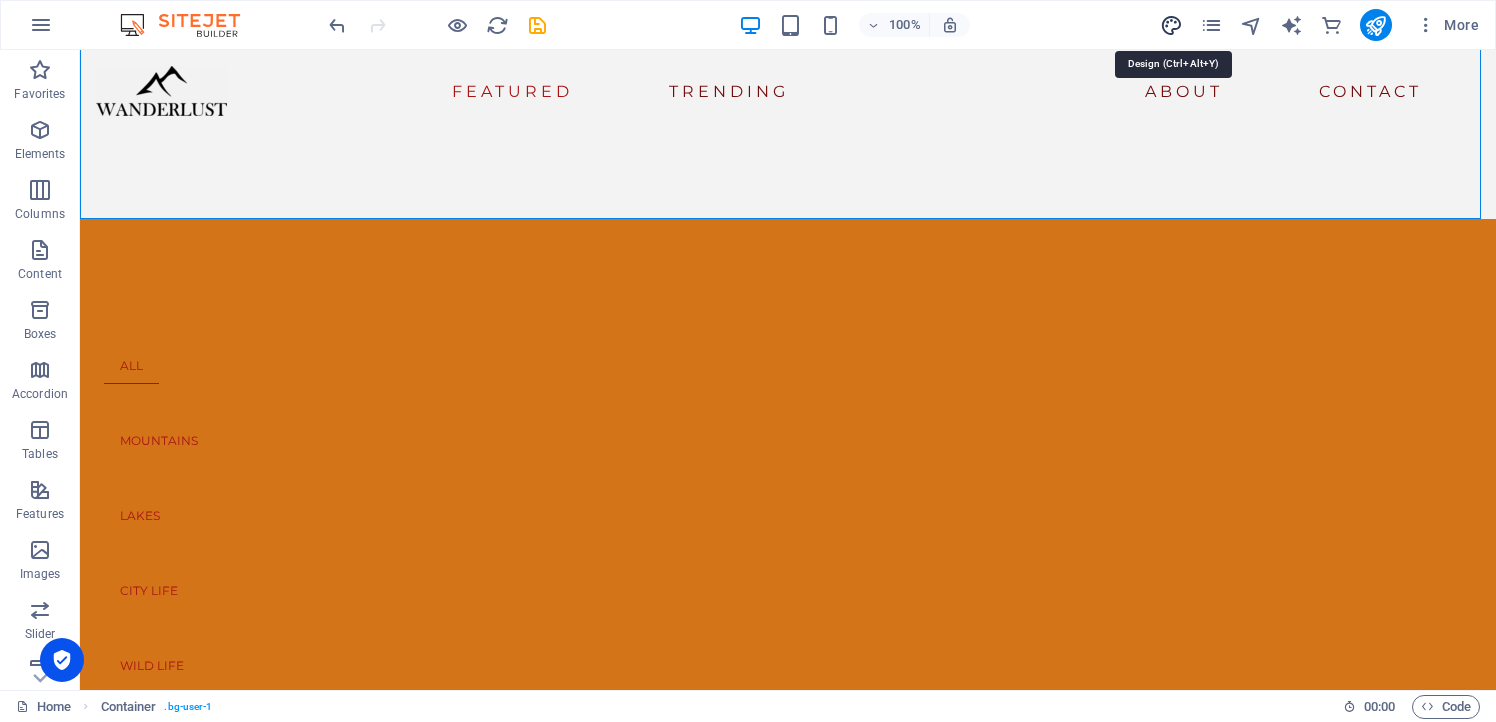 click at bounding box center (1171, 25) 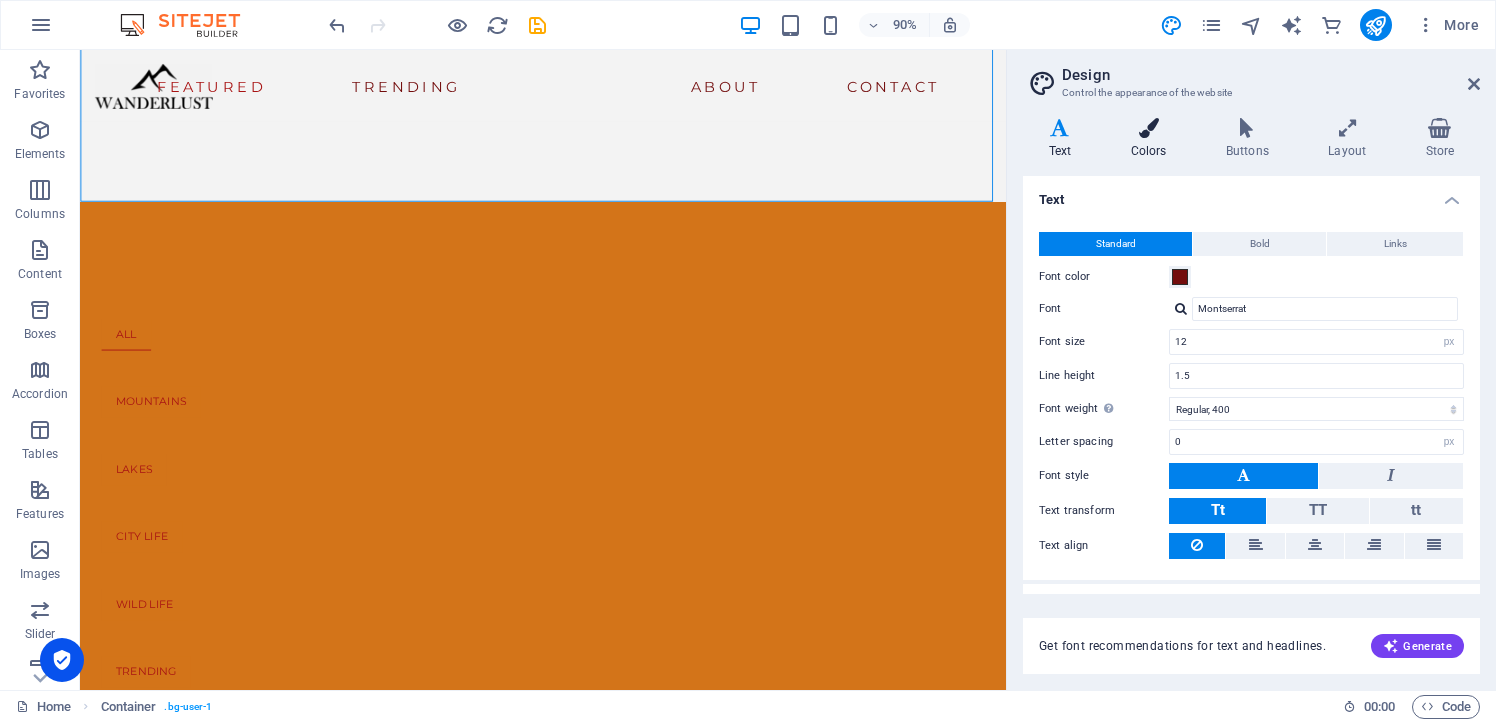 click at bounding box center [1148, 128] 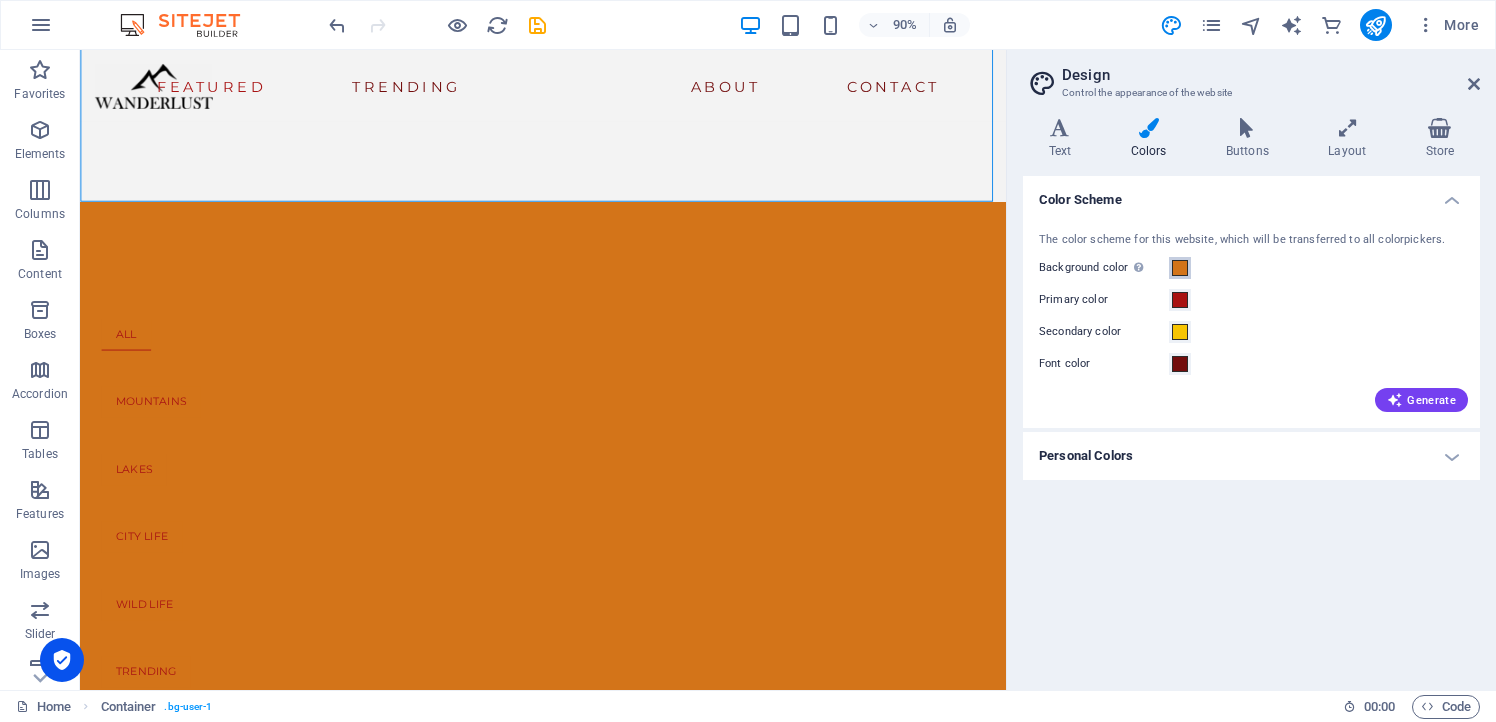 click at bounding box center (1180, 268) 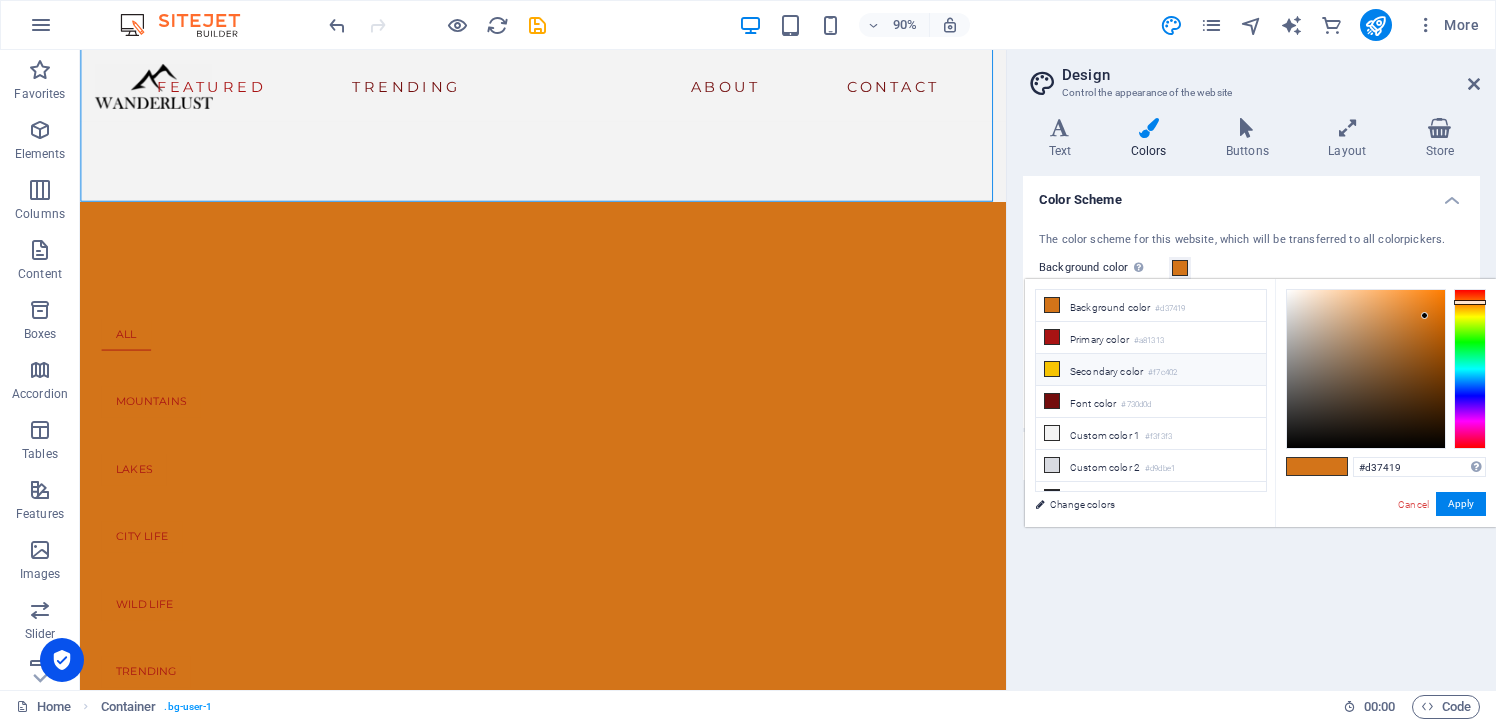 click on "Secondary color
#f7c402" at bounding box center [1151, 370] 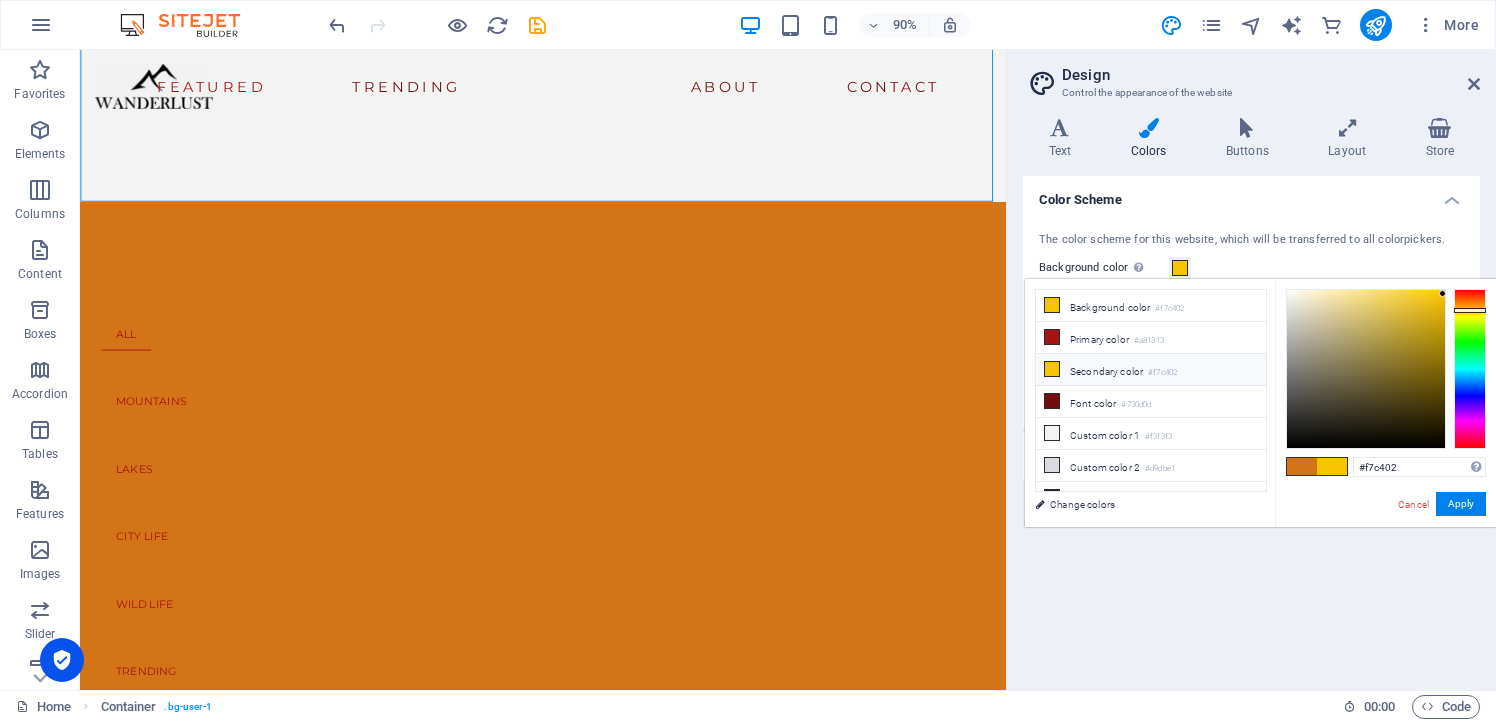 click on "Secondary color
#f7c402" at bounding box center [1151, 370] 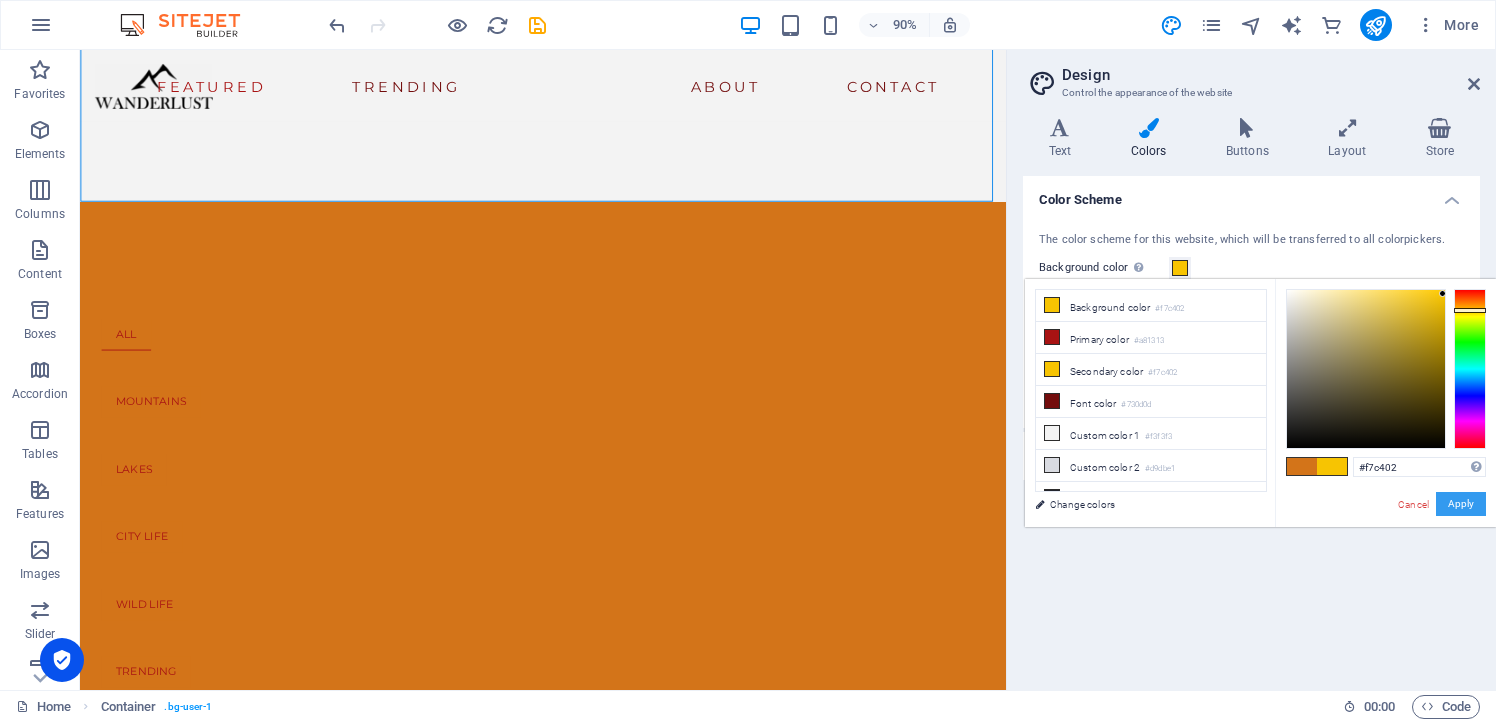 click on "Apply" at bounding box center (1461, 504) 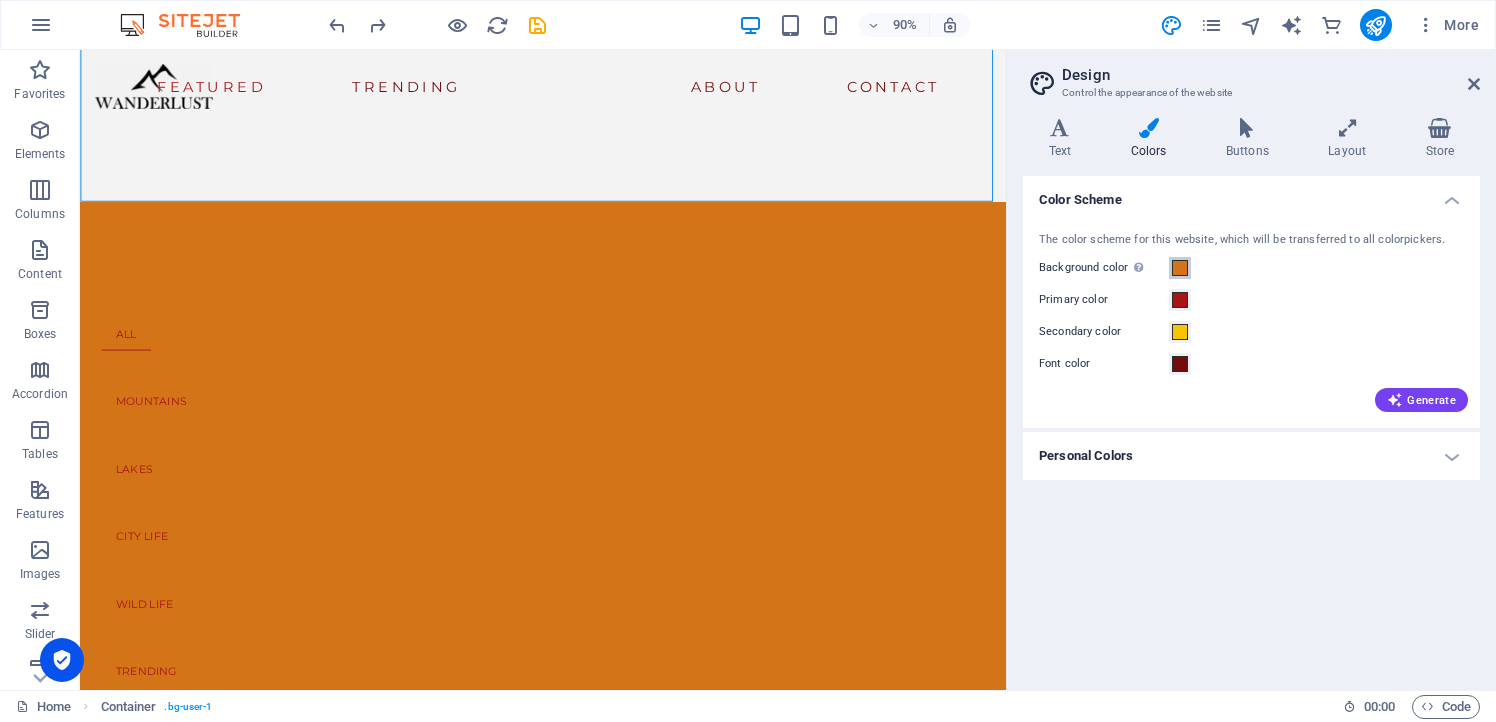 click at bounding box center (1180, 268) 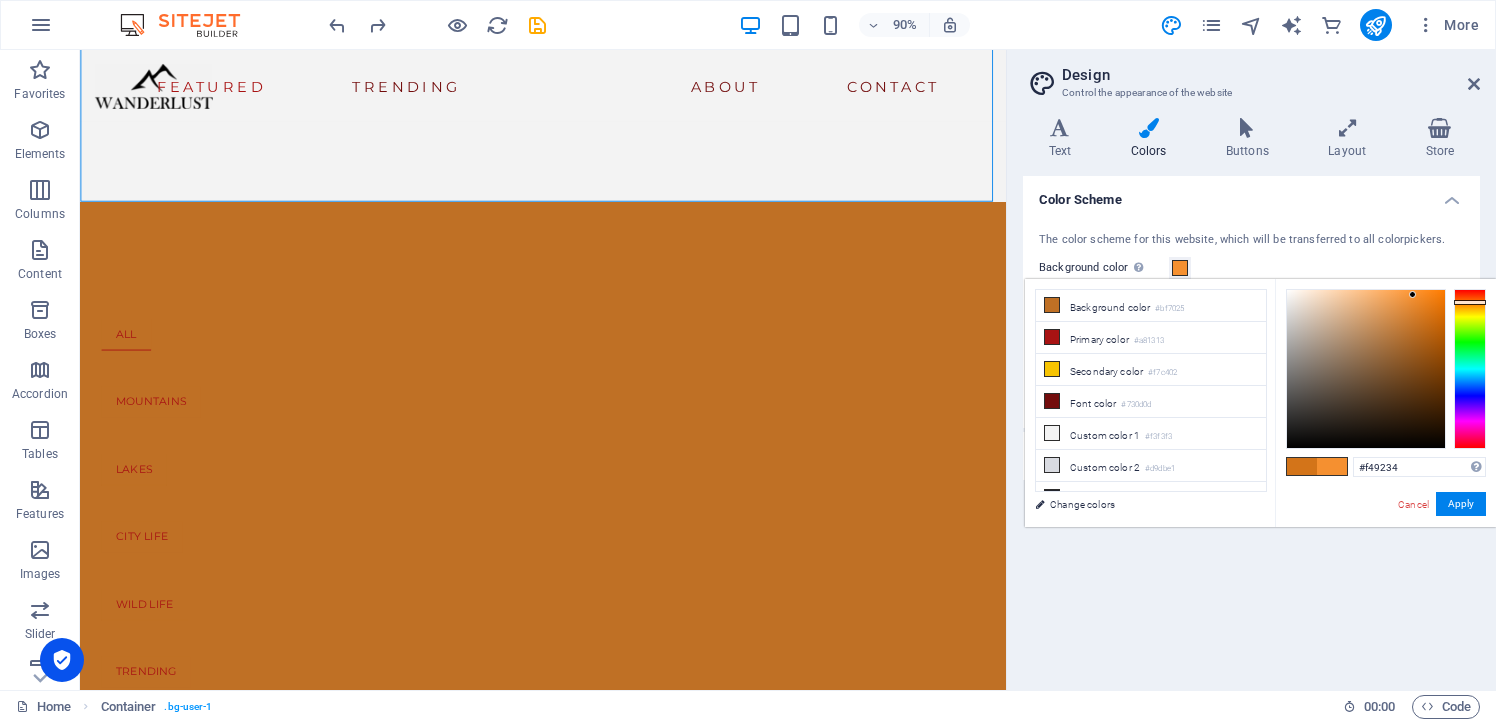 drag, startPoint x: 1426, startPoint y: 317, endPoint x: 1410, endPoint y: 297, distance: 25.612497 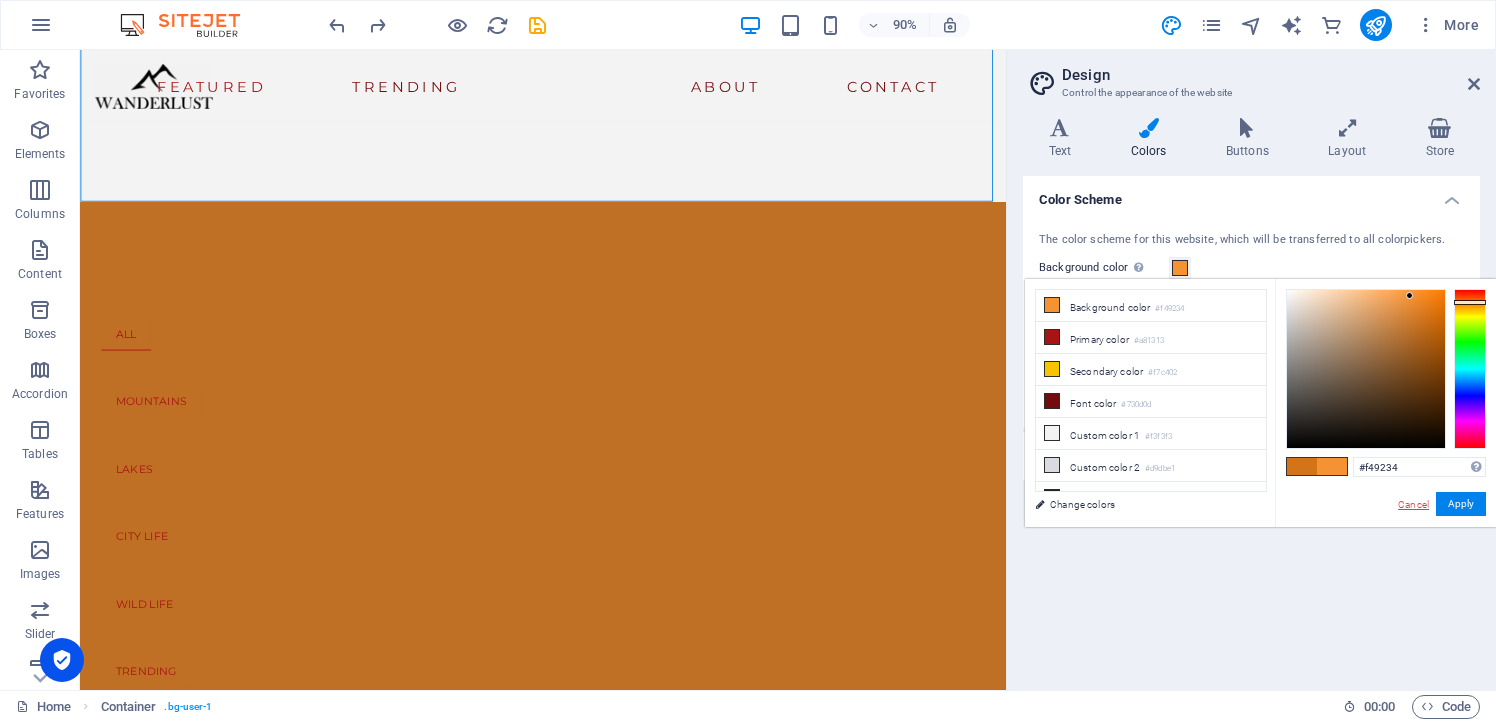 click on "Cancel" at bounding box center [1413, 504] 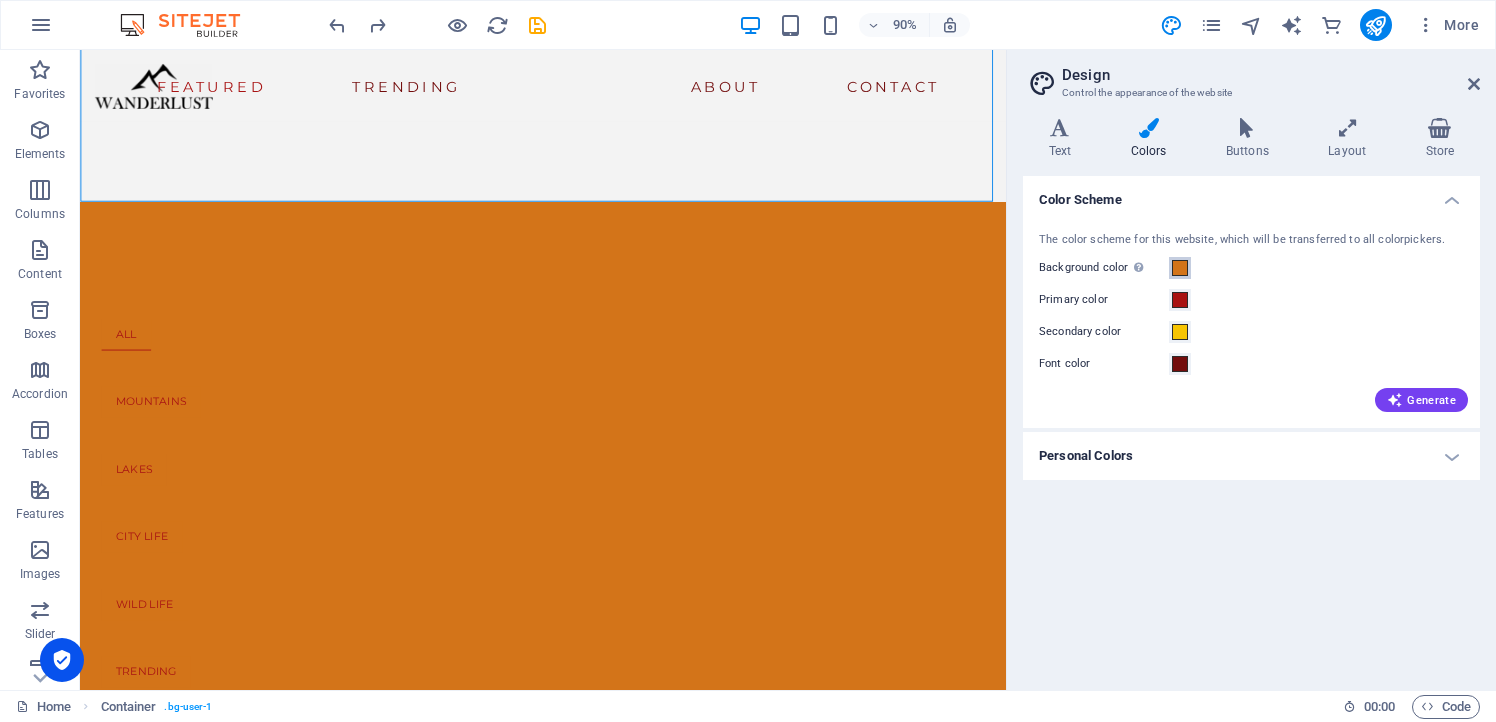 click at bounding box center (1180, 268) 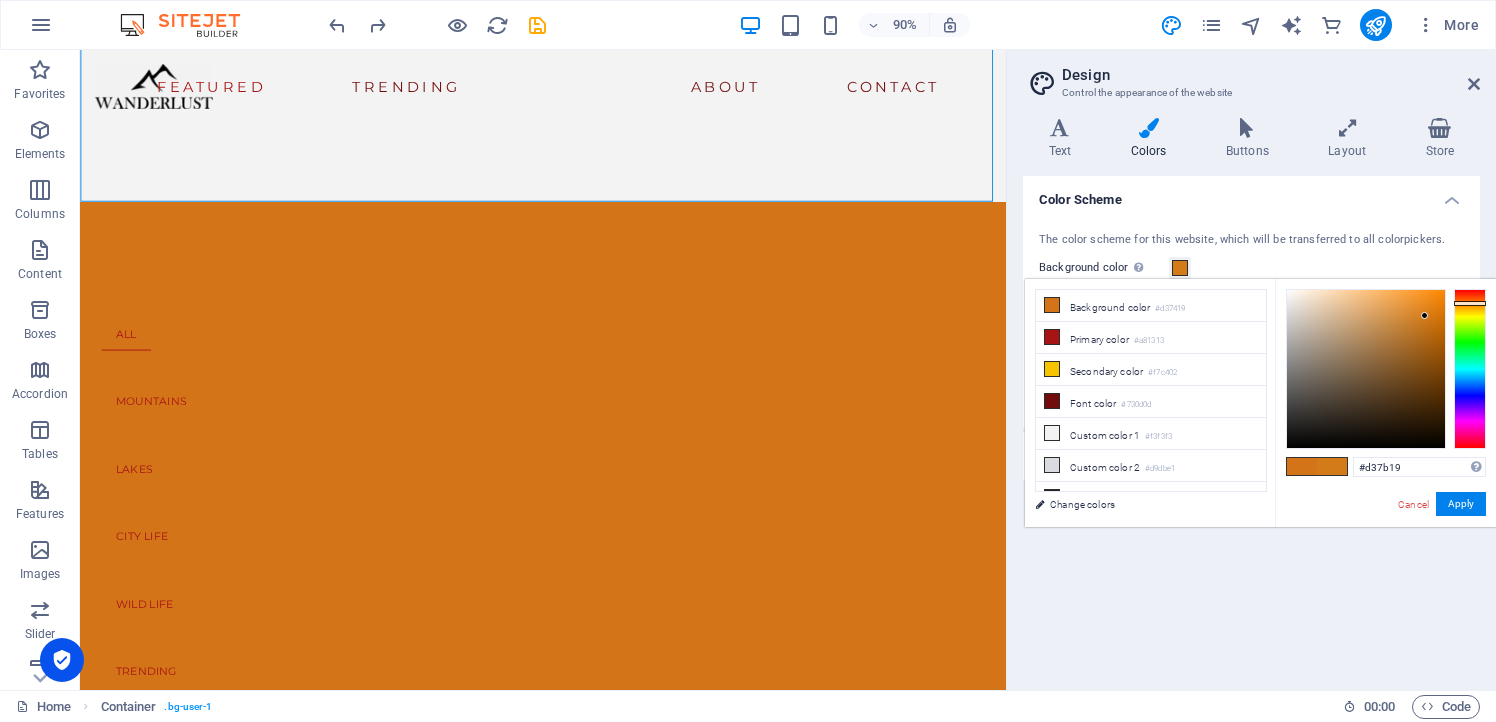 type on "#d38919" 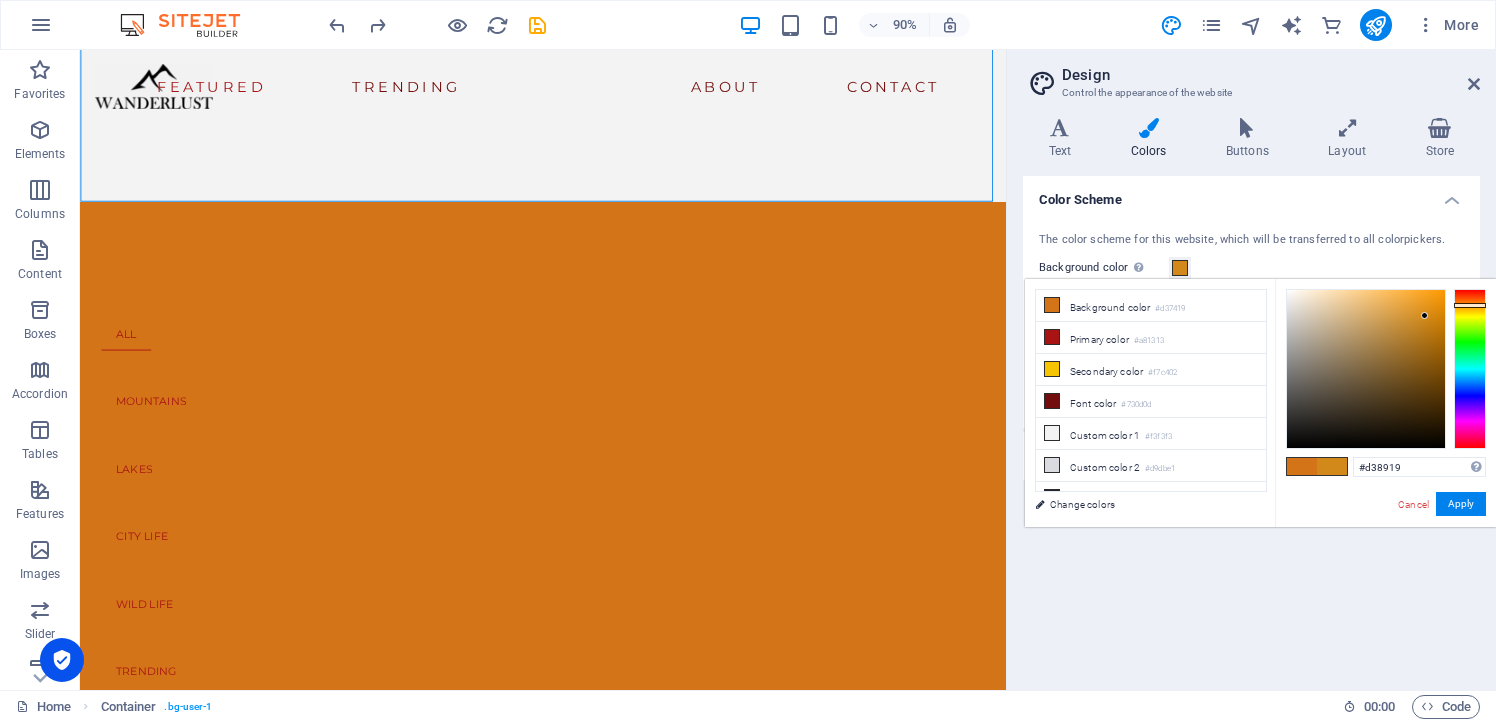click at bounding box center [1470, 305] 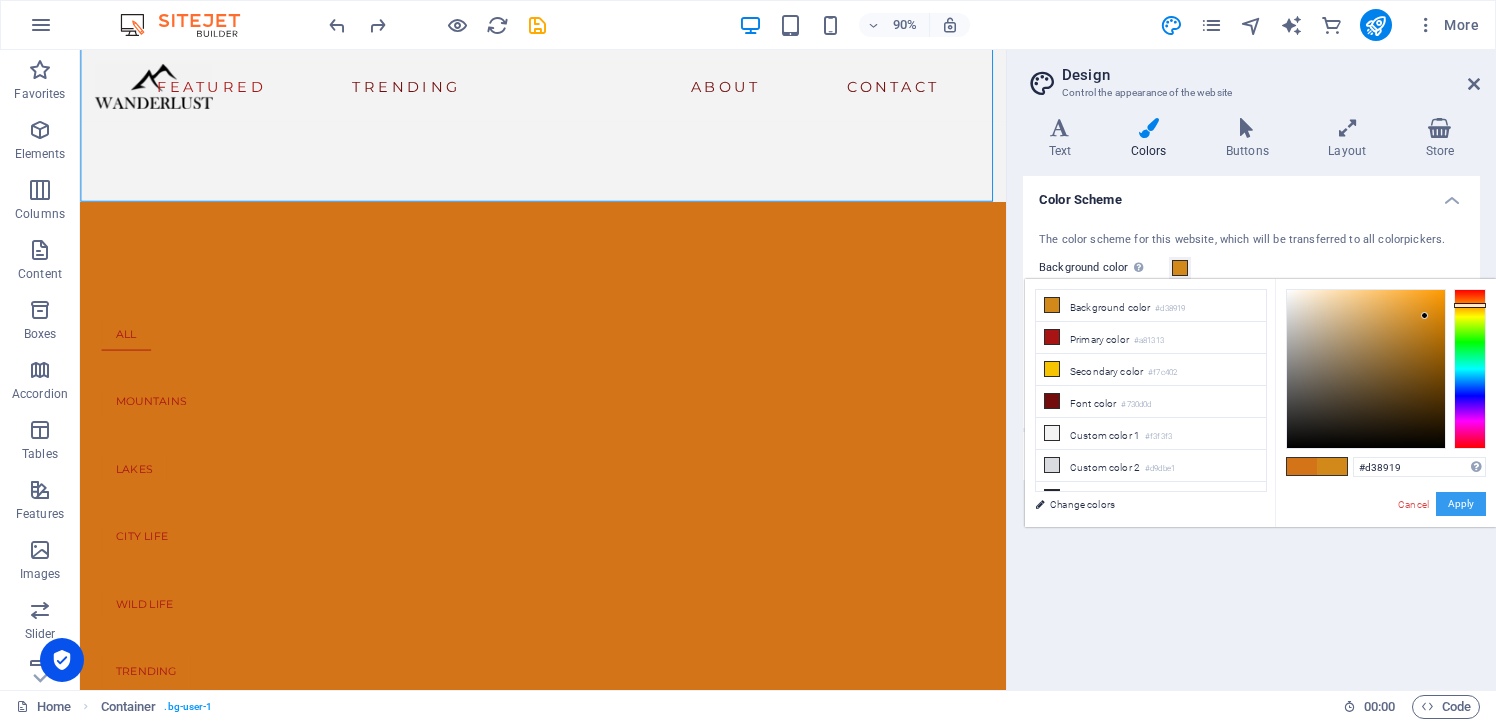 click on "Apply" at bounding box center [1461, 504] 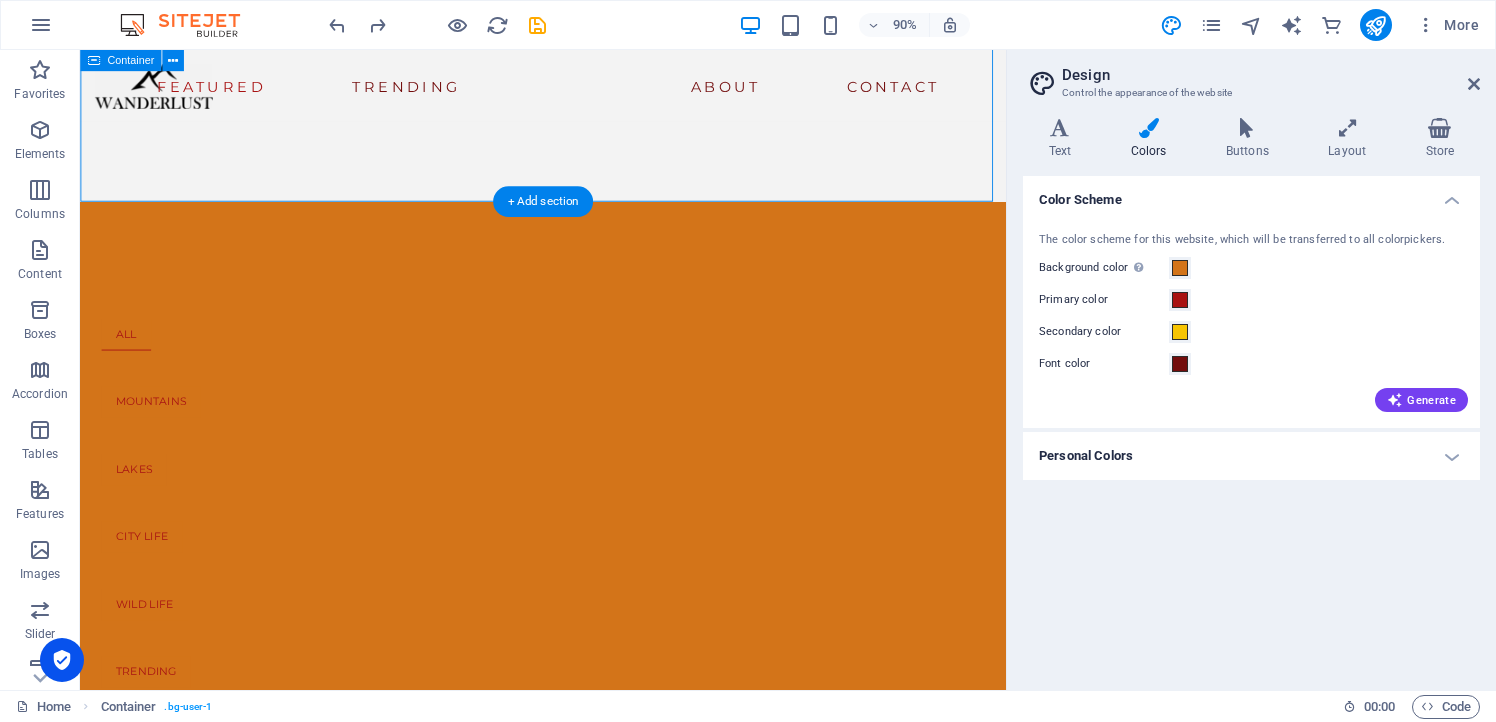 click on "Exploring the Great Unknown" at bounding box center [594, -101] 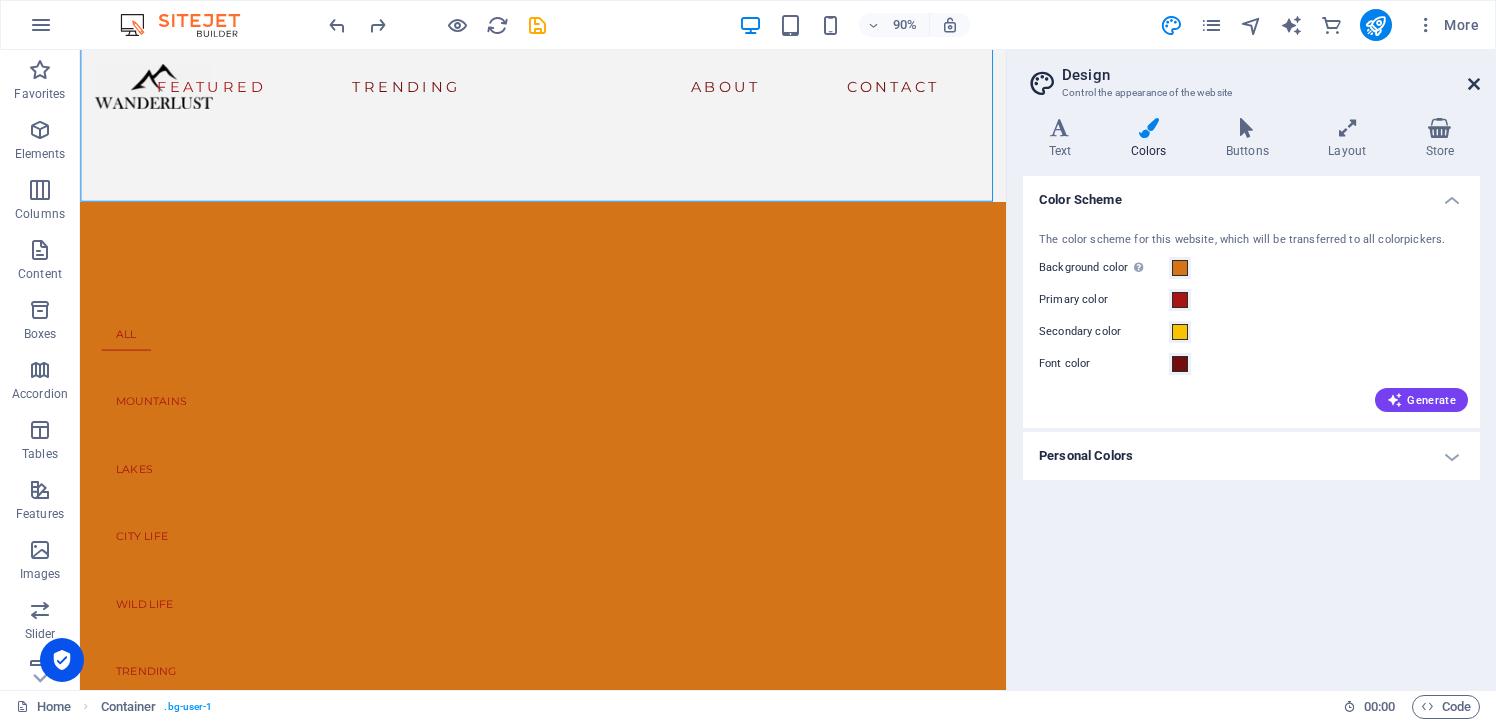 click at bounding box center [1474, 84] 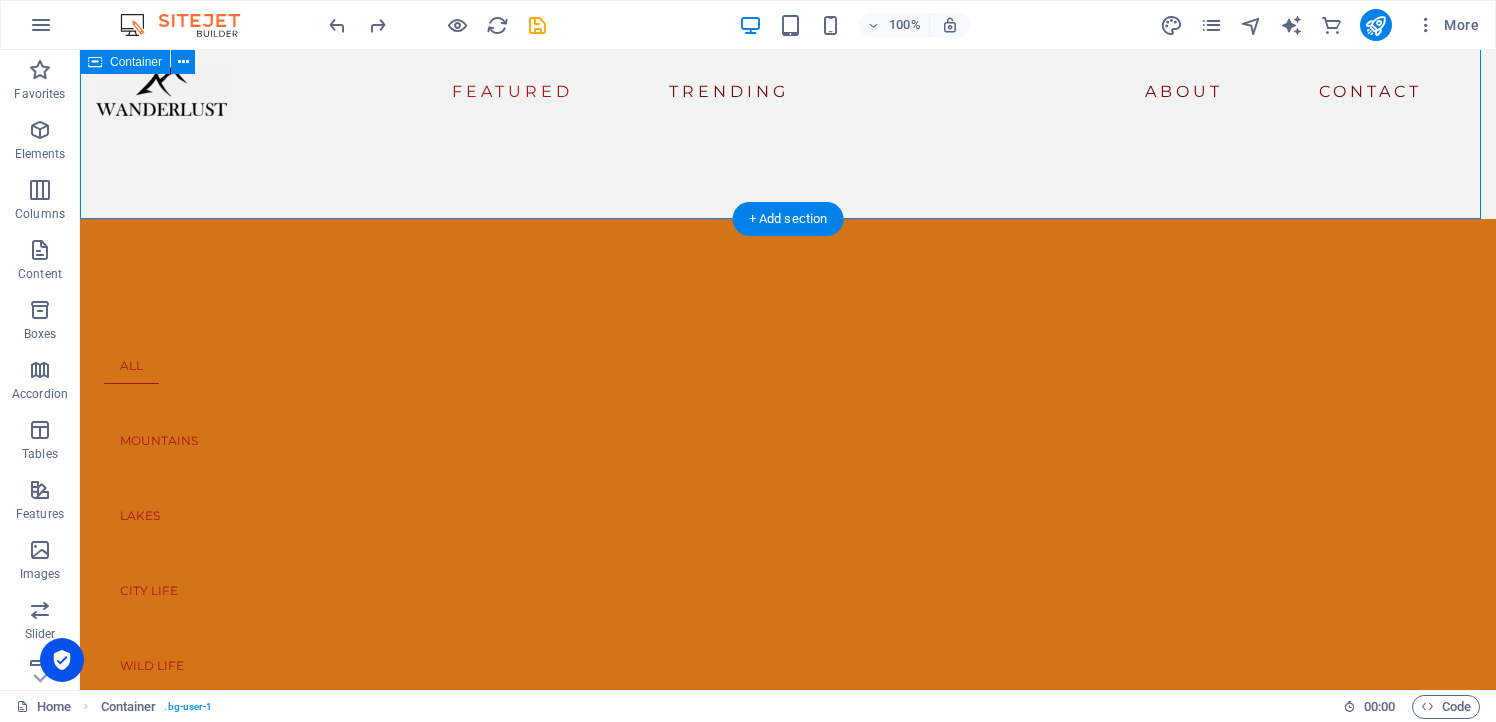 click on "Exploring the Great Unknown" at bounding box center (788, -101) 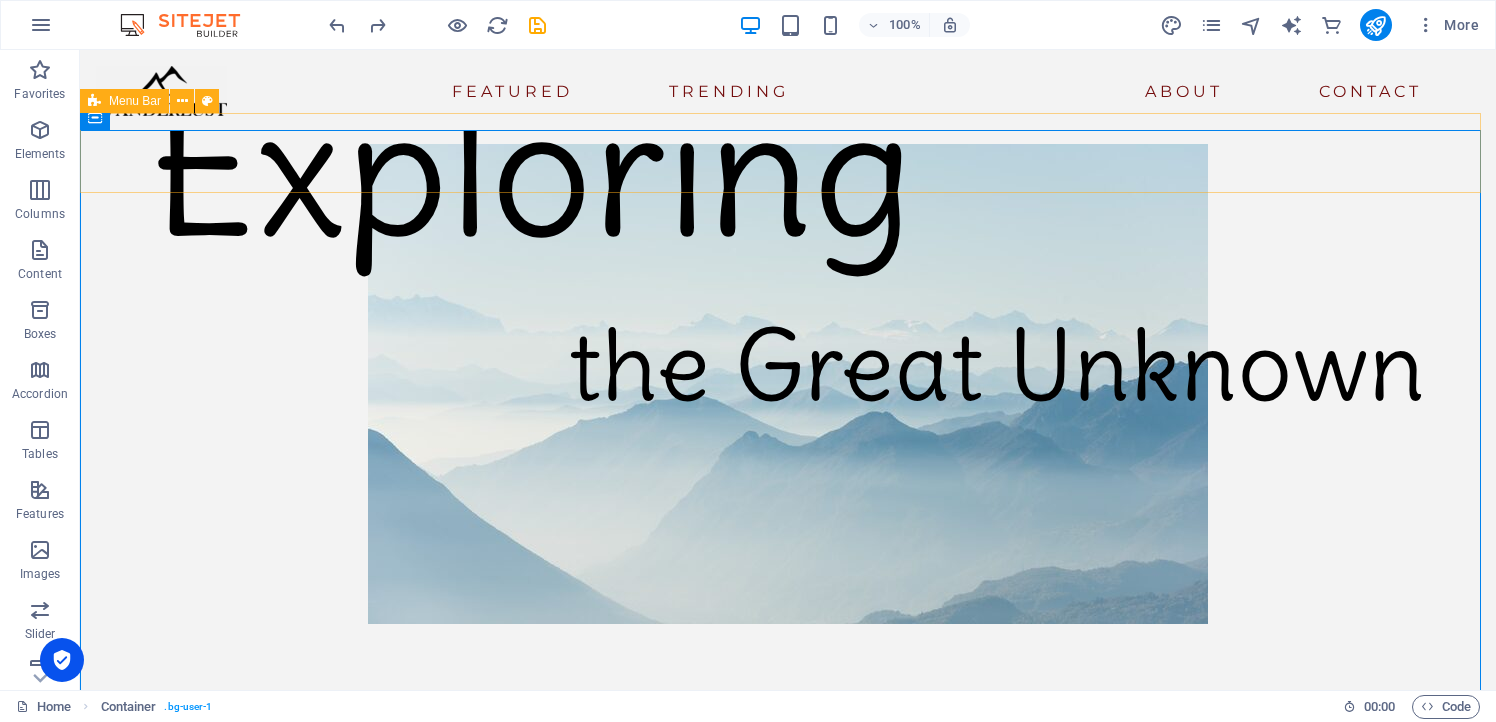 scroll, scrollTop: 0, scrollLeft: 0, axis: both 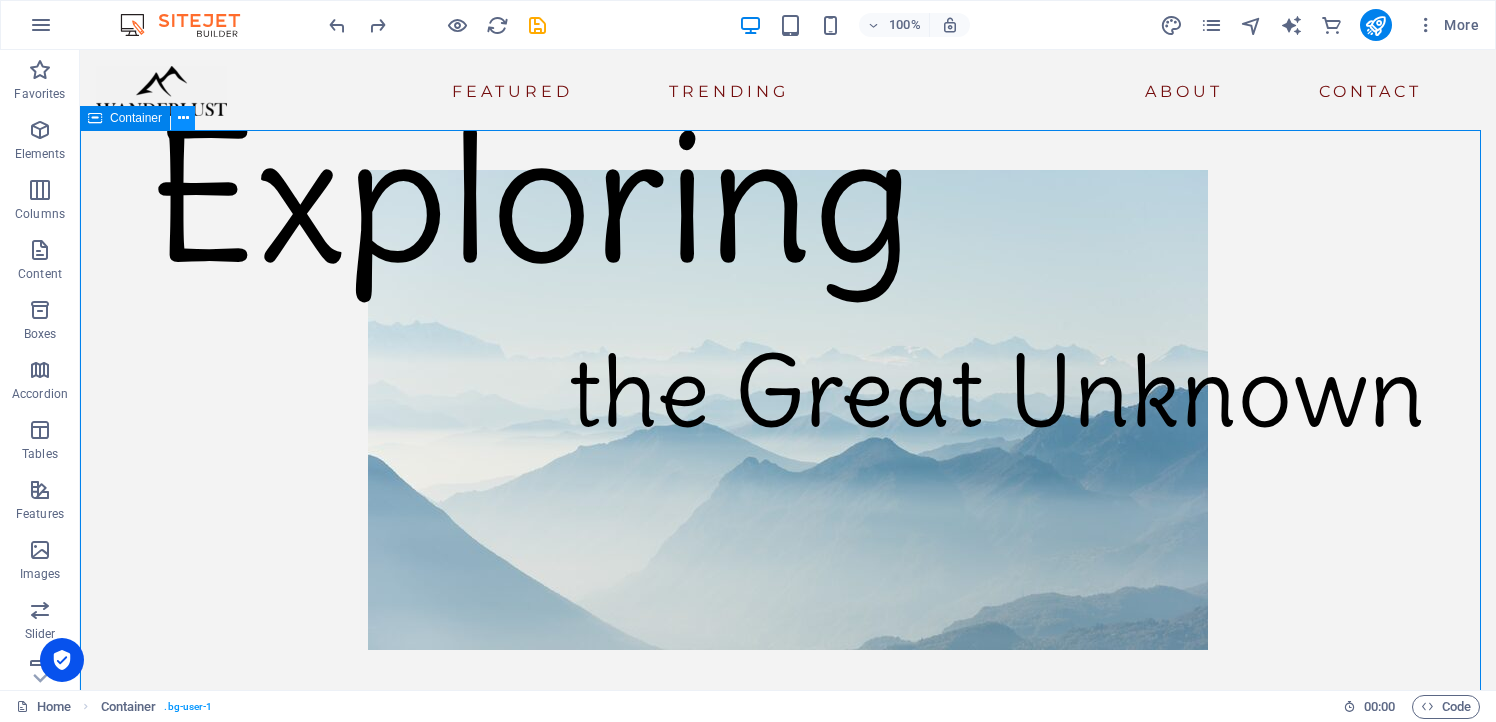 click at bounding box center [183, 118] 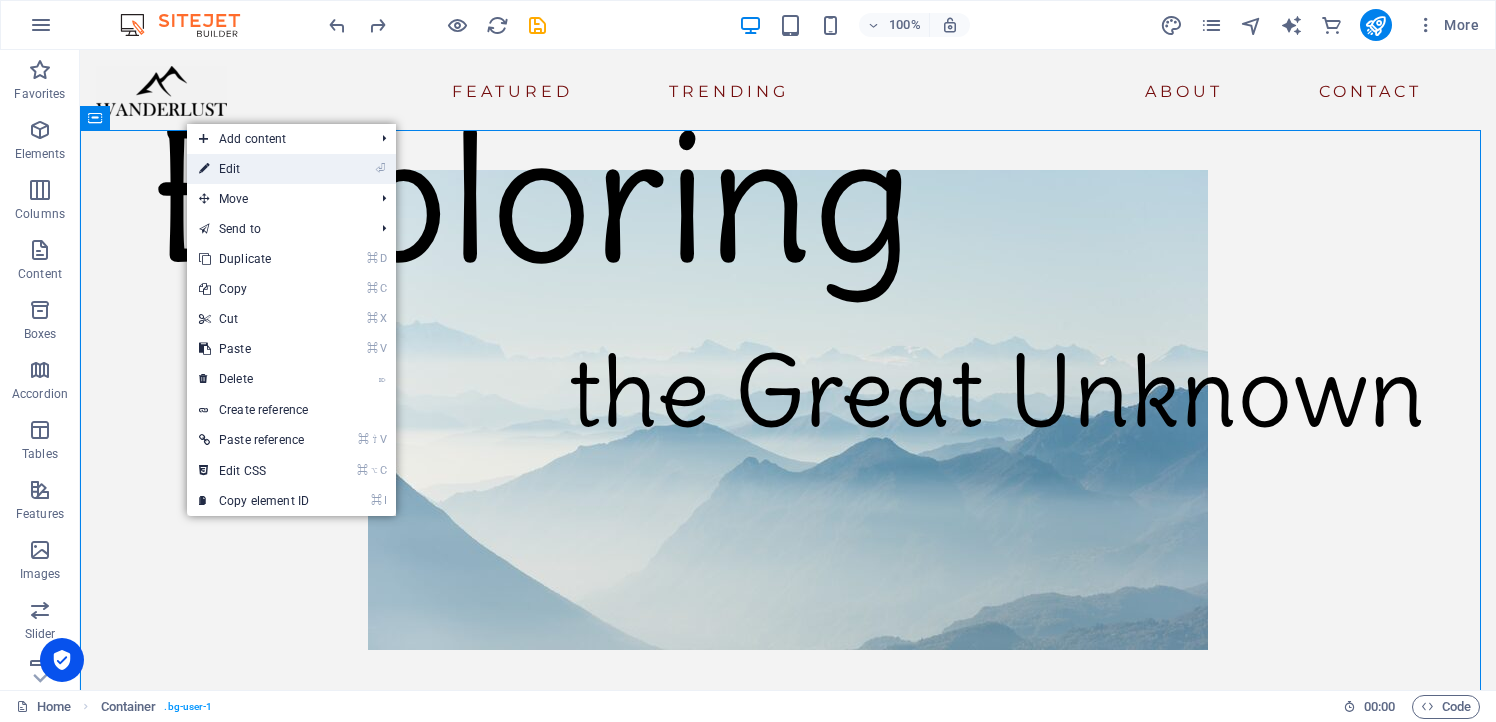 click on "⏎  Edit" at bounding box center (254, 169) 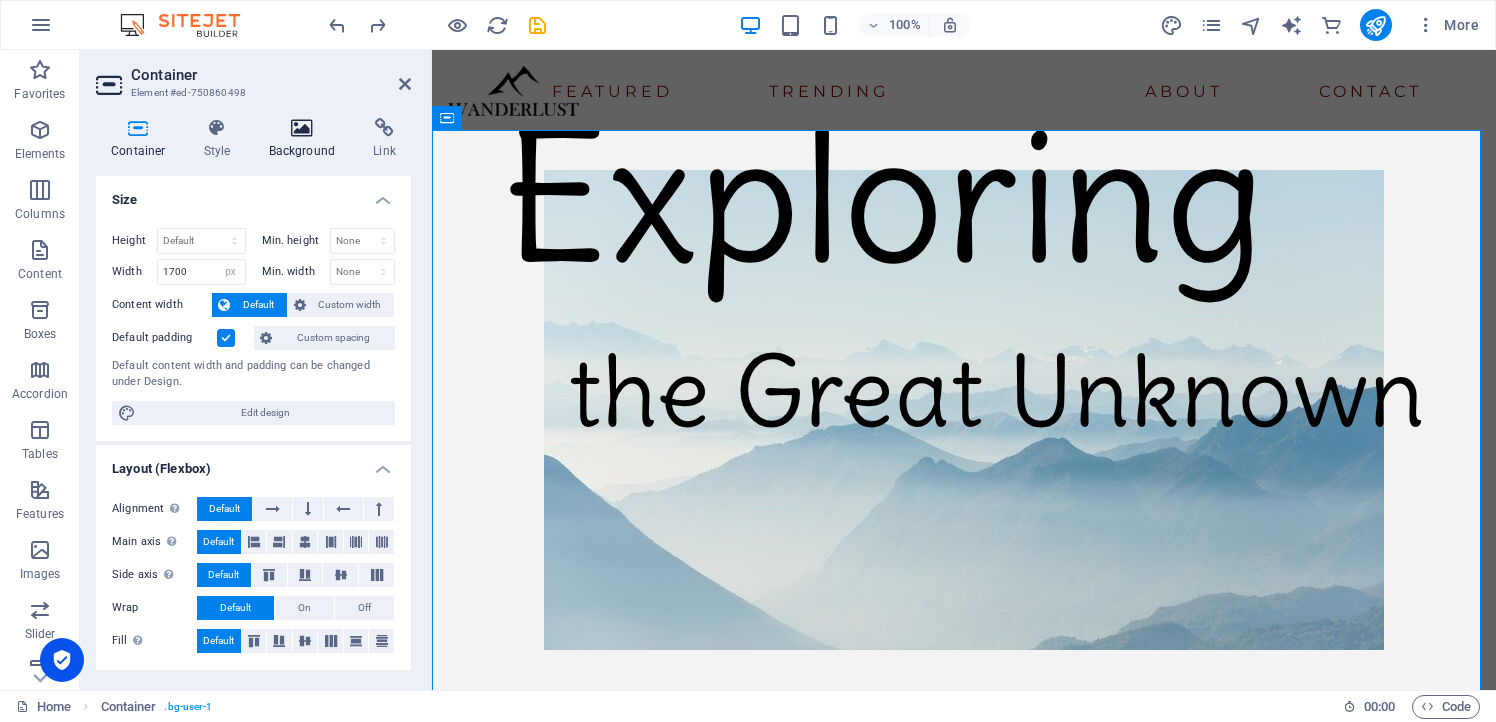 click on "Background" at bounding box center (306, 139) 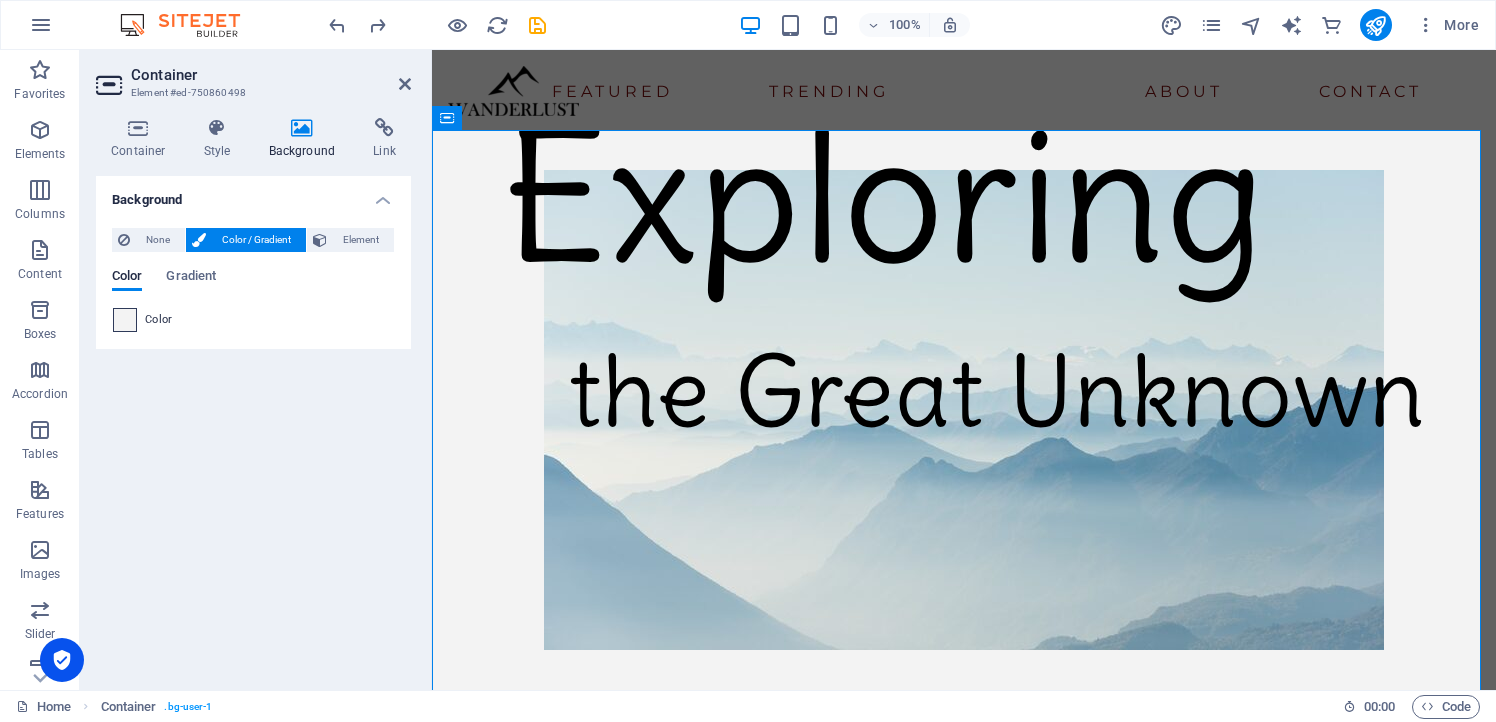 click at bounding box center (125, 320) 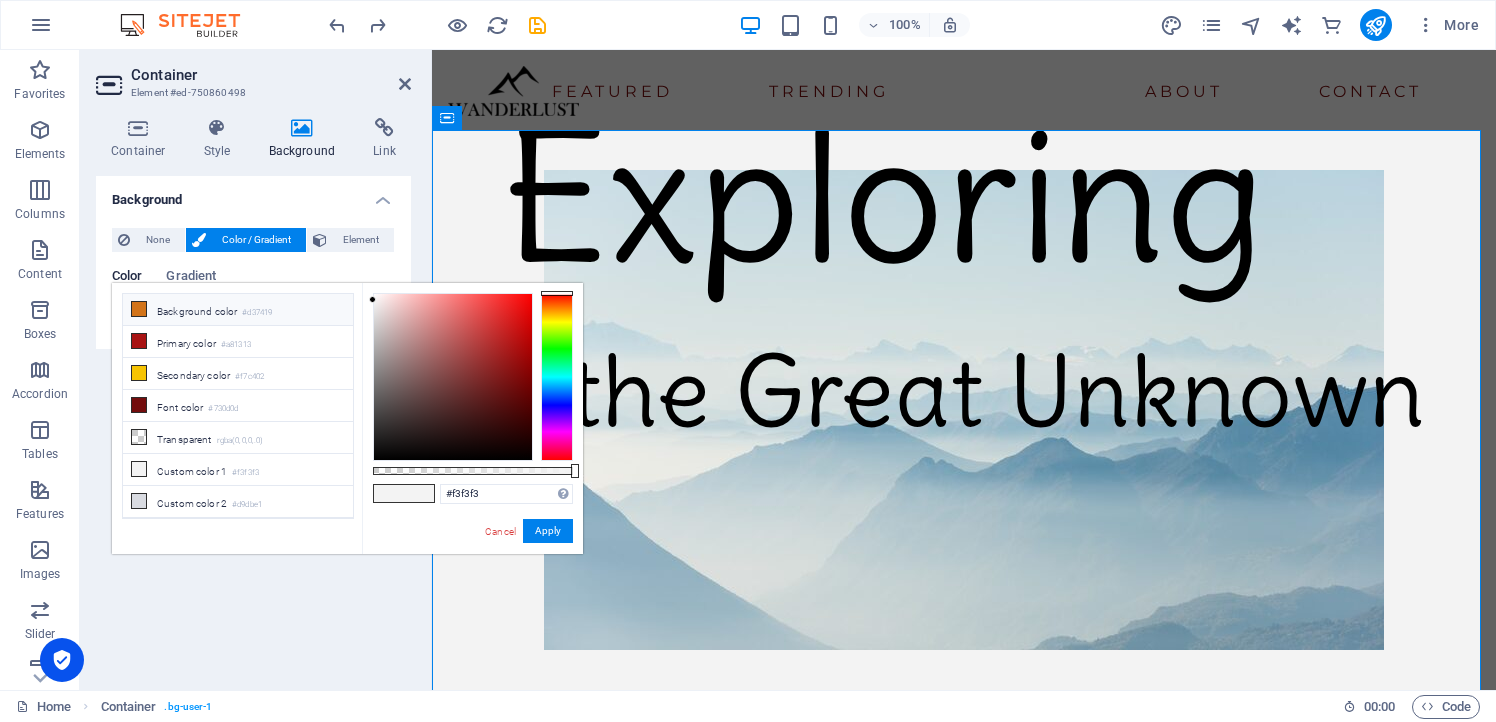 click on "Background color
#d37419" at bounding box center [238, 310] 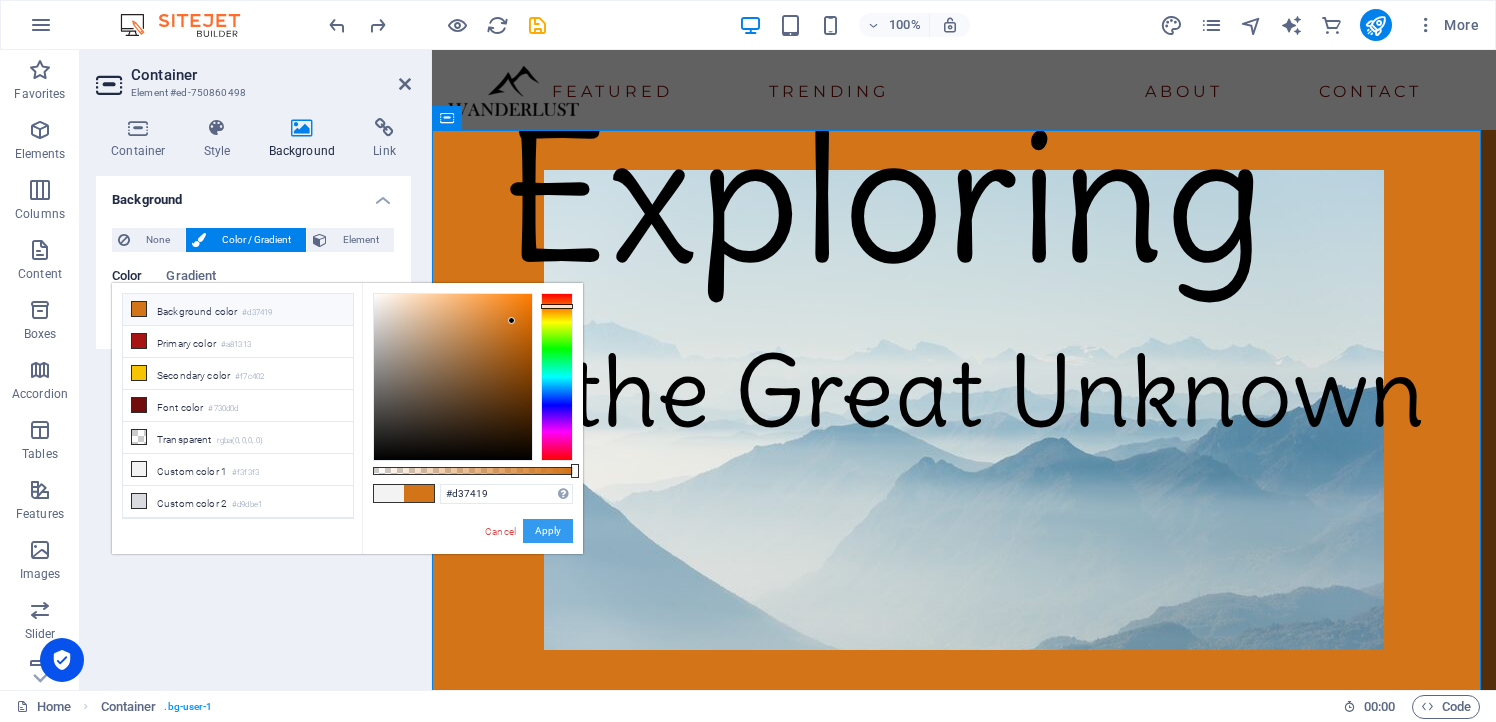 click on "Apply" at bounding box center (548, 531) 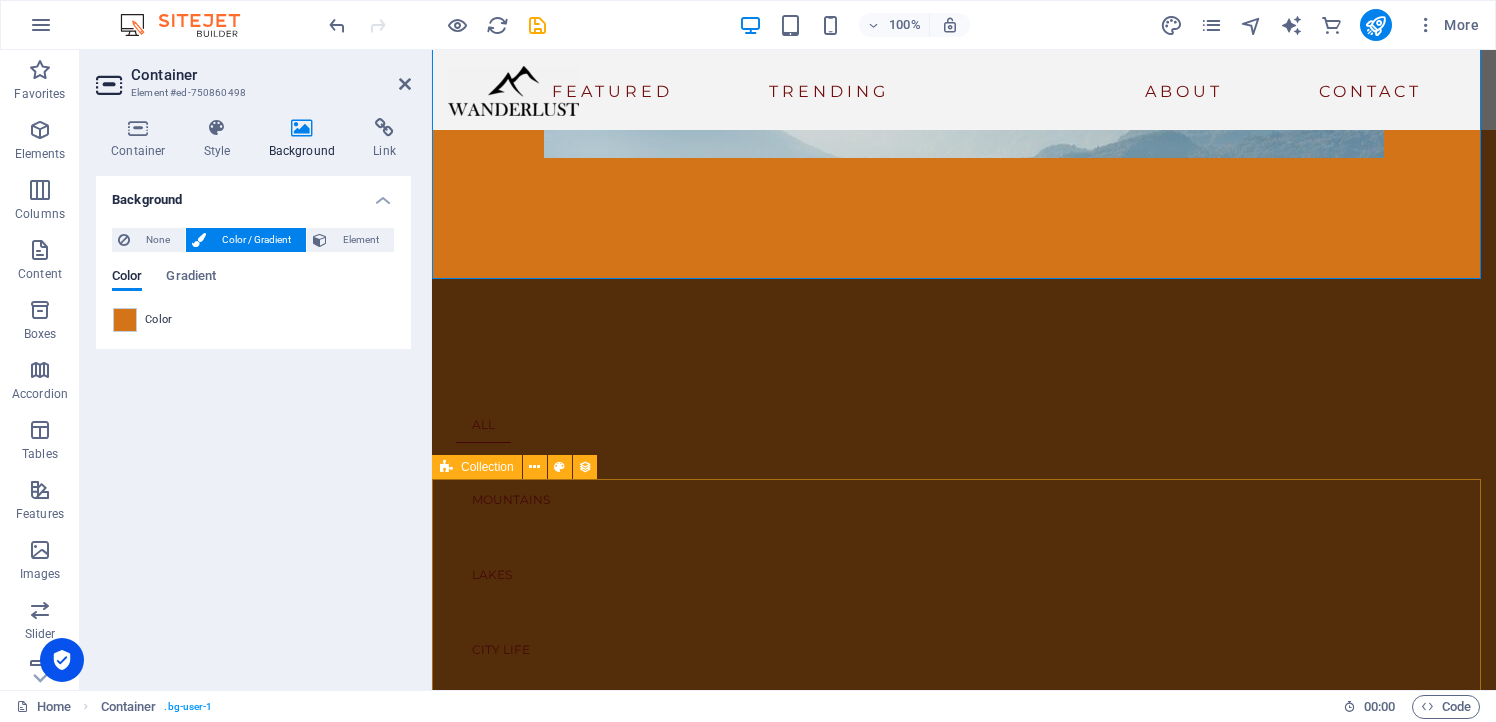scroll, scrollTop: 493, scrollLeft: 0, axis: vertical 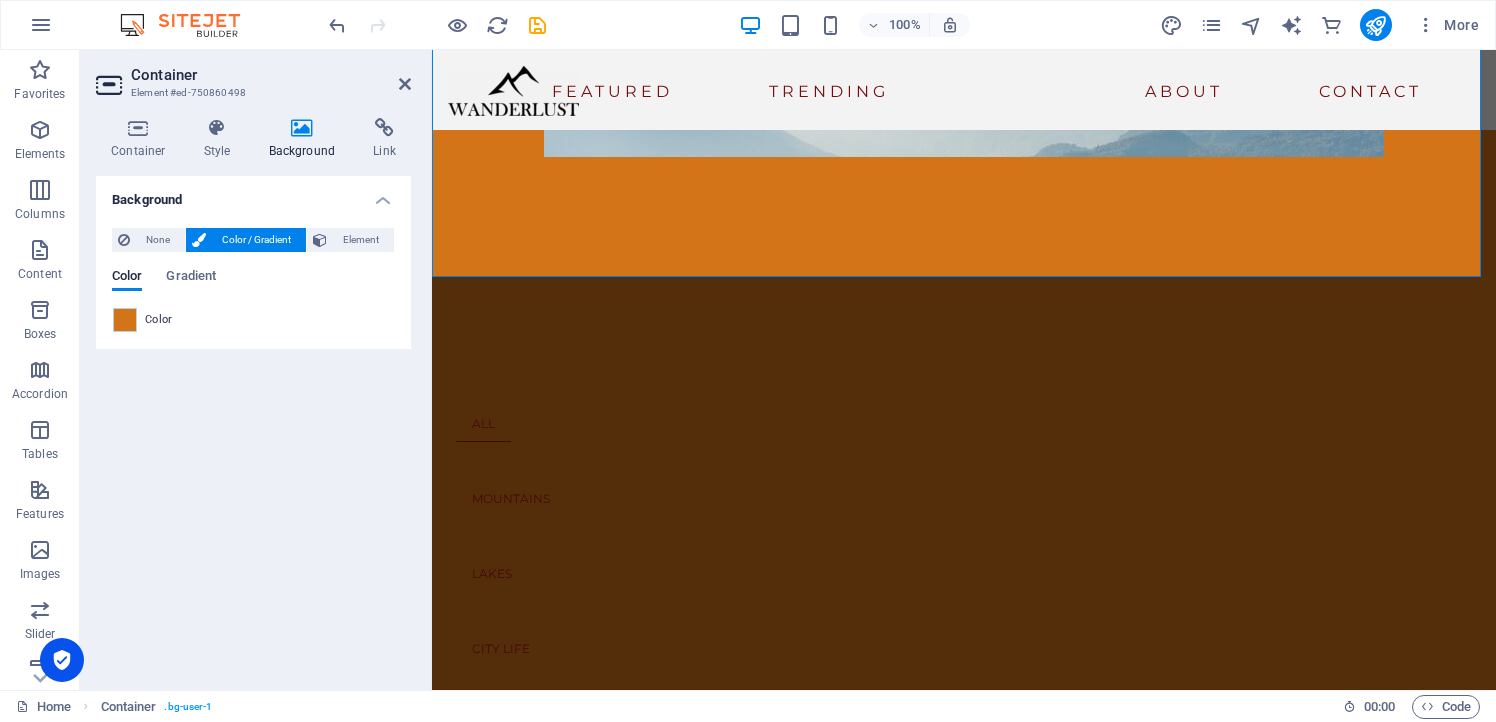 click on "Background None Color / Gradient Element Stretch background to full-width Color overlay Places an overlay over the background to colorize it Parallax 0 % Image Image slider Map Video YouTube Vimeo HTML Color Gradient Color A parent element contains a background. Edit background on parent element" at bounding box center [253, 425] 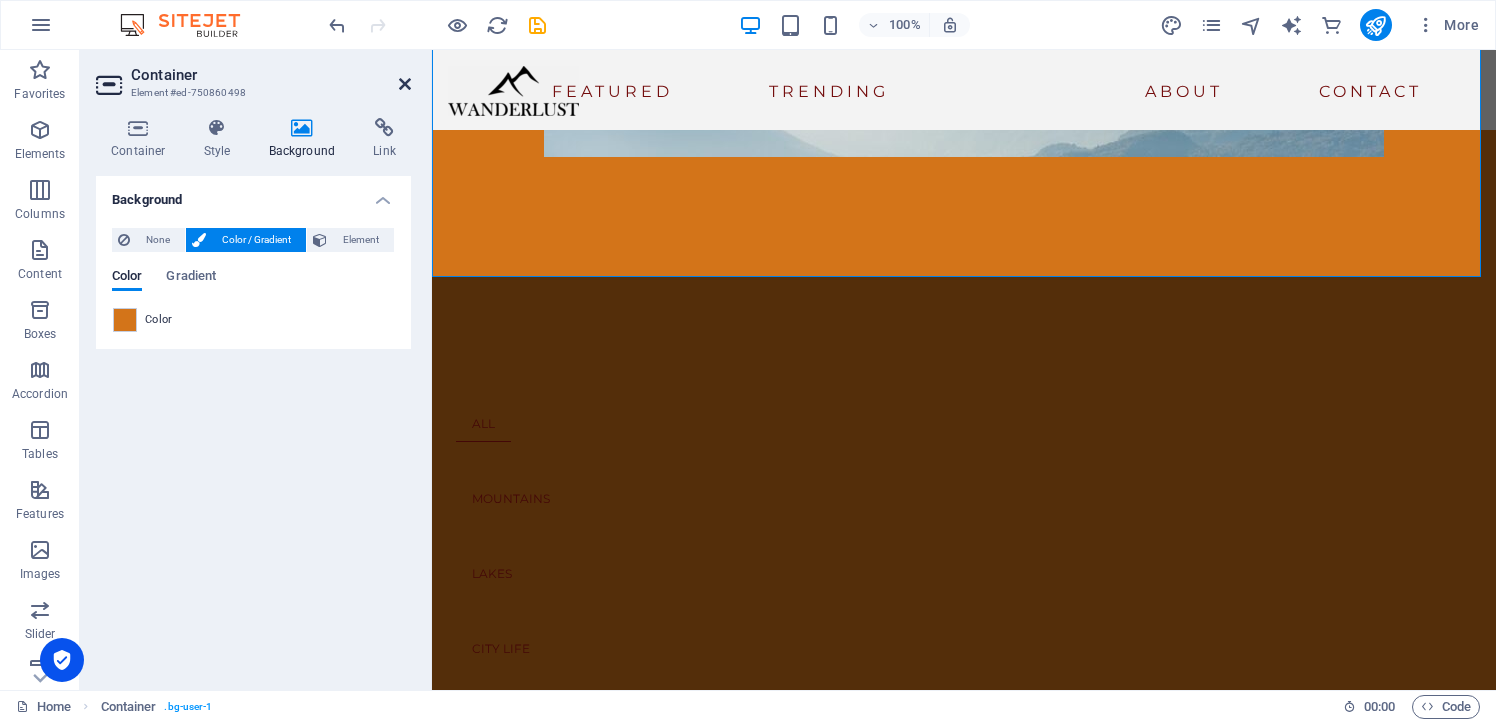 click at bounding box center [405, 84] 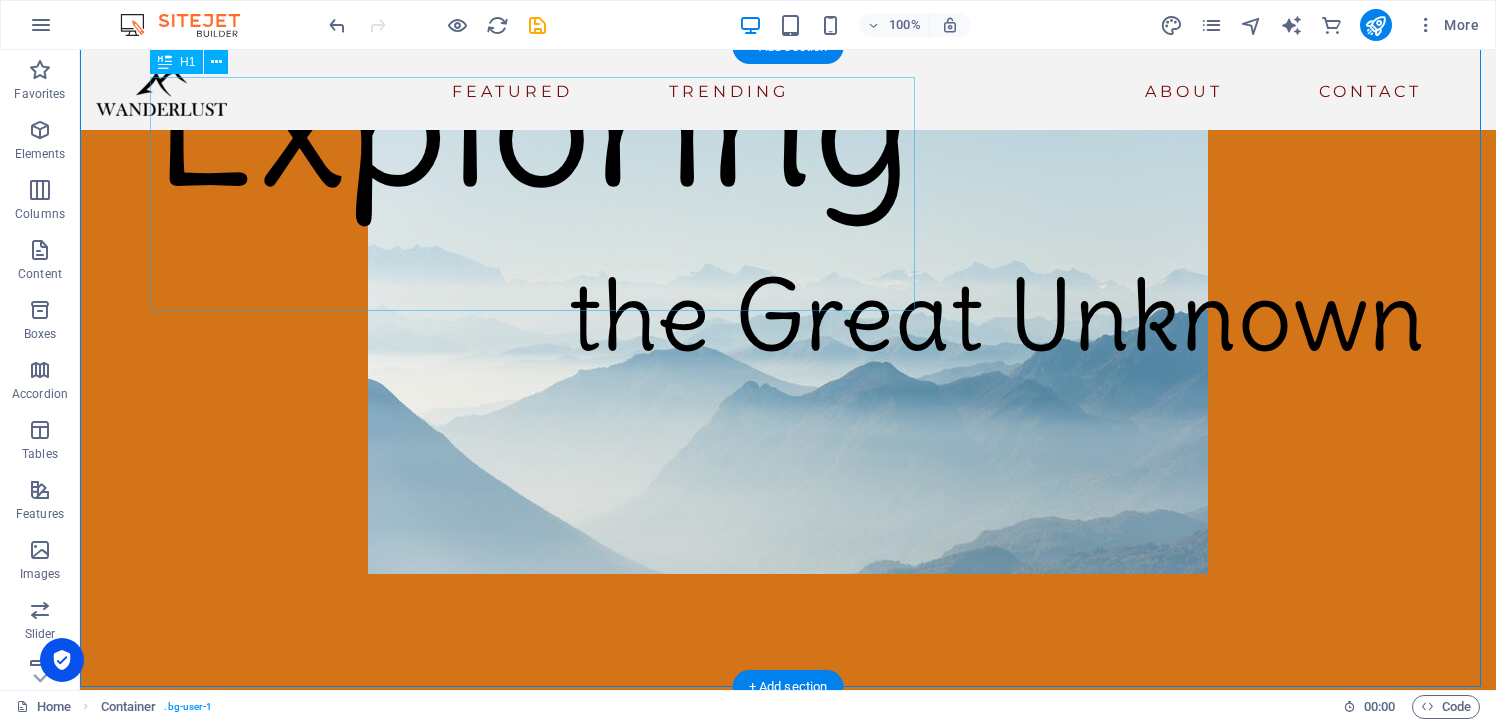 scroll, scrollTop: 0, scrollLeft: 0, axis: both 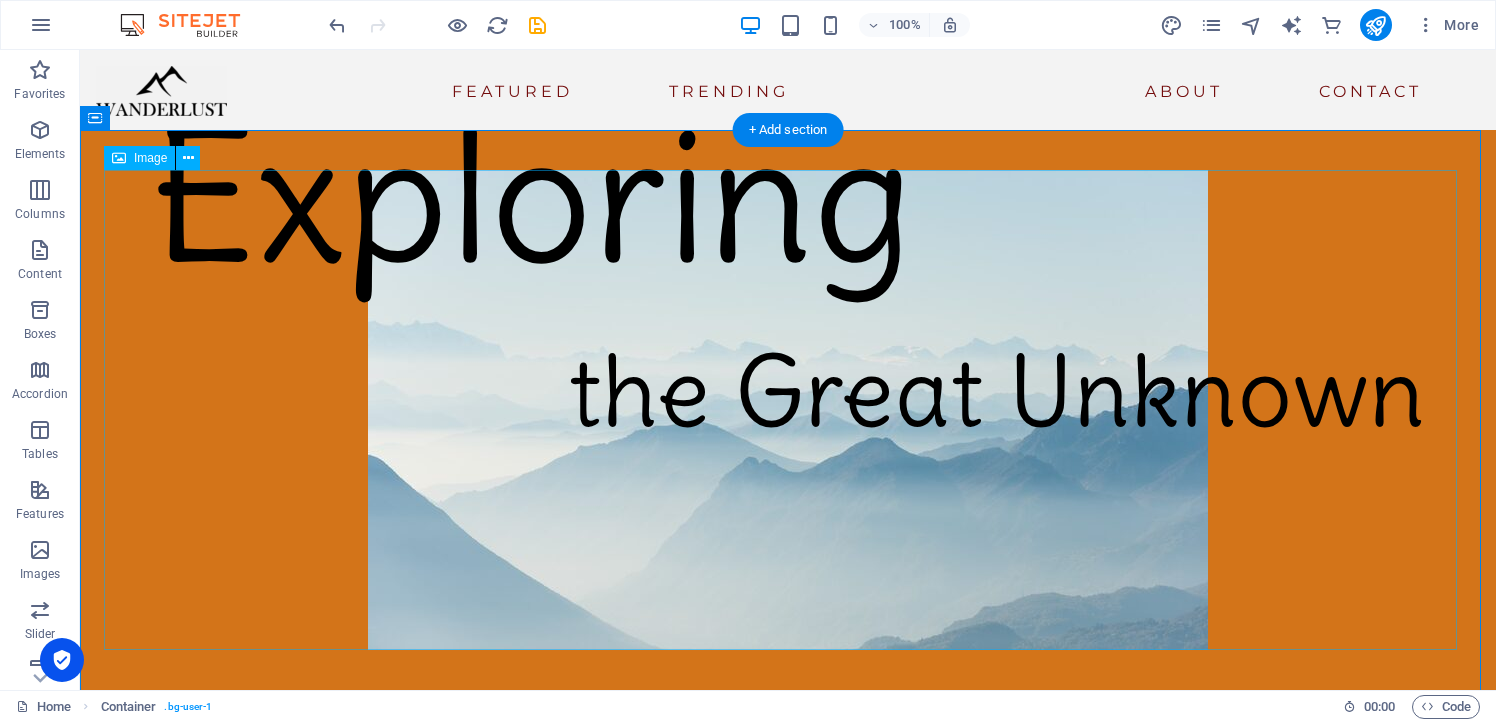 click at bounding box center (788, 410) 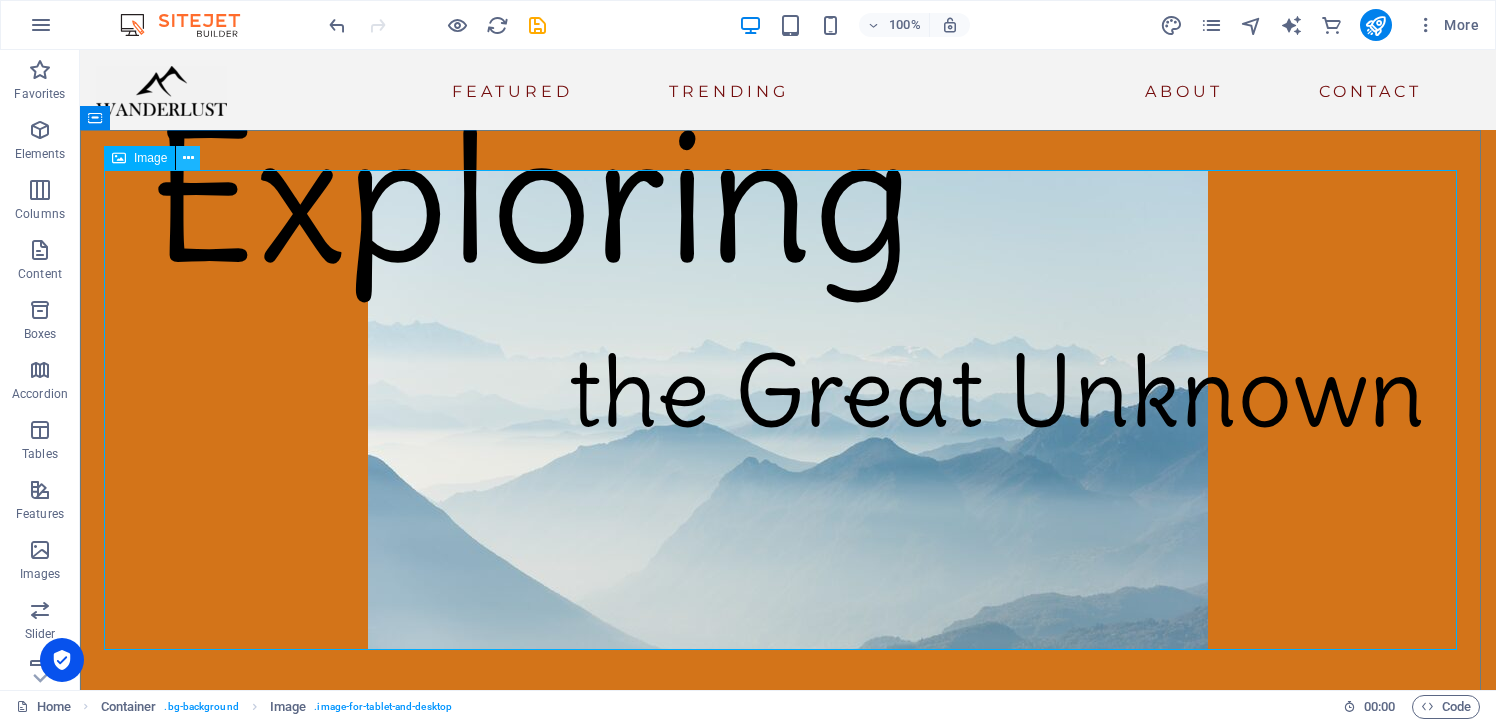 click at bounding box center (188, 158) 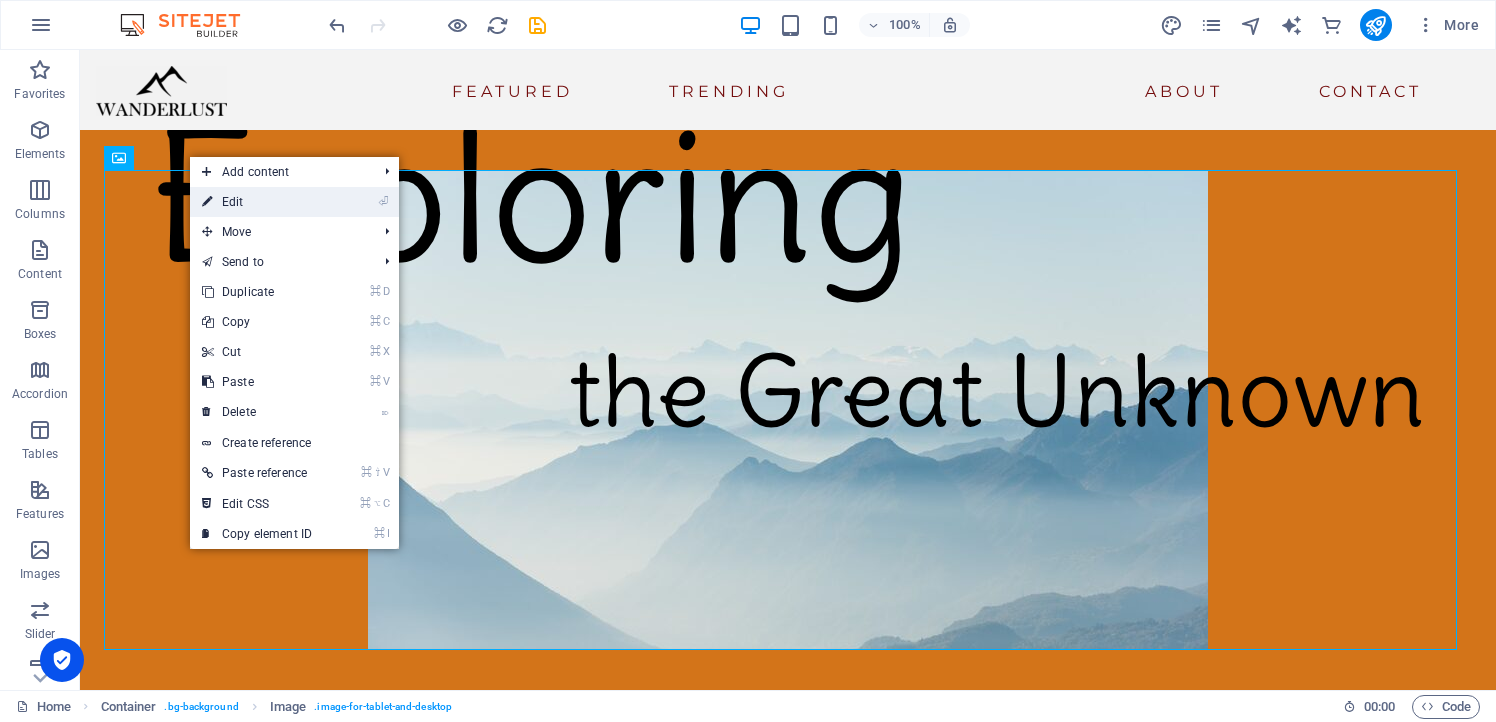 click on "⏎  Edit" at bounding box center [257, 202] 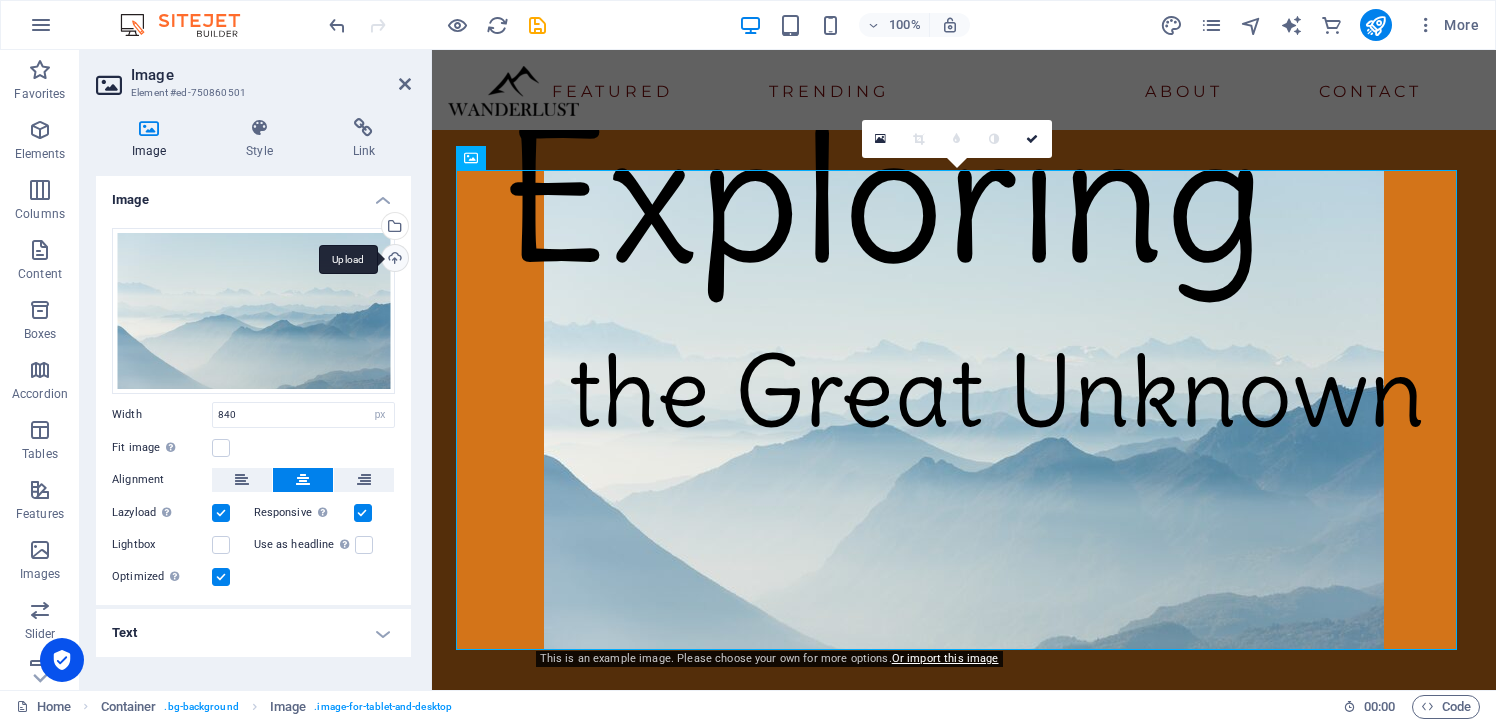 click on "Upload" at bounding box center [393, 260] 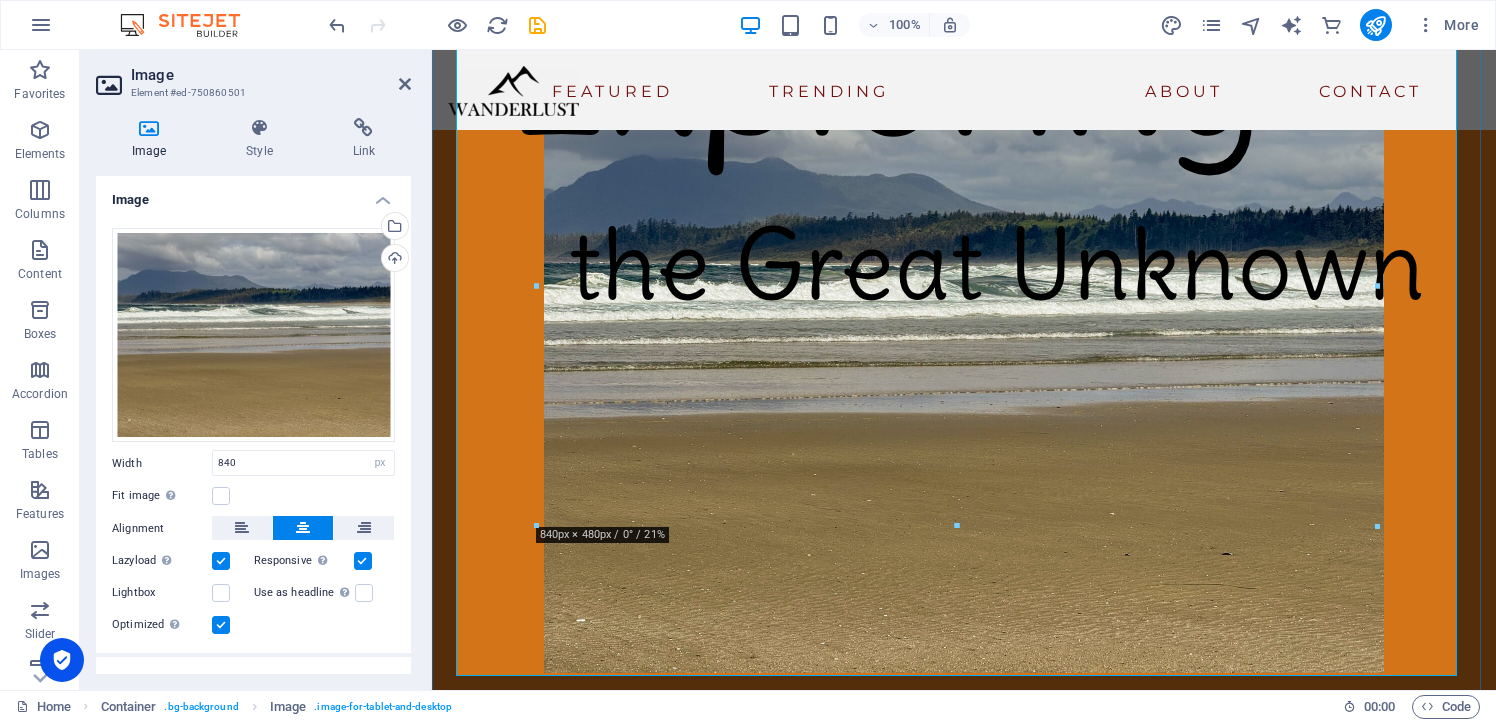 scroll, scrollTop: 131, scrollLeft: 0, axis: vertical 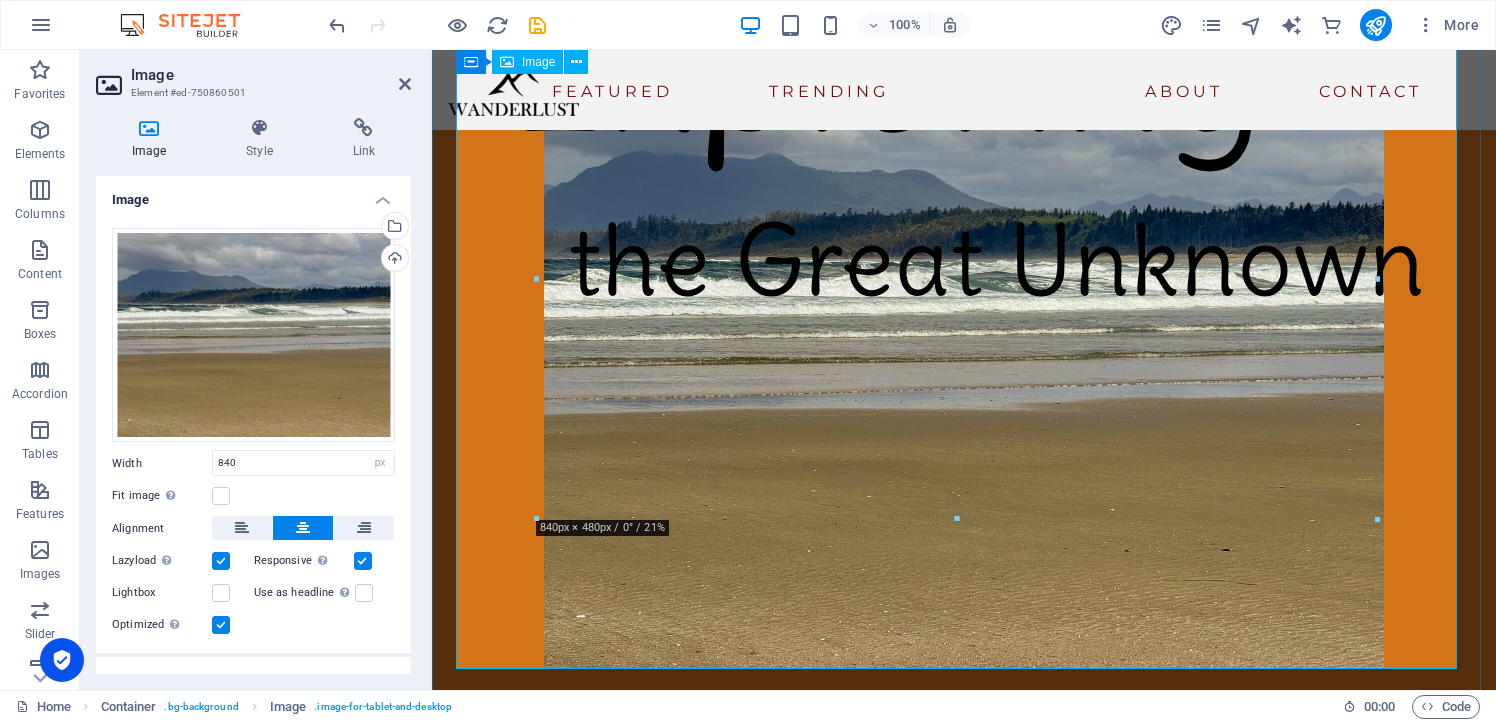 click at bounding box center [964, 354] 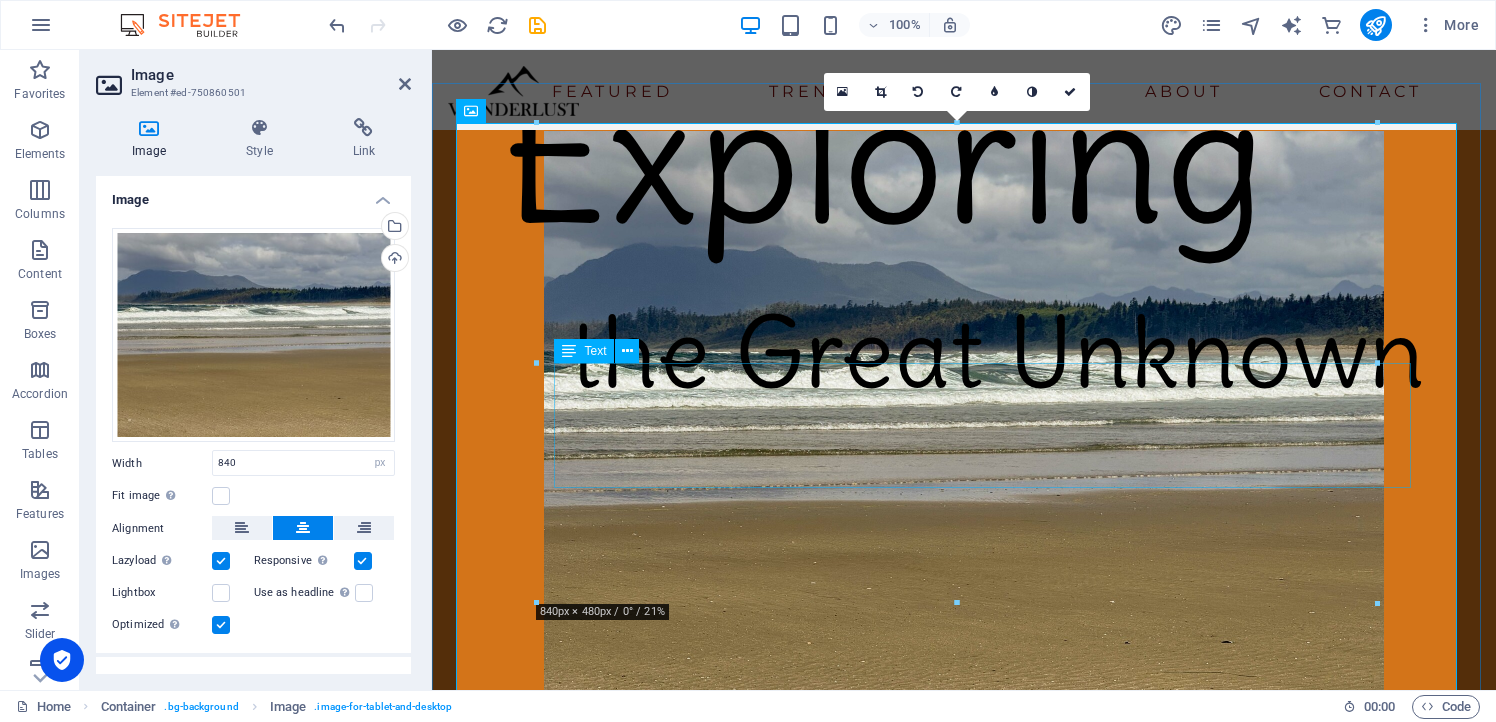 scroll, scrollTop: 0, scrollLeft: 0, axis: both 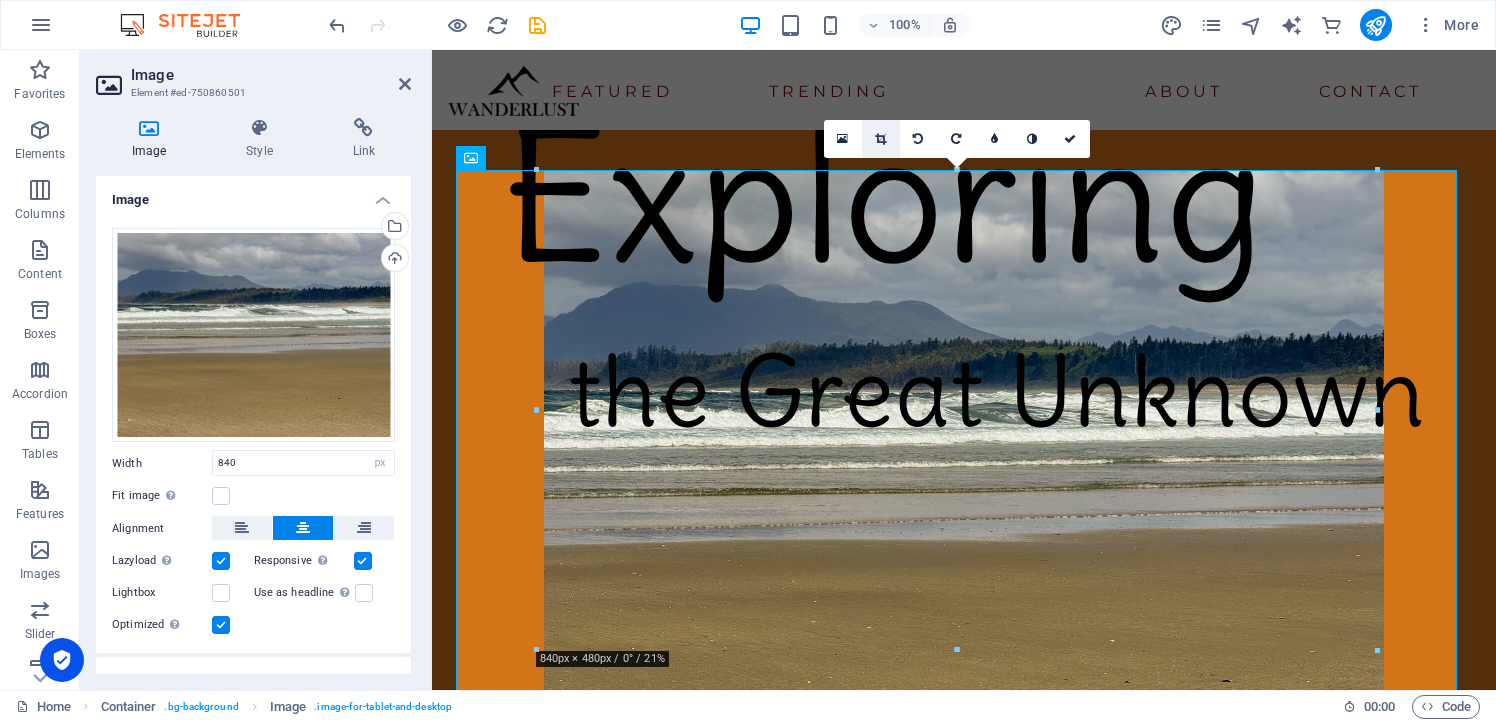 click at bounding box center [880, 139] 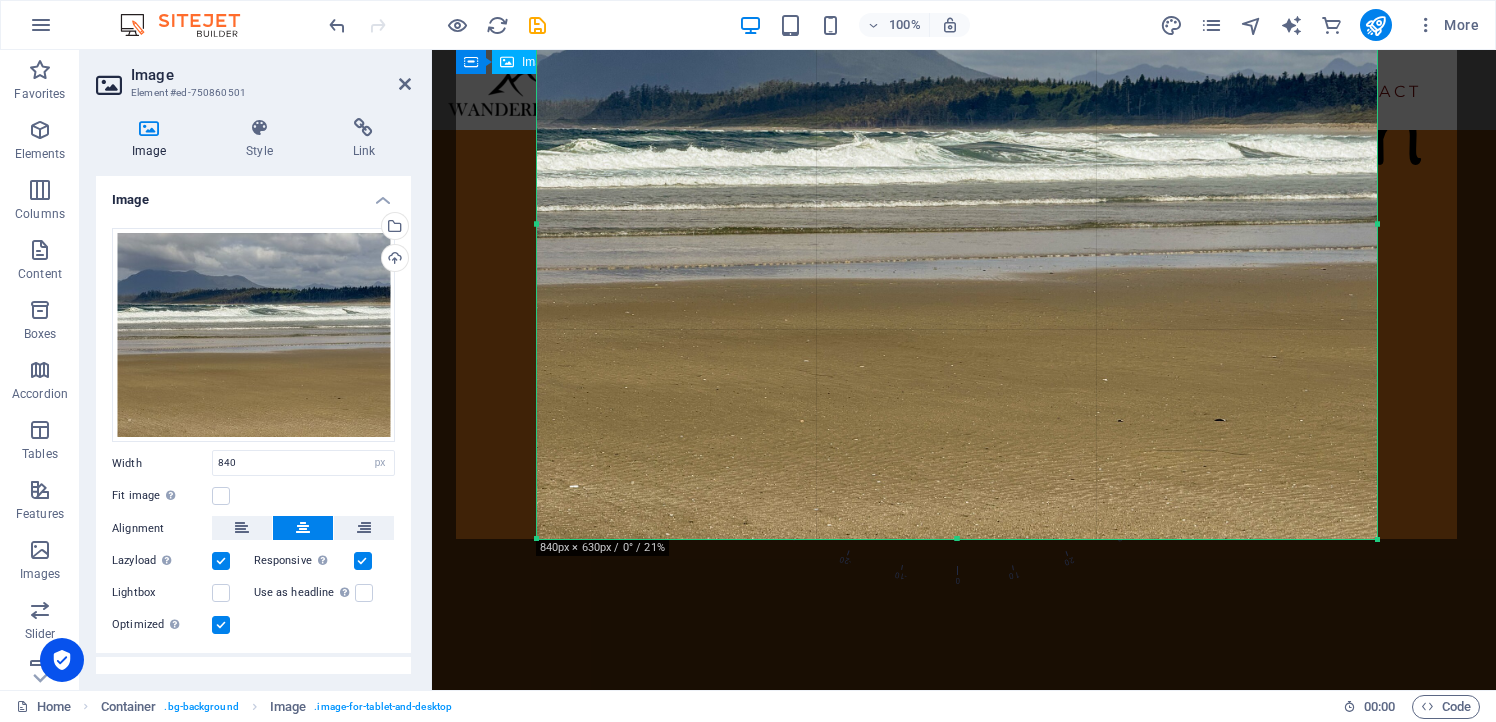 scroll, scrollTop: 264, scrollLeft: 0, axis: vertical 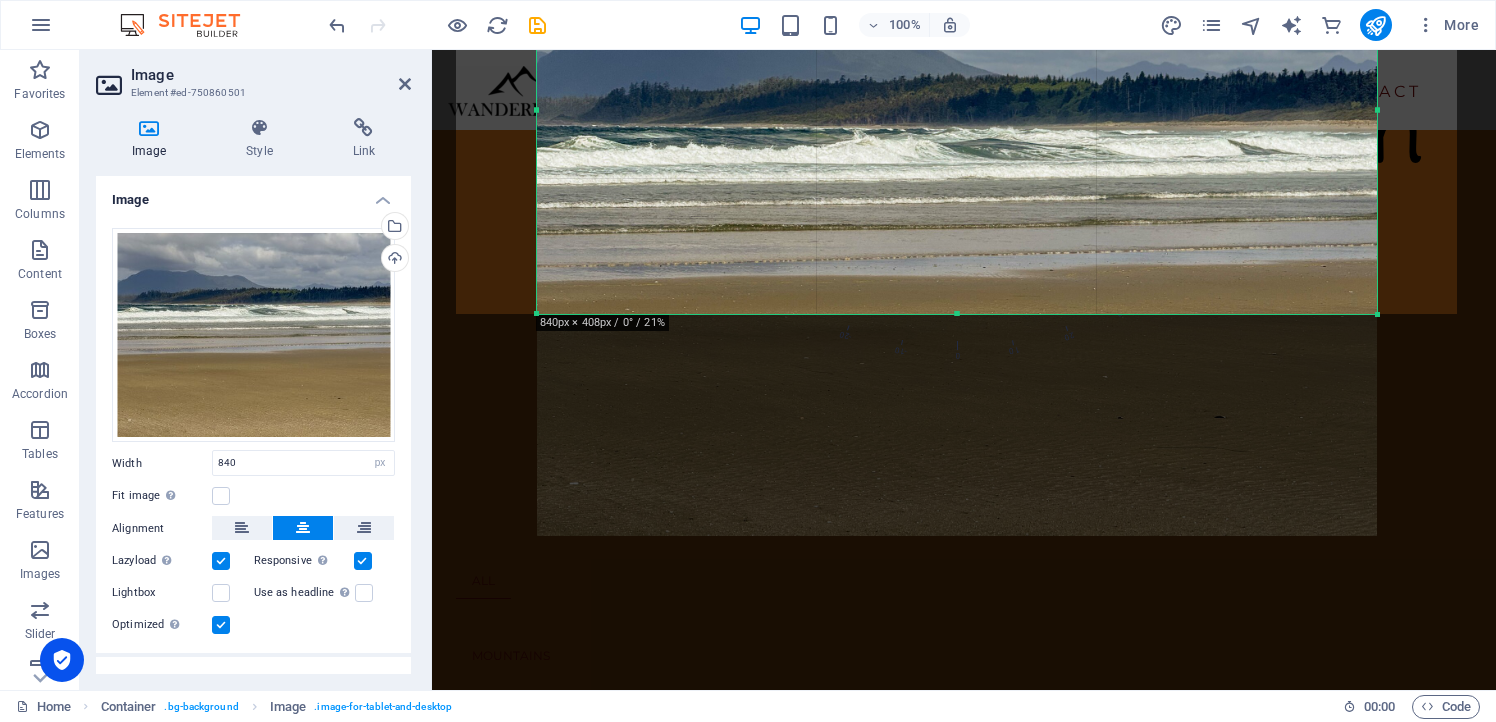 drag, startPoint x: 1374, startPoint y: 535, endPoint x: 1371, endPoint y: 313, distance: 222.02026 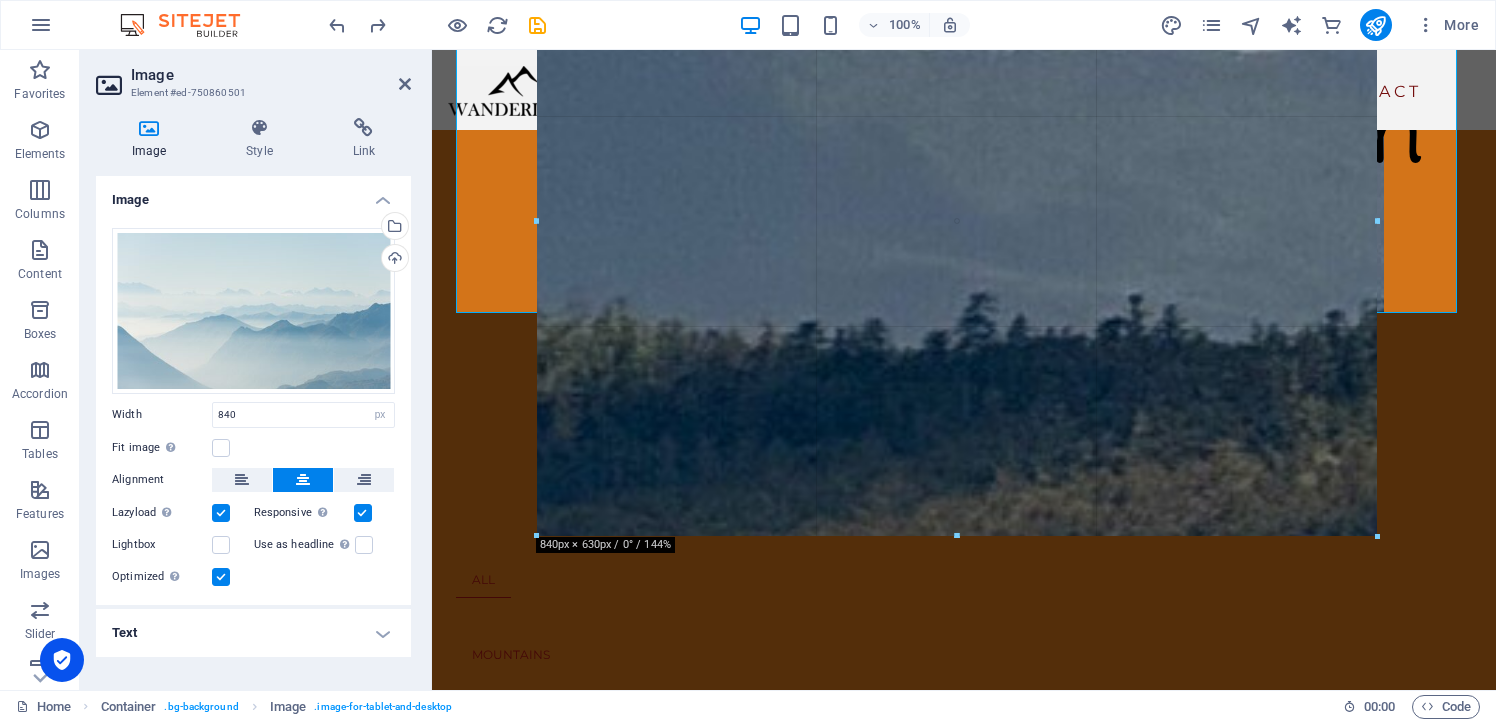 drag, startPoint x: 1375, startPoint y: 536, endPoint x: 1382, endPoint y: 411, distance: 125.19585 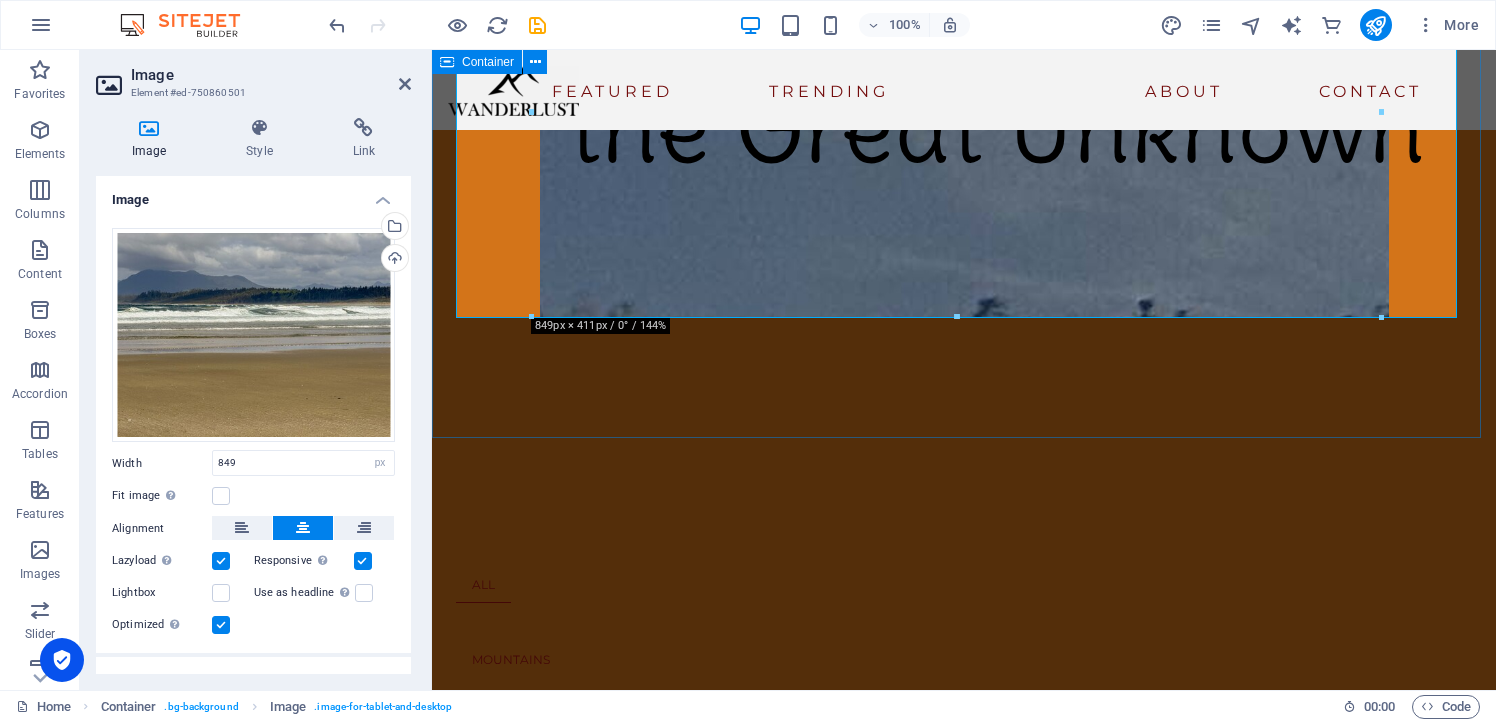 type on "840" 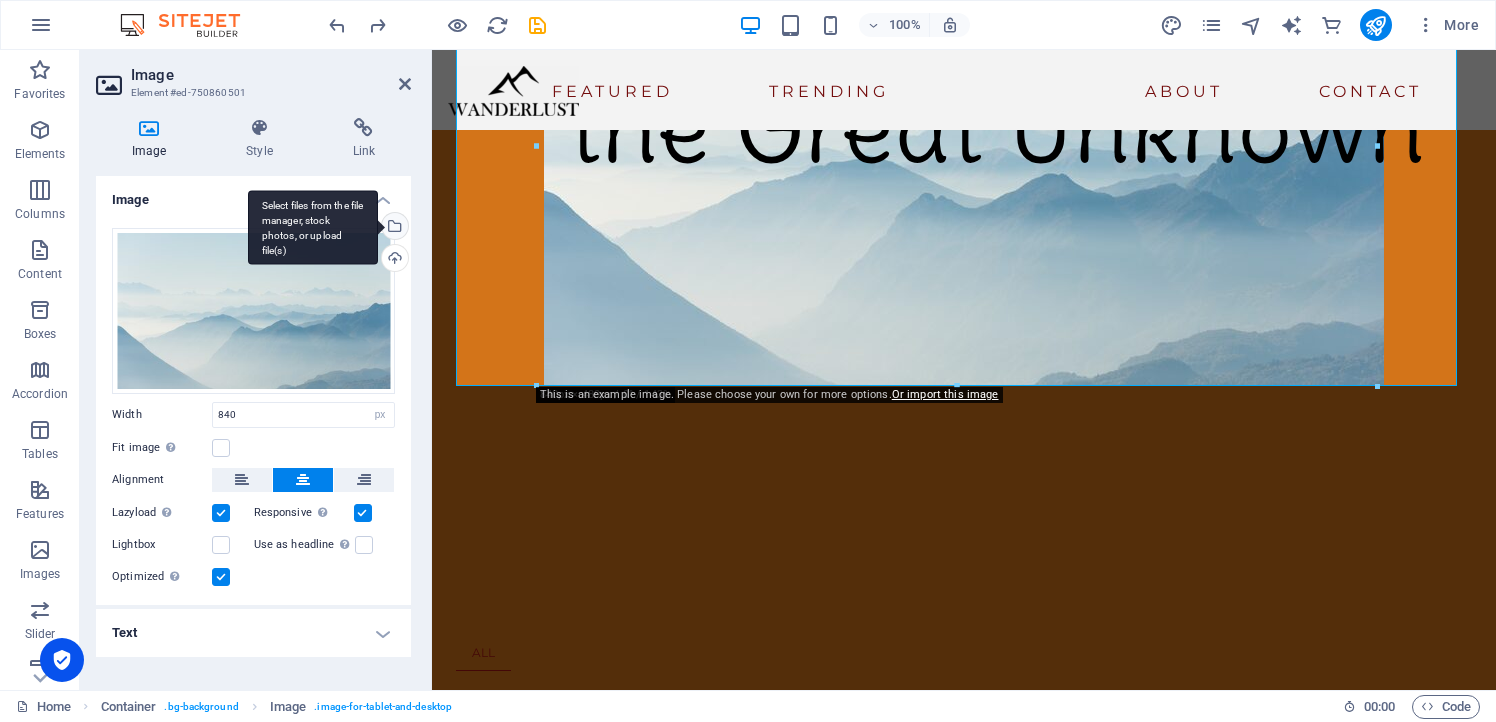 click on "Select files from the file manager, stock photos, or upload file(s)" at bounding box center (393, 228) 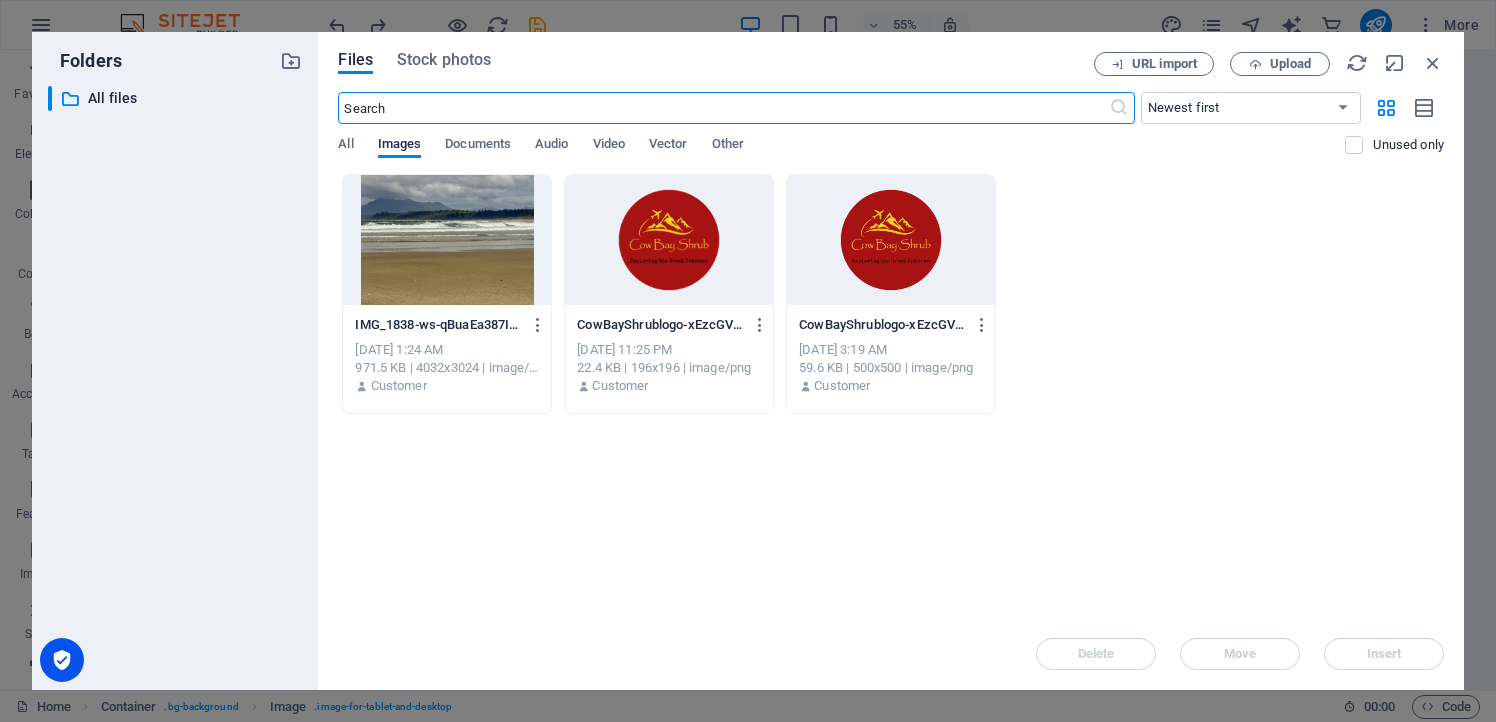 click at bounding box center (447, 240) 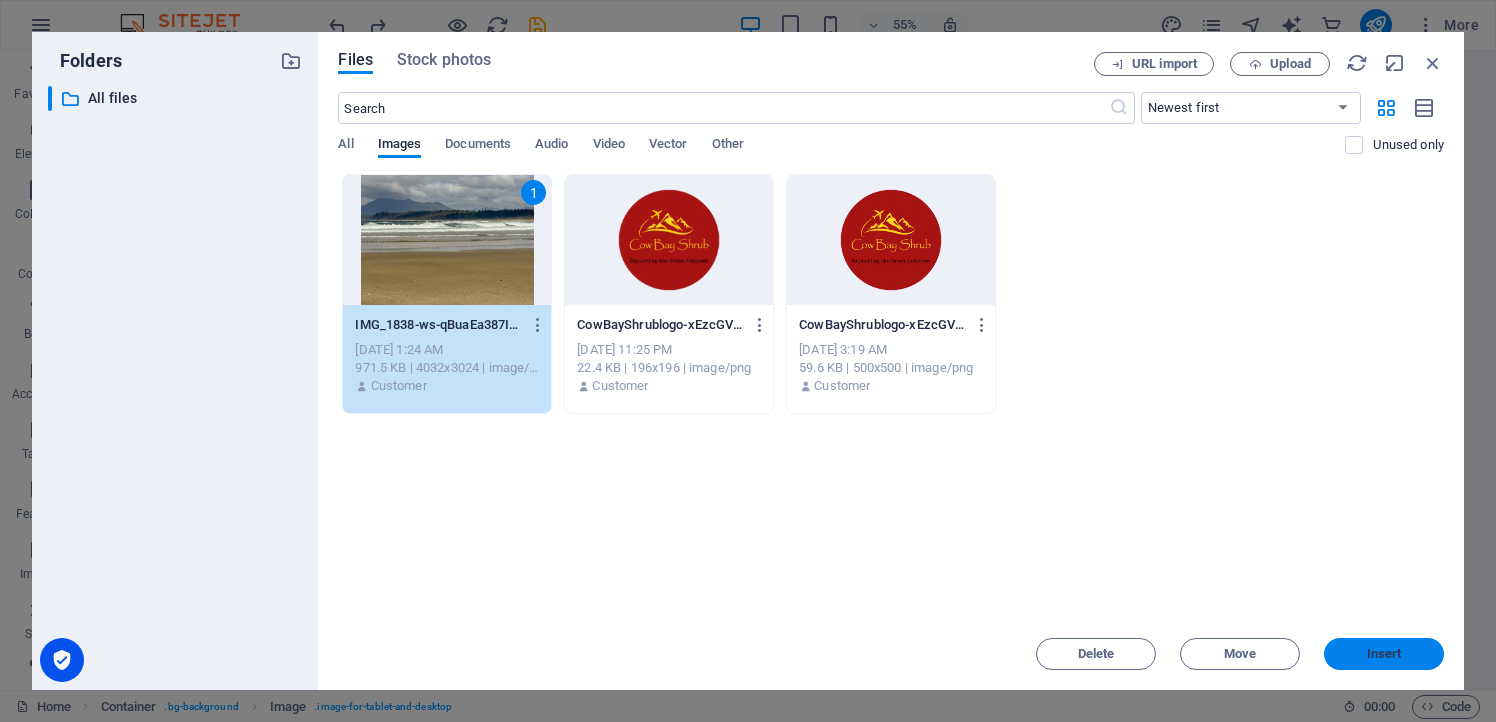 click on "Insert" at bounding box center [1384, 654] 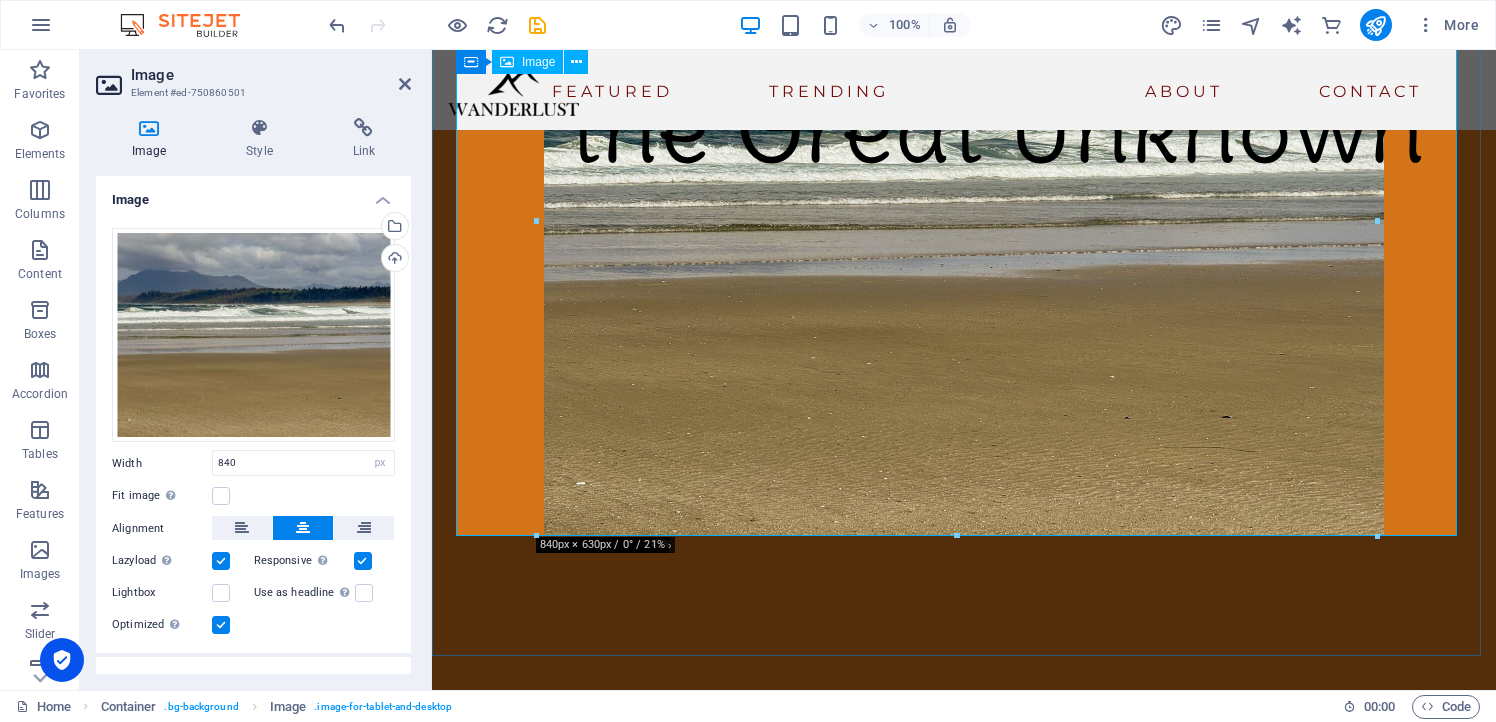 click at bounding box center [964, 221] 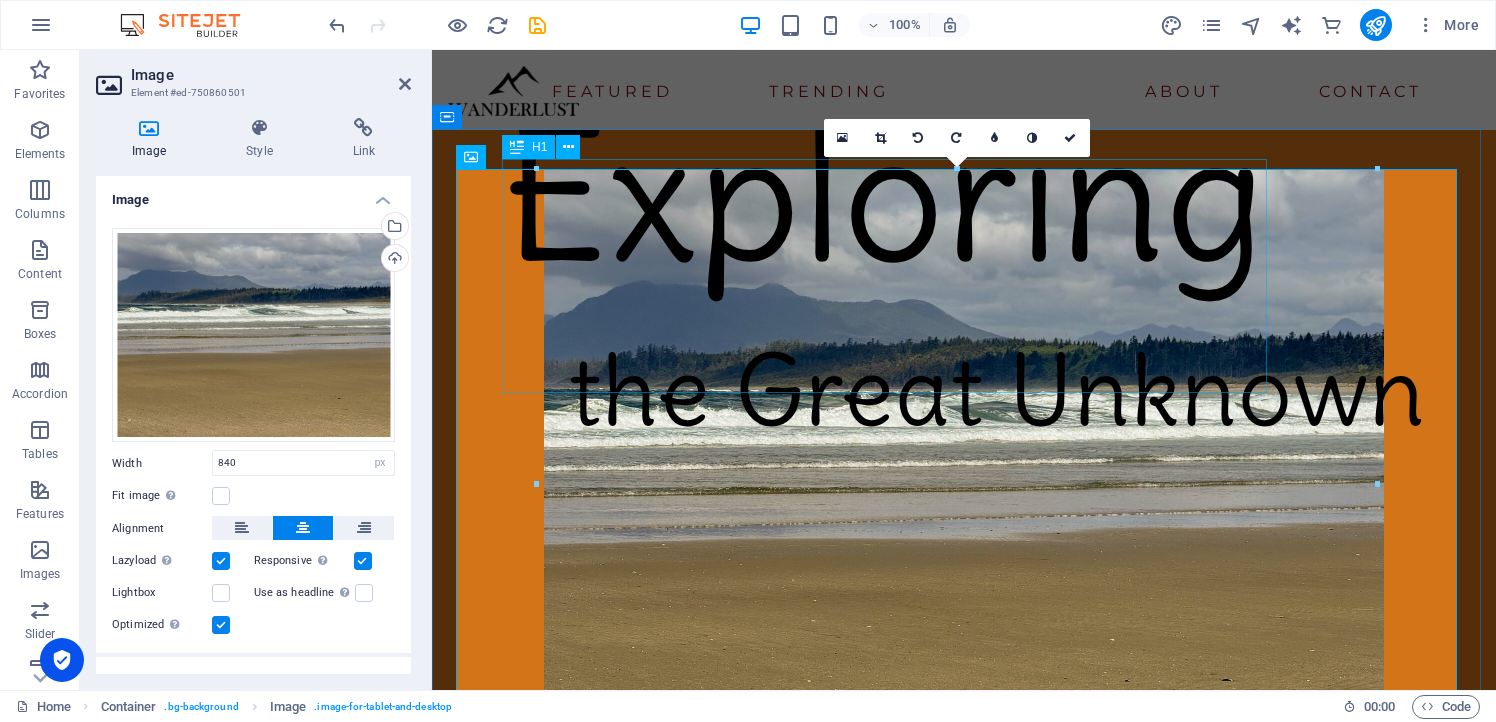 scroll, scrollTop: 0, scrollLeft: 0, axis: both 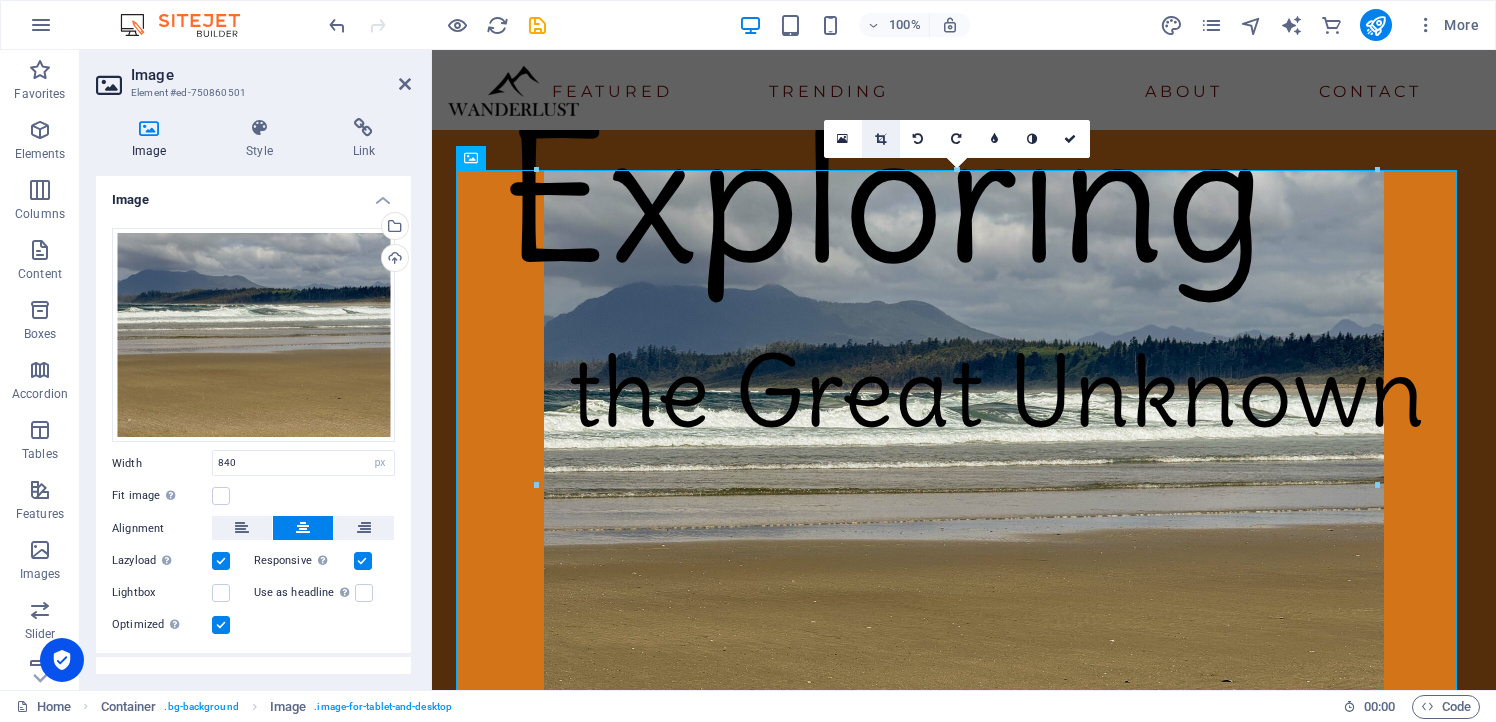 click at bounding box center (880, 139) 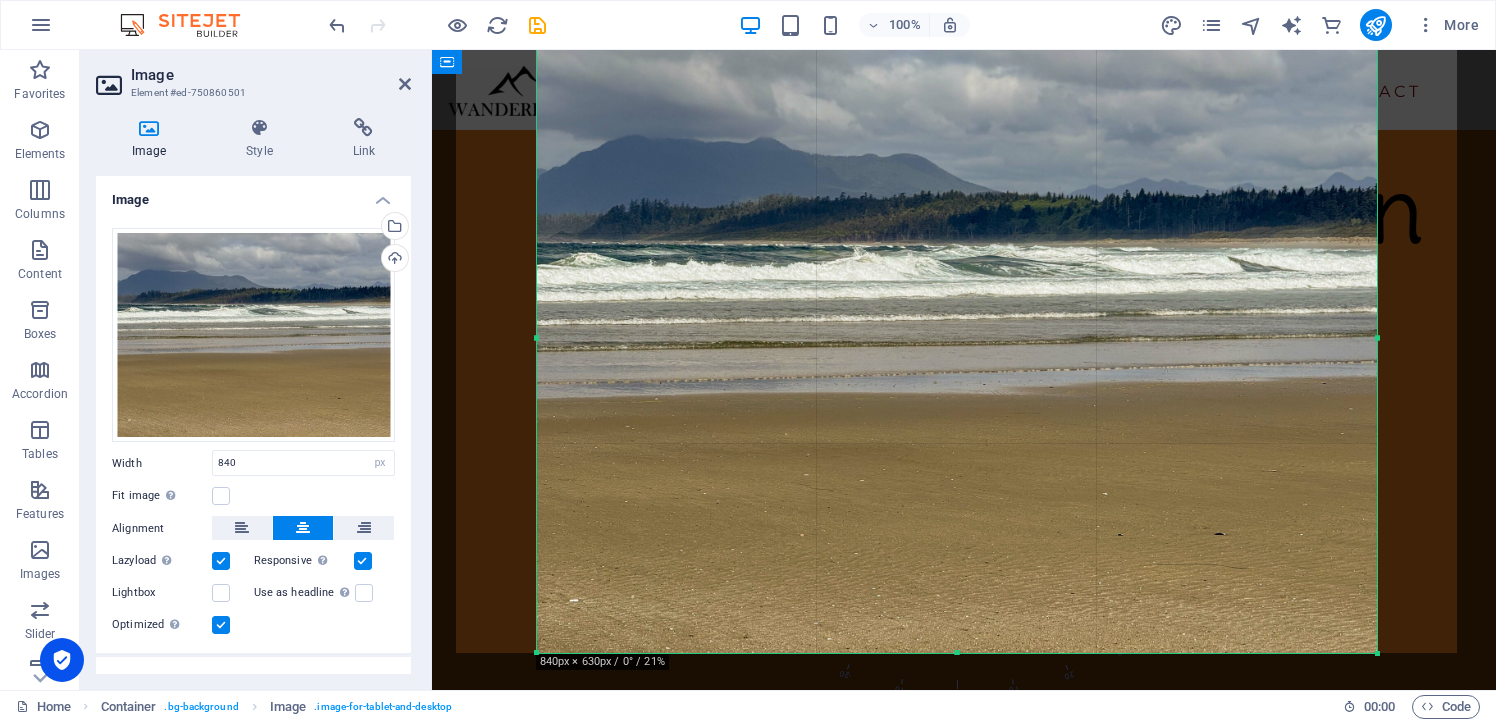 scroll, scrollTop: 199, scrollLeft: 0, axis: vertical 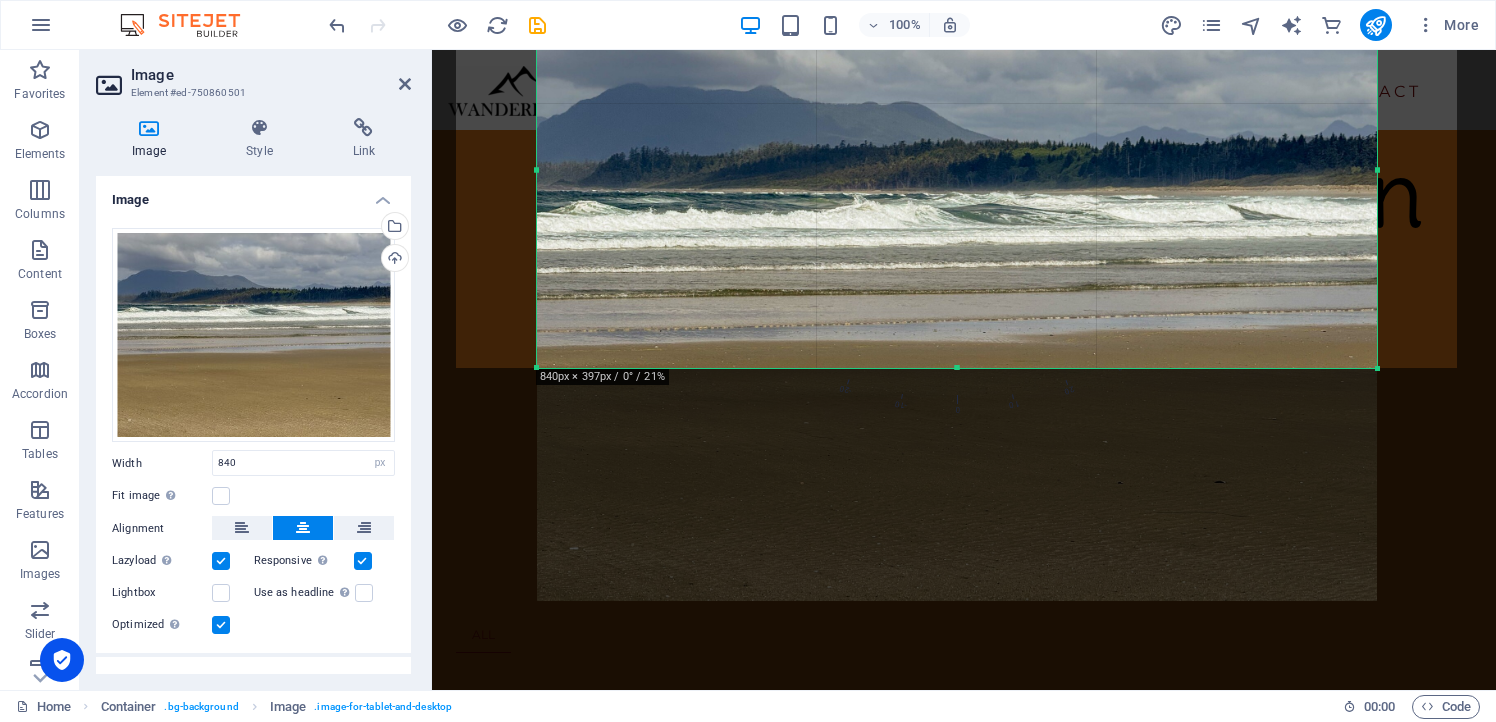 drag, startPoint x: 956, startPoint y: 600, endPoint x: 957, endPoint y: 367, distance: 233.00215 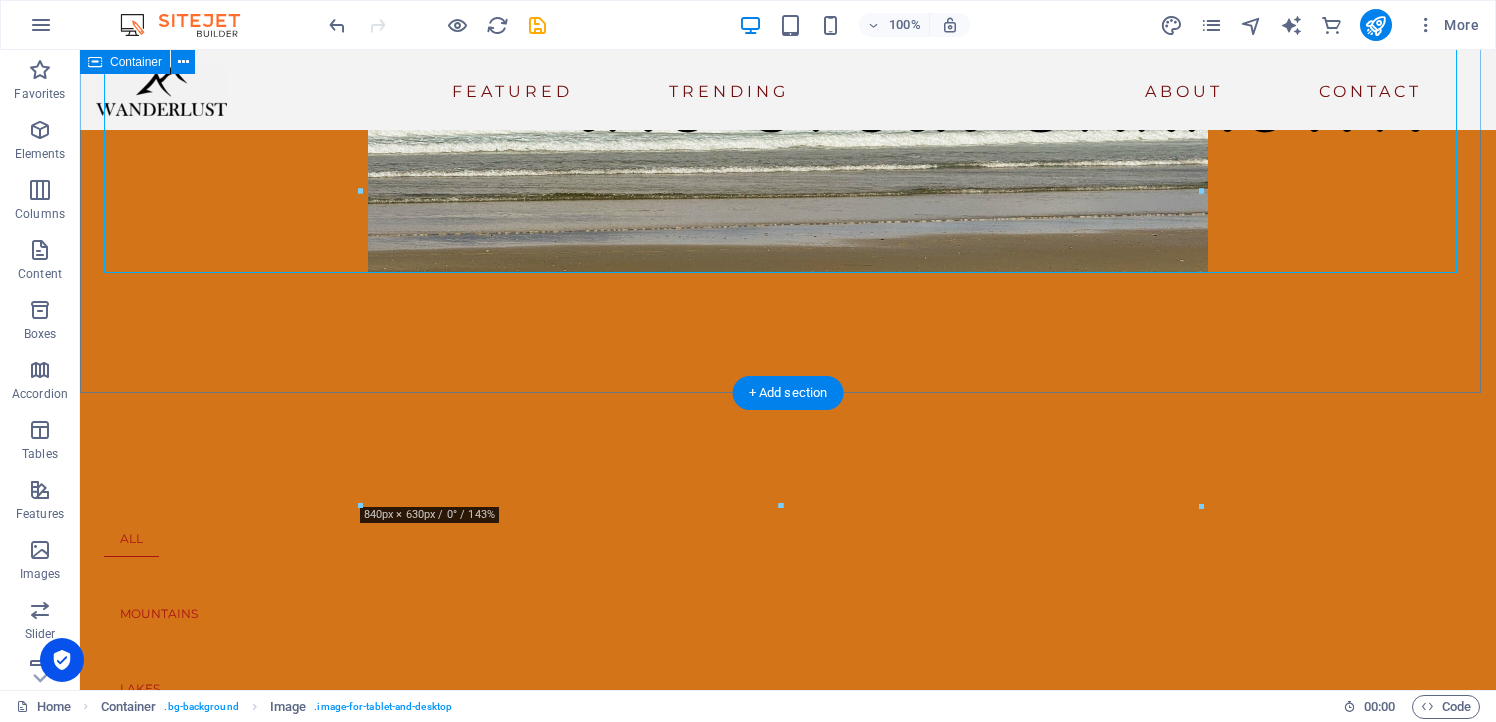 scroll, scrollTop: 297, scrollLeft: 0, axis: vertical 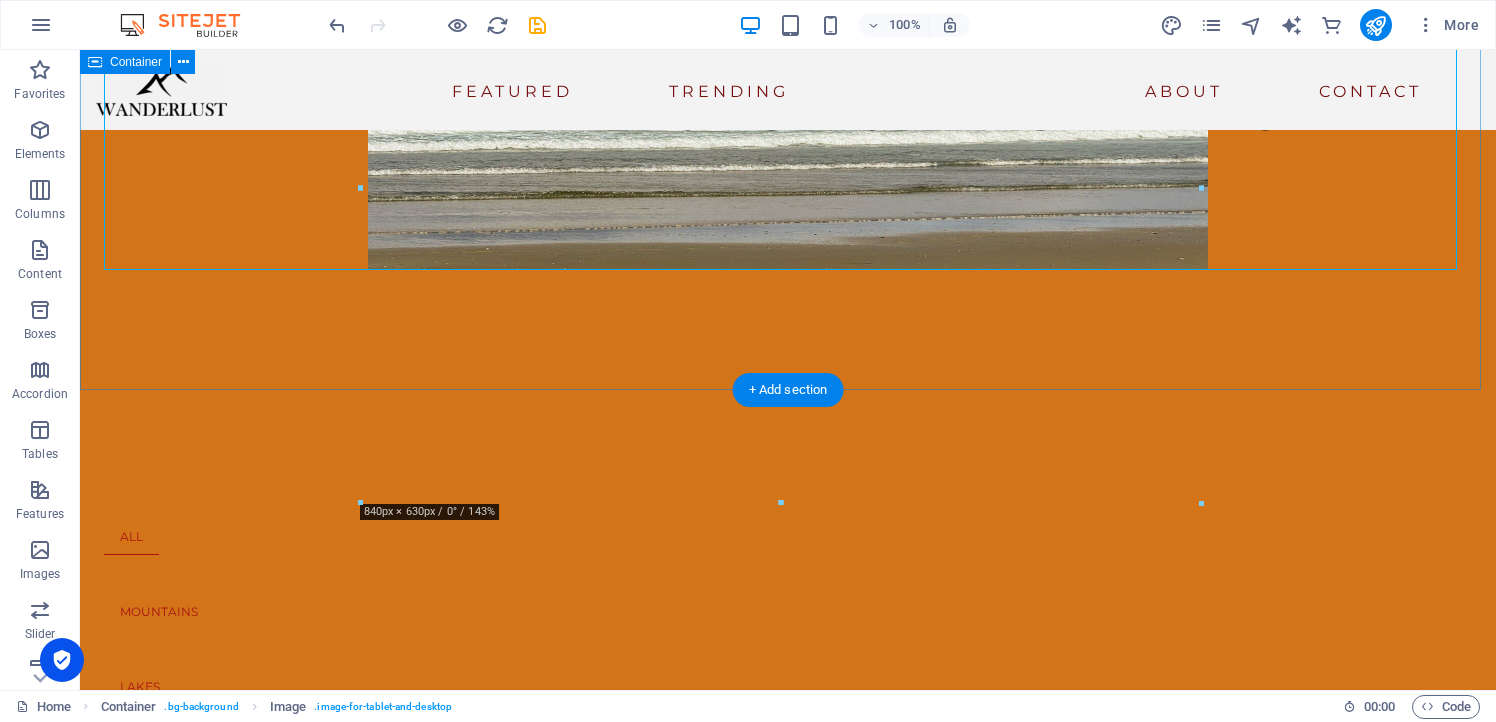 click on "Exploring the Great Unknown" at bounding box center [788, 111] 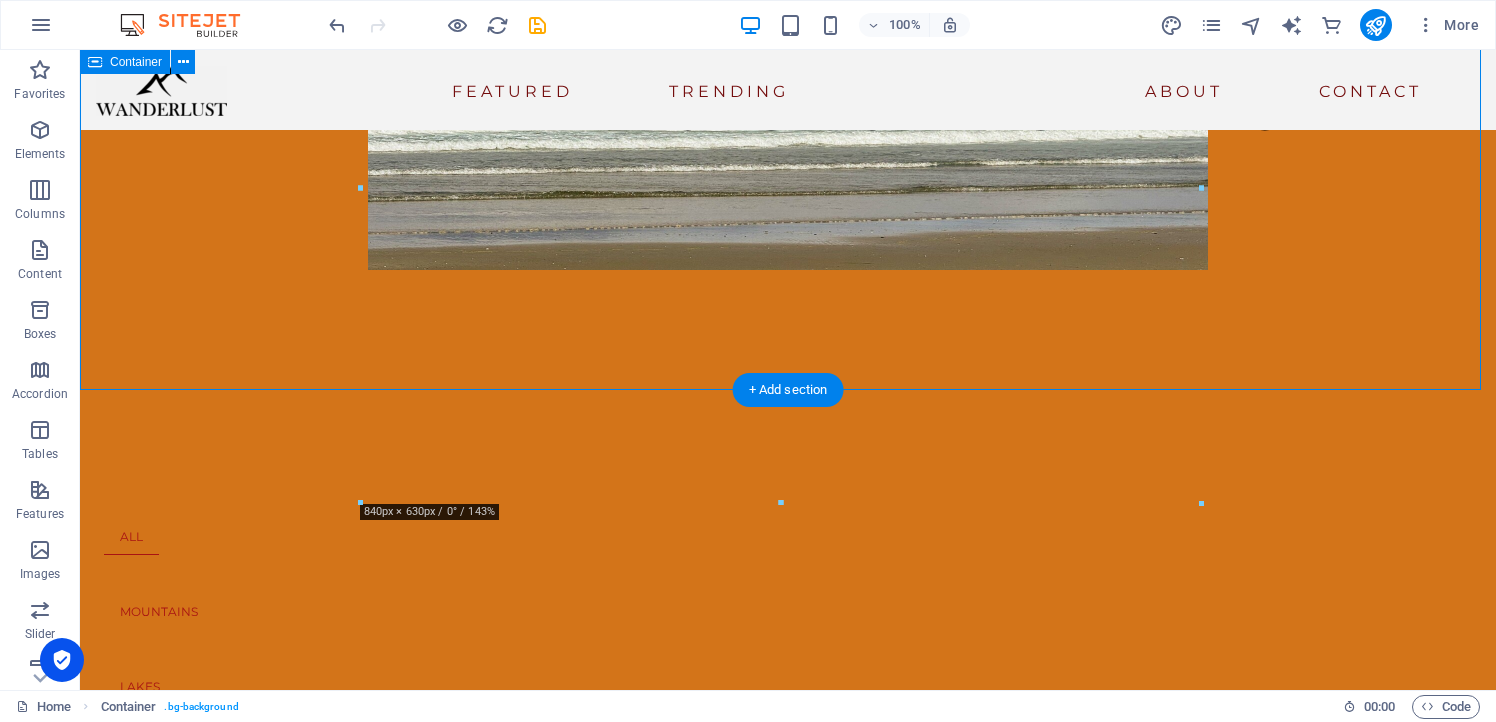 click on "Exploring the Great Unknown" at bounding box center (788, 111) 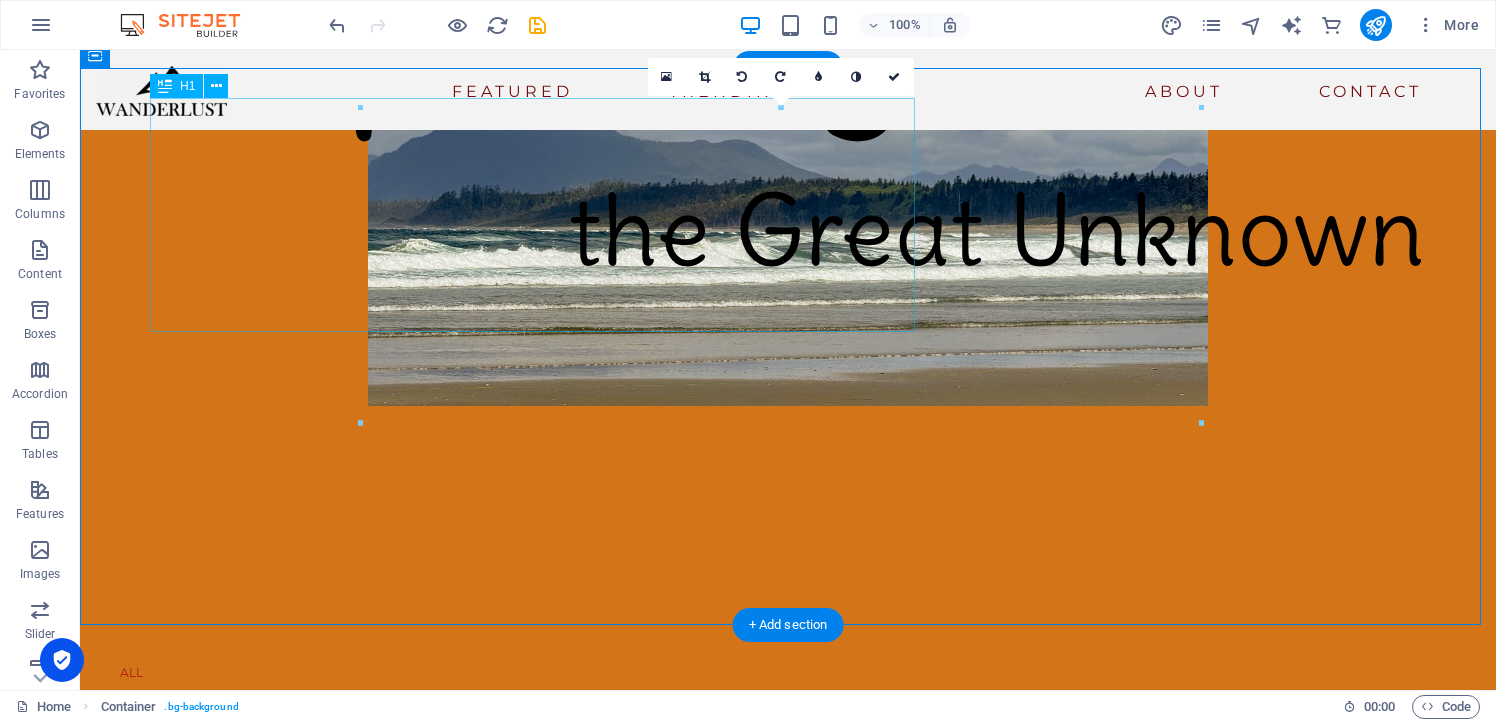 scroll, scrollTop: 0, scrollLeft: 0, axis: both 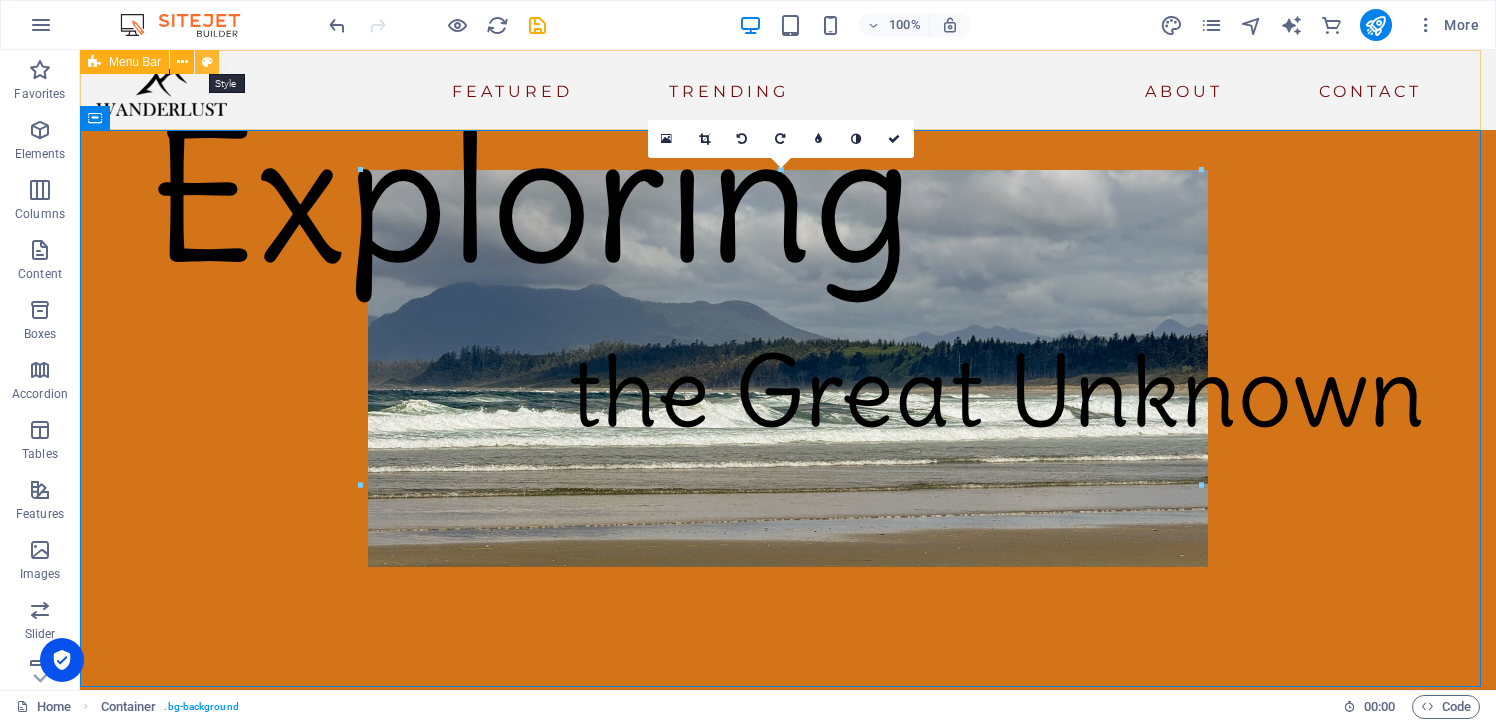 click at bounding box center (207, 62) 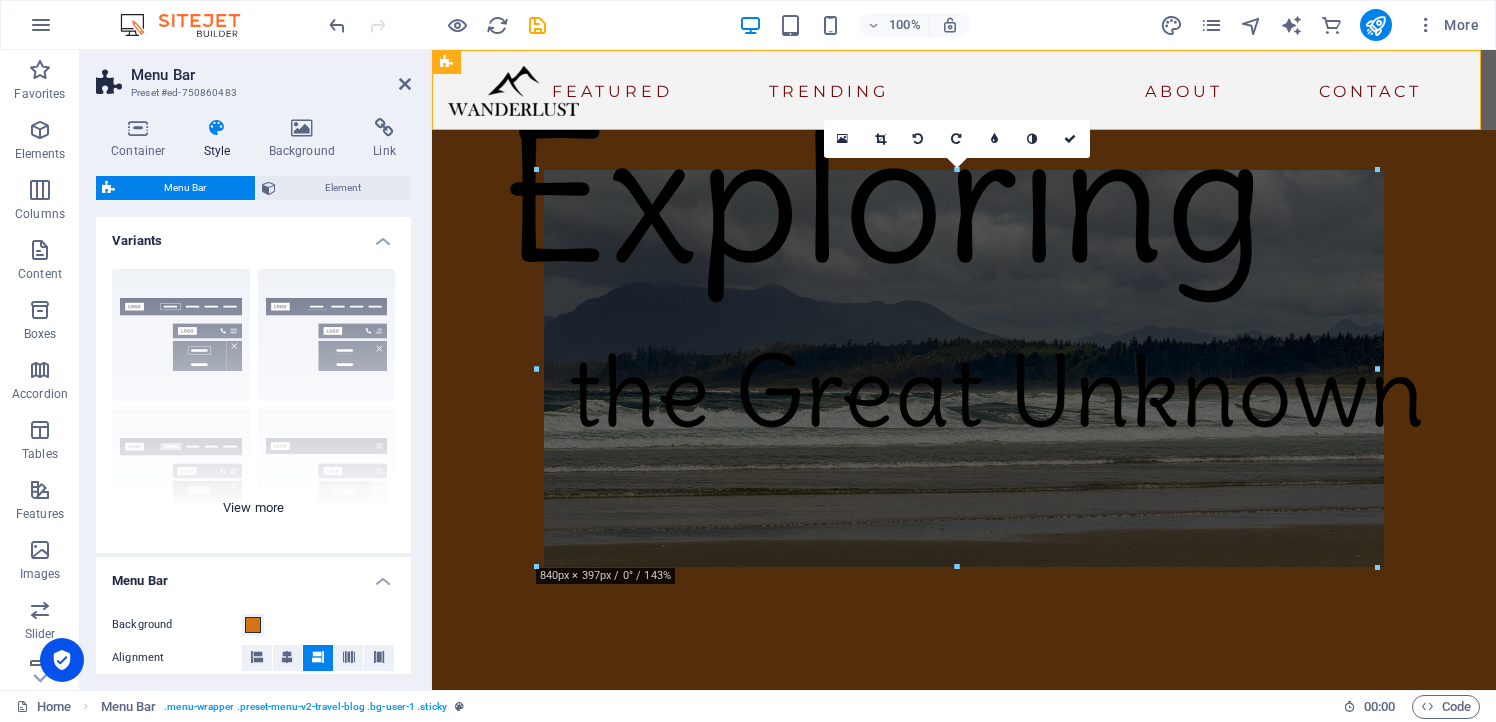 click on "Border Centered Default Fixed Loki Trigger Wide XXL" at bounding box center [253, 403] 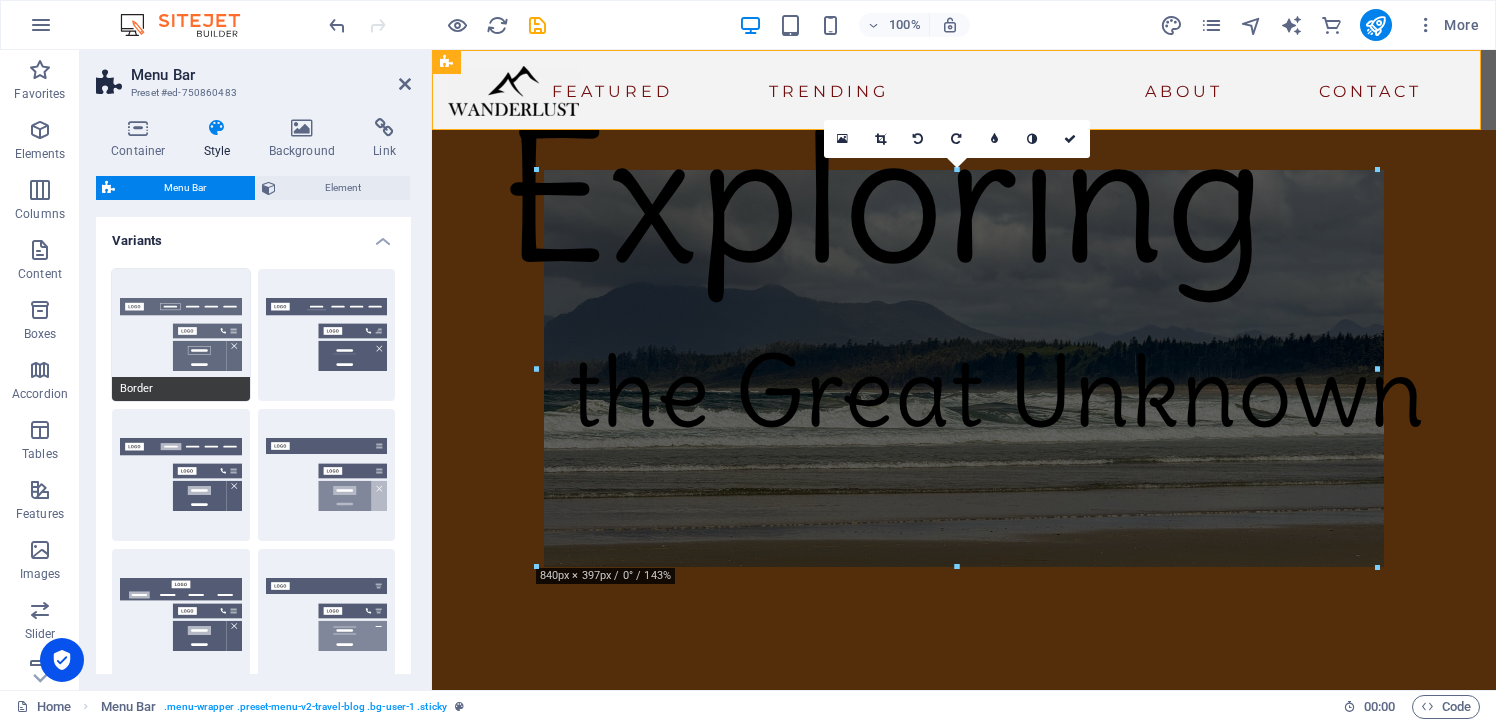 click on "Border" at bounding box center (181, 335) 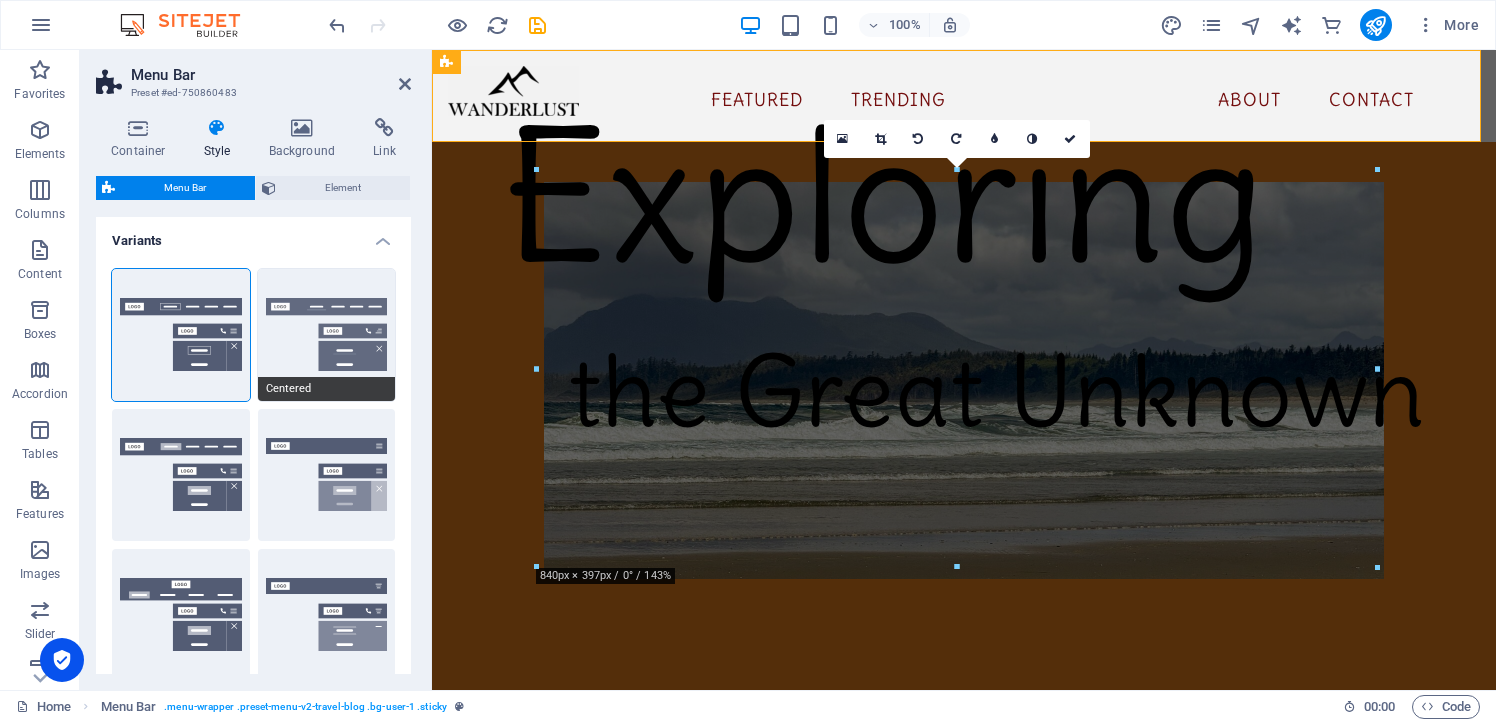 click on "Centered" at bounding box center [327, 335] 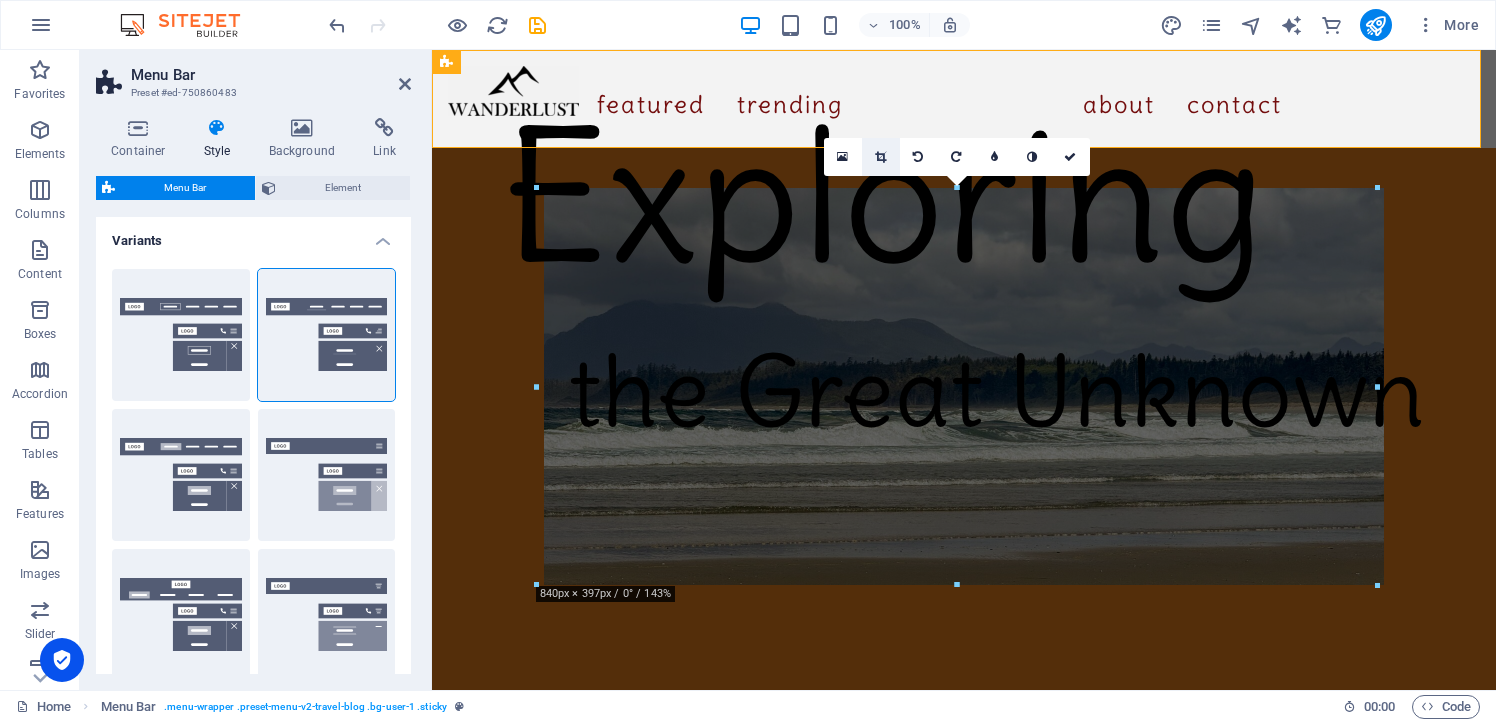click at bounding box center (880, 157) 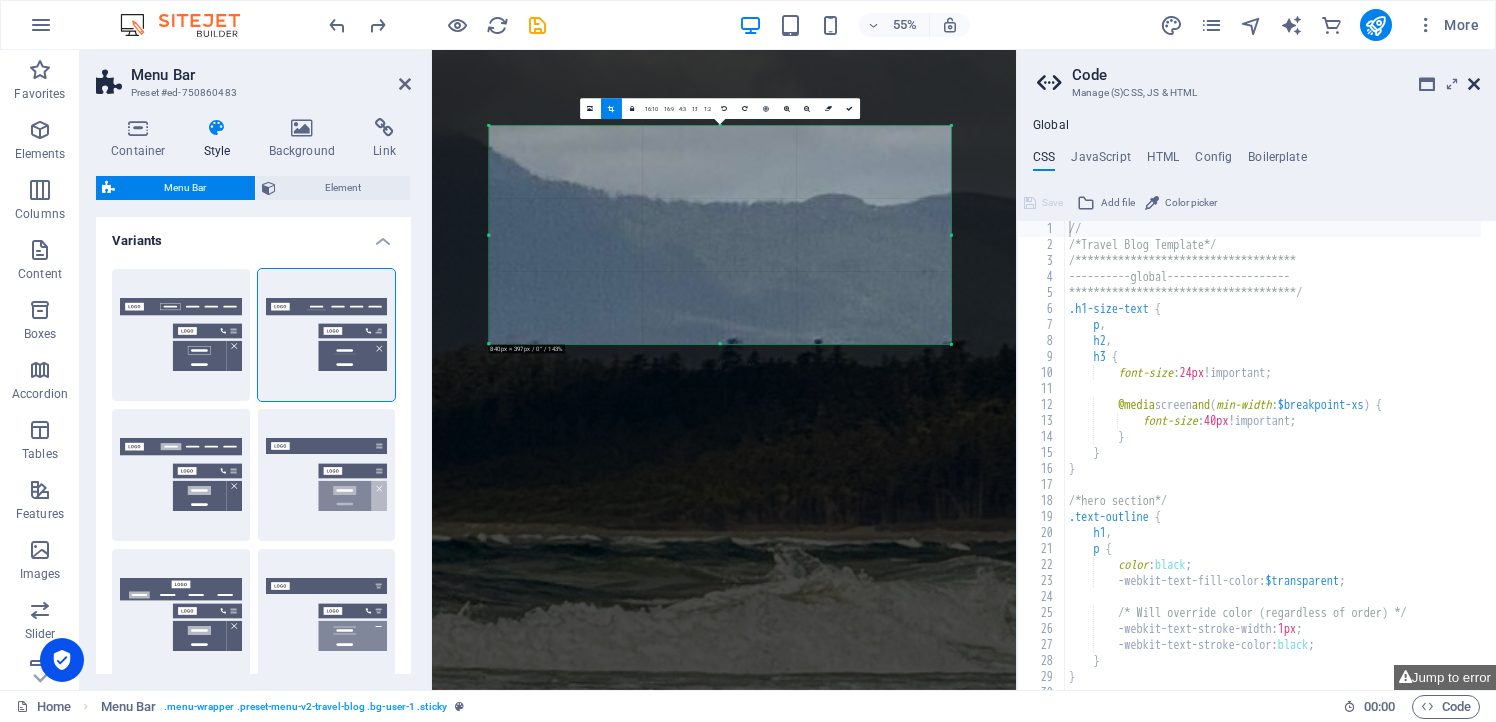 click at bounding box center [1474, 84] 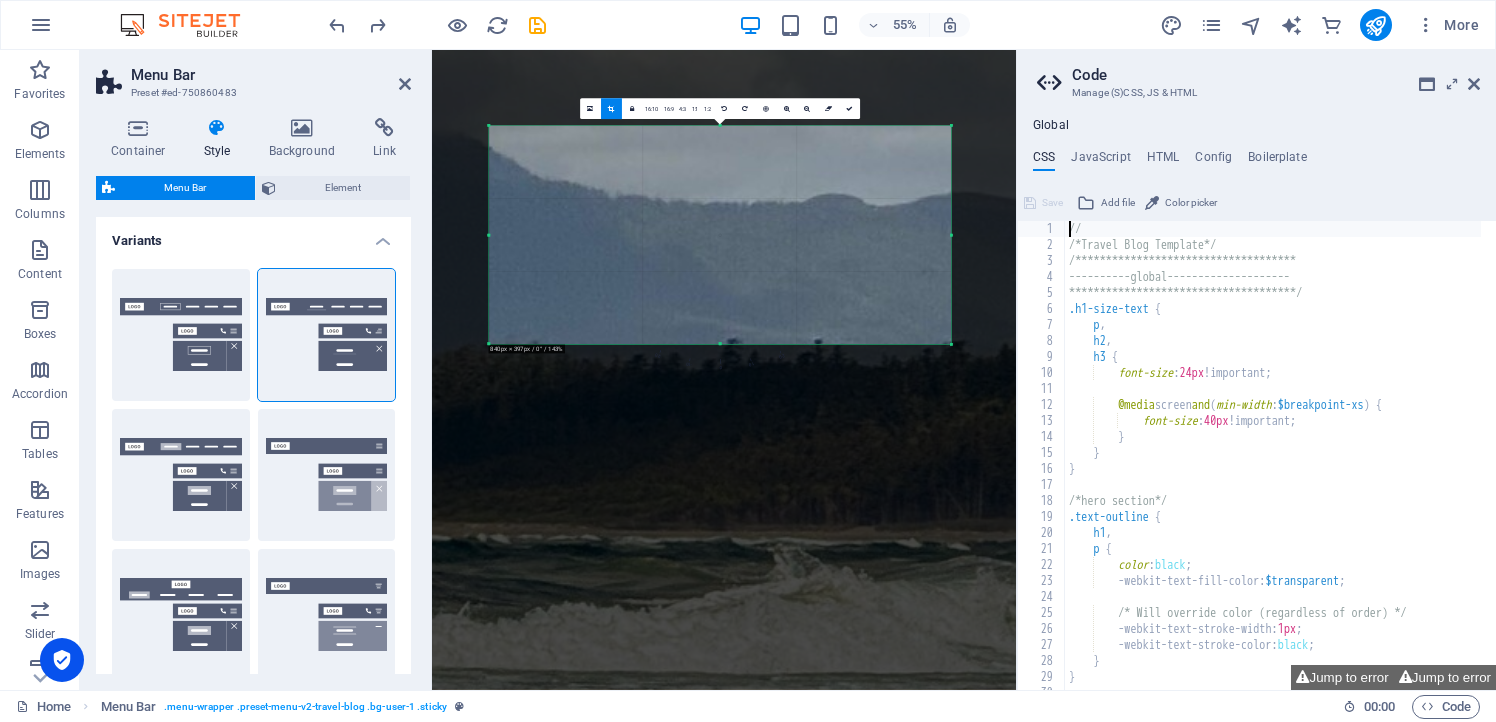 click at bounding box center [1162, 889] 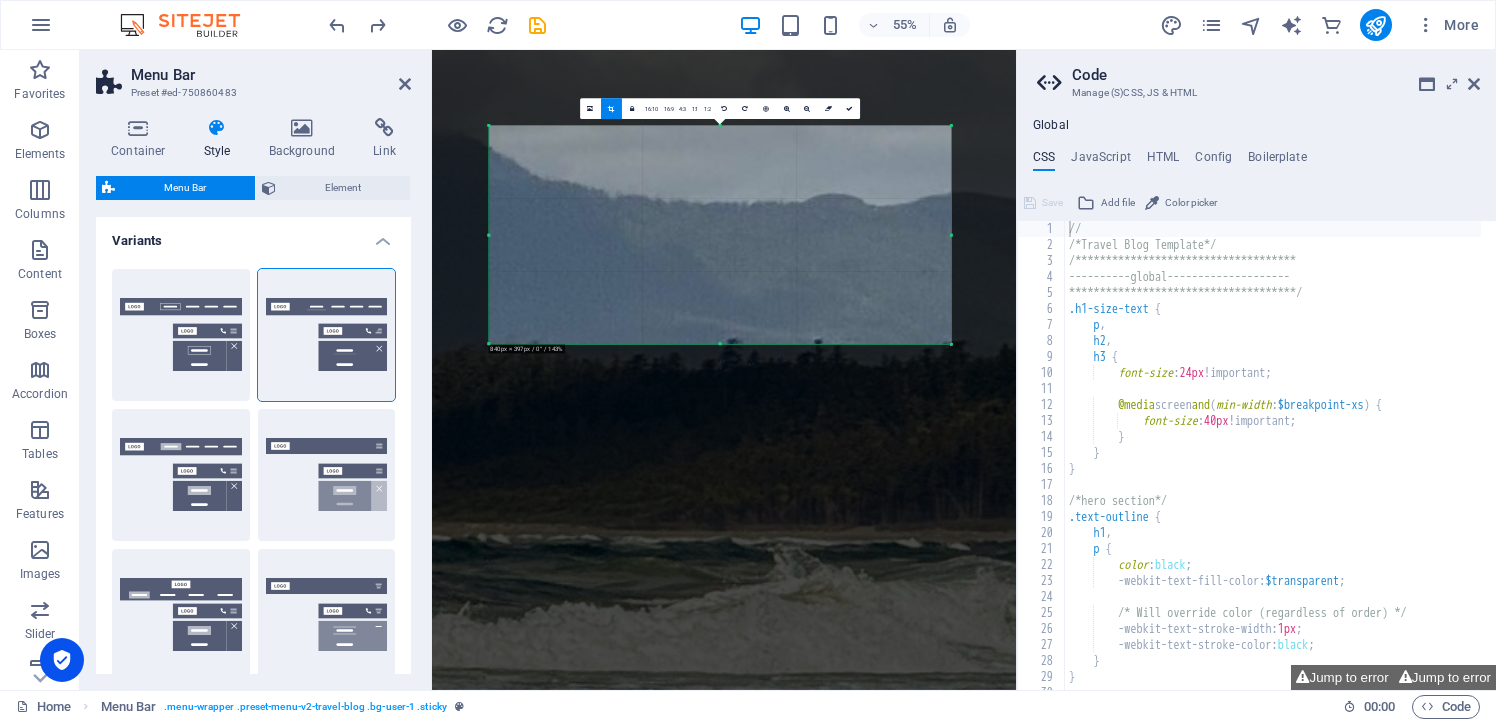 click on "Code" at bounding box center [1276, 75] 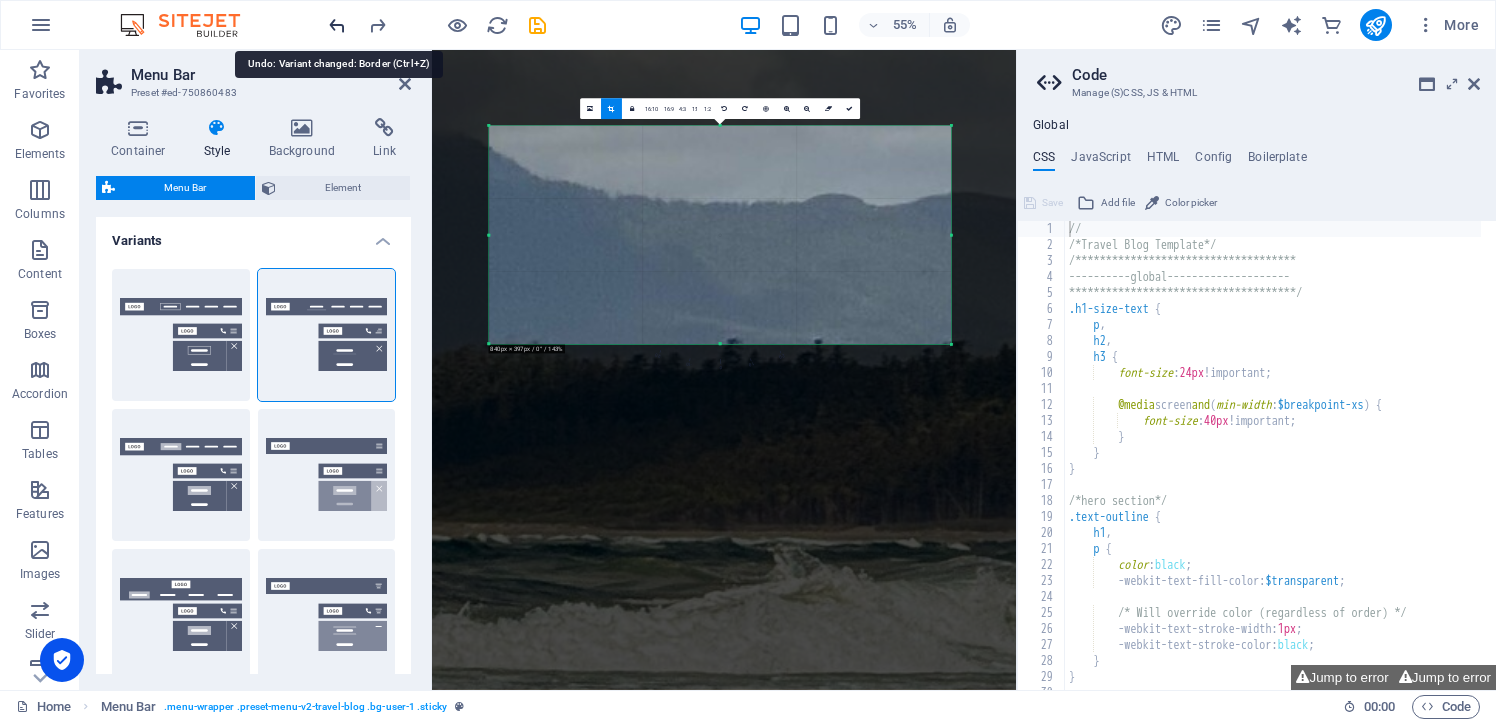 click at bounding box center [337, 25] 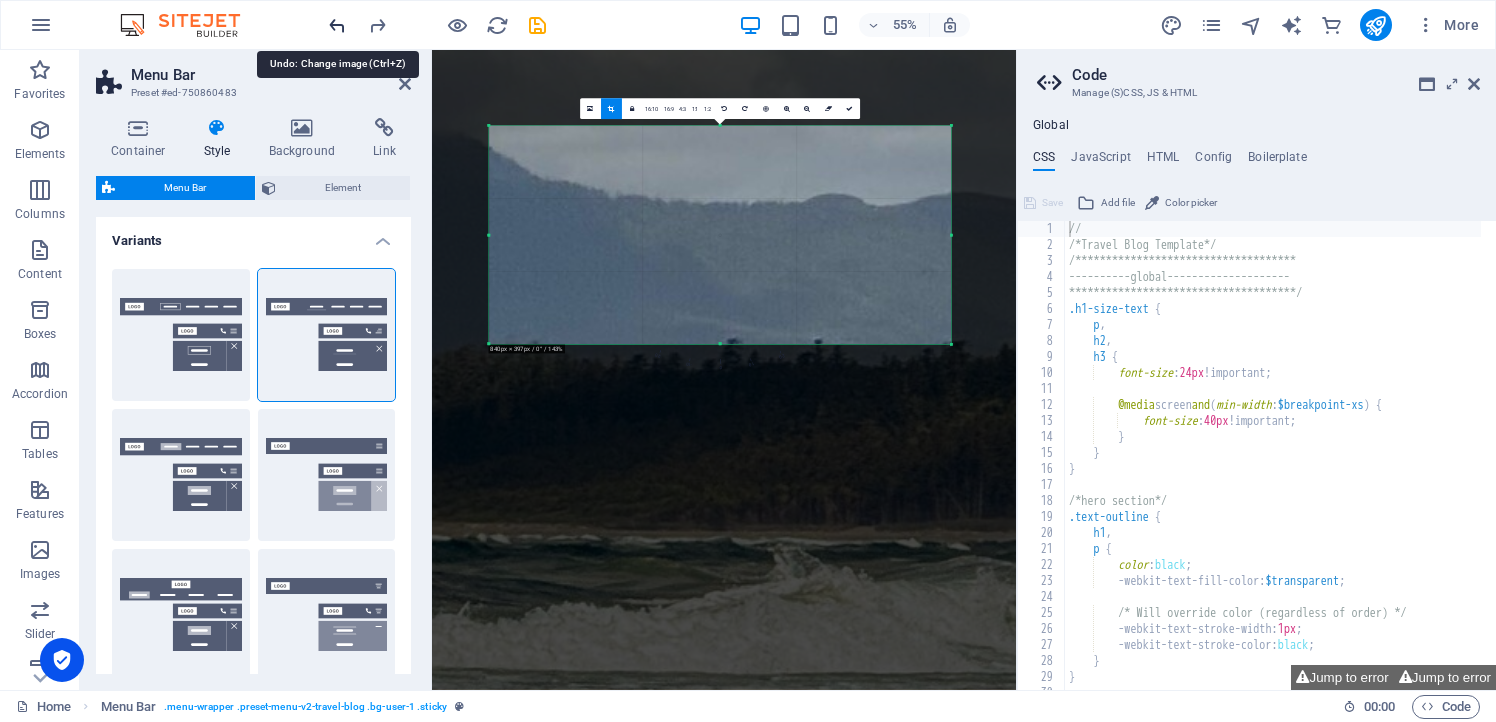 click at bounding box center [337, 25] 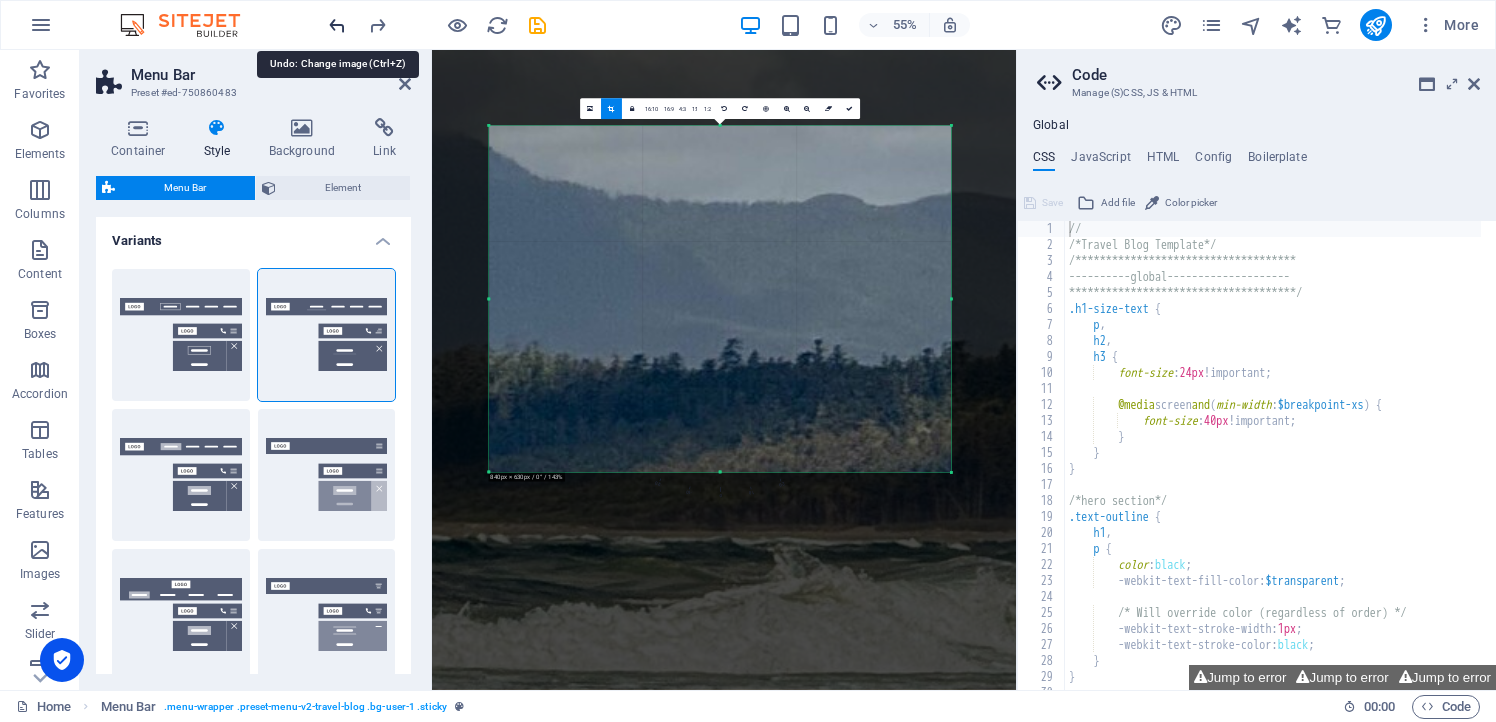 click at bounding box center (337, 25) 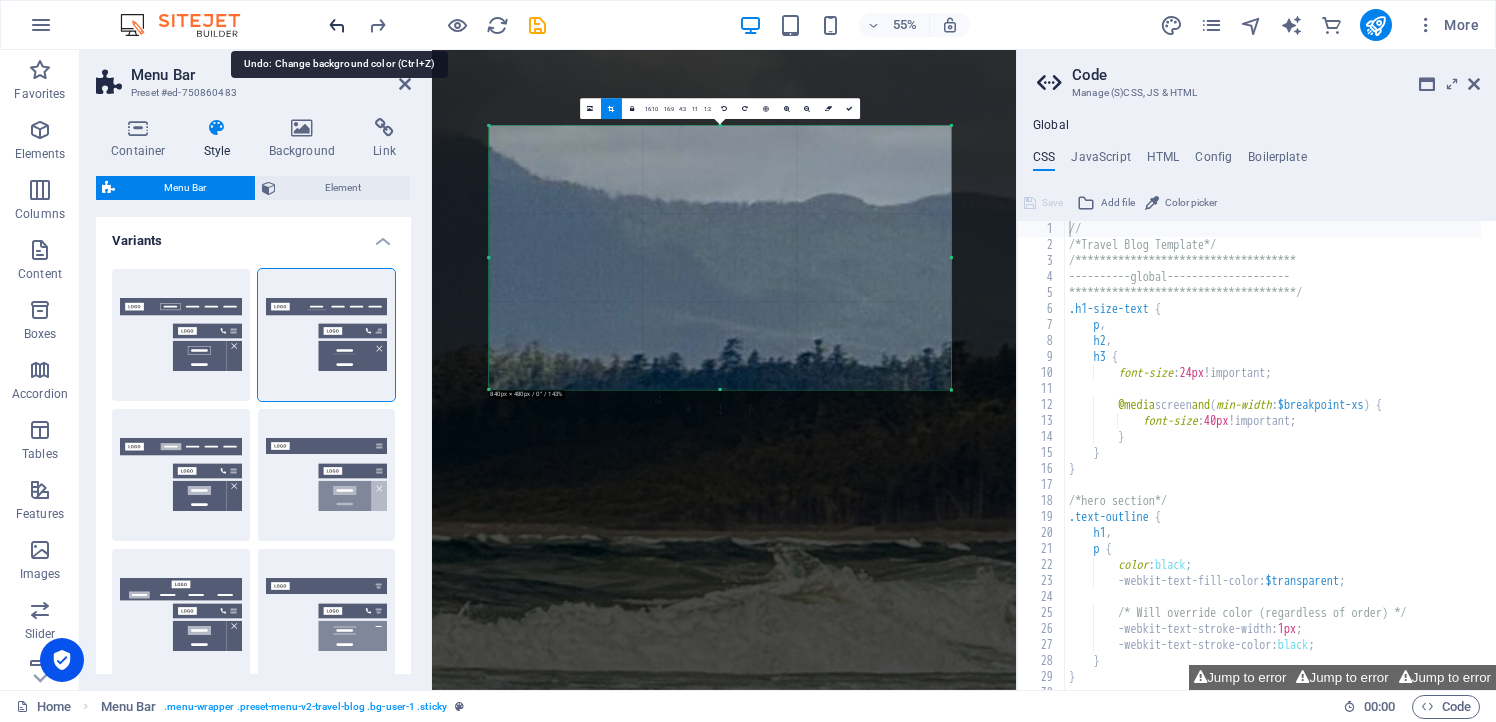 click at bounding box center [337, 25] 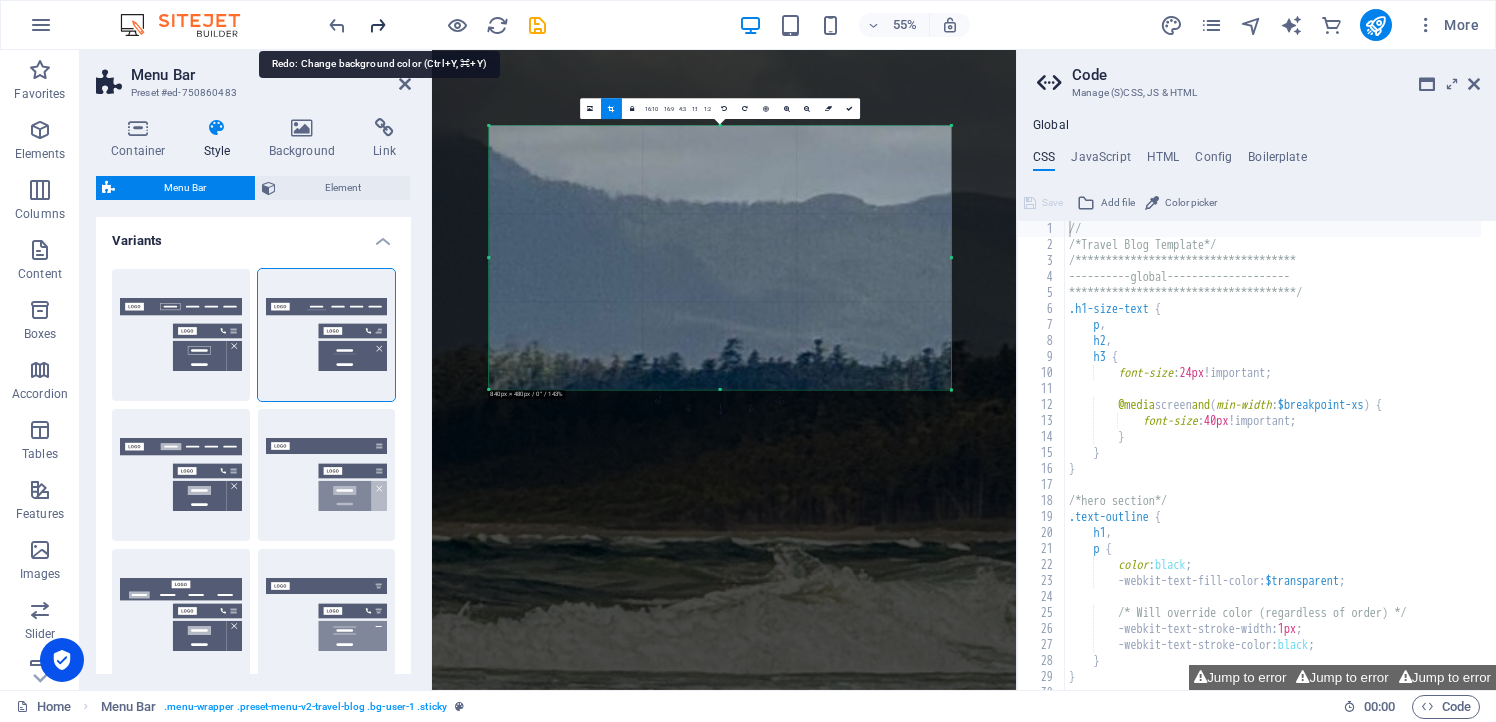 click at bounding box center [377, 25] 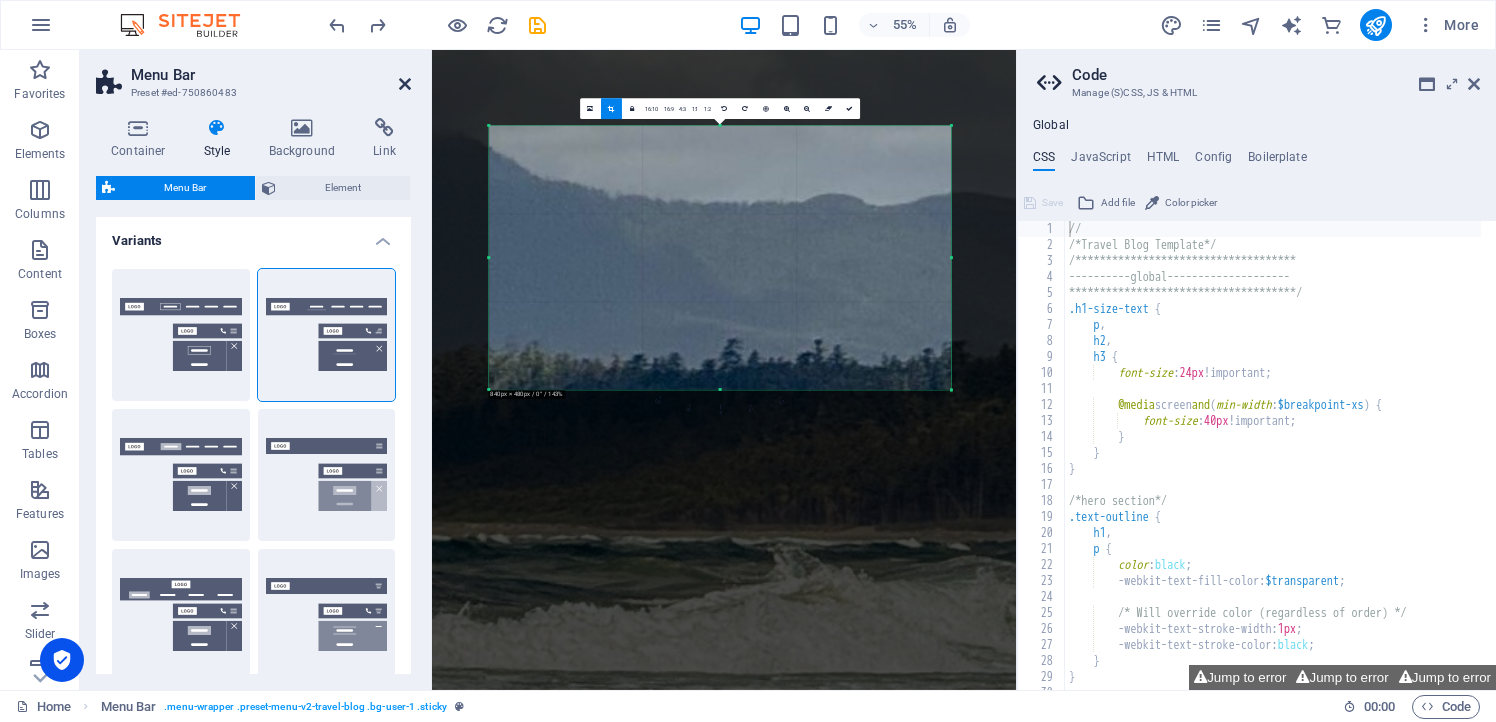 click at bounding box center [405, 84] 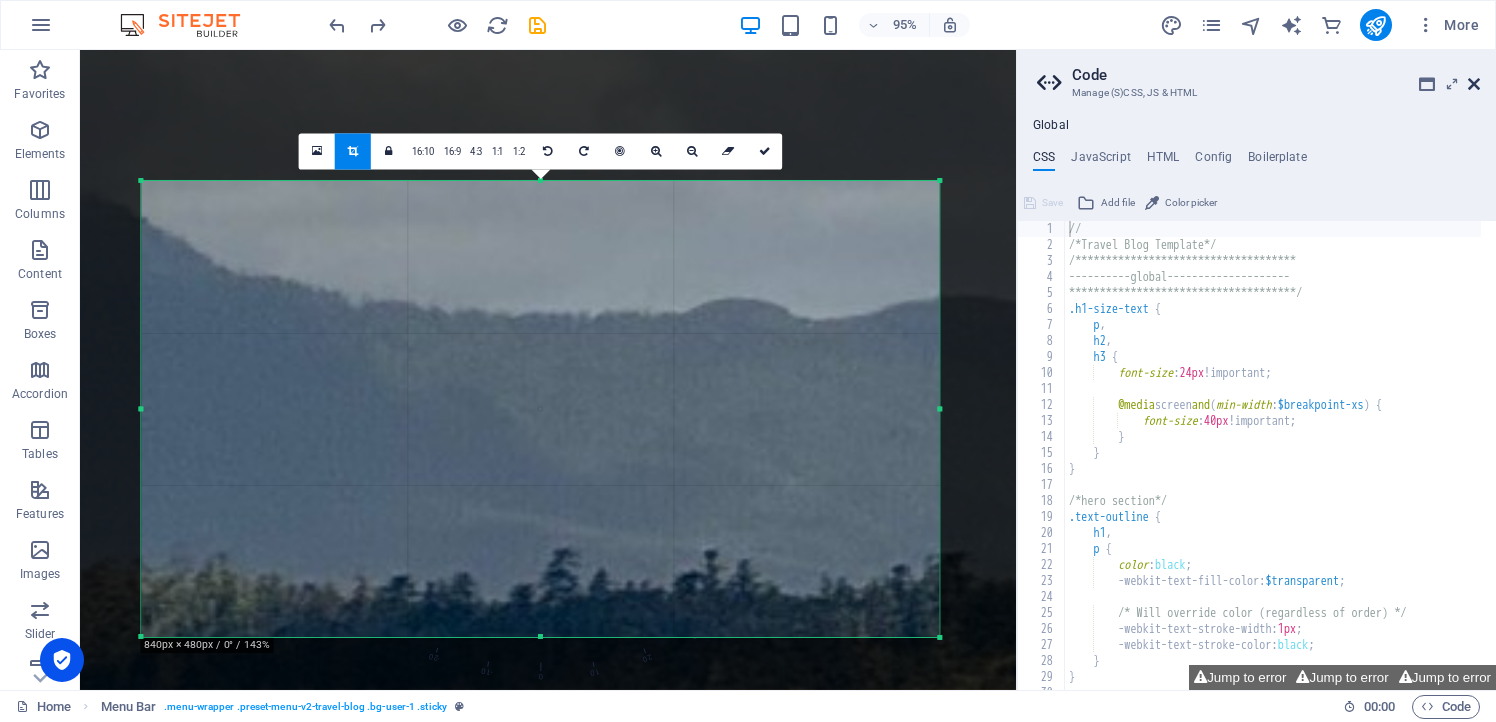 click at bounding box center [1474, 84] 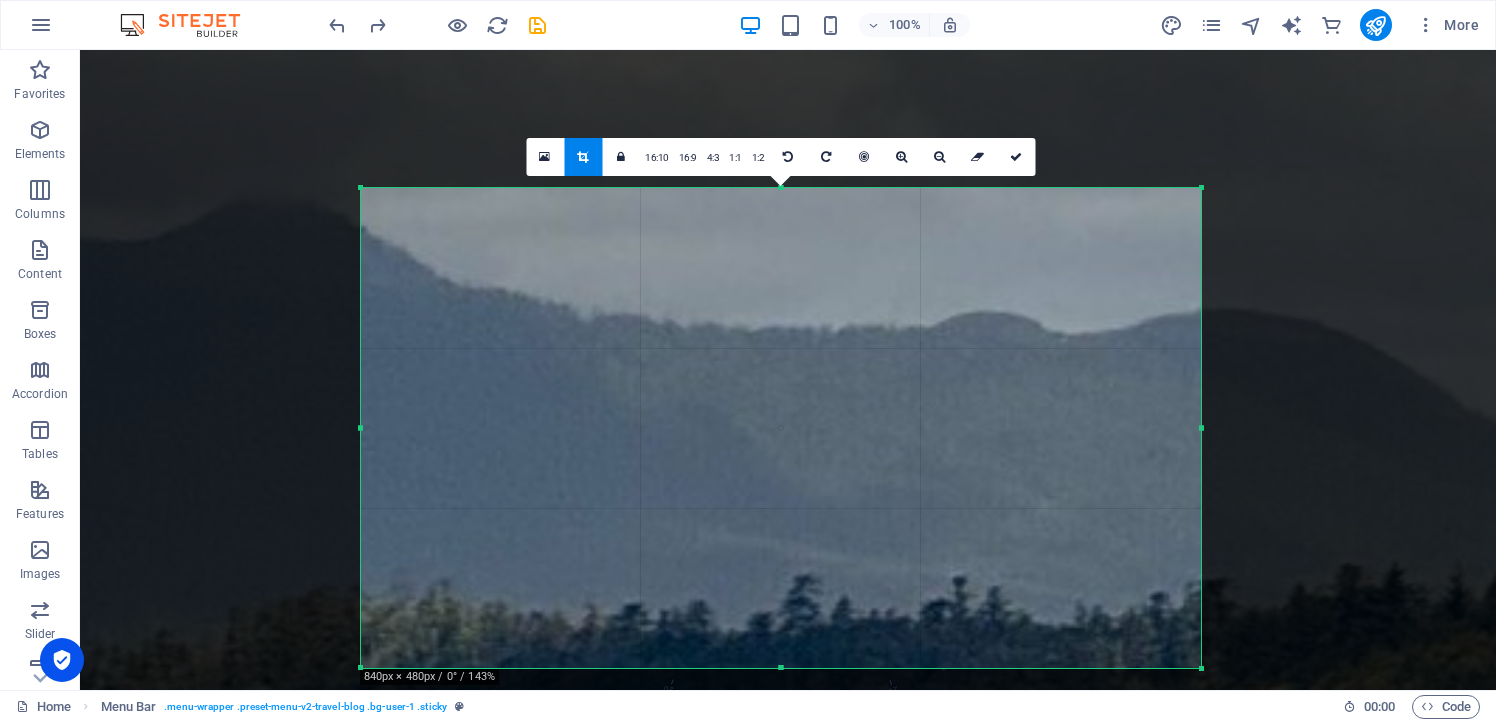 click at bounding box center (1585, 1575) 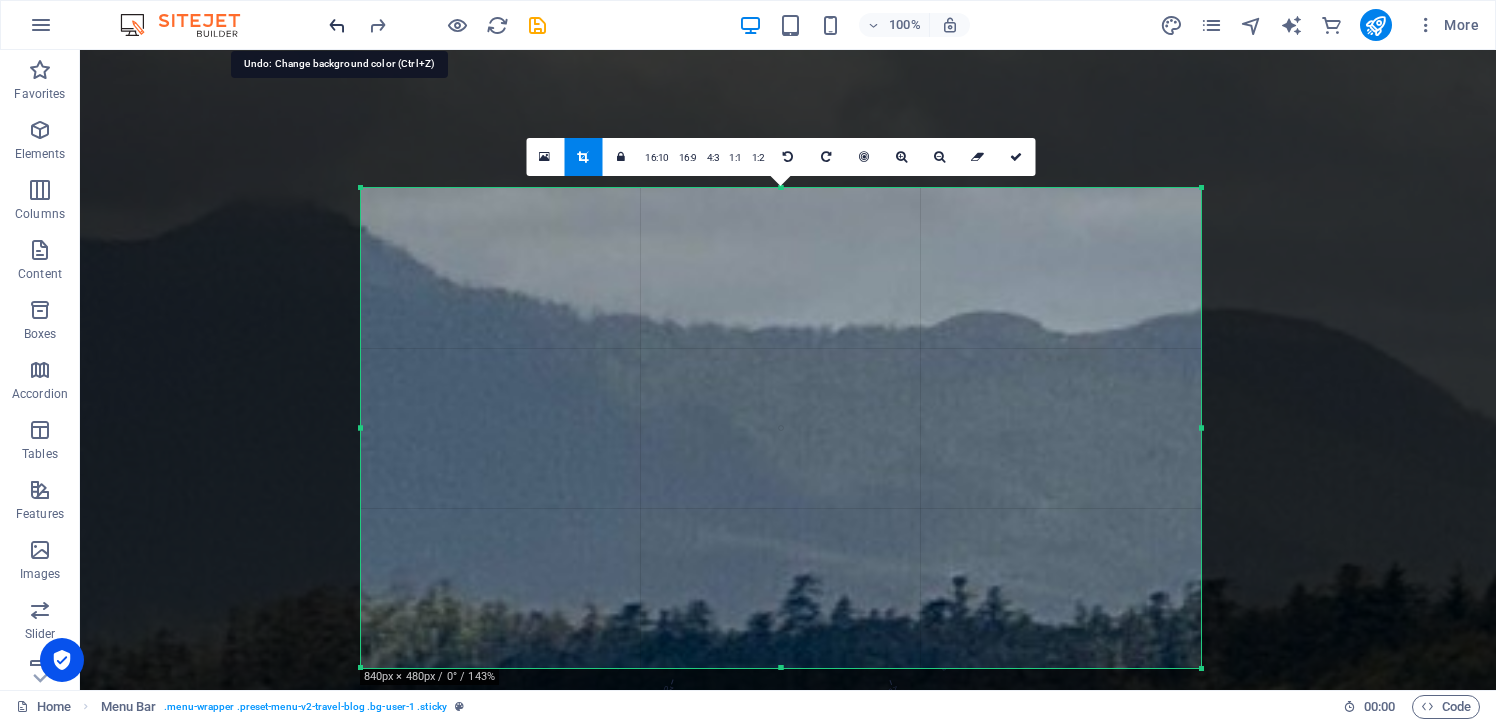 click at bounding box center [337, 25] 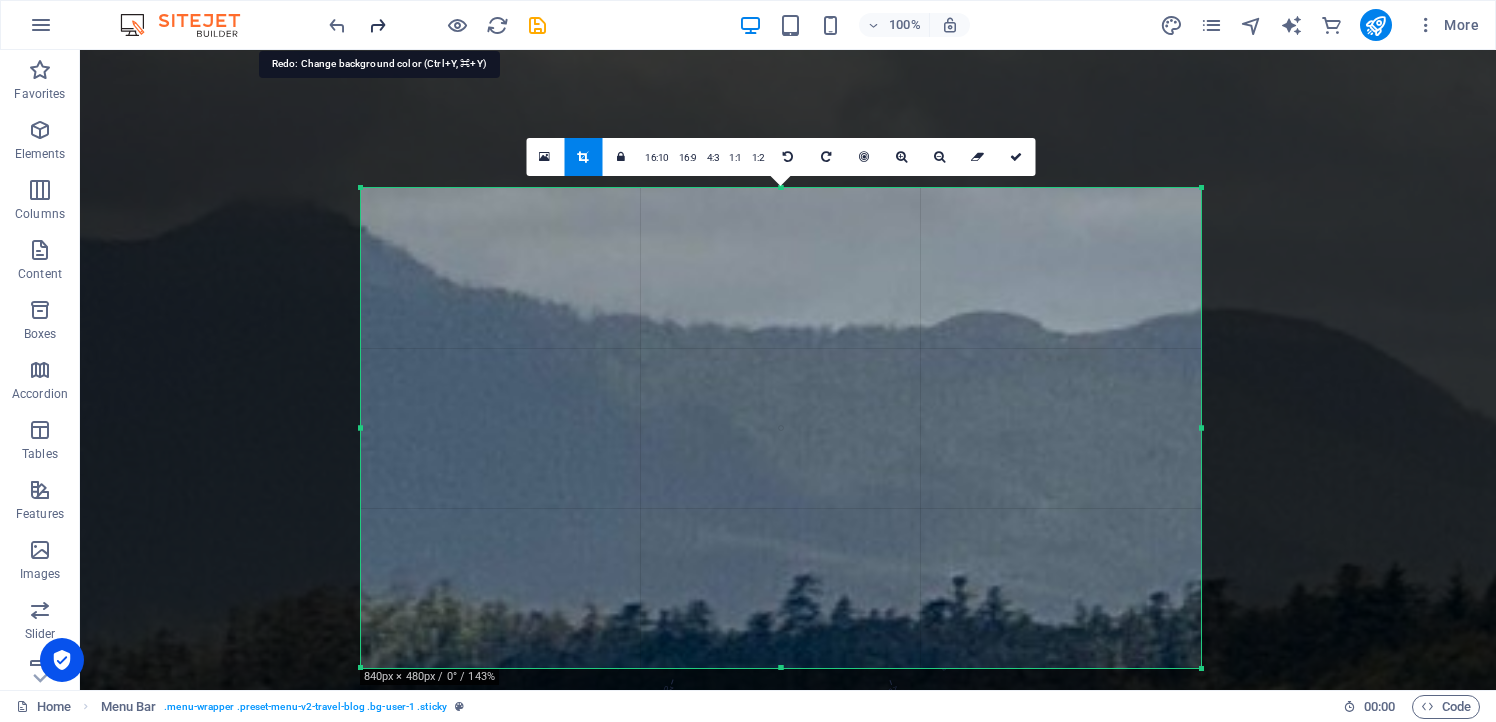 click at bounding box center (377, 25) 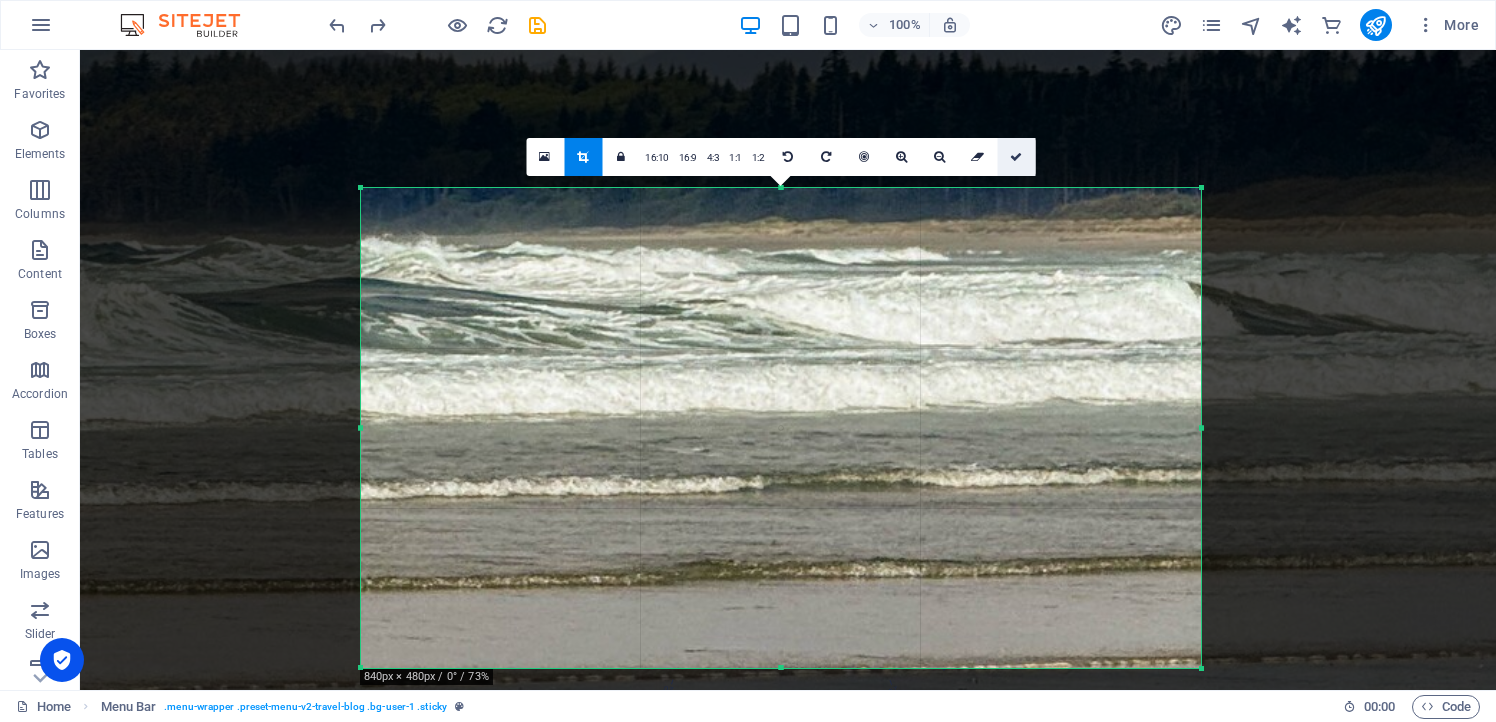 click at bounding box center (1016, 157) 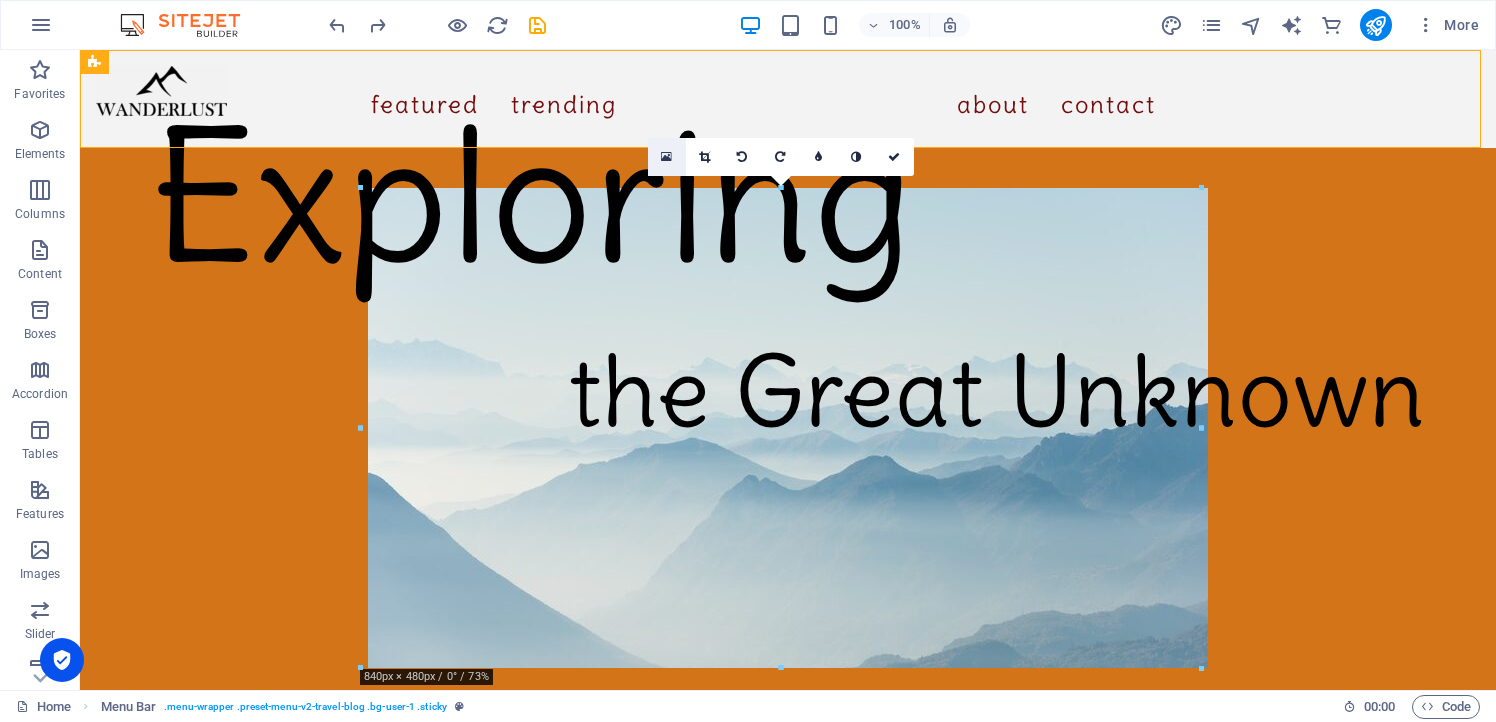 click at bounding box center (666, 157) 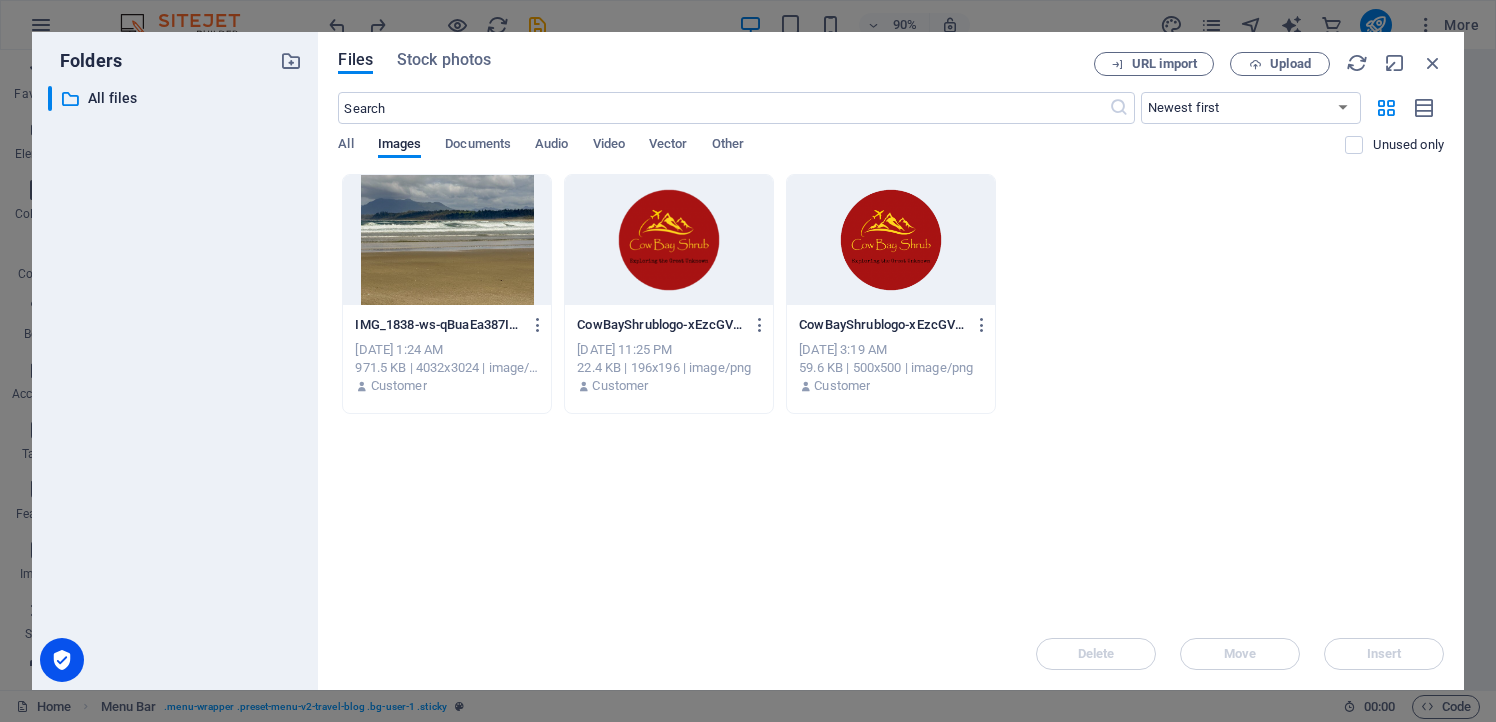 click at bounding box center (447, 240) 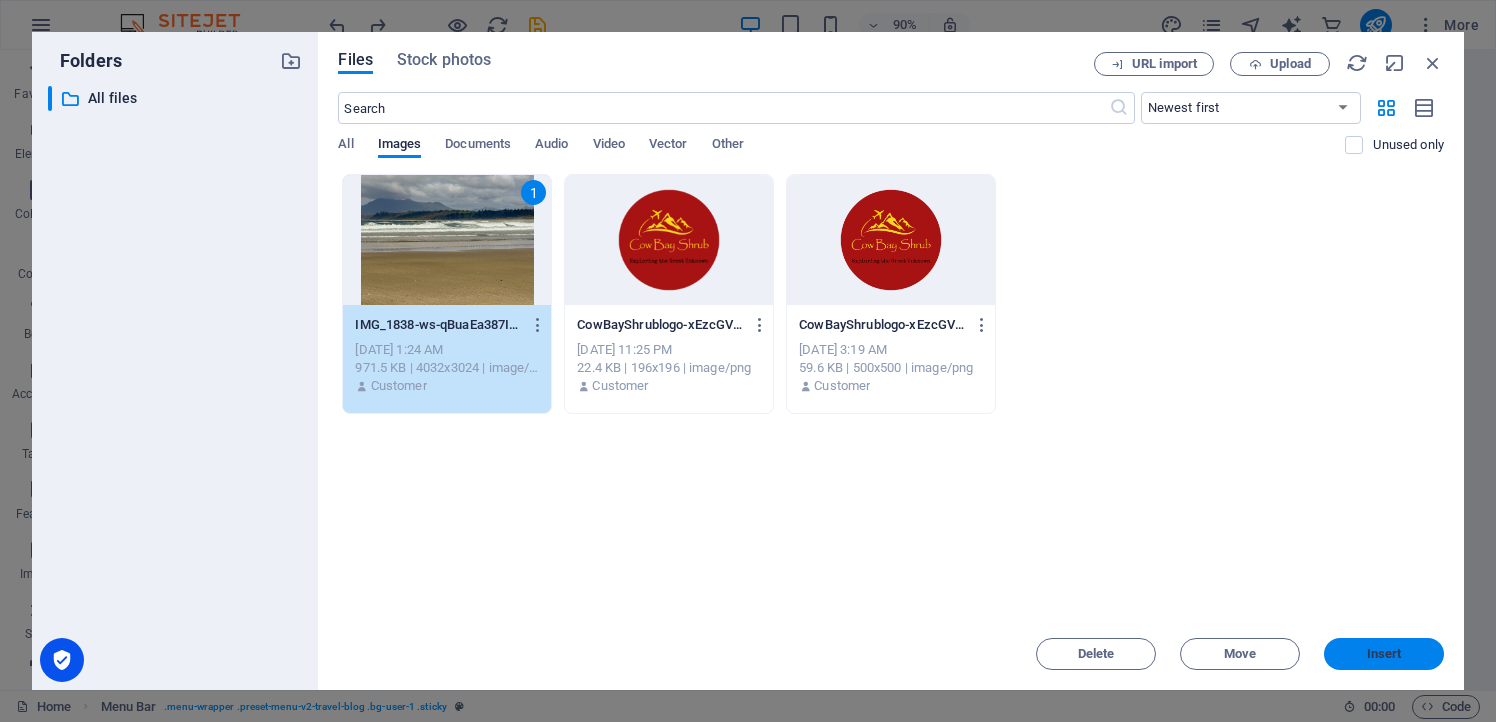 click on "Insert" at bounding box center (1384, 654) 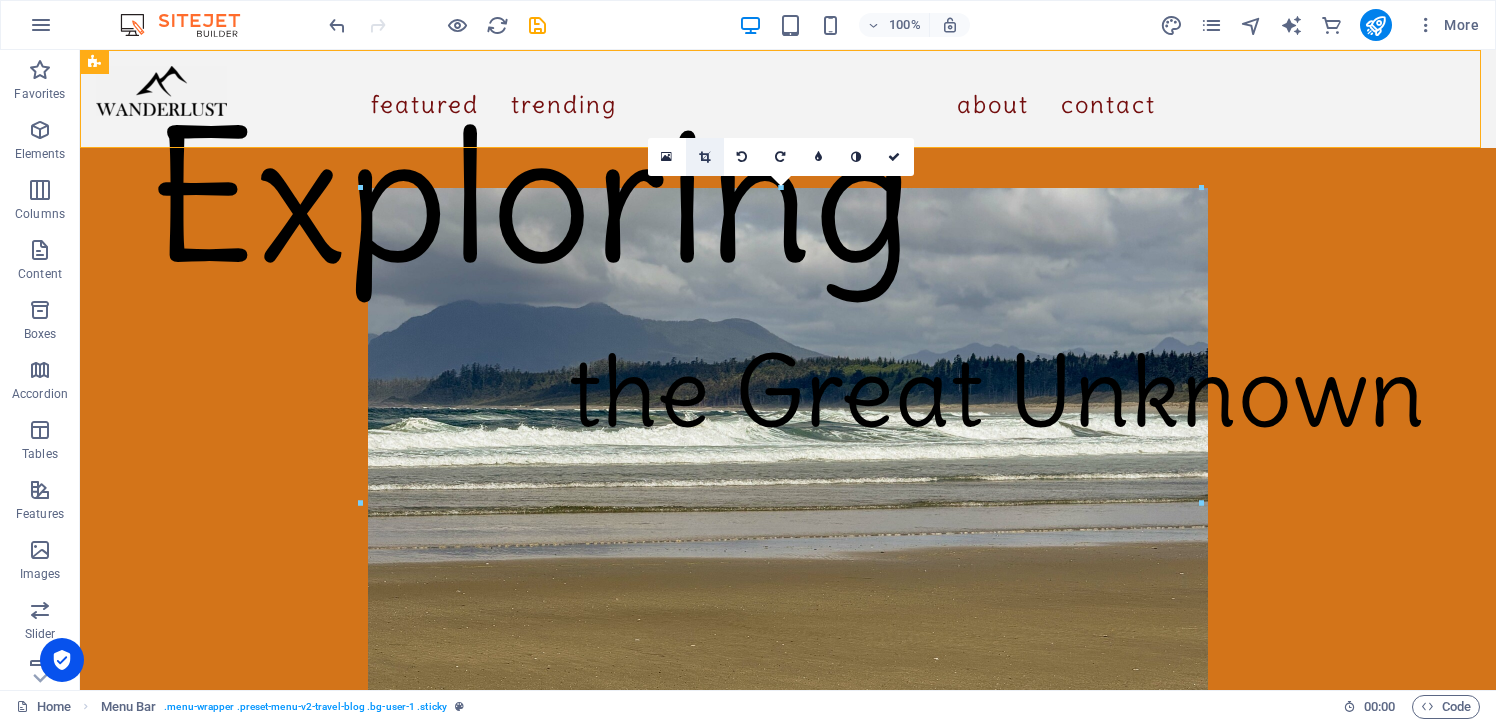 click at bounding box center [705, 157] 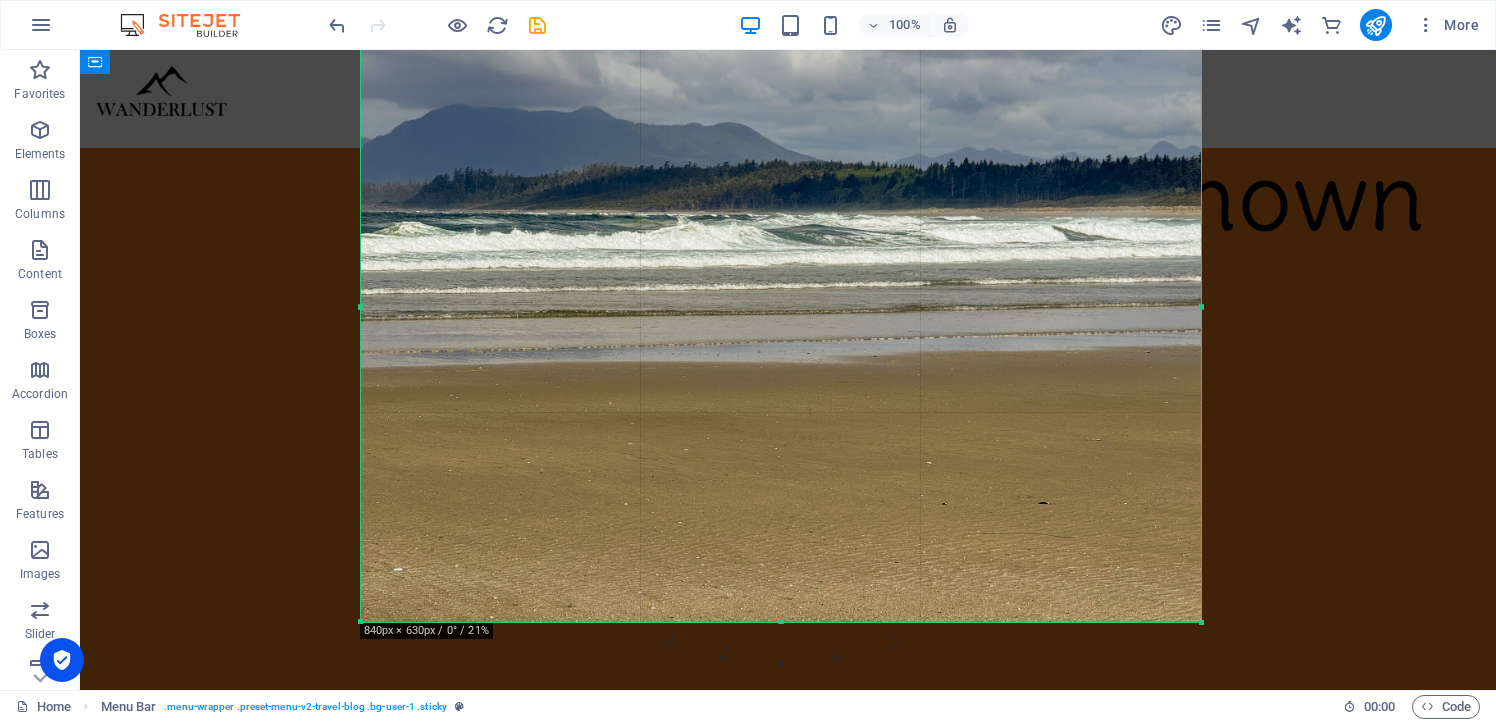 scroll, scrollTop: 198, scrollLeft: 0, axis: vertical 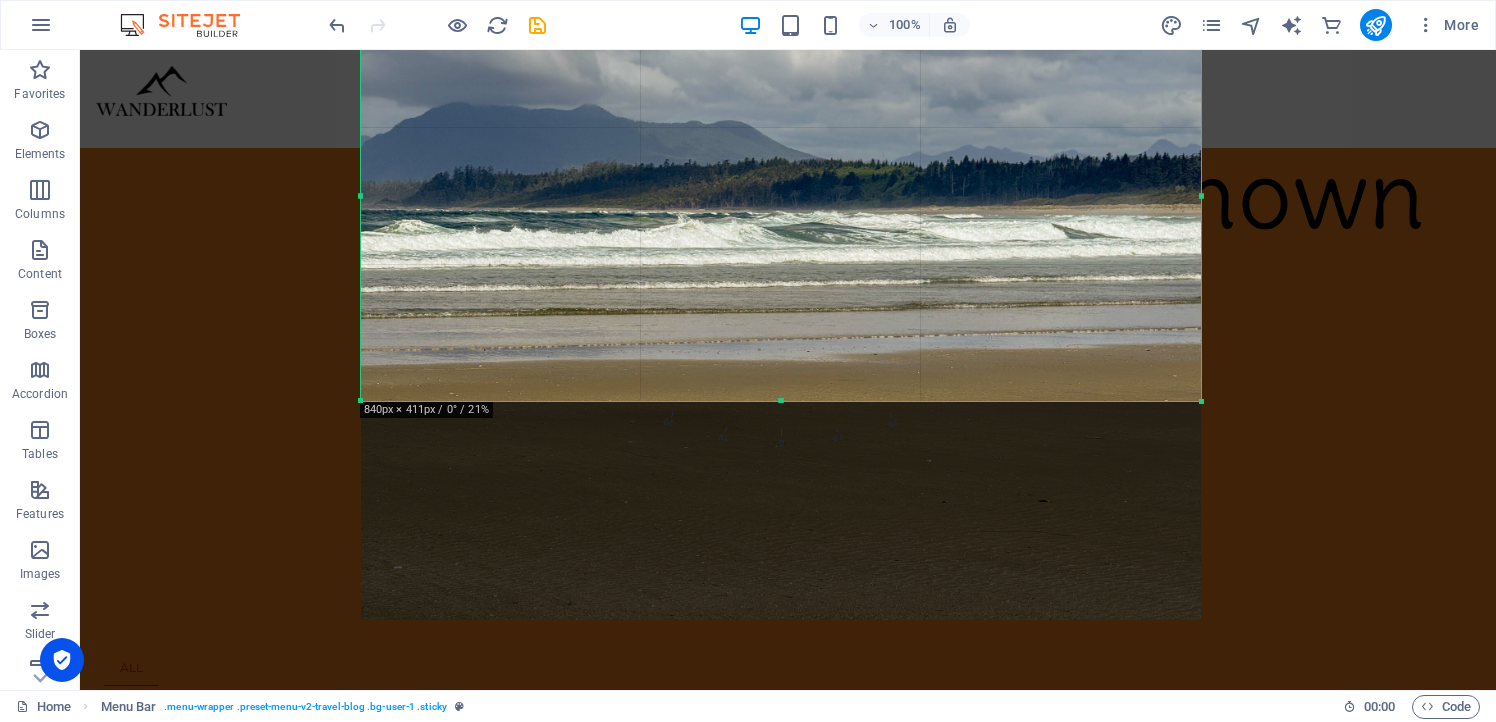 drag, startPoint x: 782, startPoint y: 622, endPoint x: 794, endPoint y: 407, distance: 215.33463 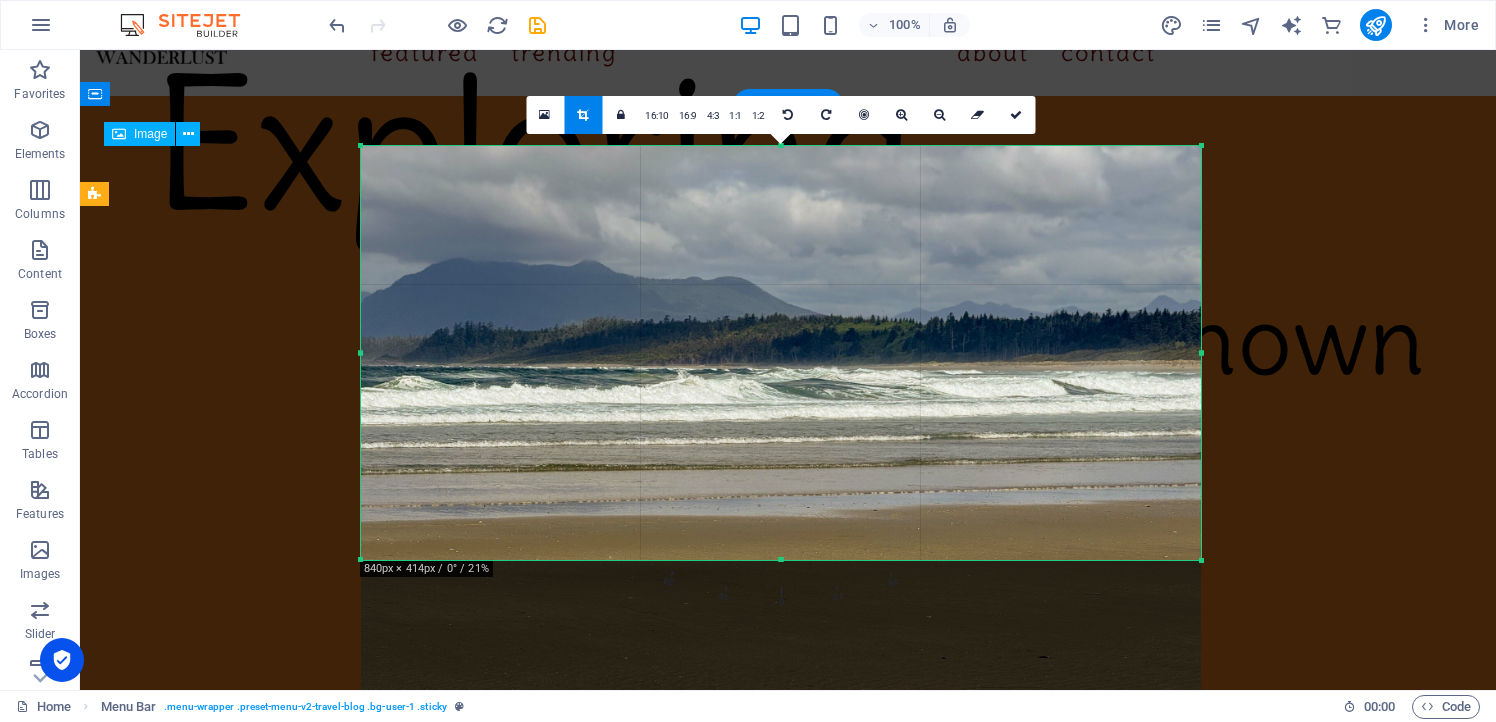 scroll, scrollTop: 0, scrollLeft: 0, axis: both 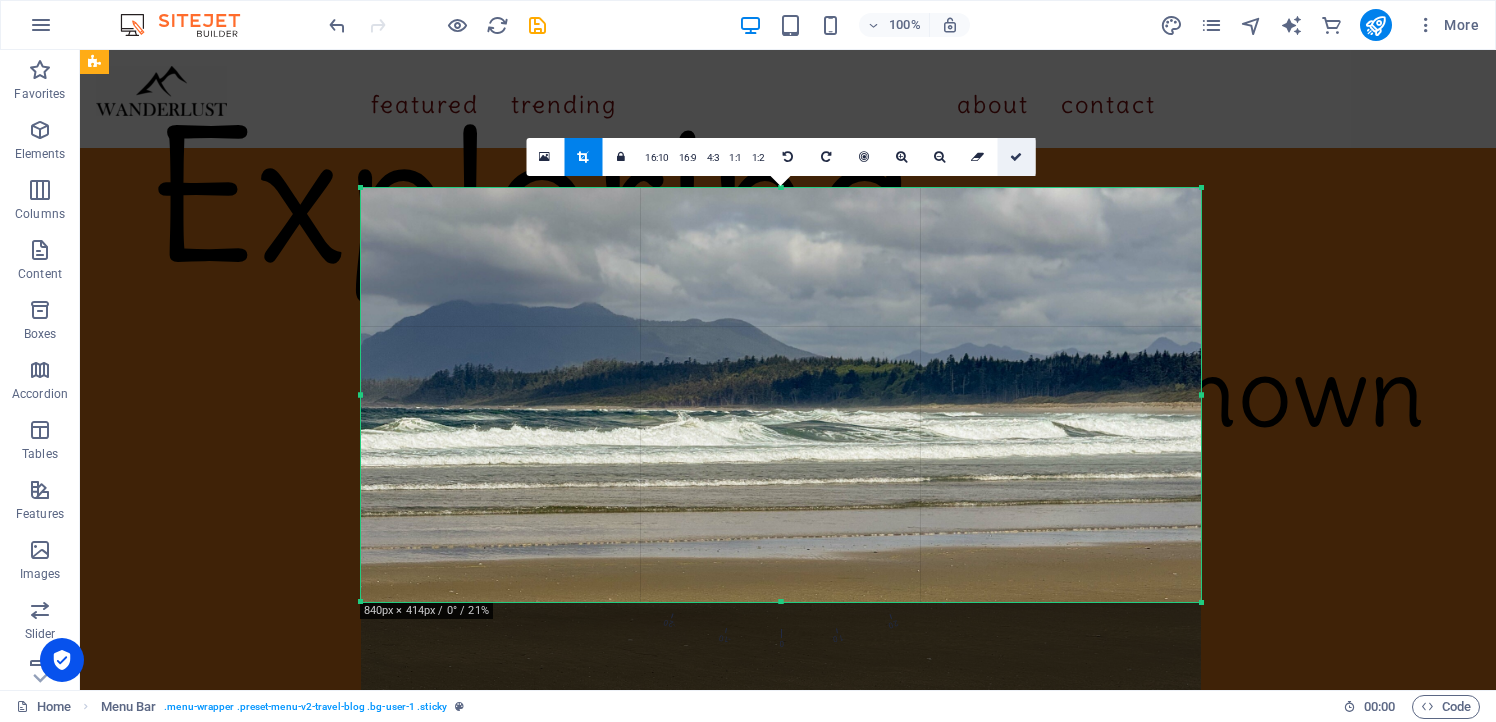 click at bounding box center (1016, 157) 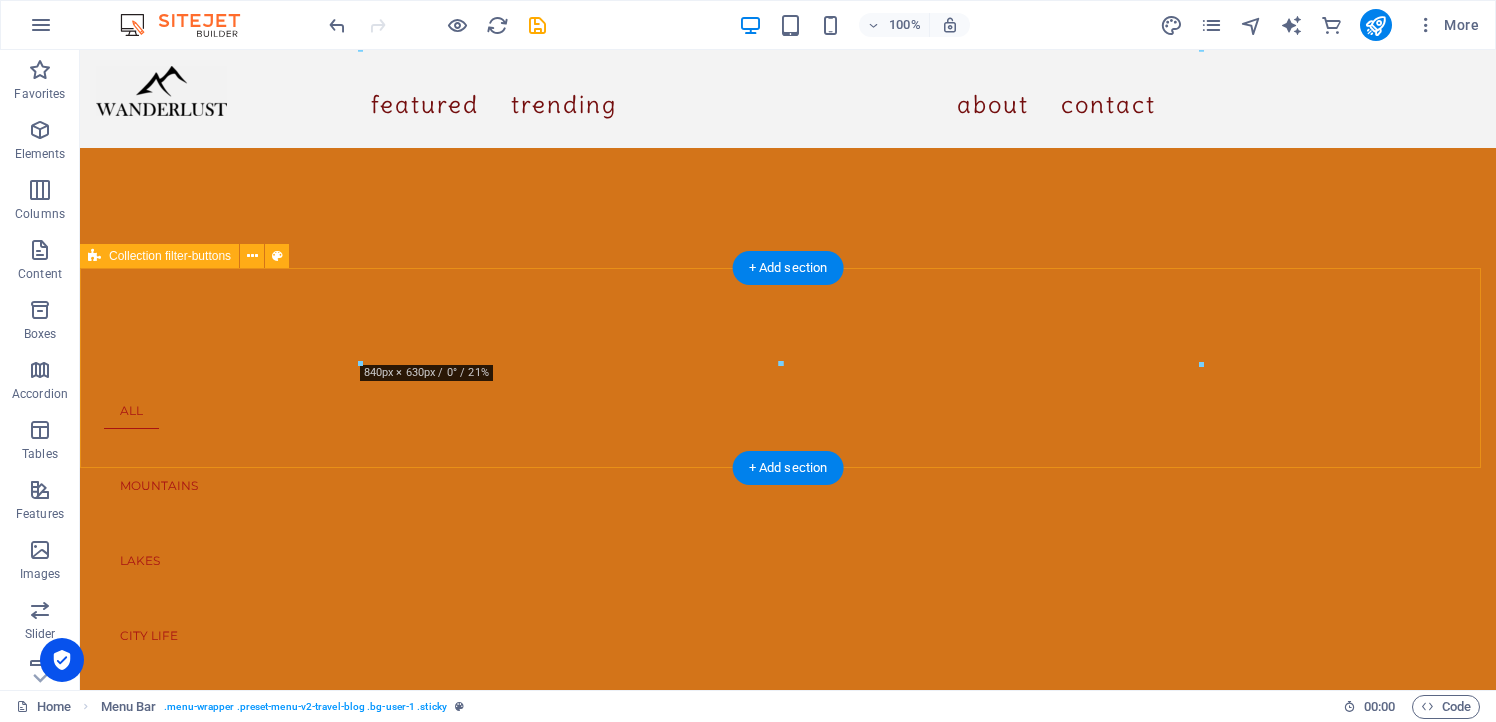 scroll, scrollTop: 475, scrollLeft: 0, axis: vertical 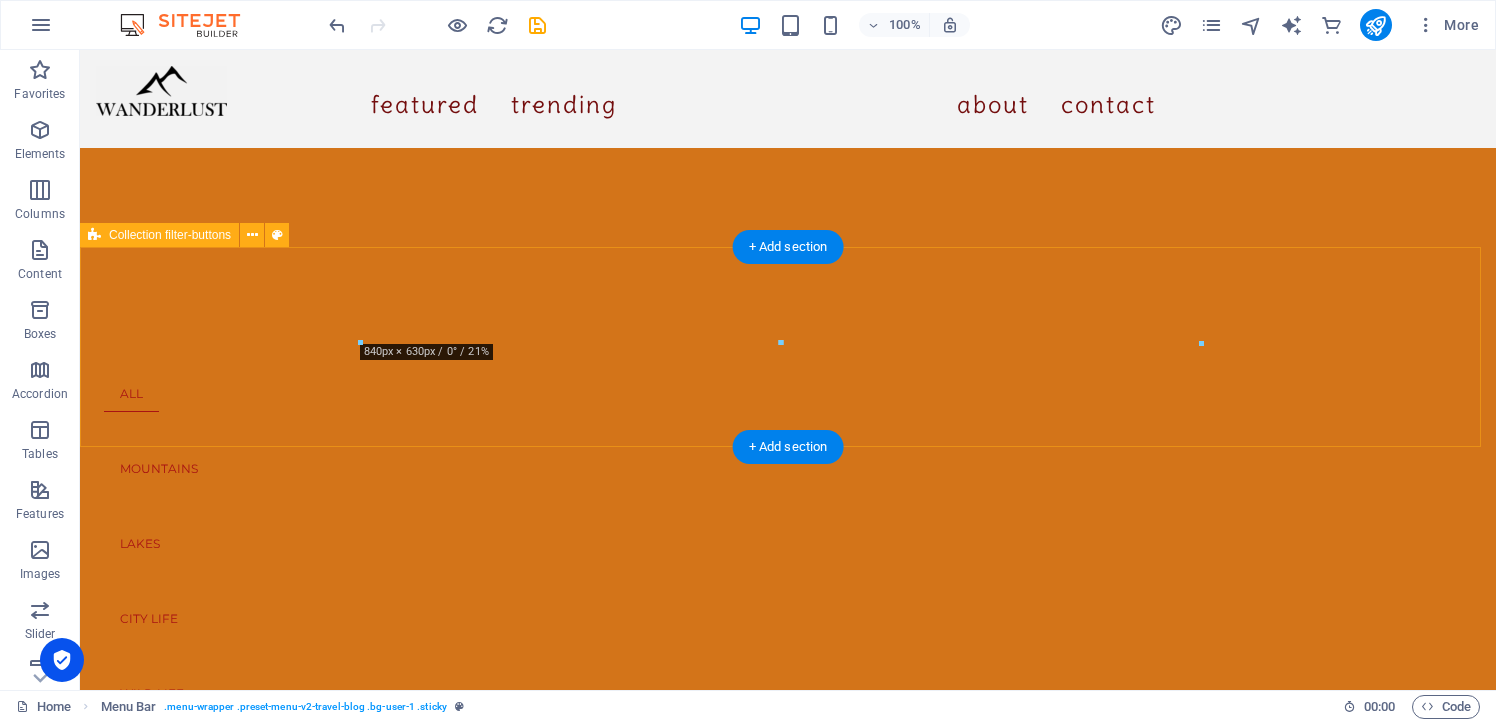 click on "ALL MOUNTAINS LAKES CITY LIFE WILD LIFE TRENDING" at bounding box center [788, 534] 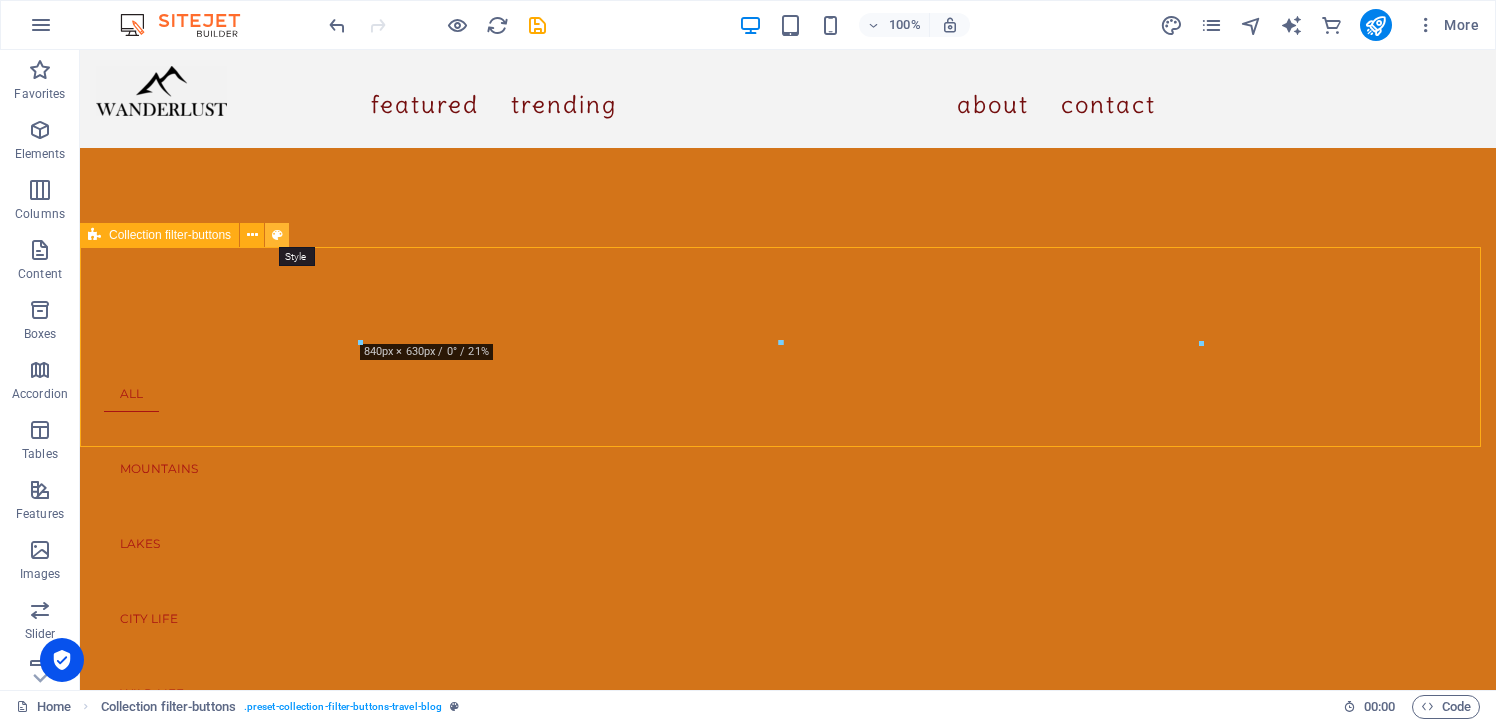 click at bounding box center (277, 235) 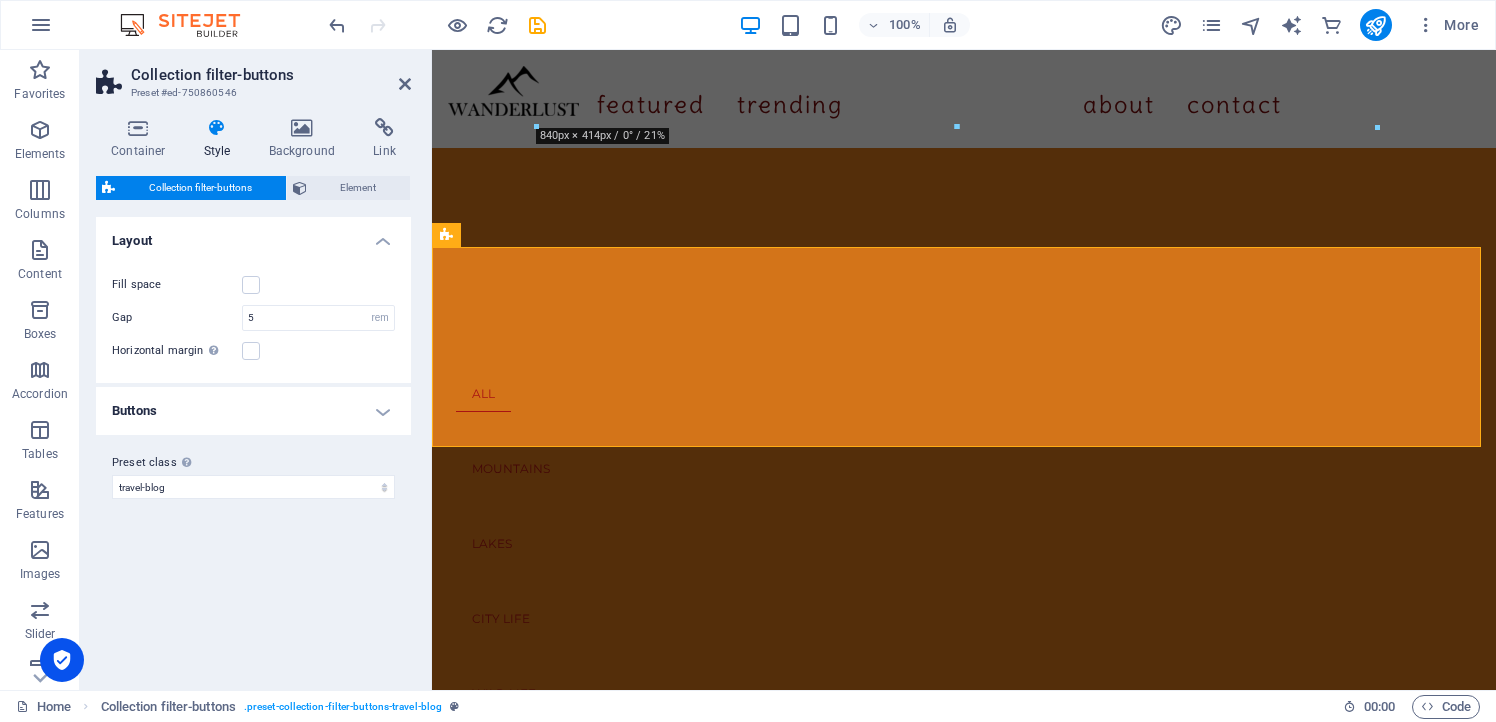 click at bounding box center (217, 128) 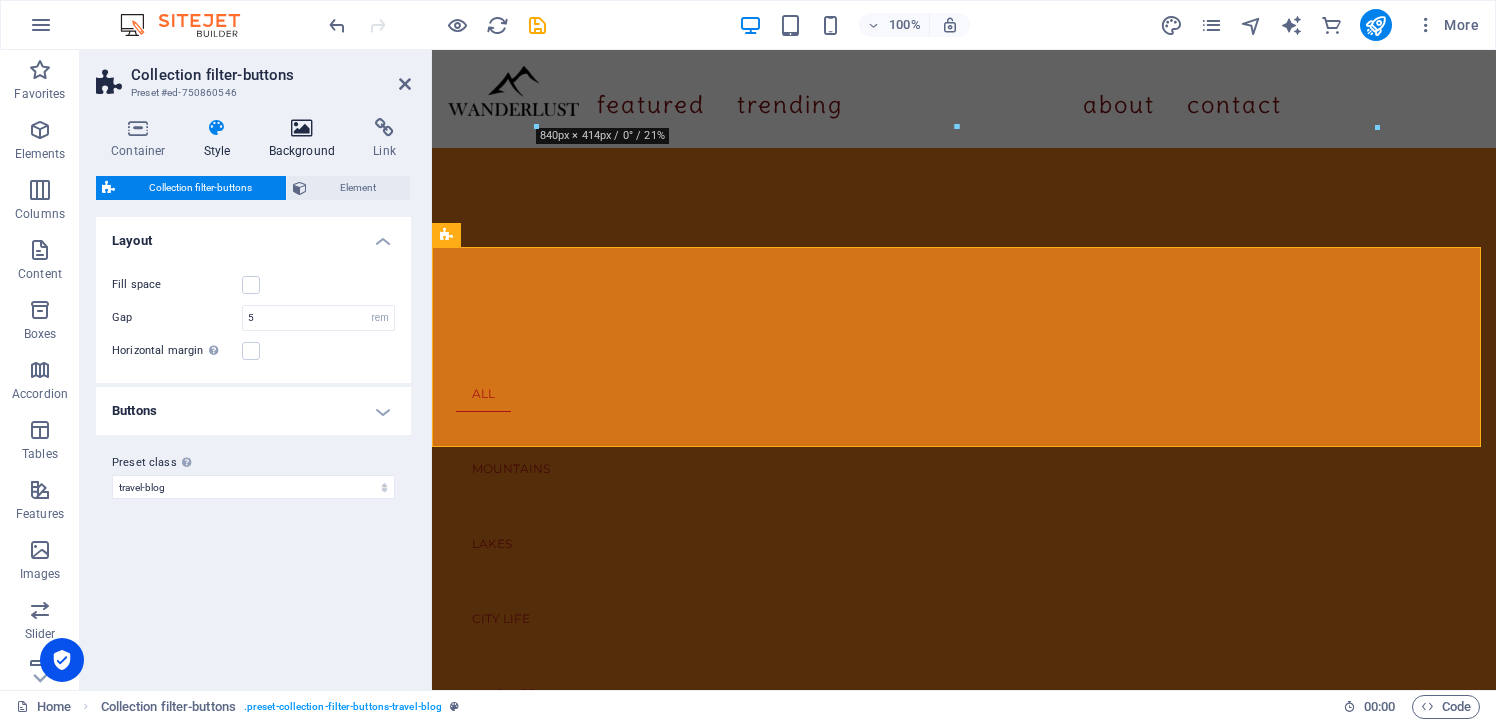 click at bounding box center [302, 128] 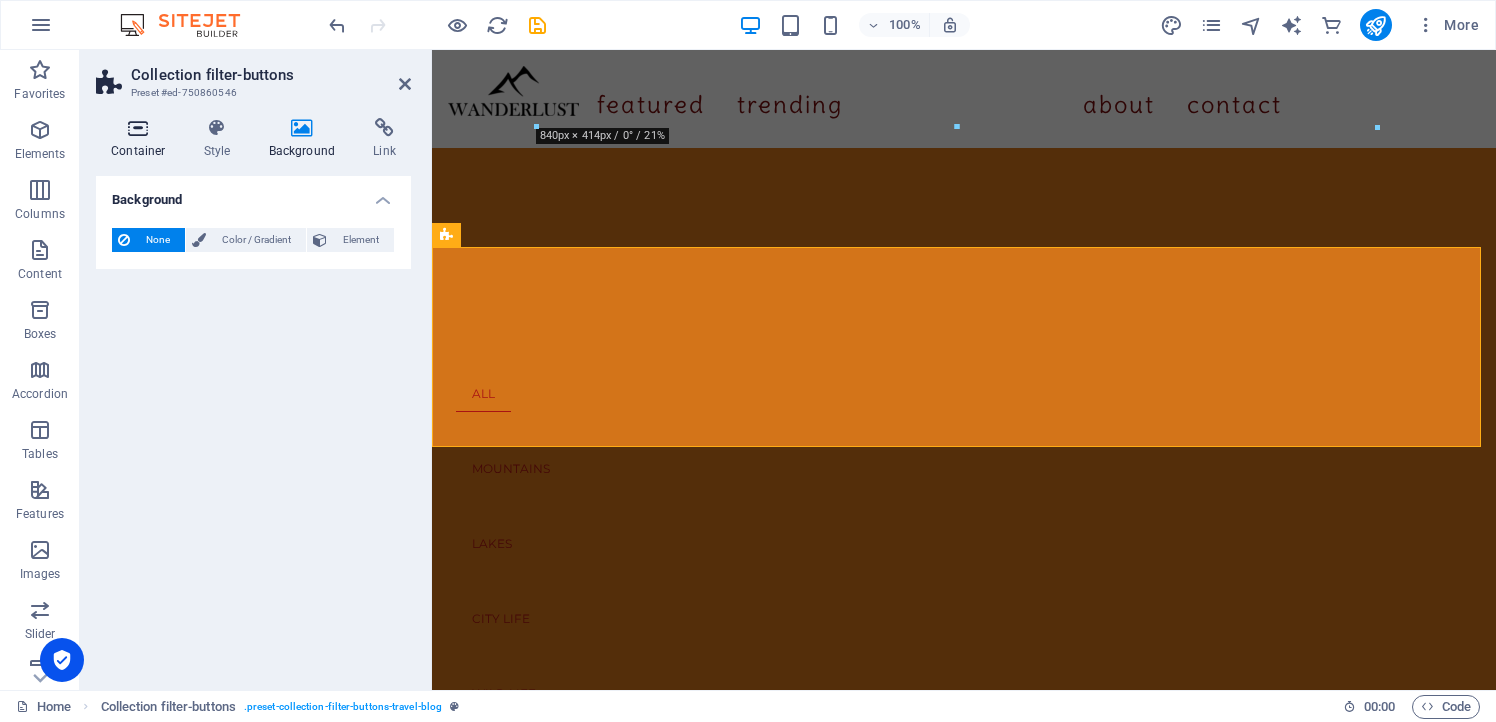click on "Container" at bounding box center (142, 139) 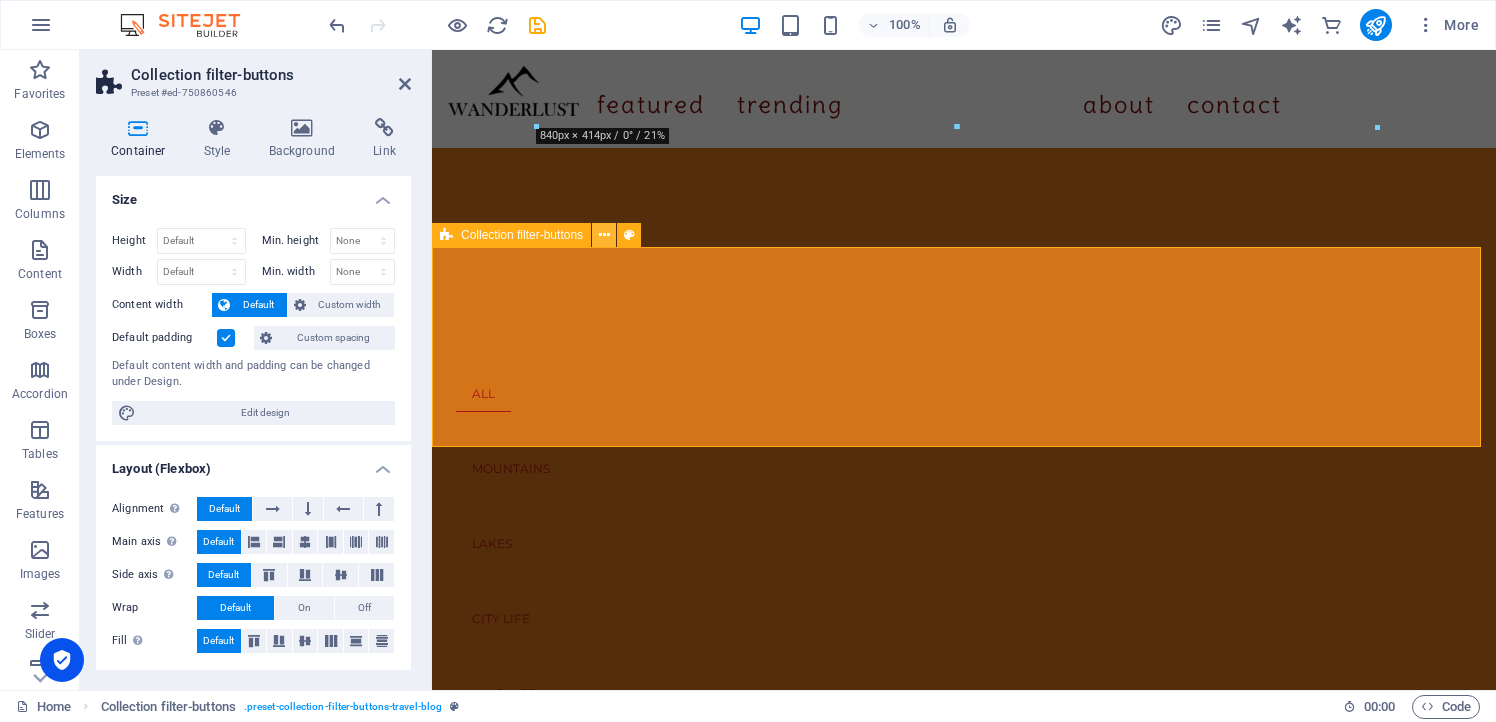 click at bounding box center [604, 235] 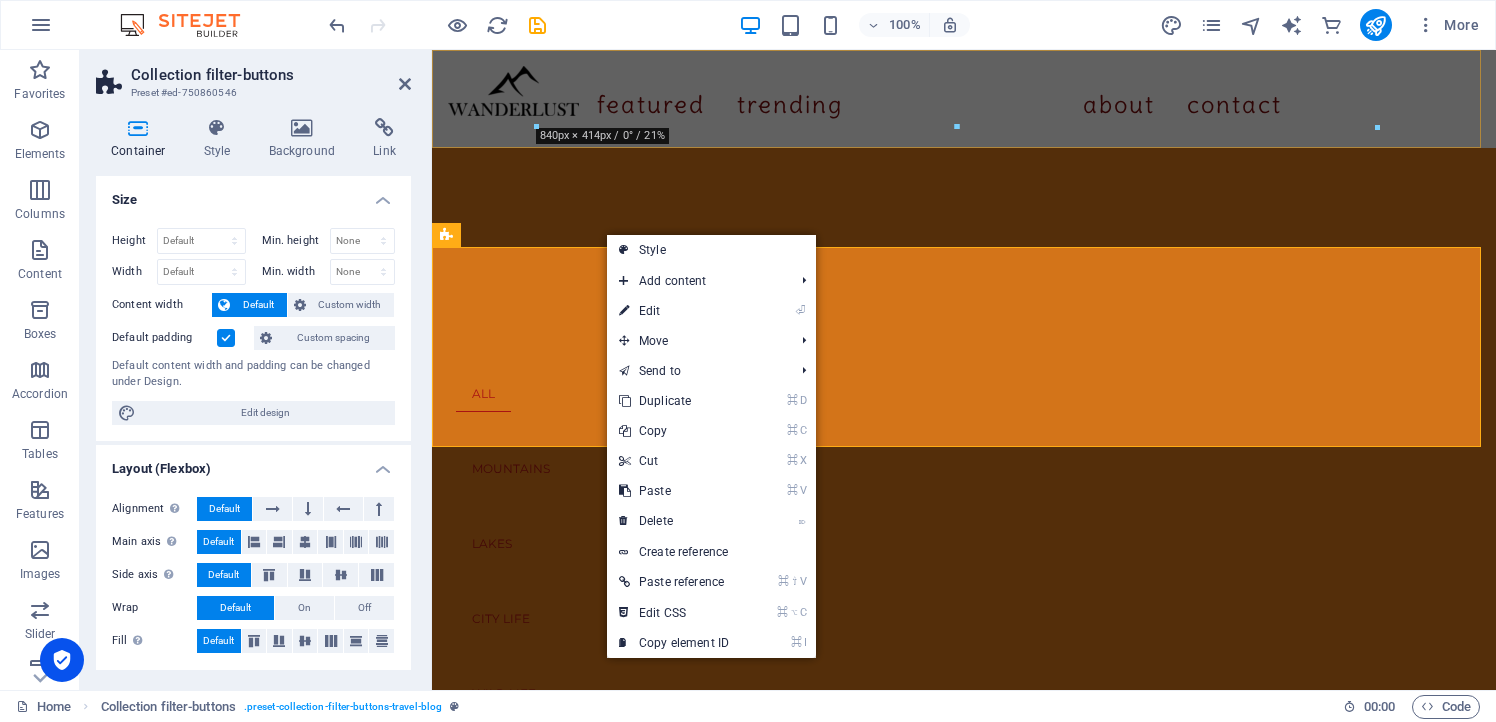 click on "Featured Trending About Contact" at bounding box center (964, 99) 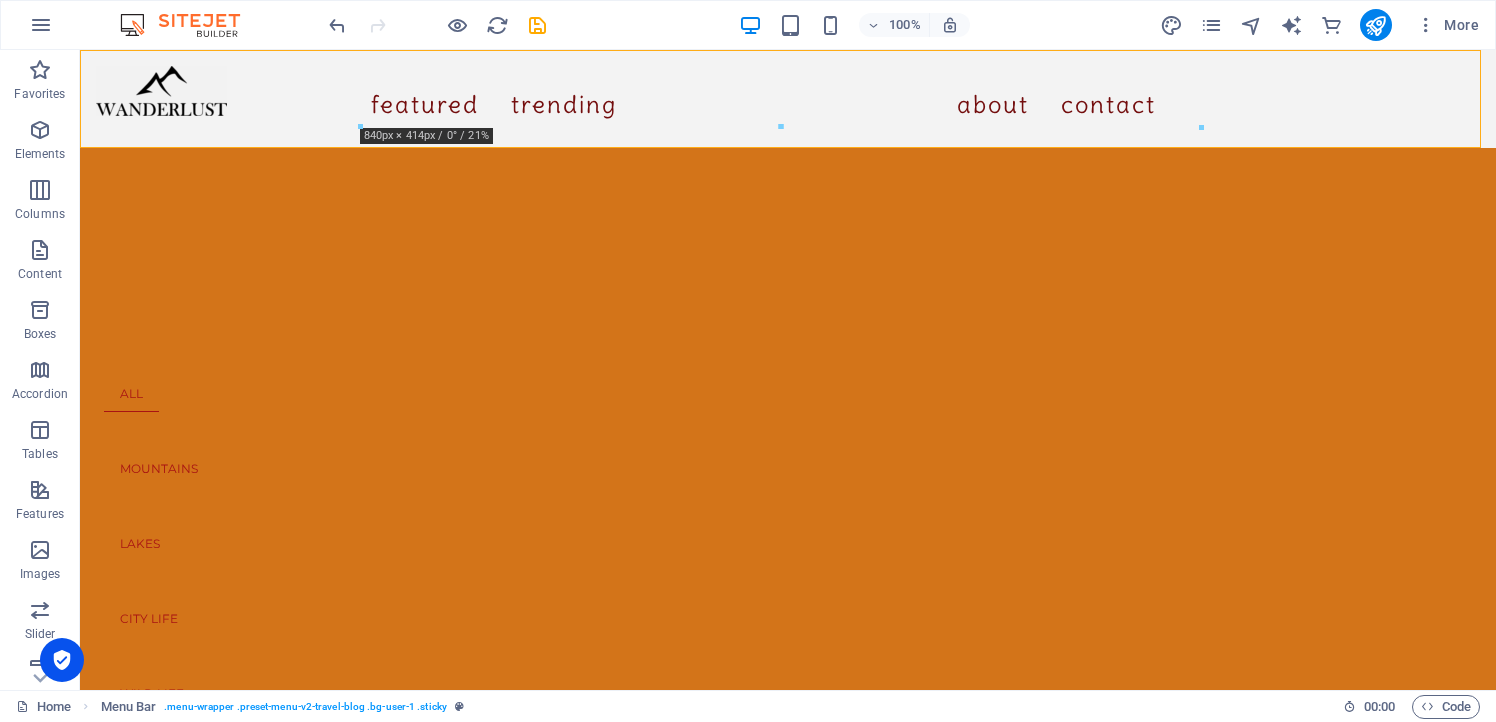 click on "Featured Trending About Contact" at bounding box center [788, 99] 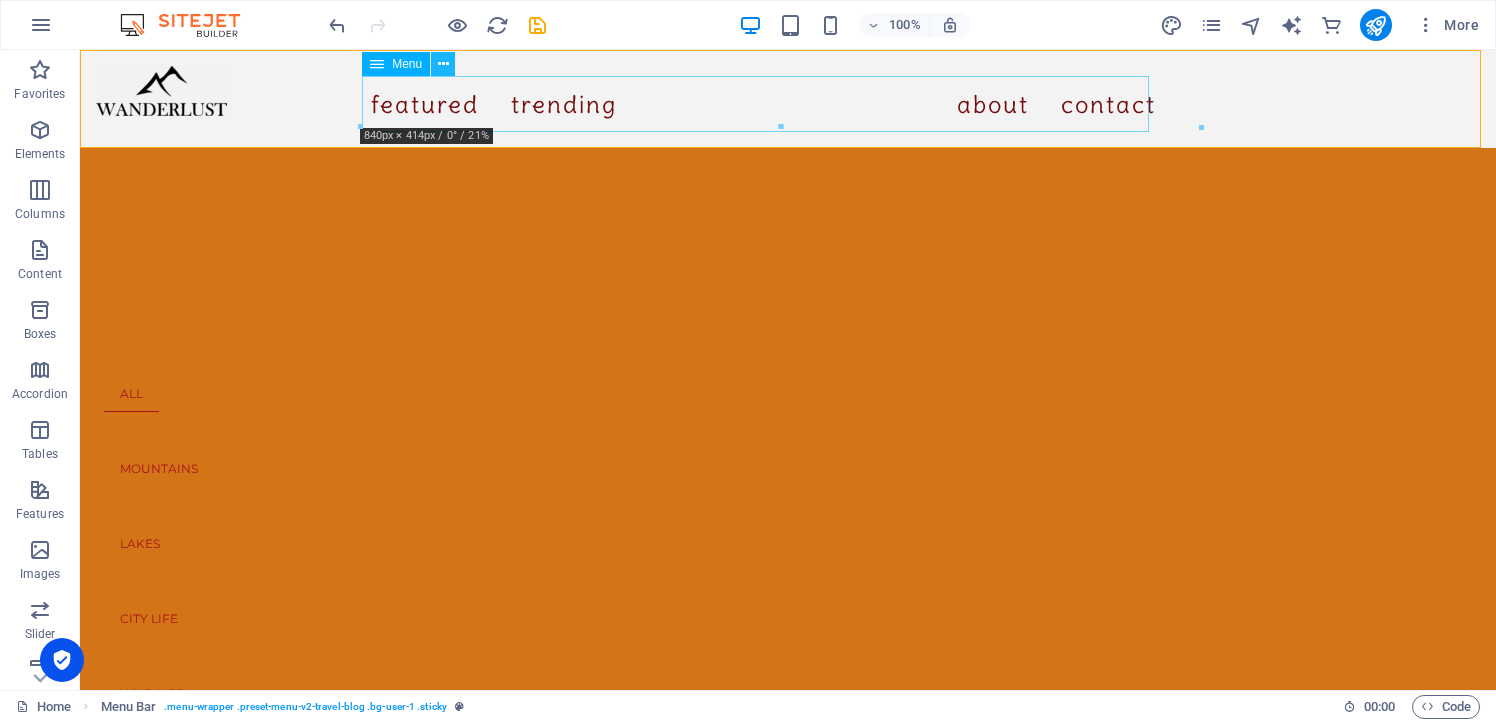 click at bounding box center [443, 64] 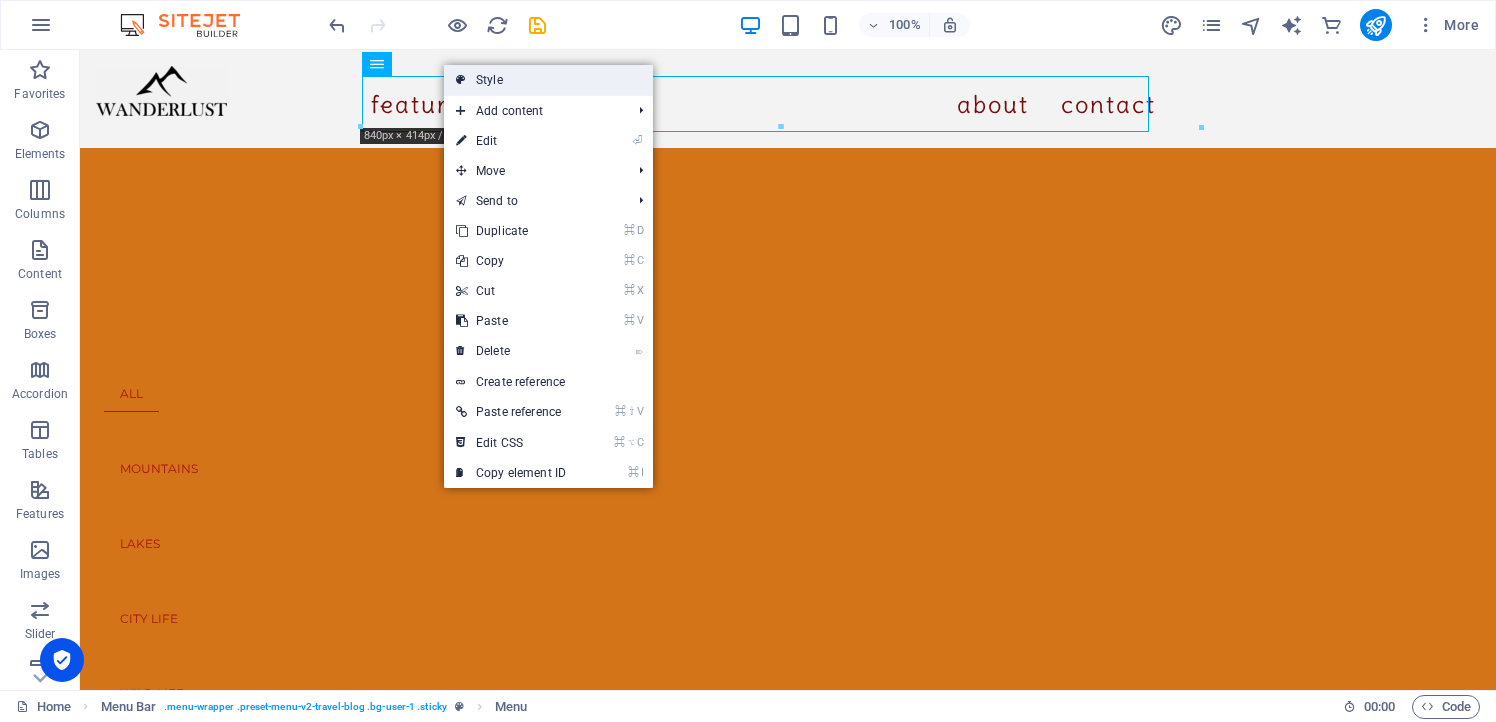 click on "Style" at bounding box center (548, 80) 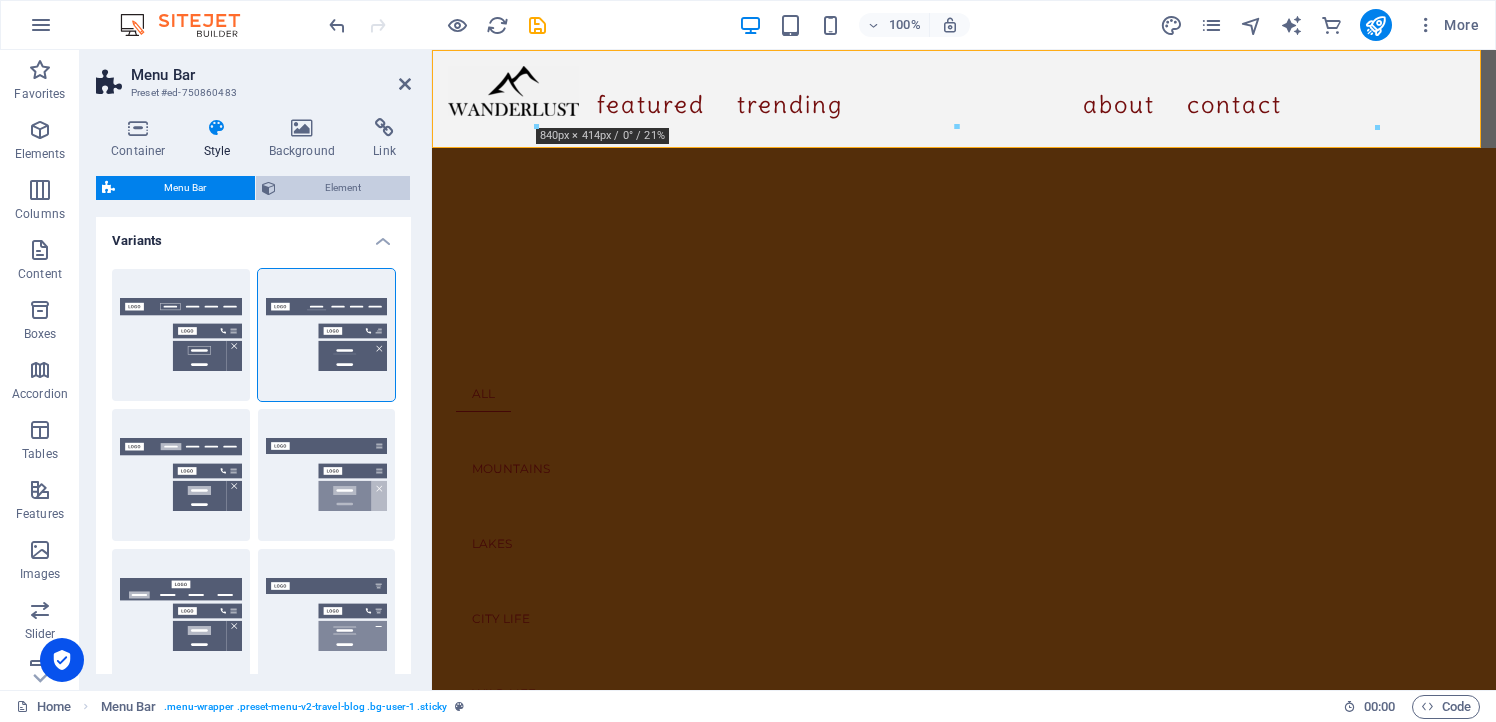 click on "Element" at bounding box center (343, 188) 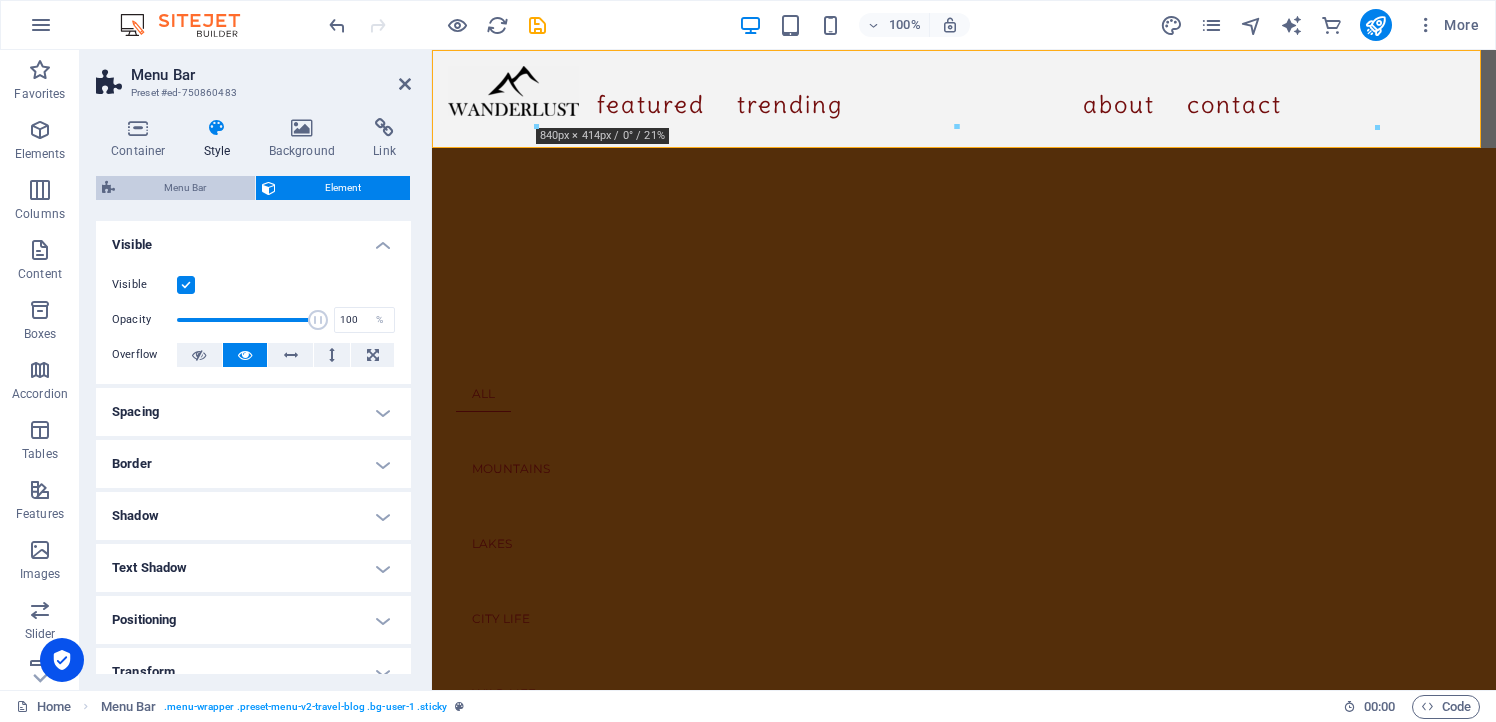 click on "Menu Bar" at bounding box center (185, 188) 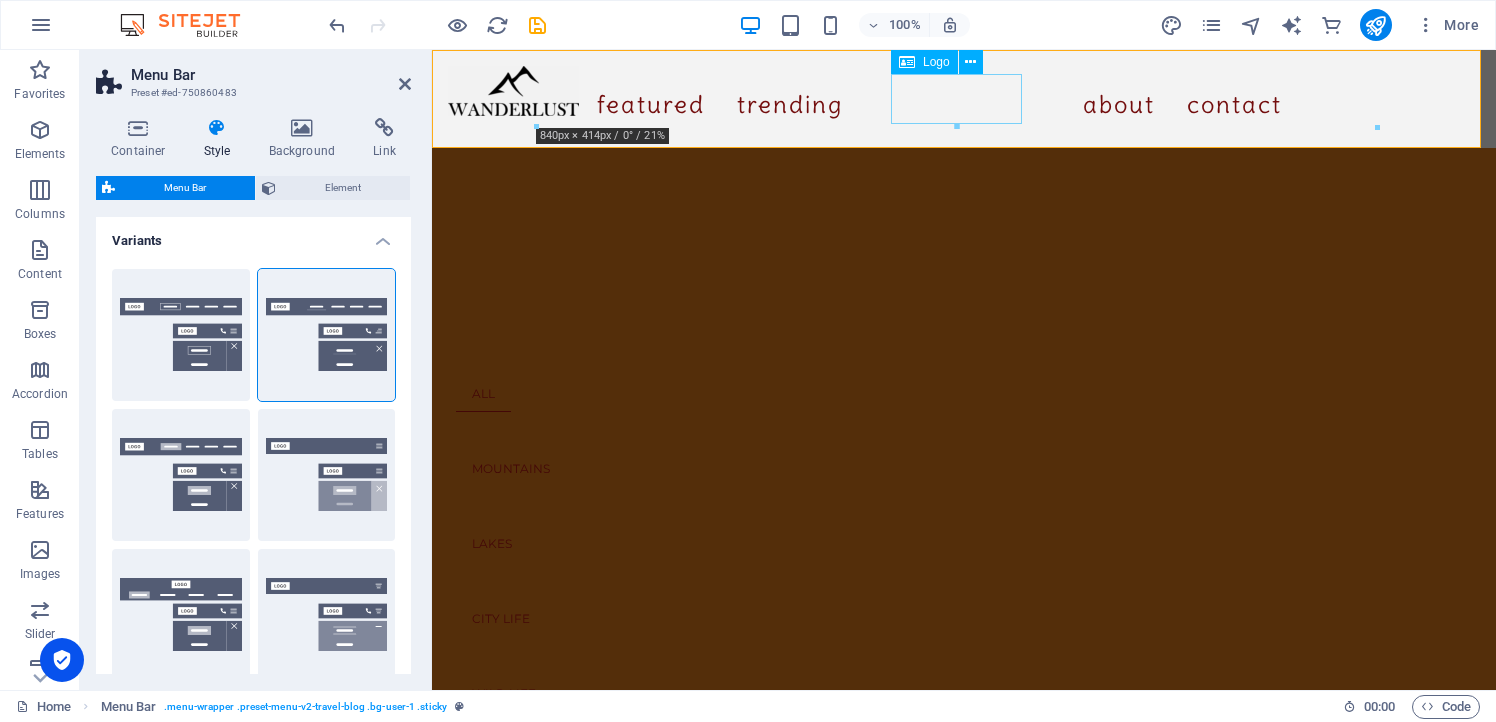 click at bounding box center [513, 91] 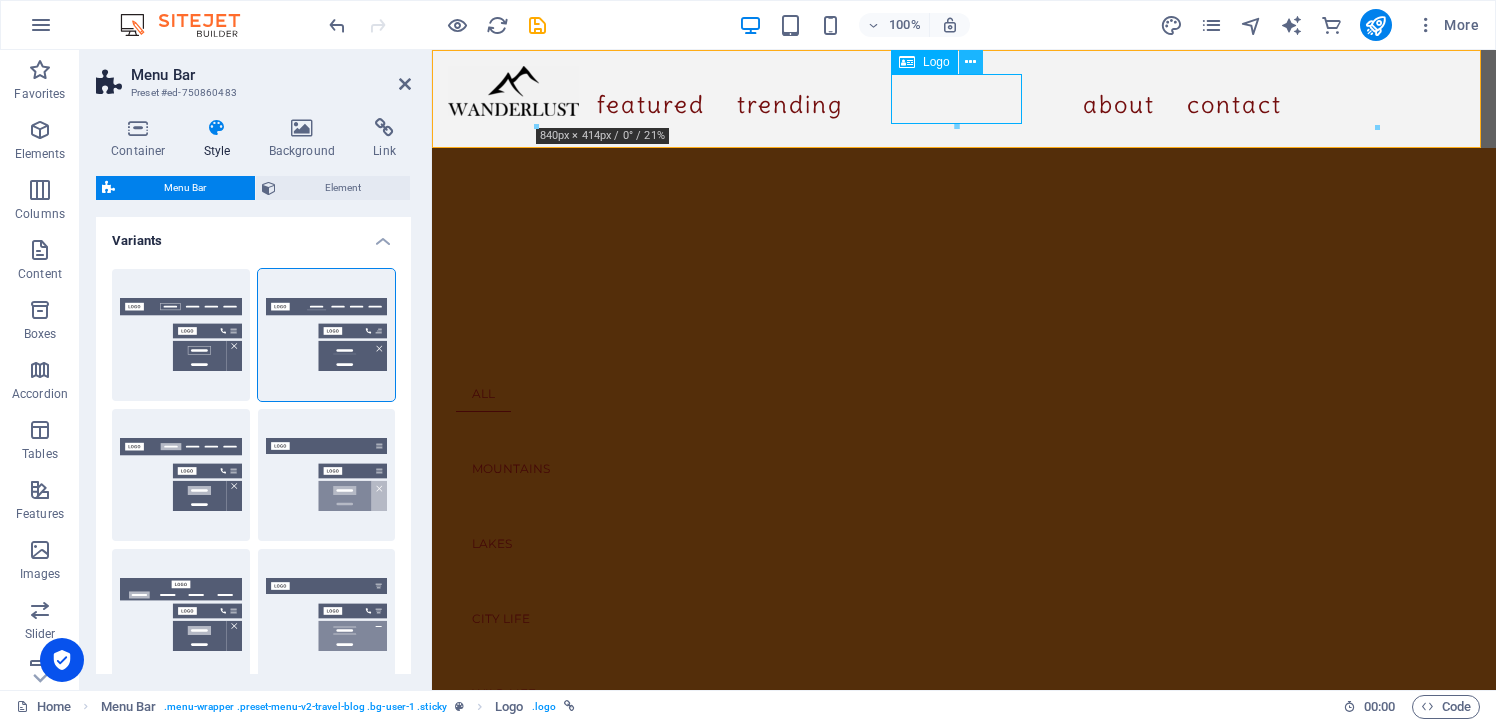click at bounding box center (970, 62) 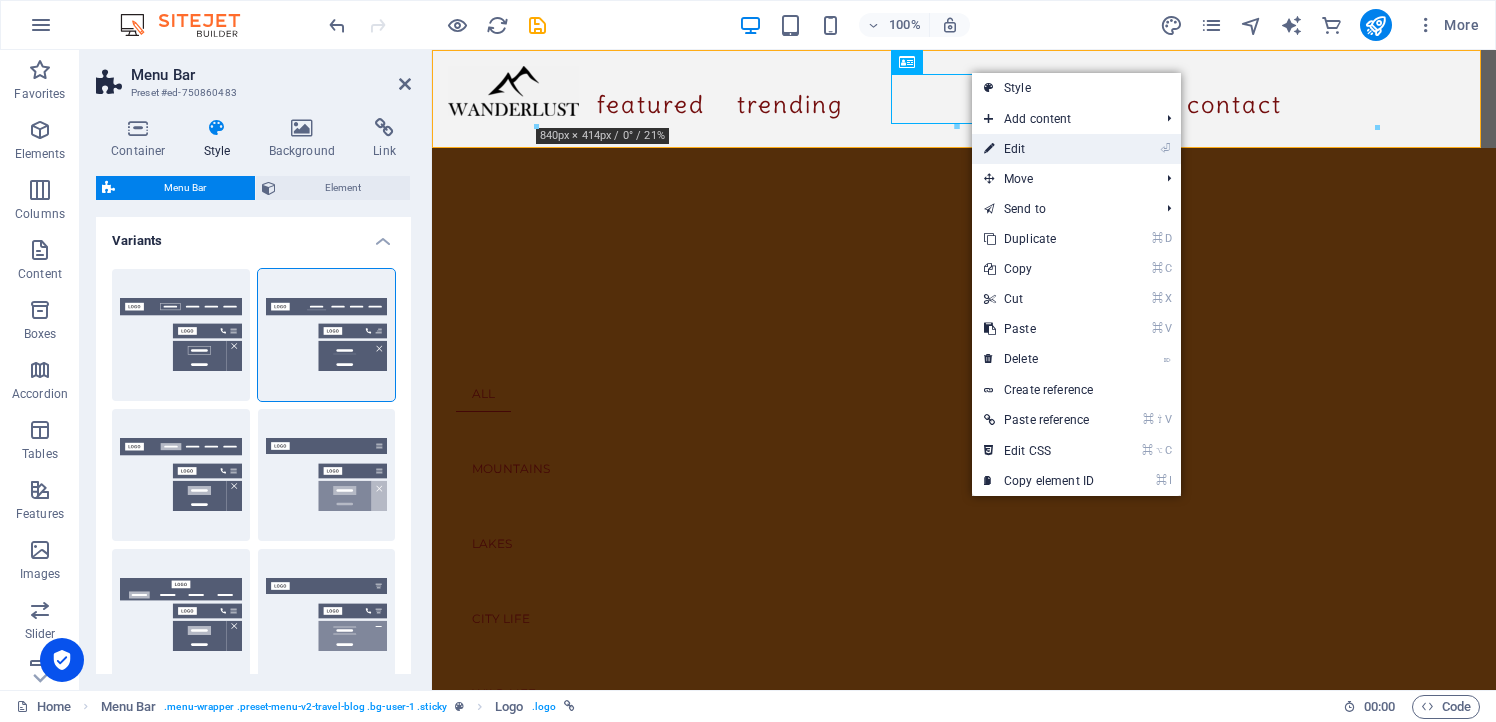 click on "⏎  Edit" at bounding box center (1039, 149) 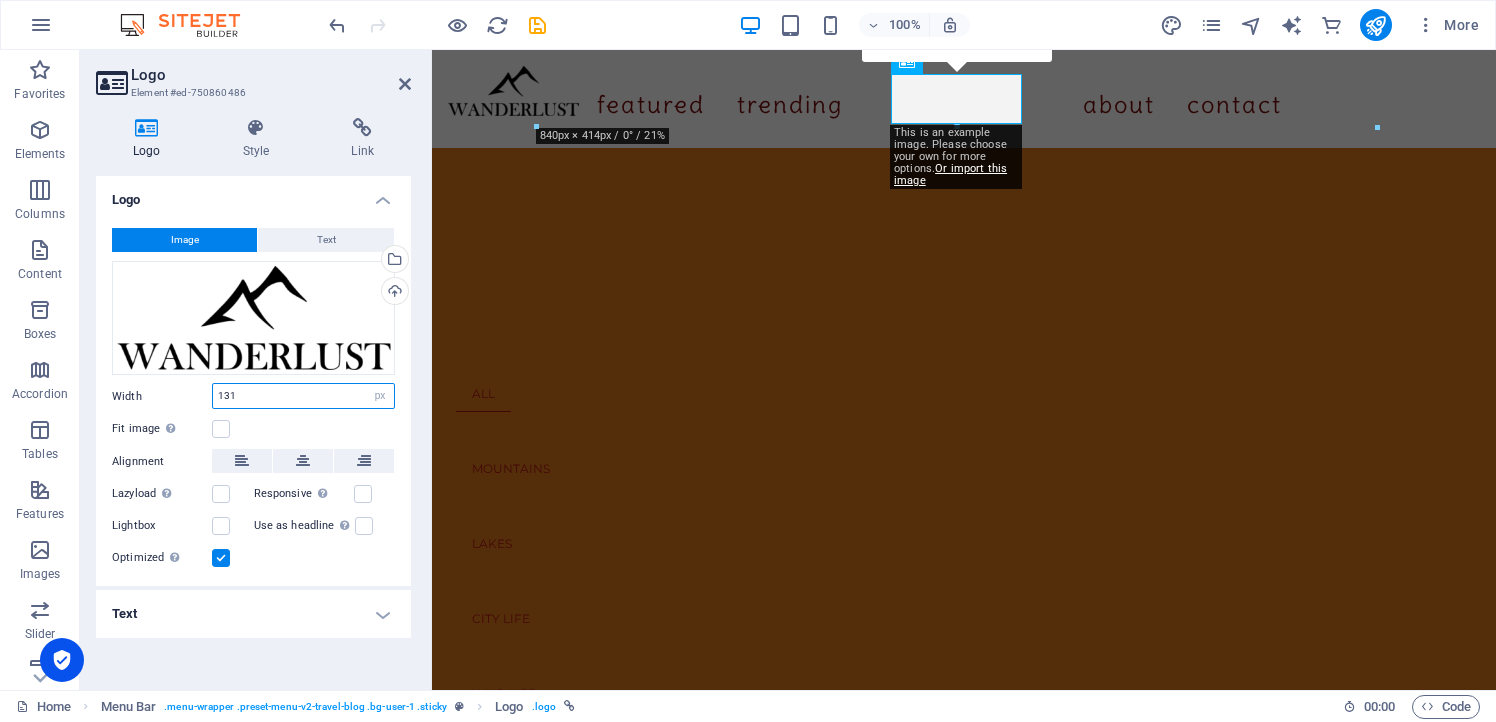 click on "131" at bounding box center (303, 396) 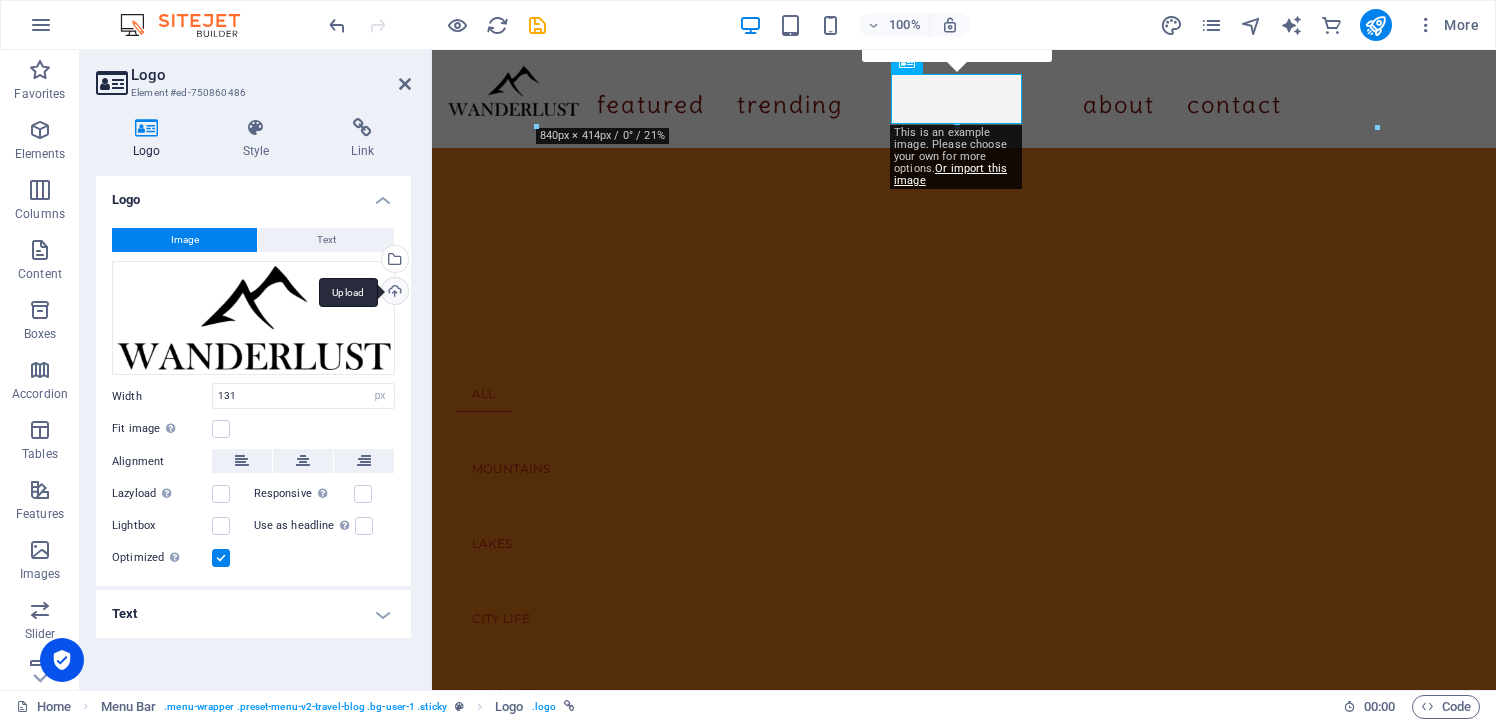 click on "Upload" at bounding box center [393, 293] 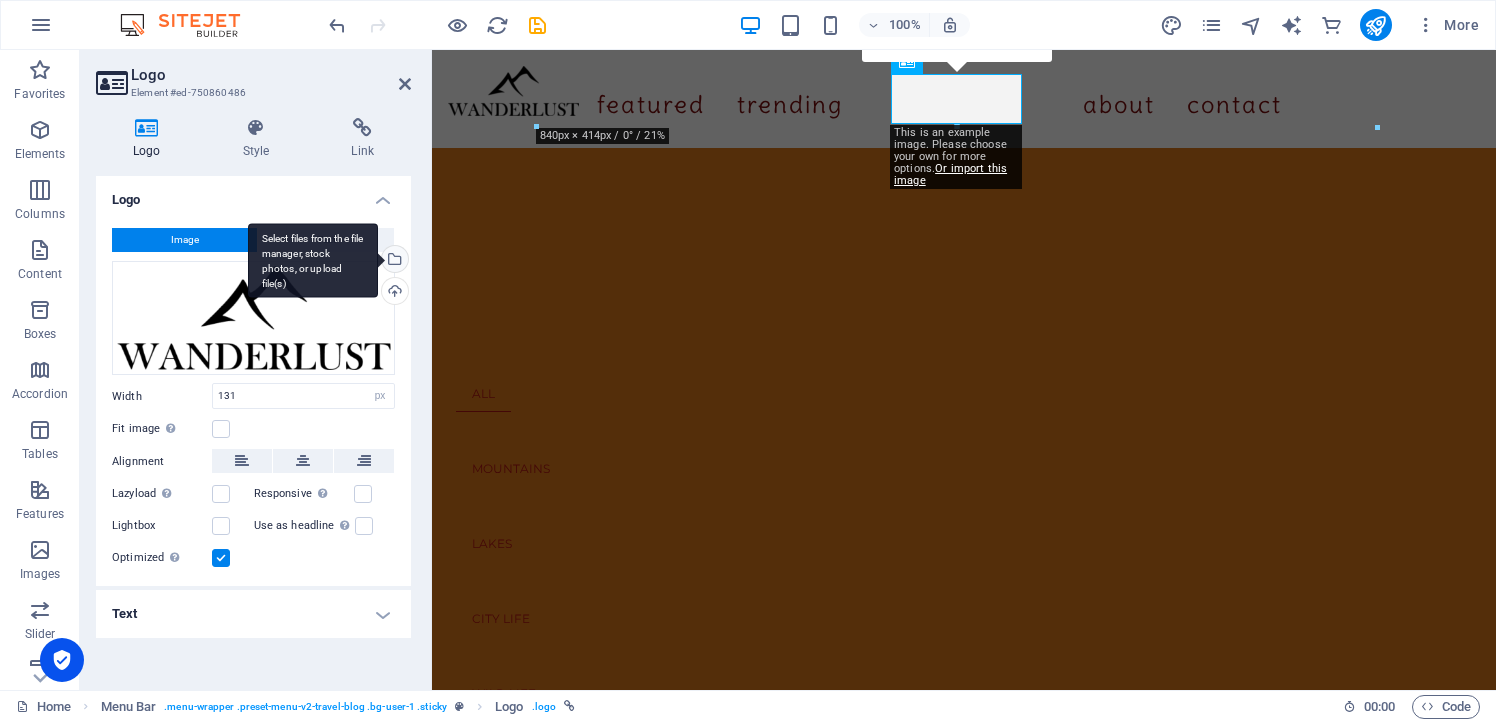 click on "Select files from the file manager, stock photos, or upload file(s)" at bounding box center (393, 261) 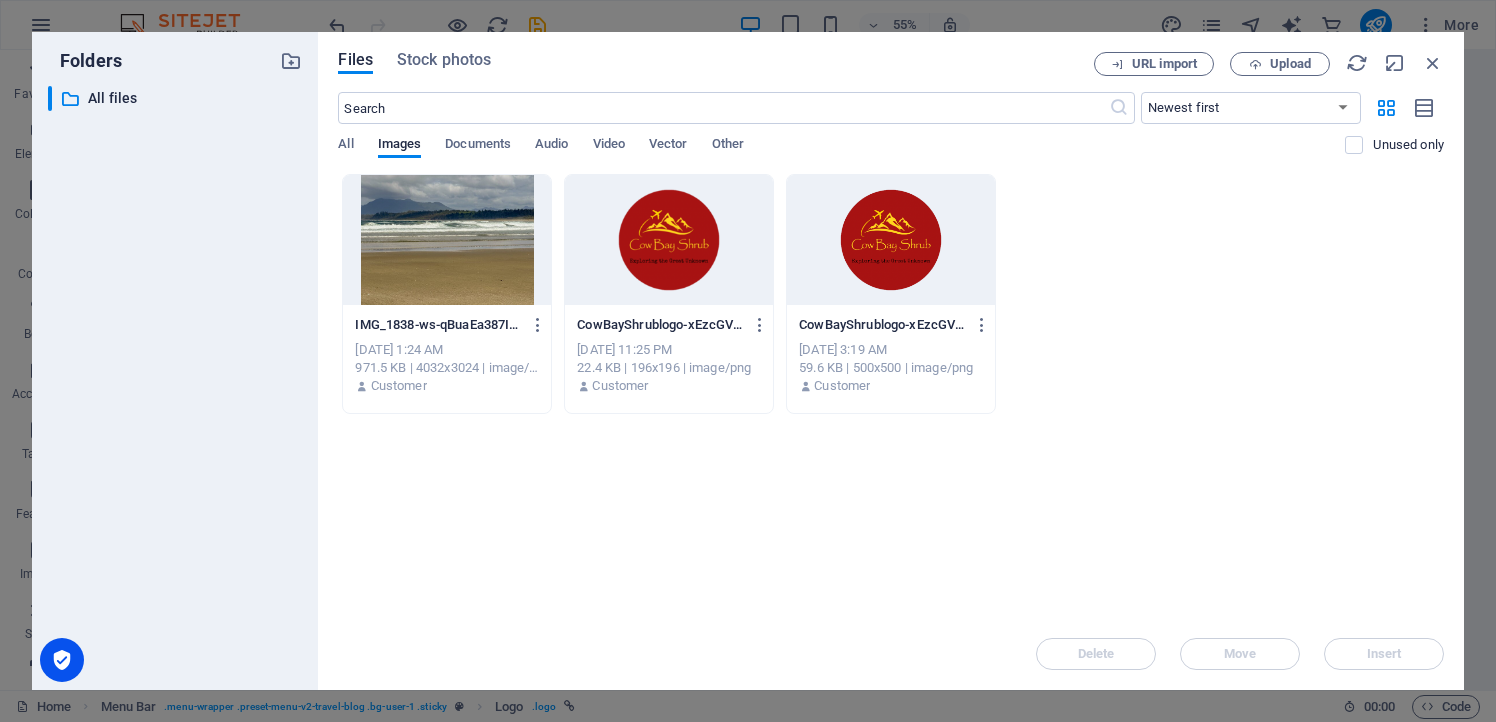 click on "CowBayShrublogo-xEzcGVZwrB72tjJvO8o1Zg-yovsv8VsZ6XwotnhY9I2qQ.png CowBayShrublogo-xEzcGVZwrB72tjJvO8o1Zg-yovsv8VsZ6XwotnhY9I2qQ.png" at bounding box center (669, 325) 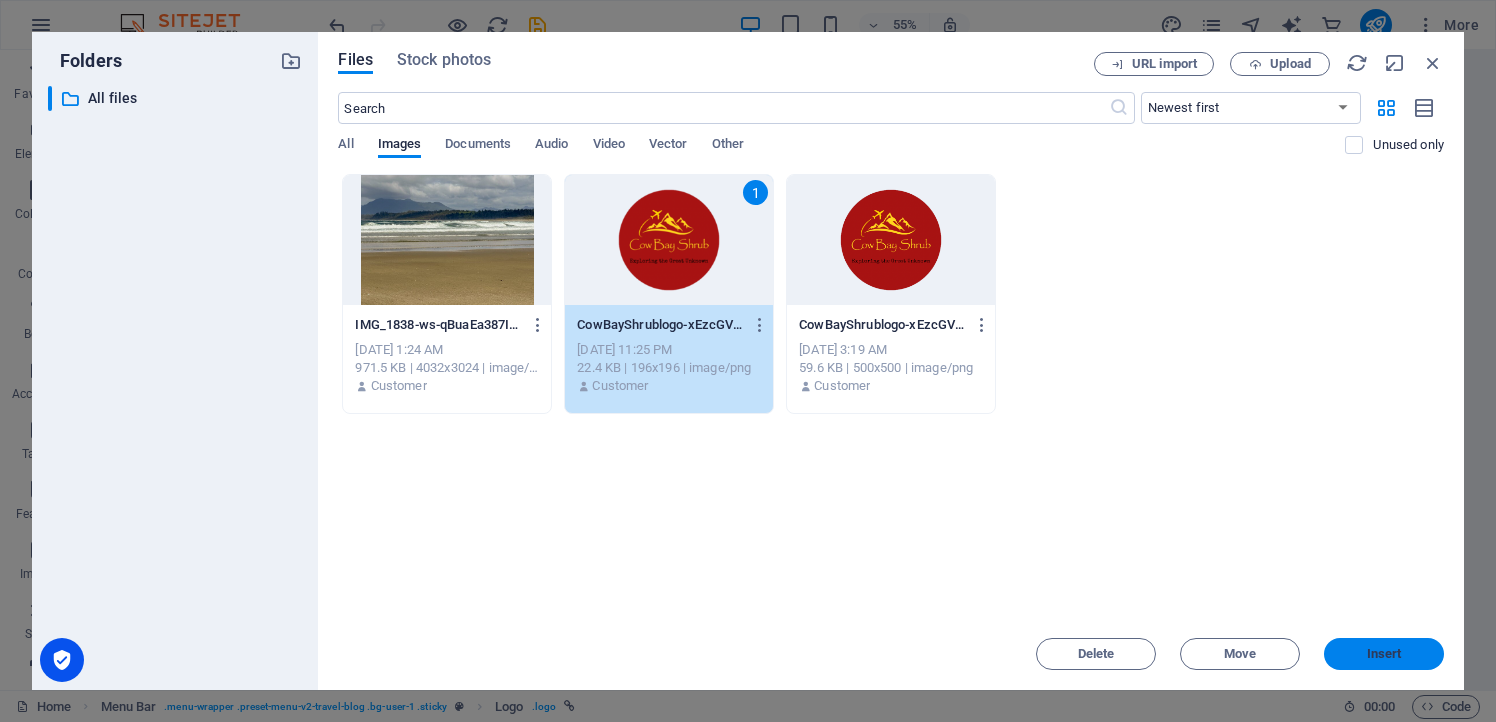 click on "Insert" at bounding box center (1384, 654) 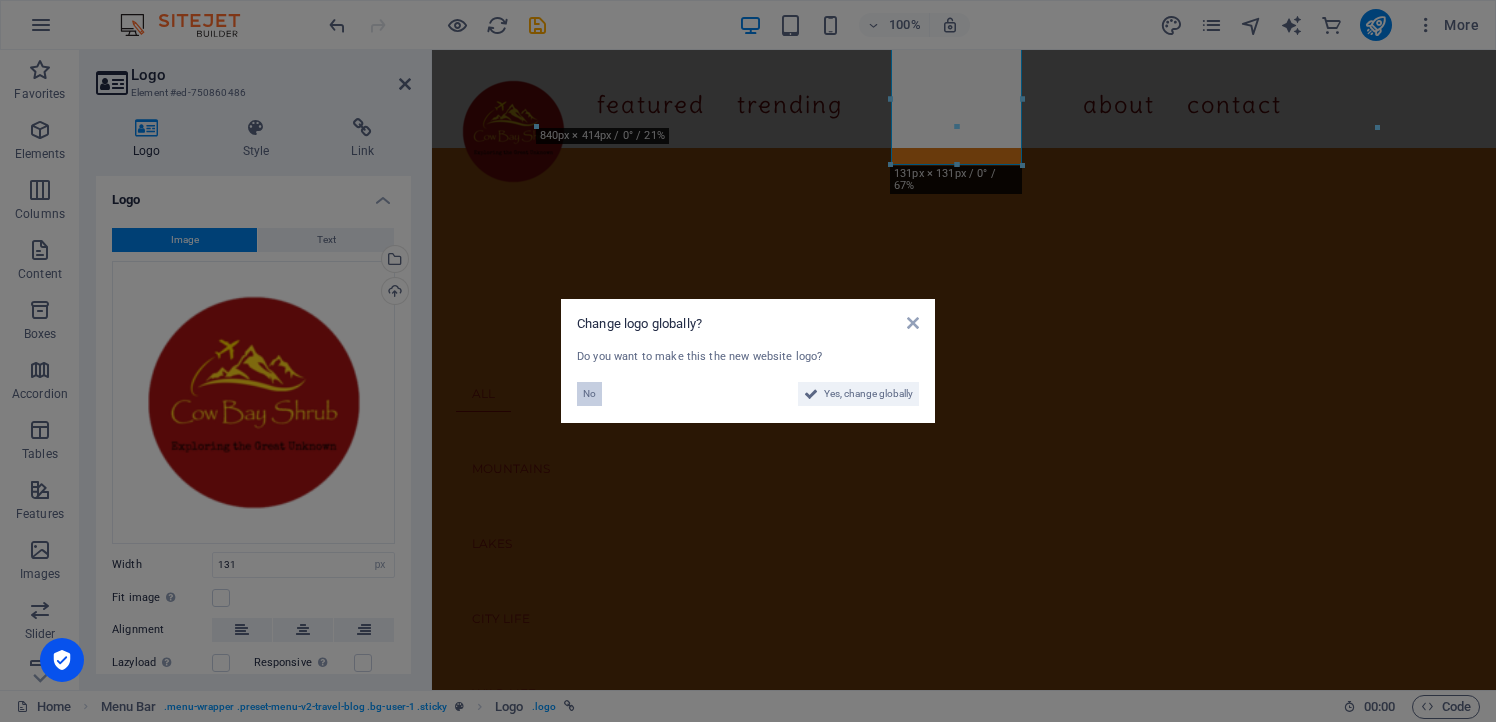 click on "No" at bounding box center [589, 394] 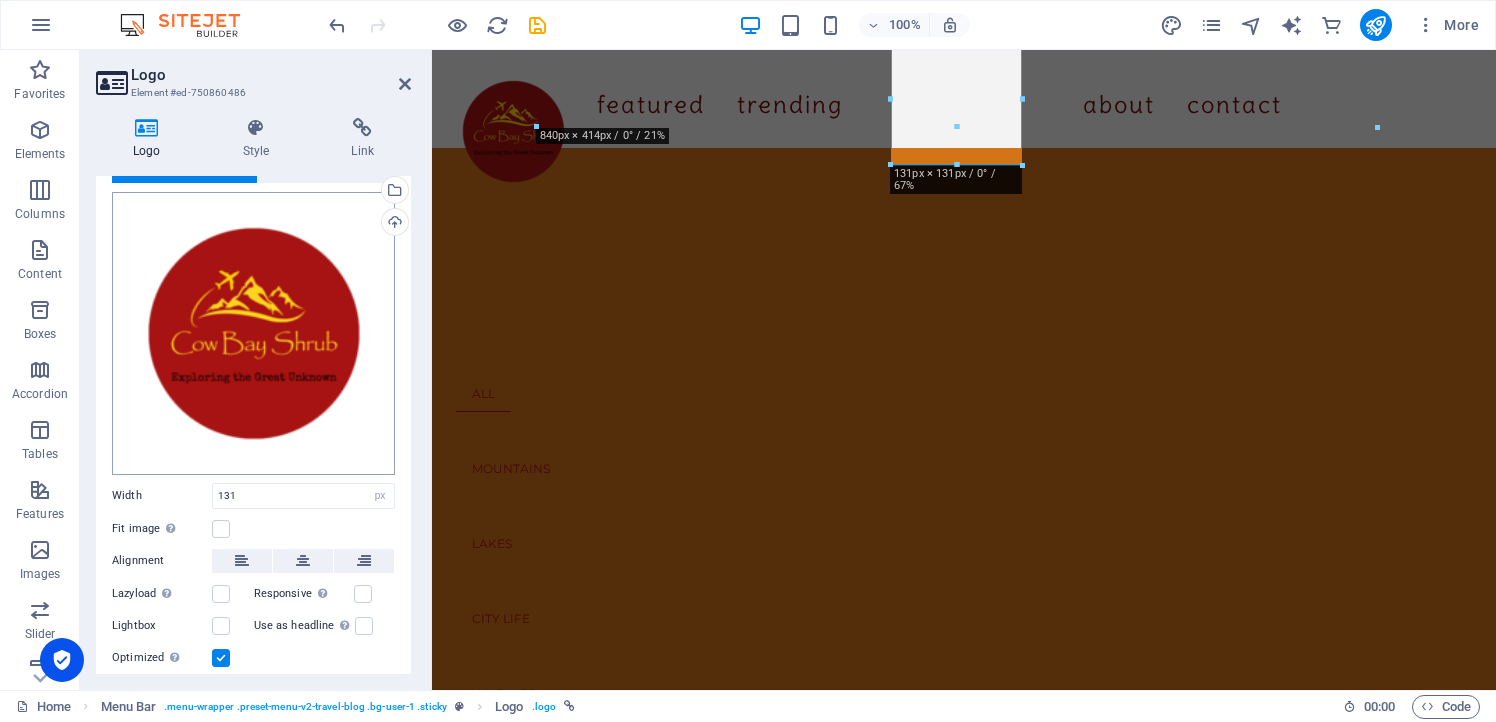 scroll, scrollTop: 91, scrollLeft: 0, axis: vertical 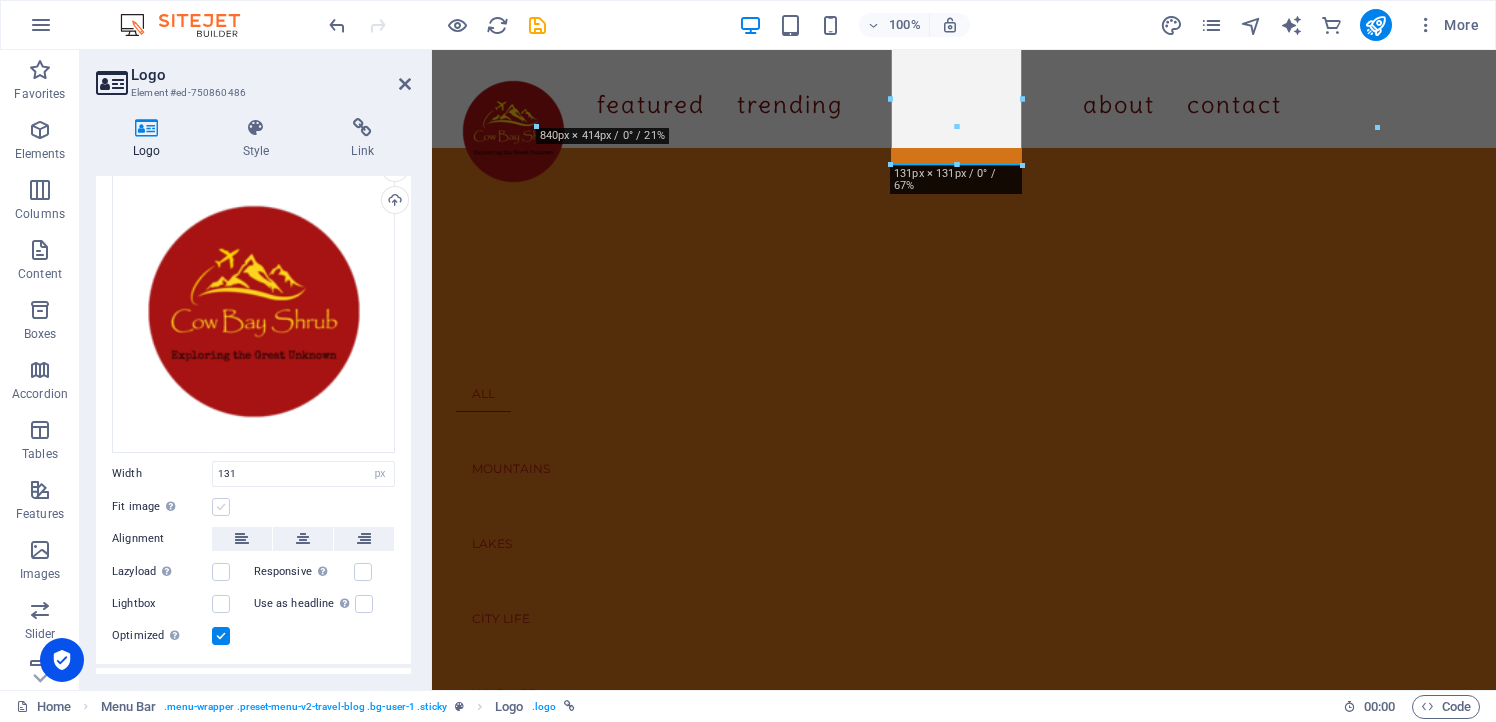 click at bounding box center [221, 507] 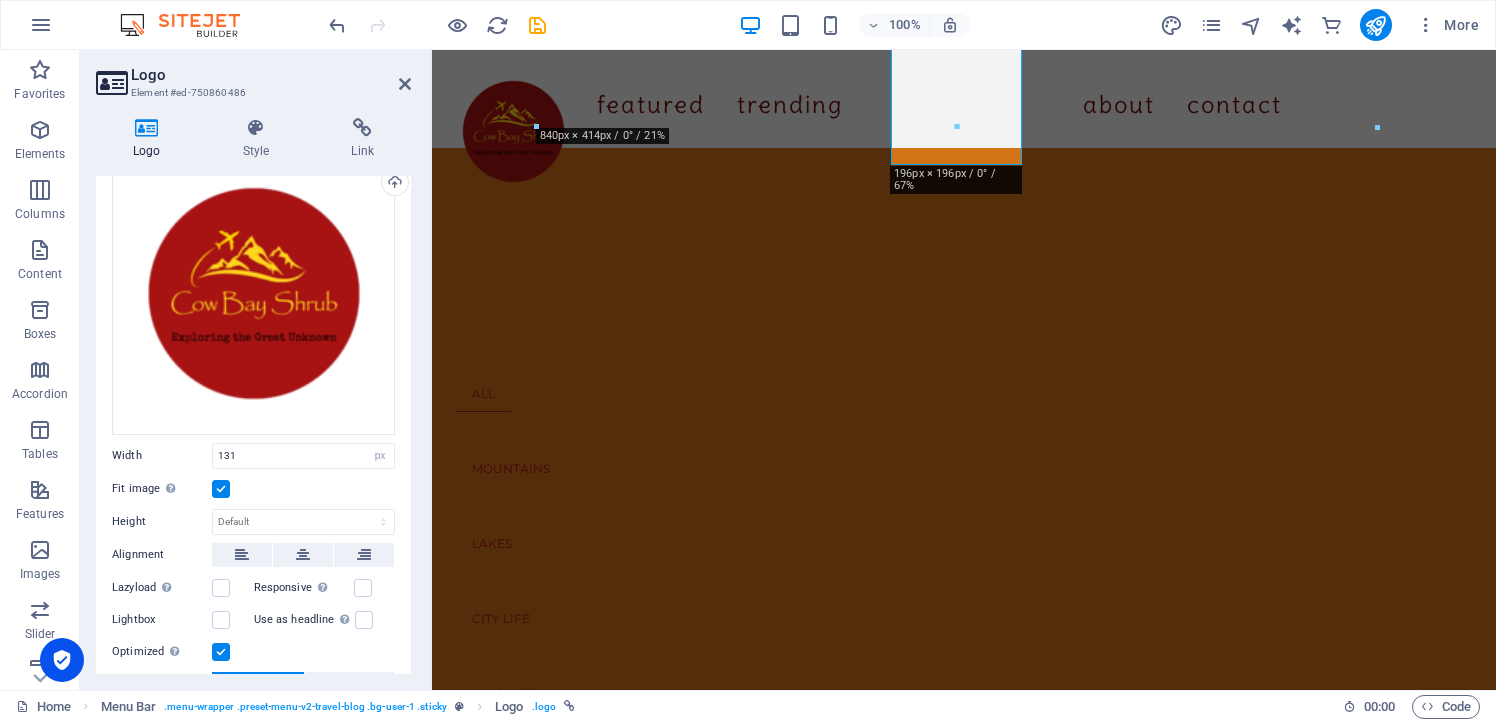scroll, scrollTop: 104, scrollLeft: 0, axis: vertical 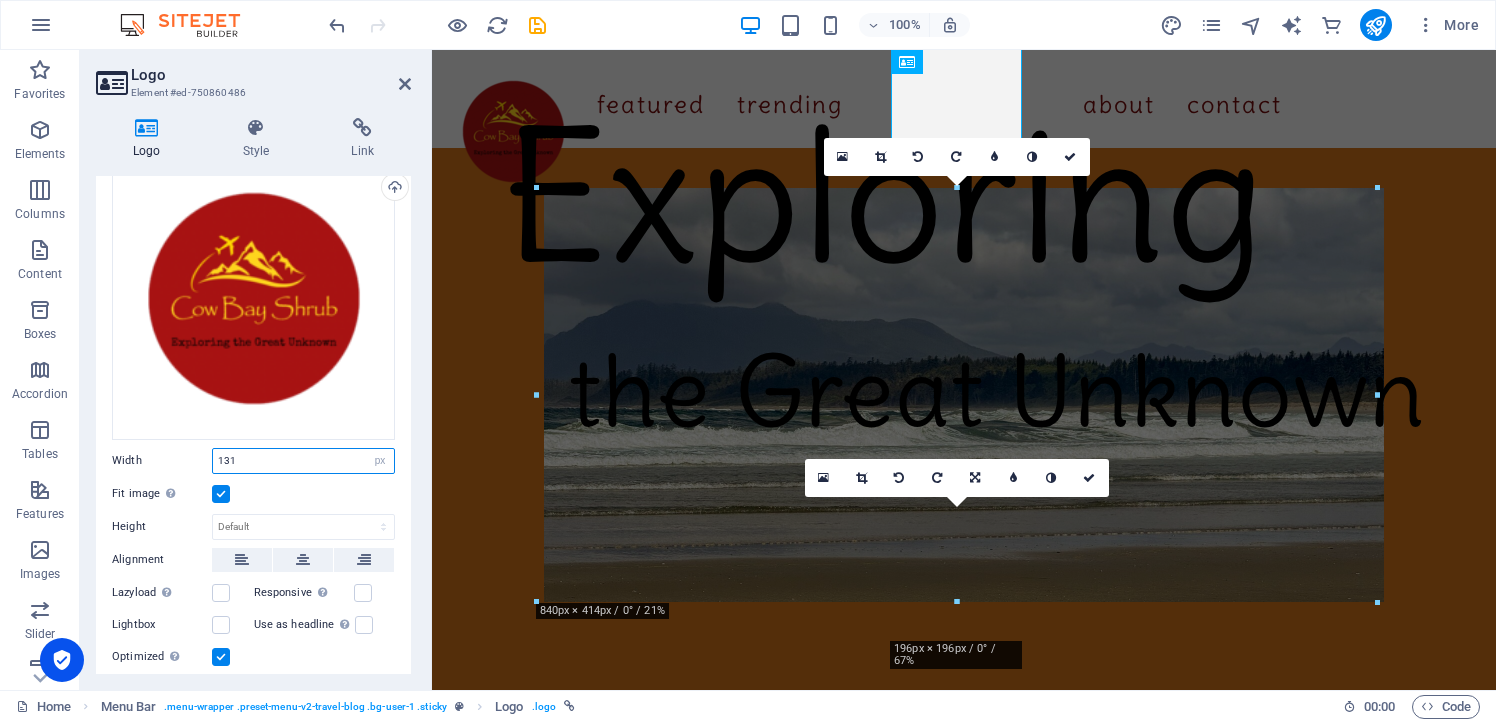 drag, startPoint x: 259, startPoint y: 452, endPoint x: 199, endPoint y: 448, distance: 60.133186 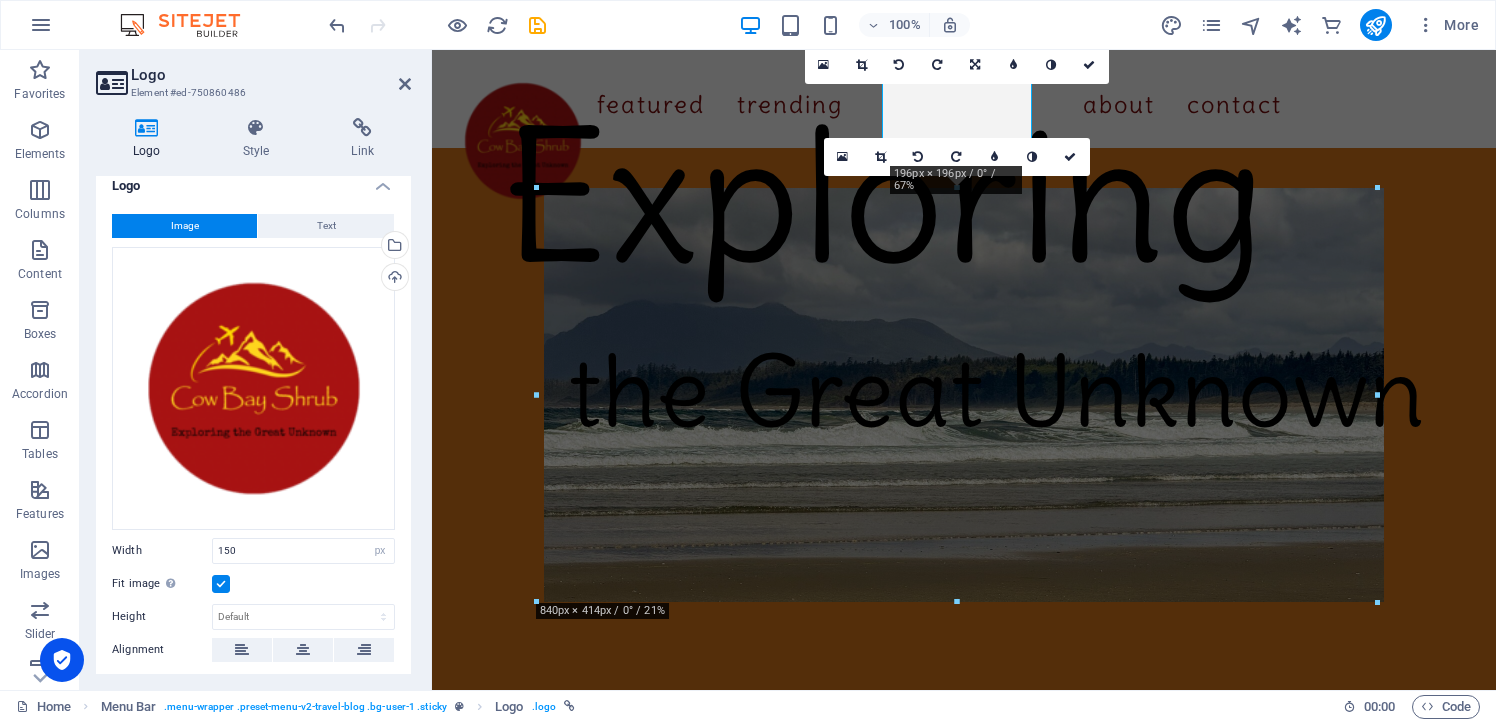 scroll, scrollTop: 0, scrollLeft: 0, axis: both 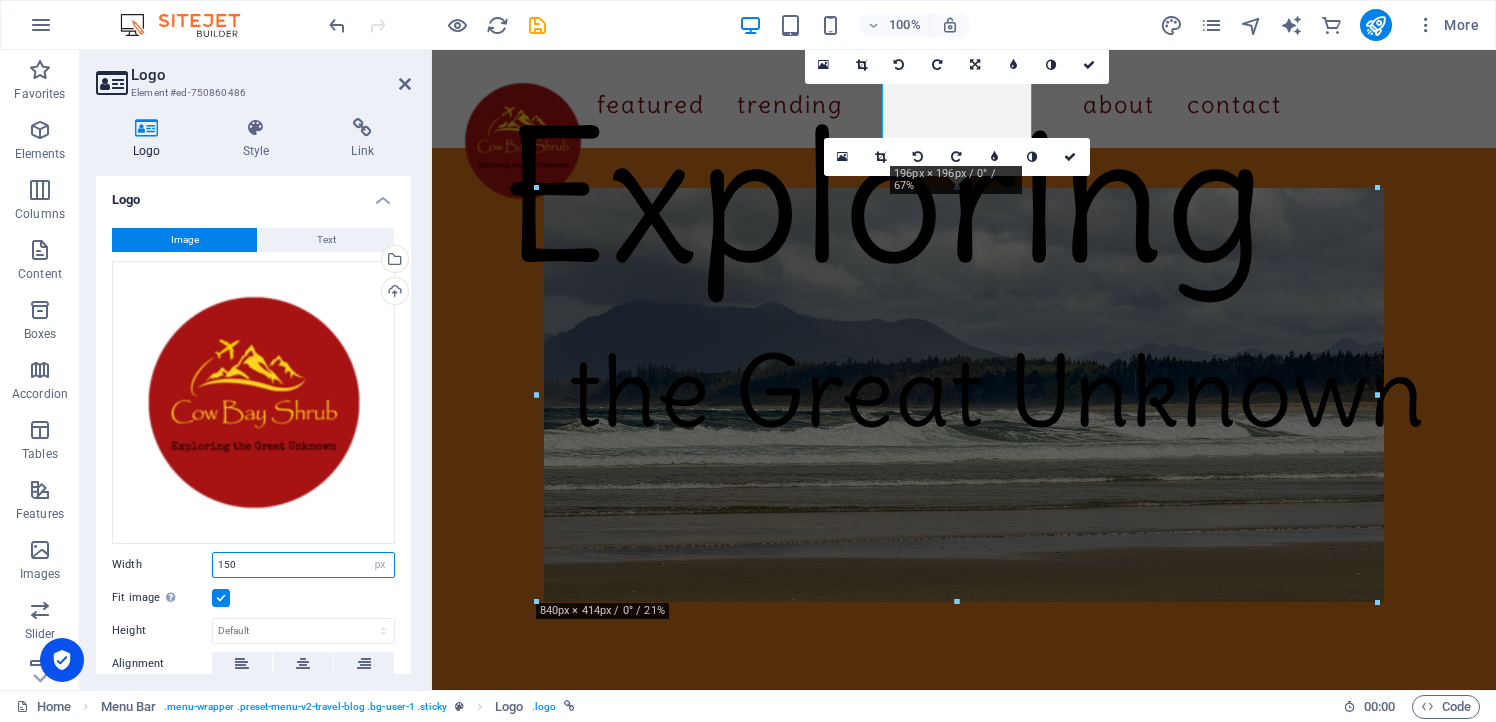 drag, startPoint x: 250, startPoint y: 552, endPoint x: 191, endPoint y: 549, distance: 59.07622 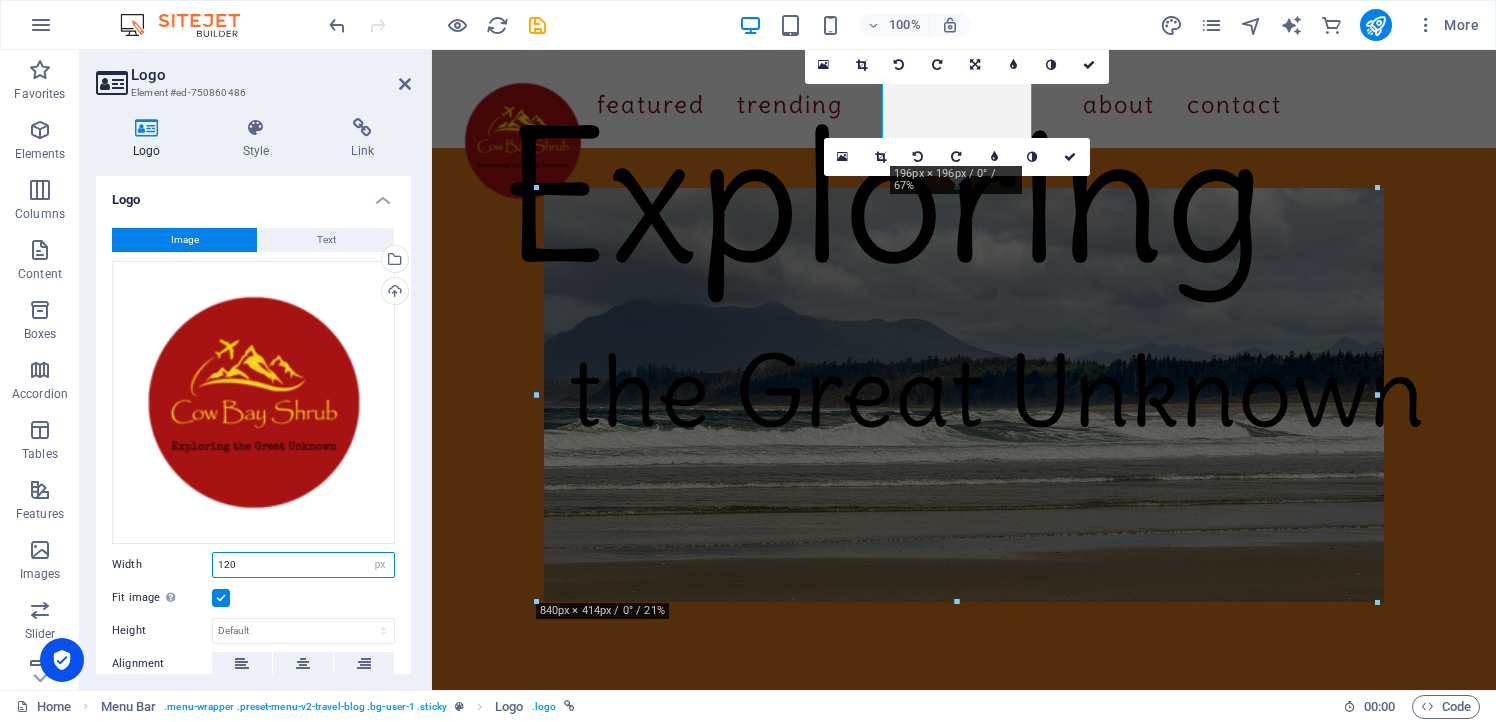 type on "120" 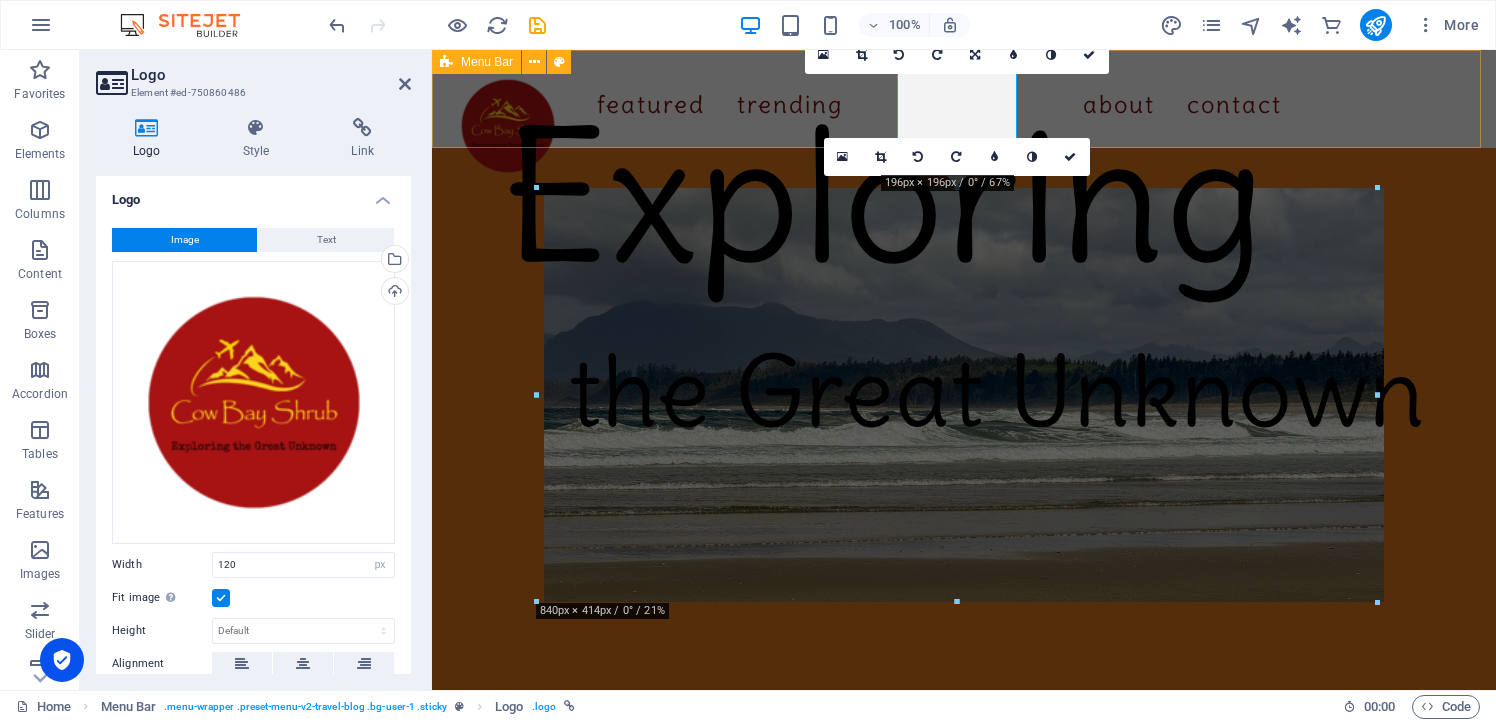 click on "Featured Trending About Contact" at bounding box center (964, 99) 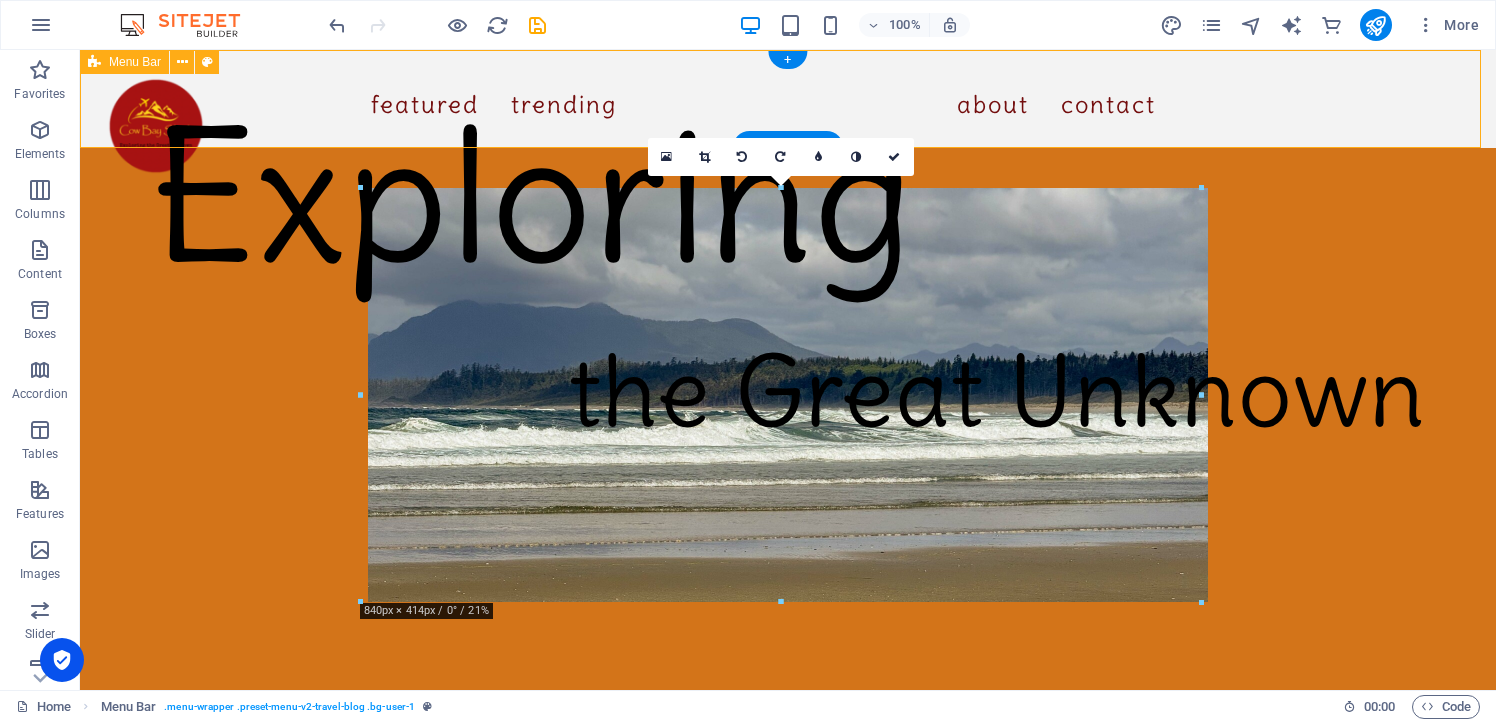 click on "Featured Trending About Contact" at bounding box center [788, 99] 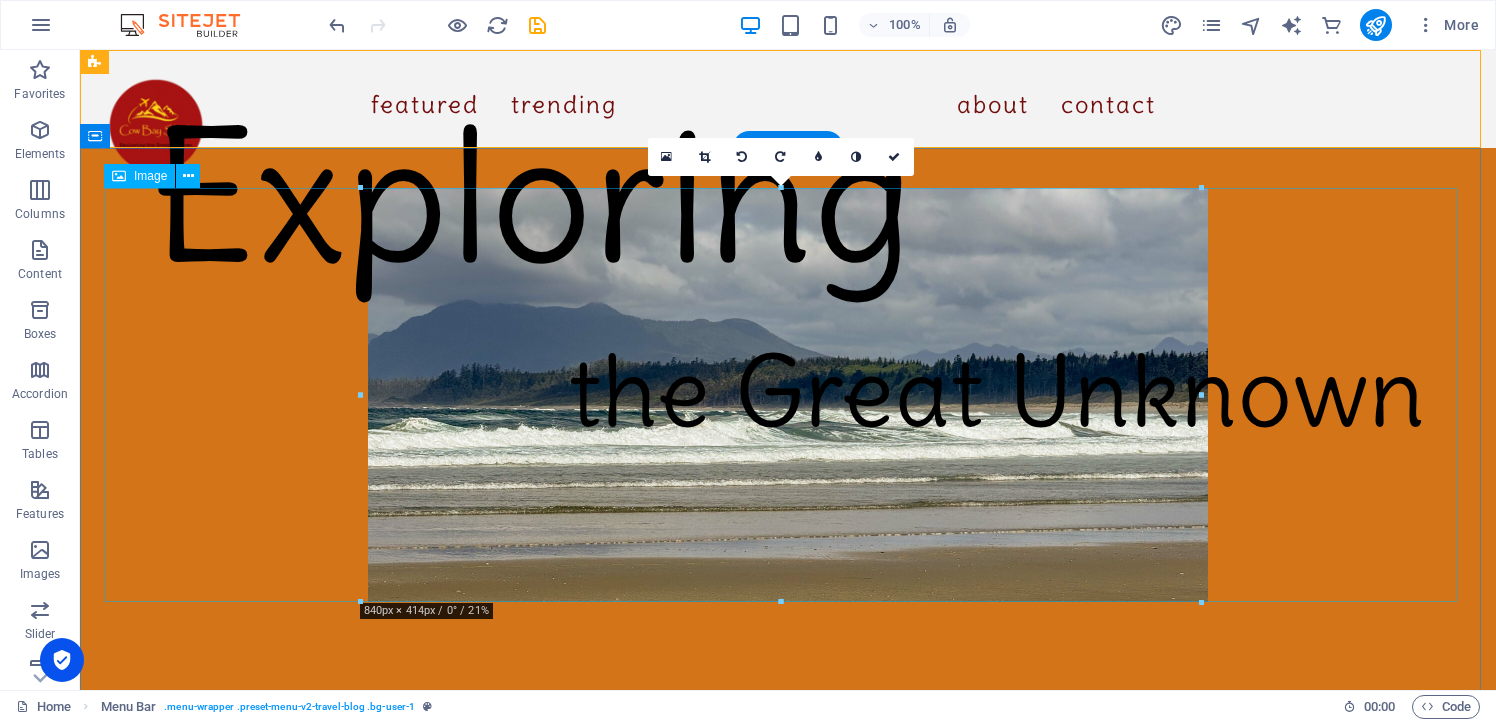 click at bounding box center (788, 395) 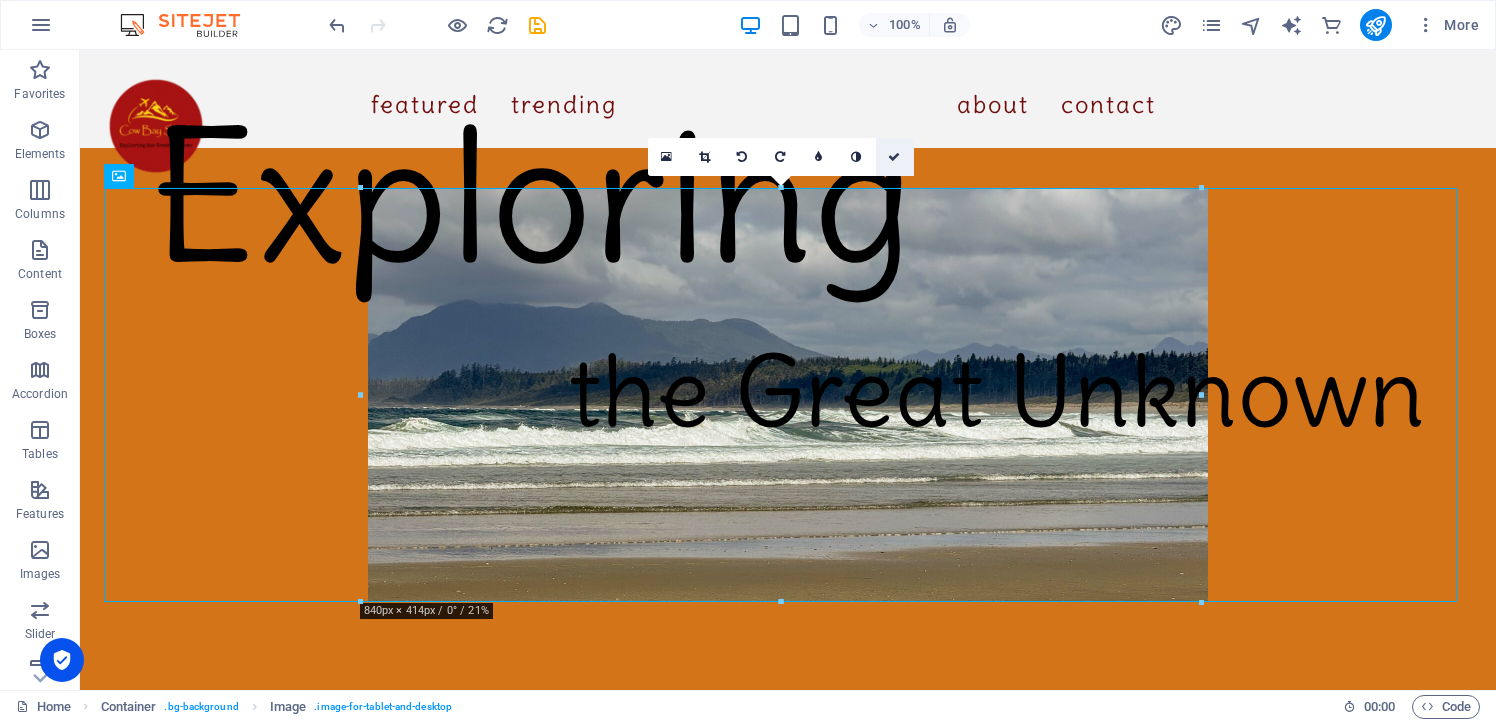 click at bounding box center (894, 157) 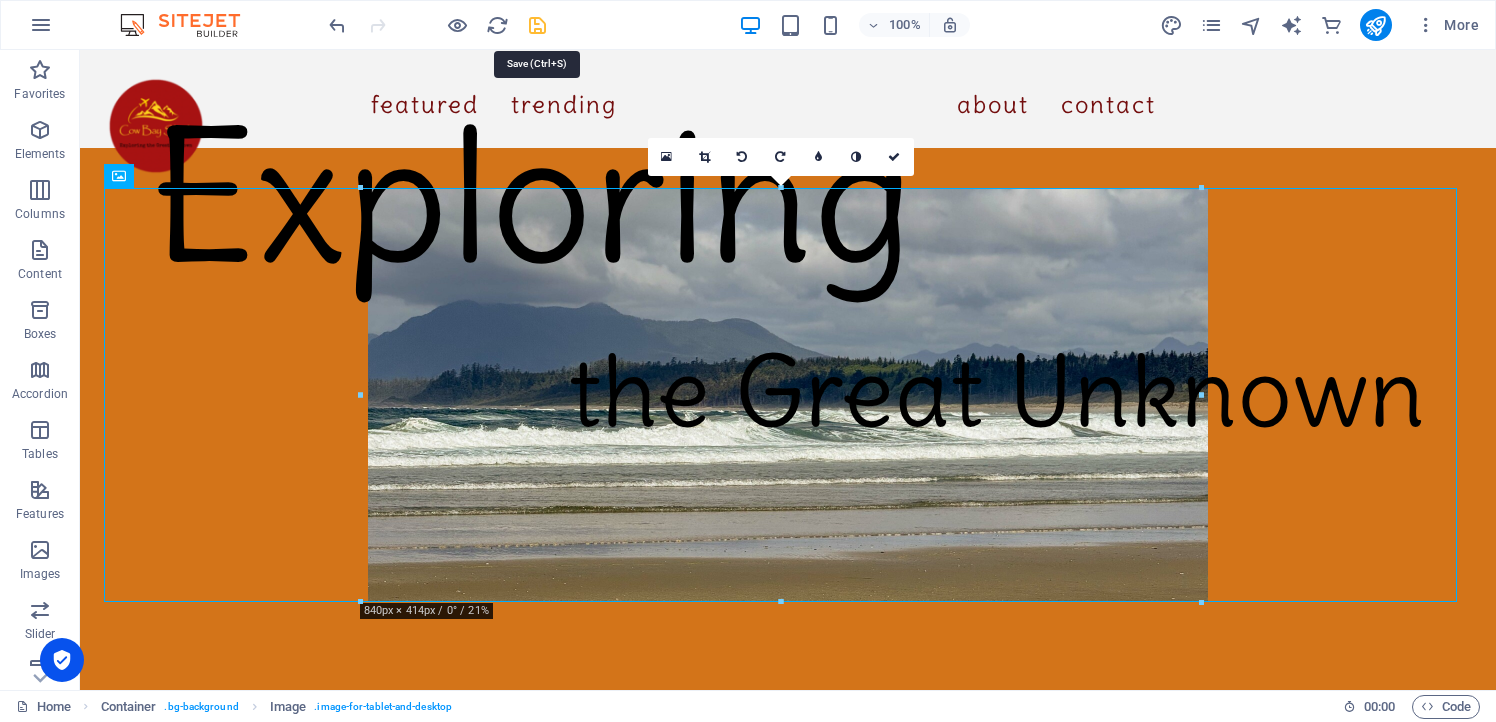 click at bounding box center [537, 25] 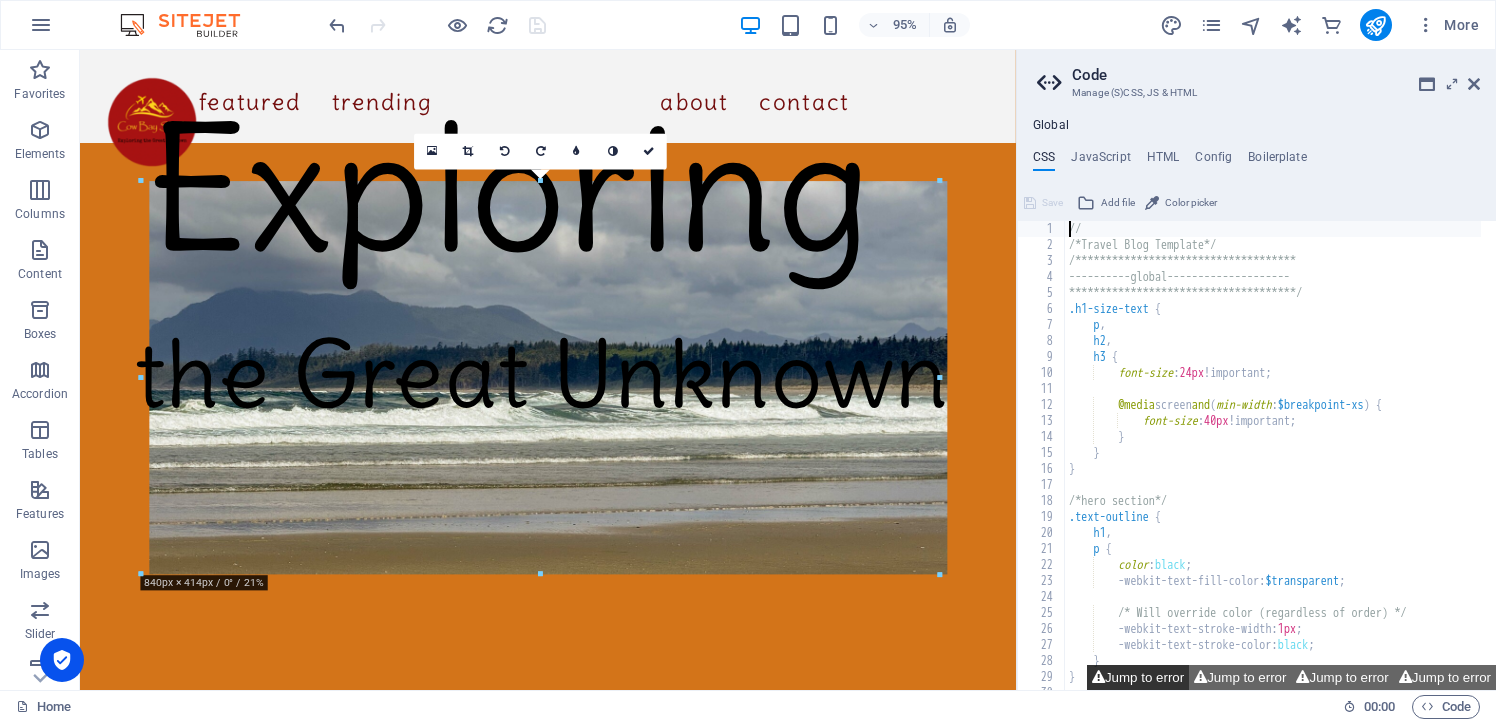 click on "Jump to error" at bounding box center (1138, 677) 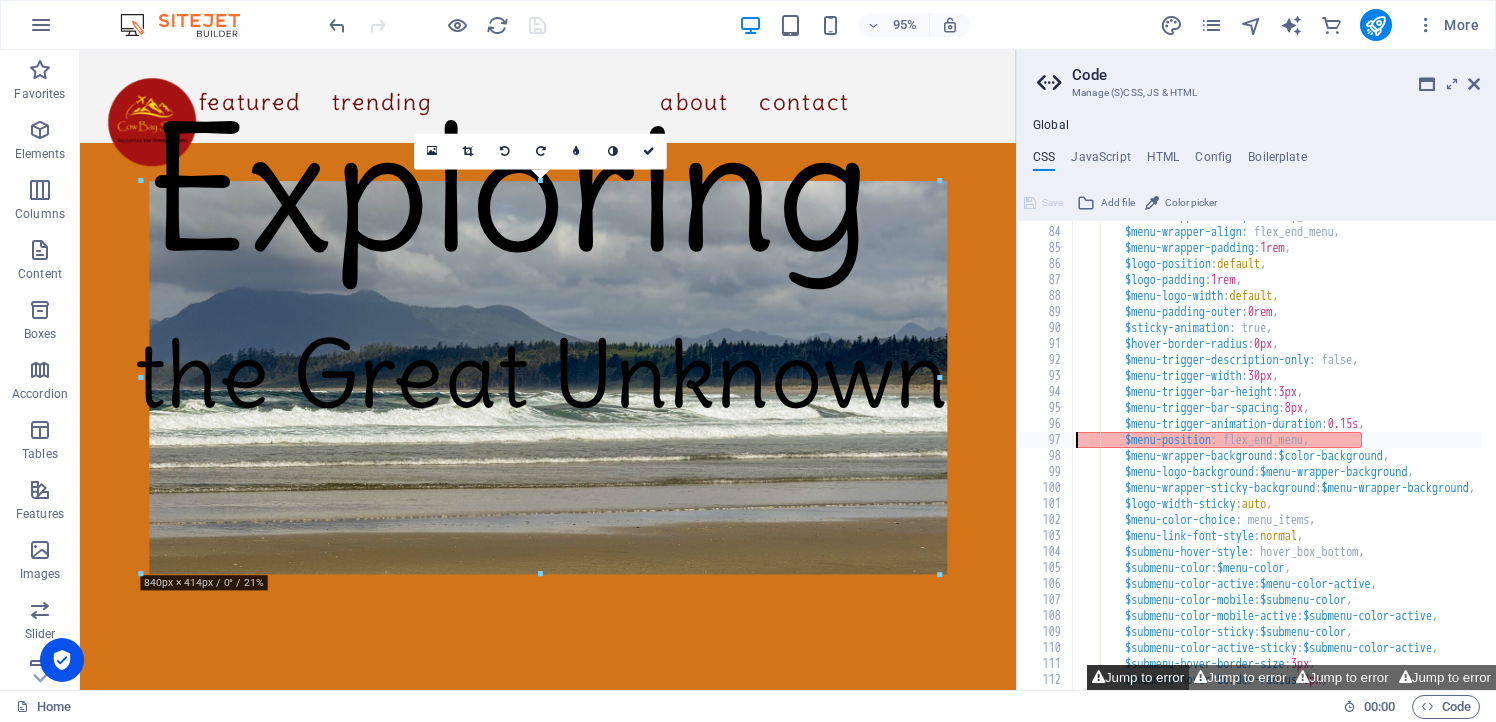 scroll, scrollTop: 1325, scrollLeft: 0, axis: vertical 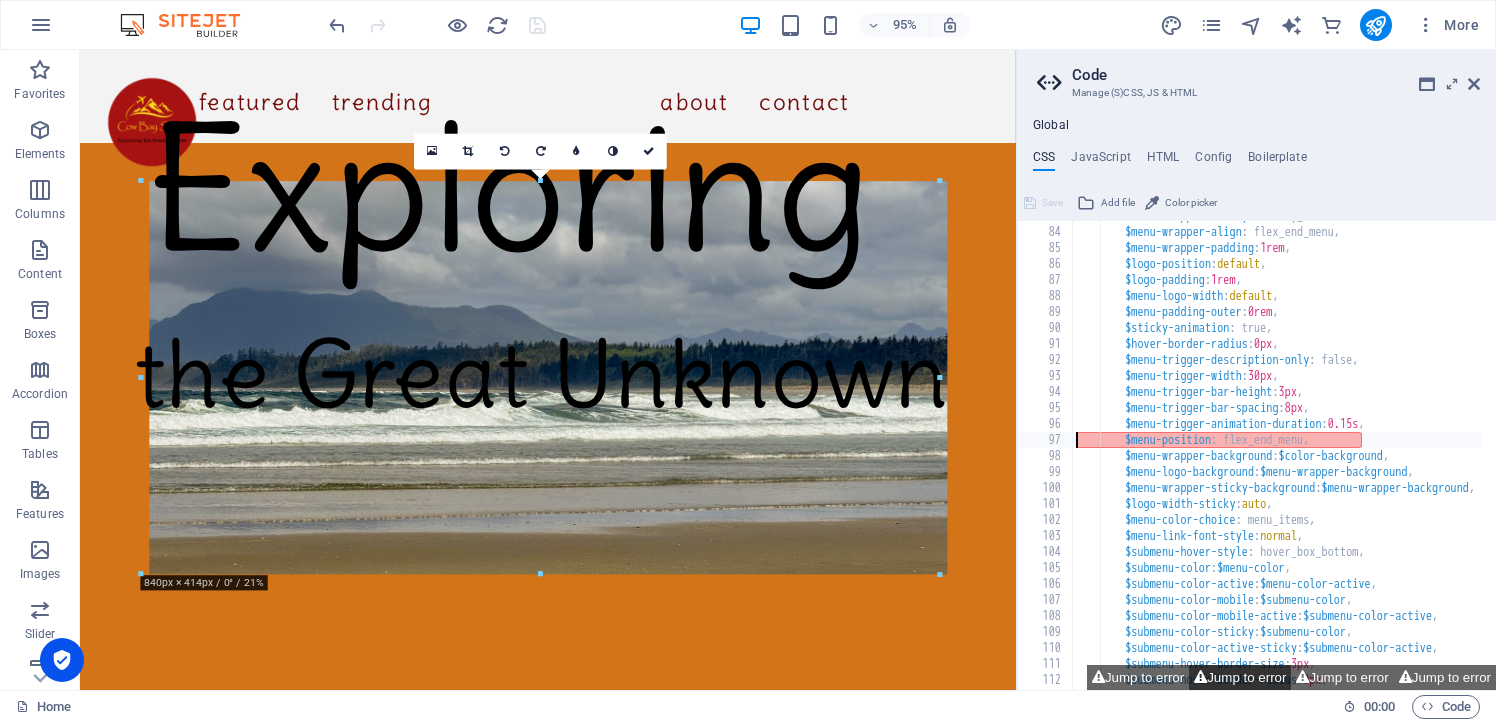 click on "Jump to error" at bounding box center [1240, 677] 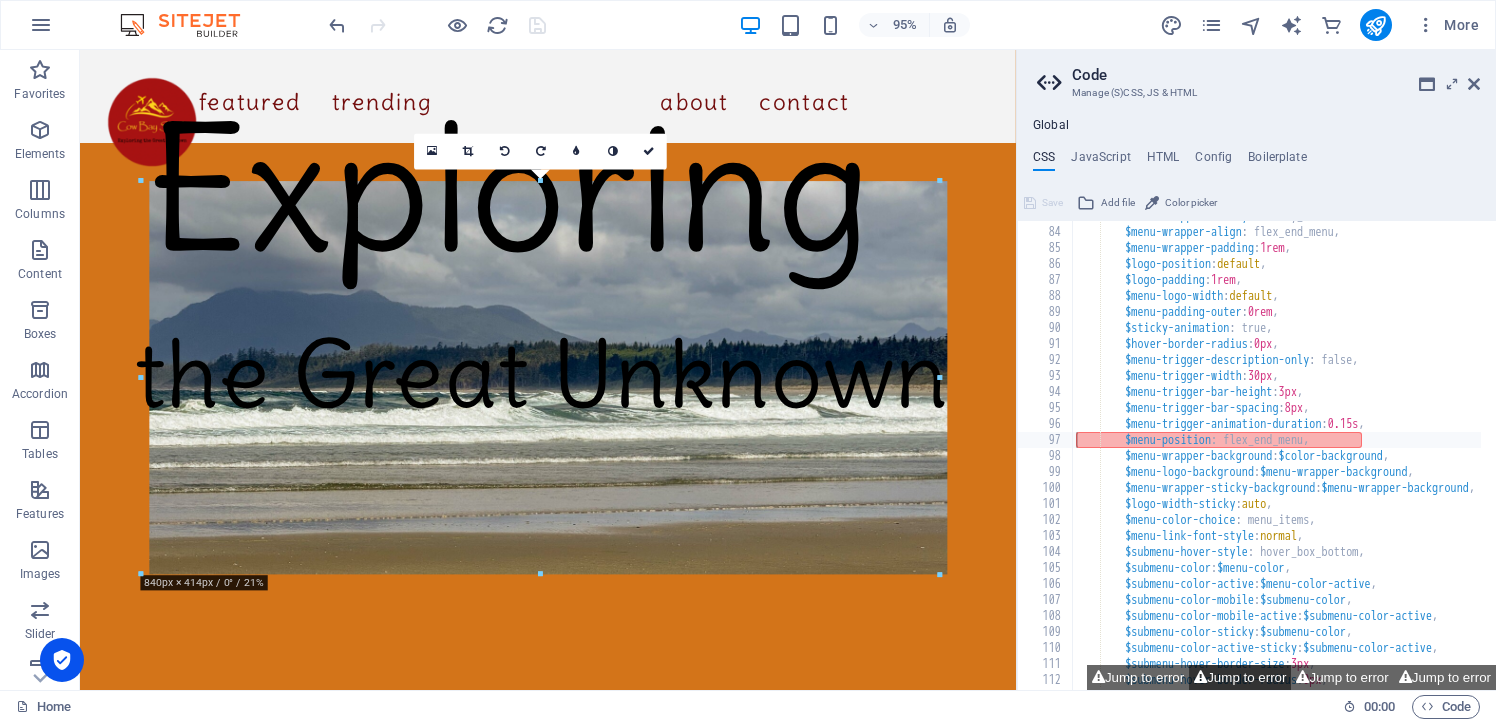 click on "Jump to error" at bounding box center (1240, 677) 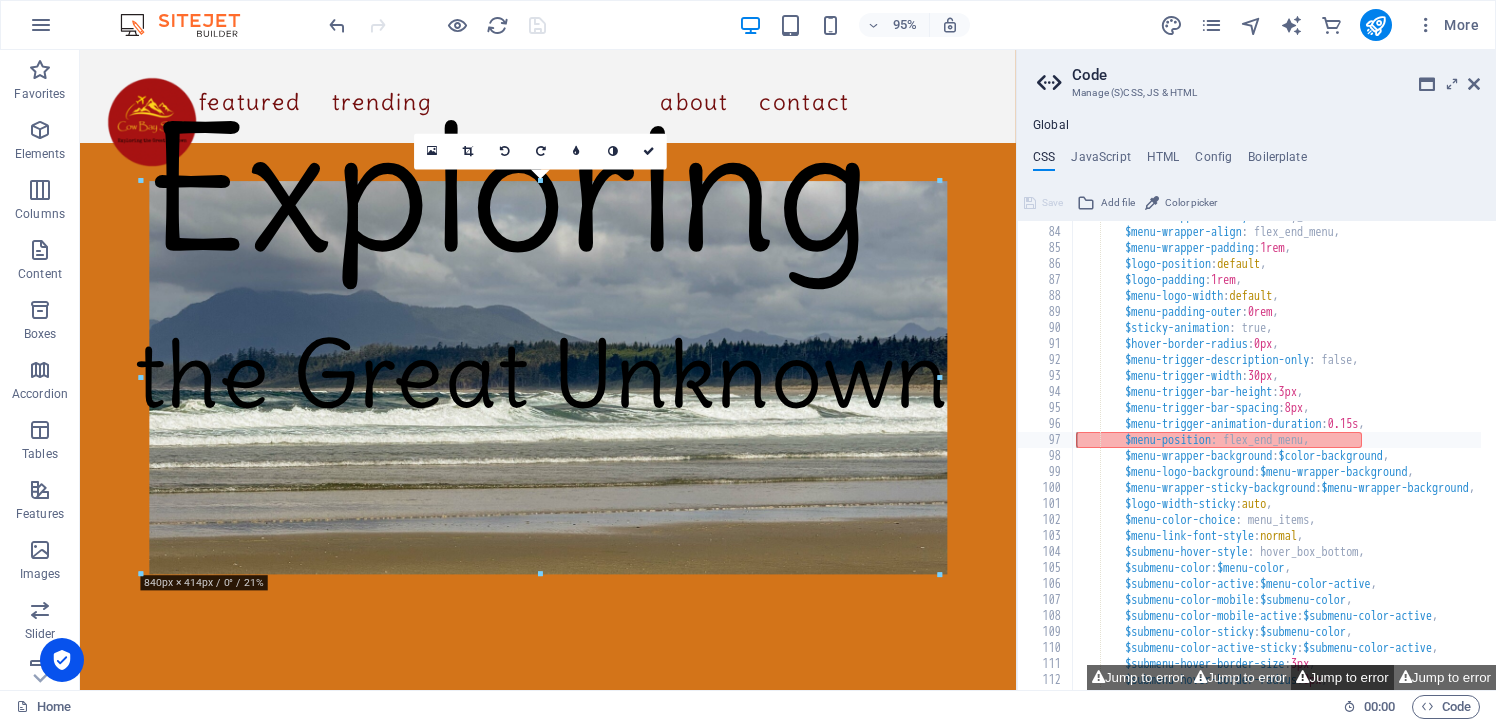 click on "Jump to error" at bounding box center (1342, 677) 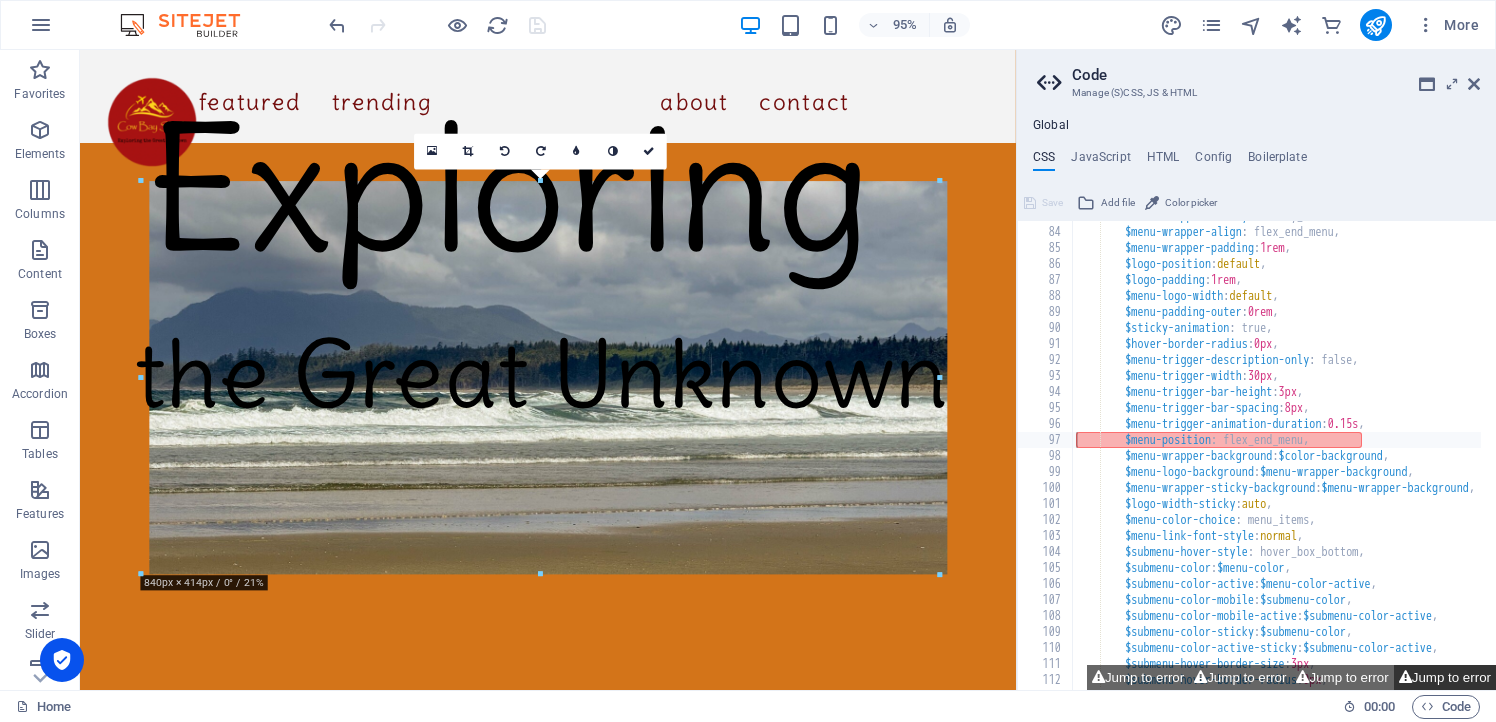 click on "Jump to error" at bounding box center (1445, 677) 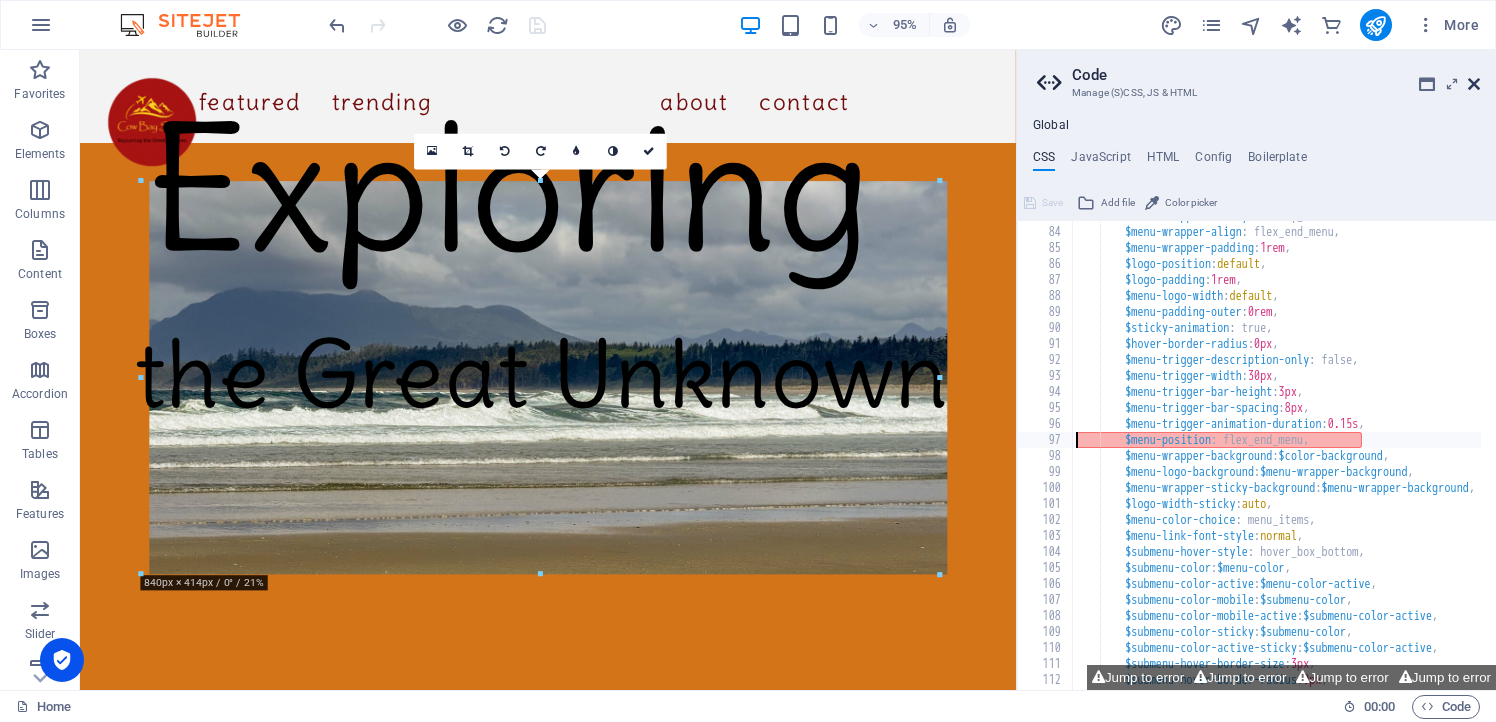 click at bounding box center [1474, 84] 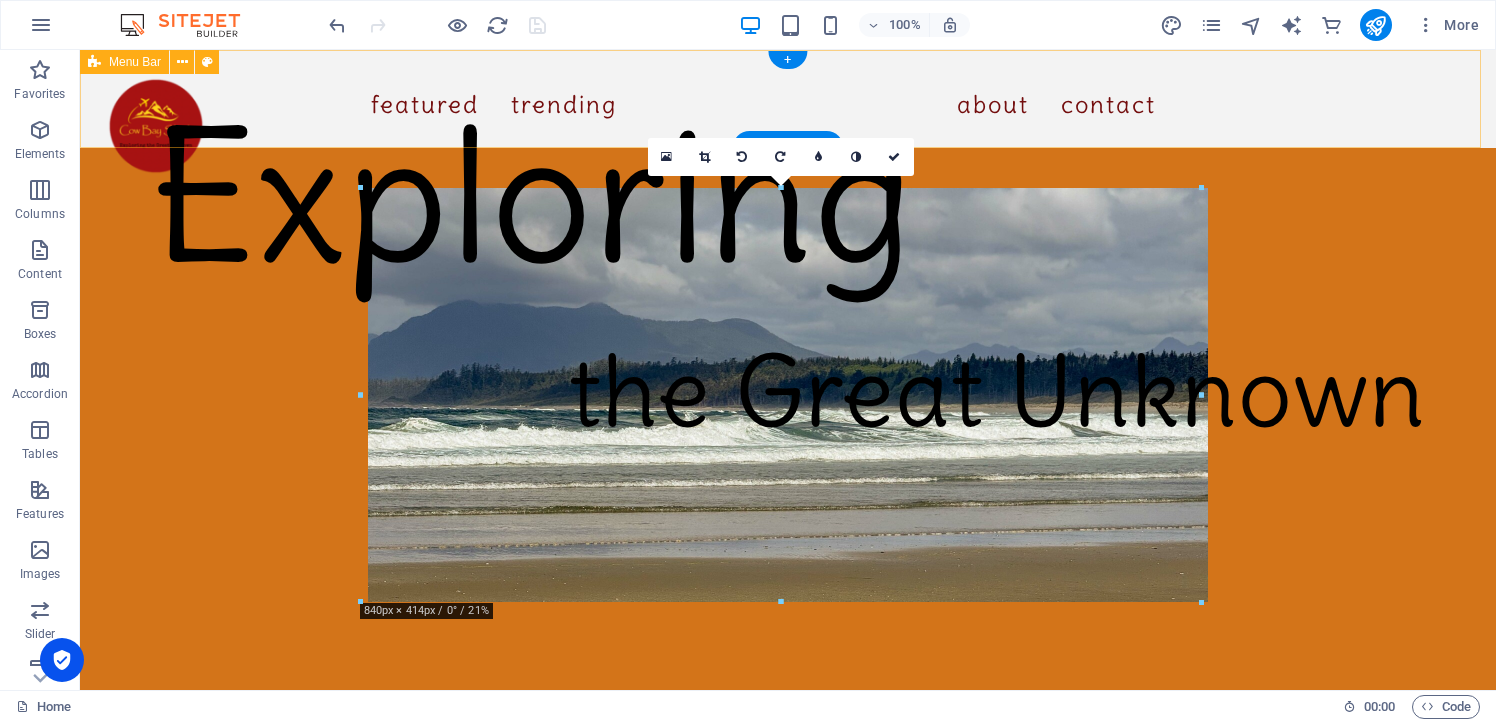 click on "Featured Trending About Contact" at bounding box center (788, 99) 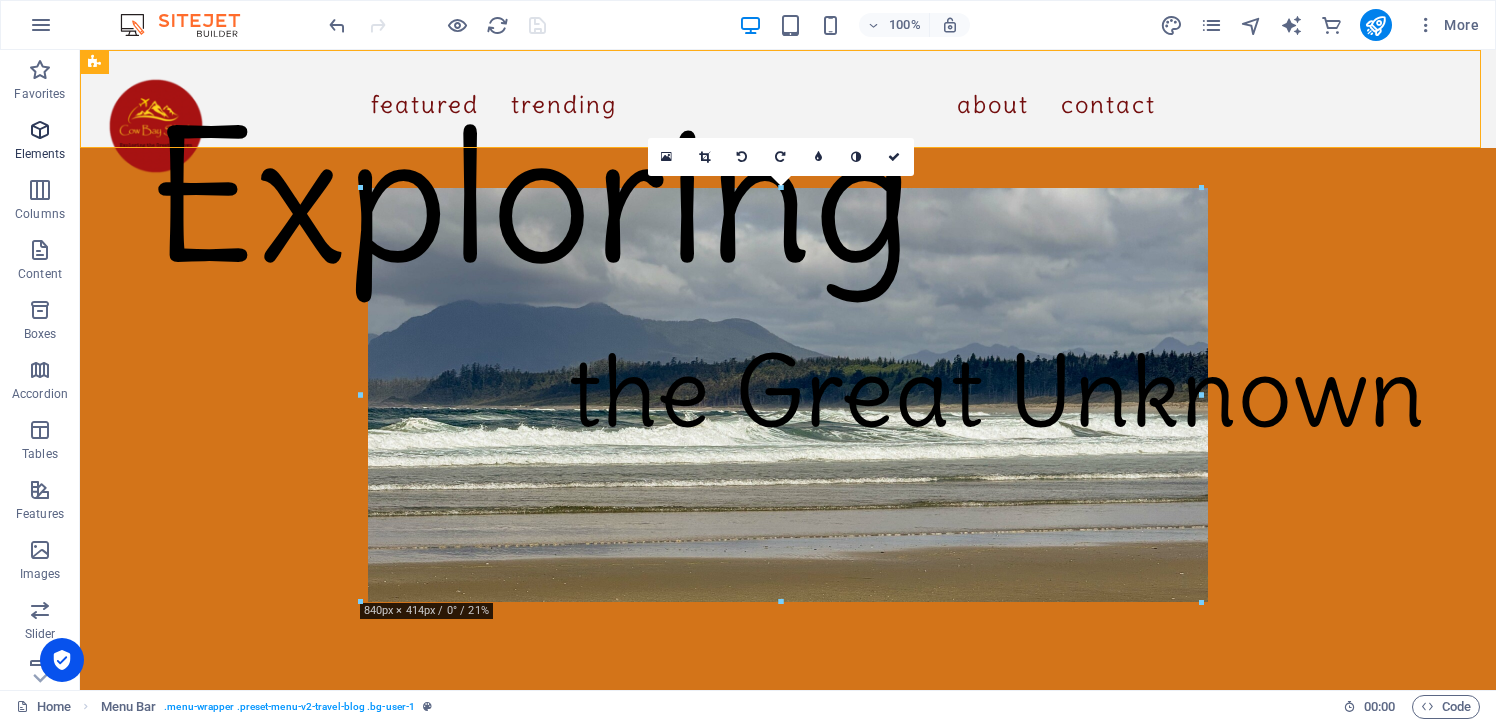 click at bounding box center [40, 130] 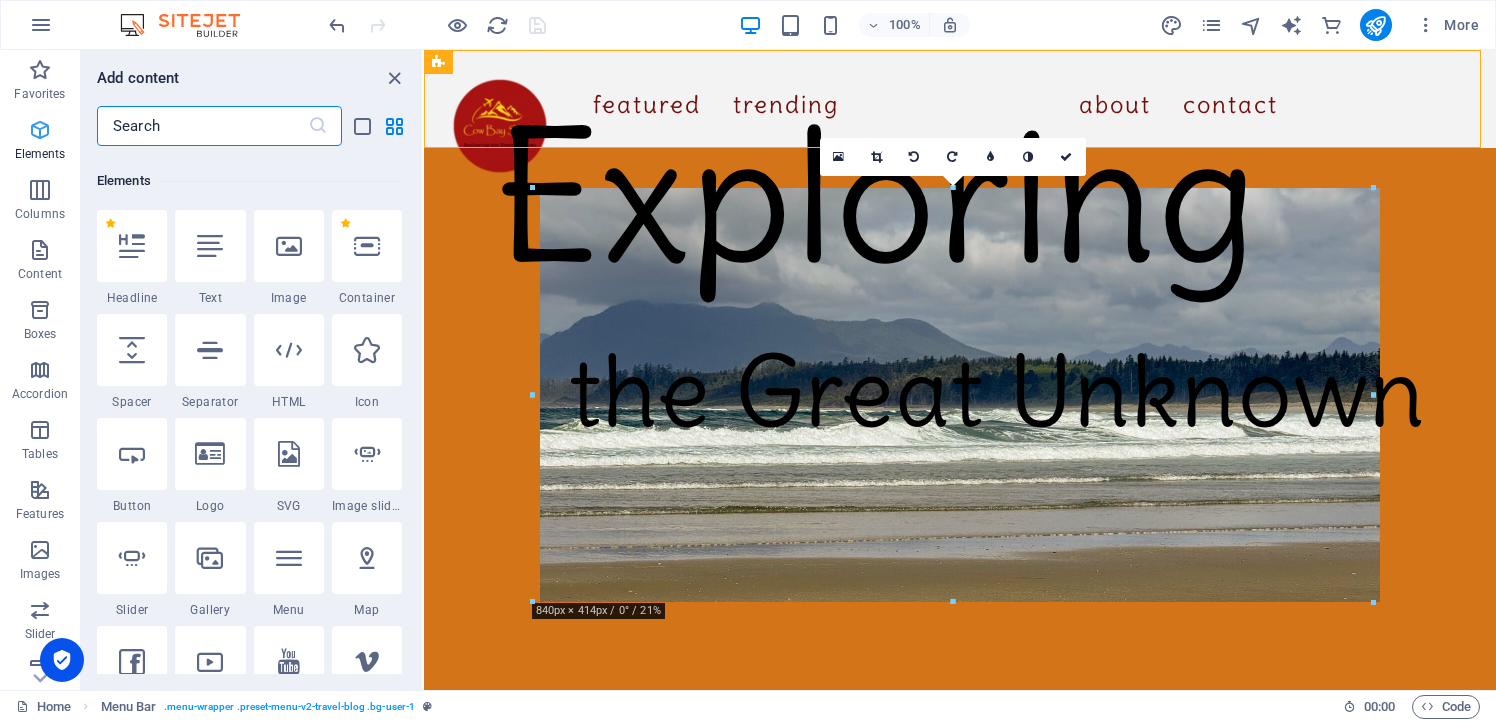 scroll, scrollTop: 213, scrollLeft: 0, axis: vertical 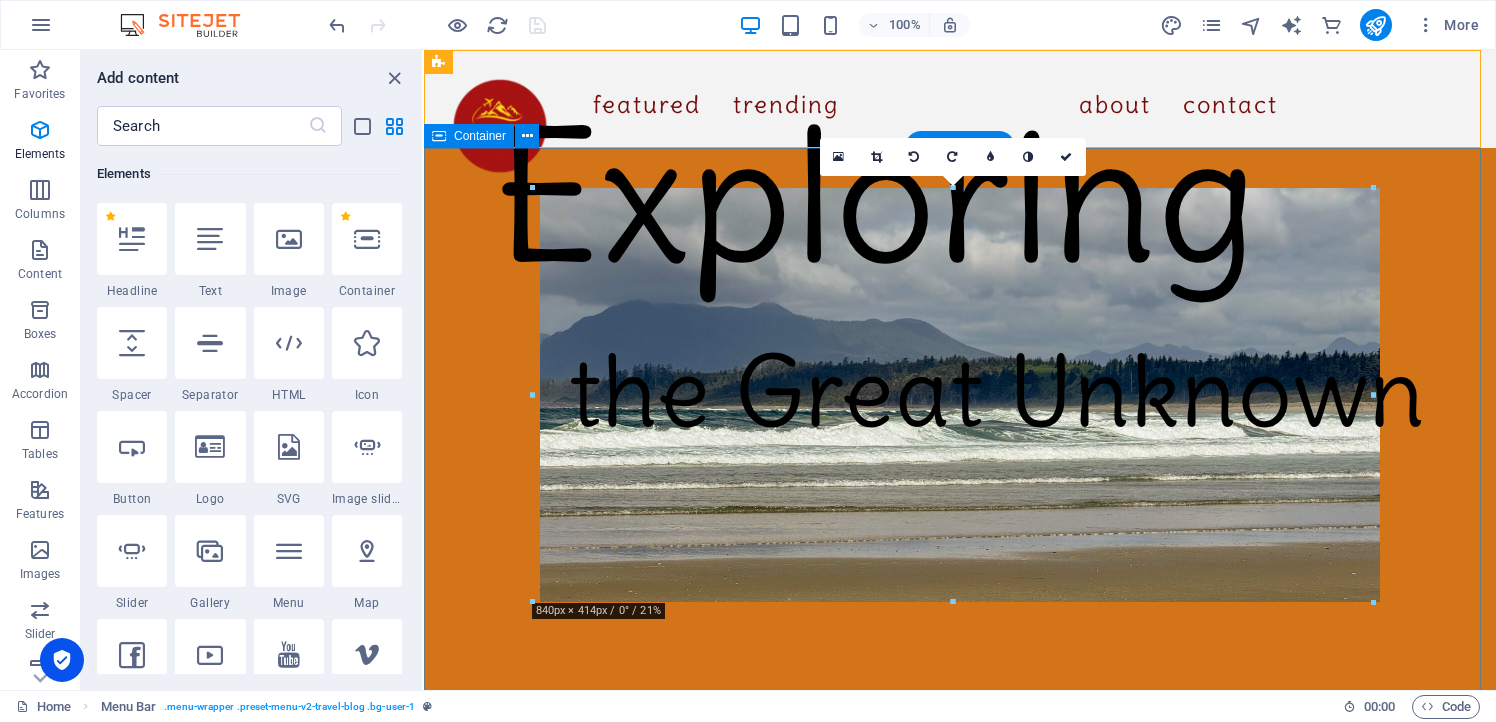 click on "Exploring the Great Unknown" at bounding box center (960, 435) 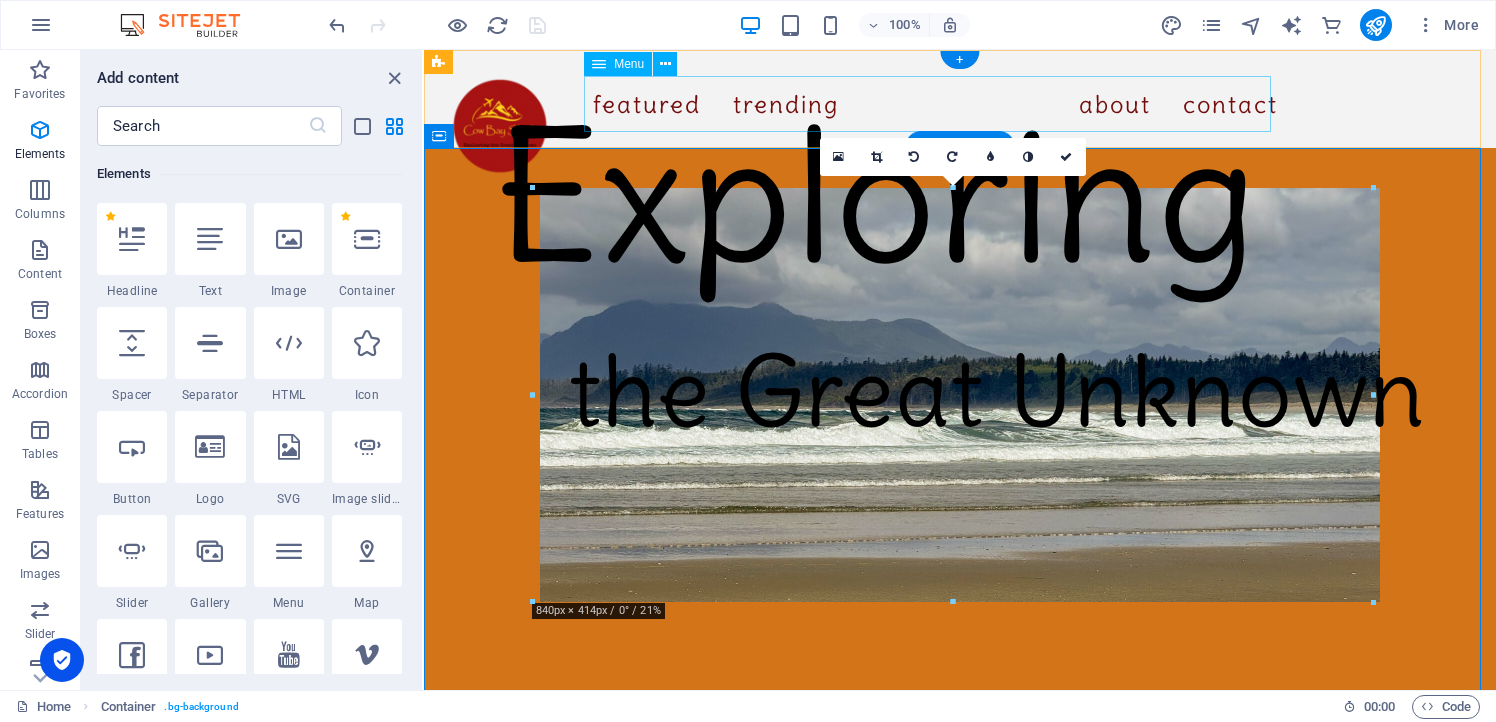 click on "Featured Trending About Contact" at bounding box center (935, 104) 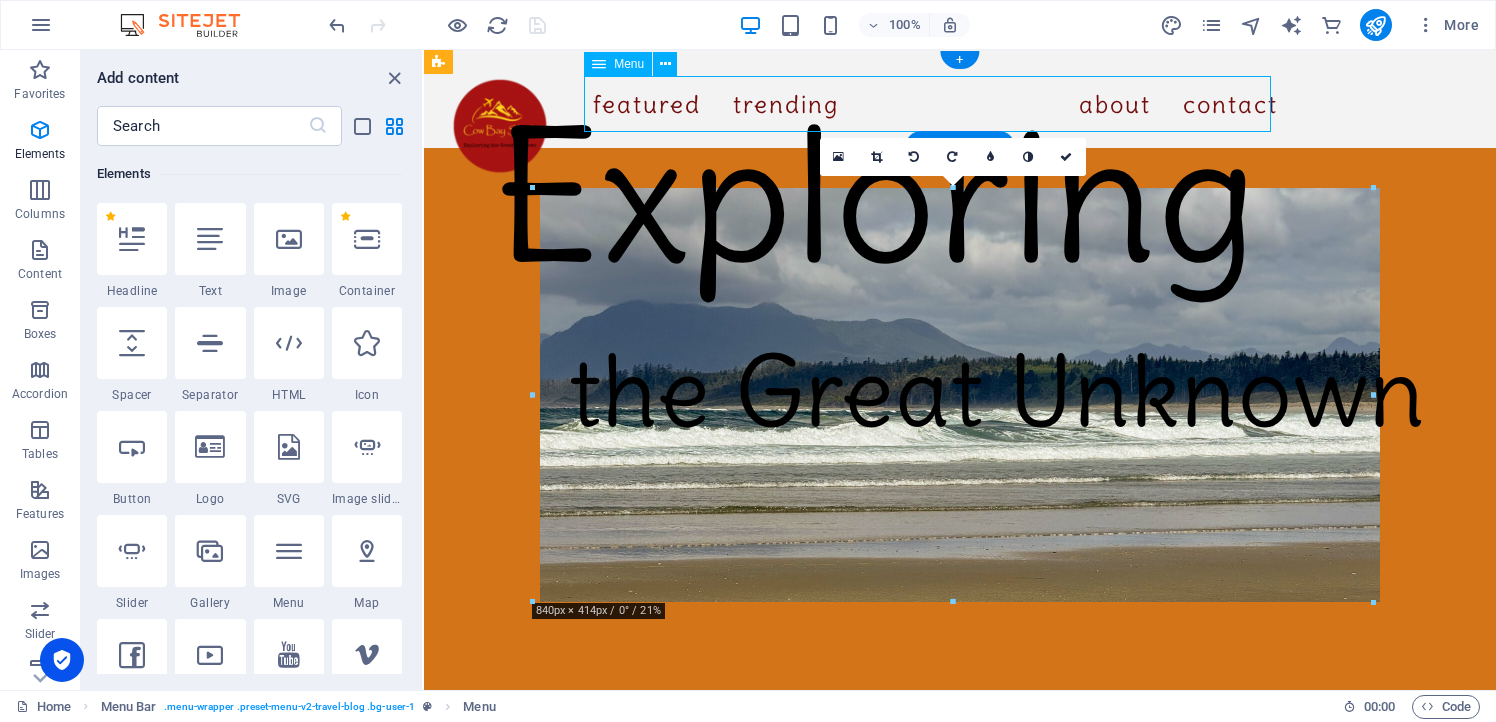 click on "Featured Trending About Contact" at bounding box center [935, 104] 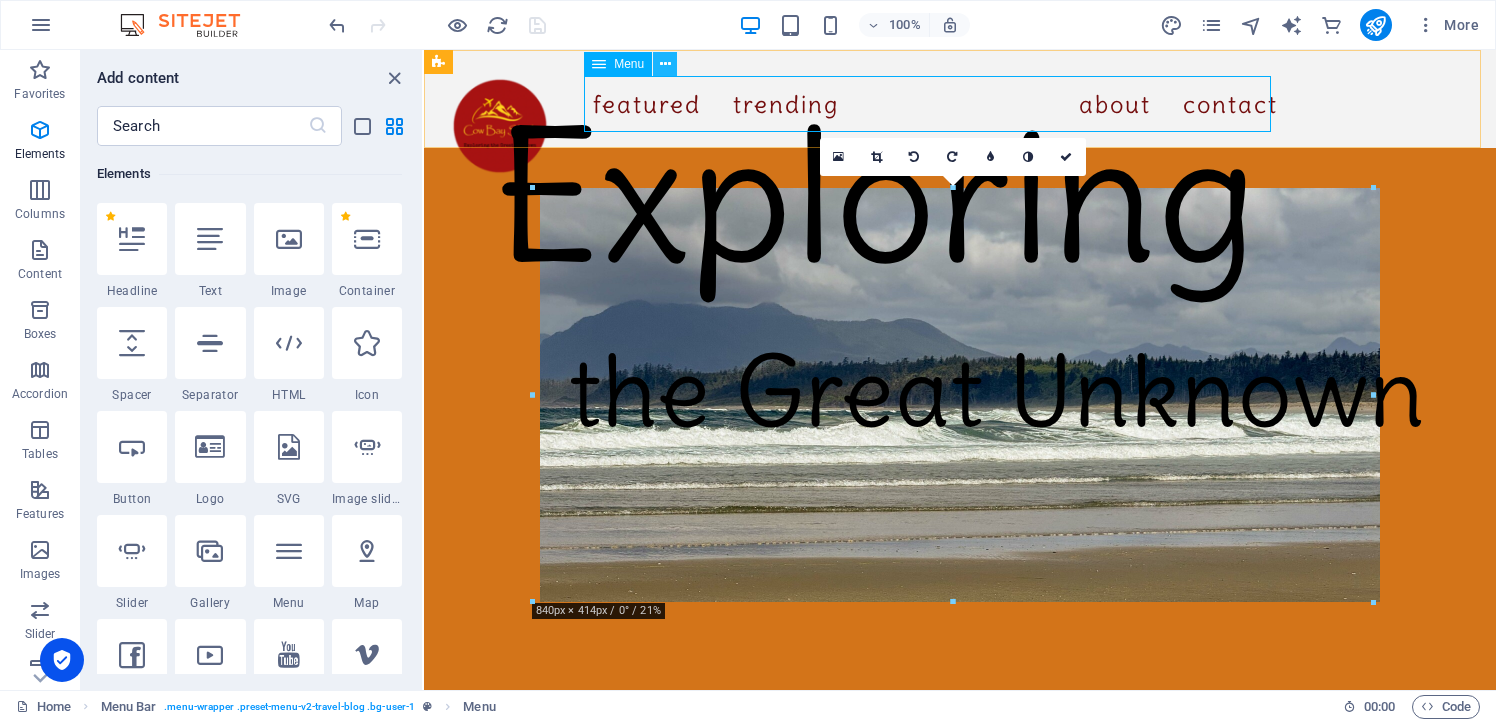 click at bounding box center (665, 64) 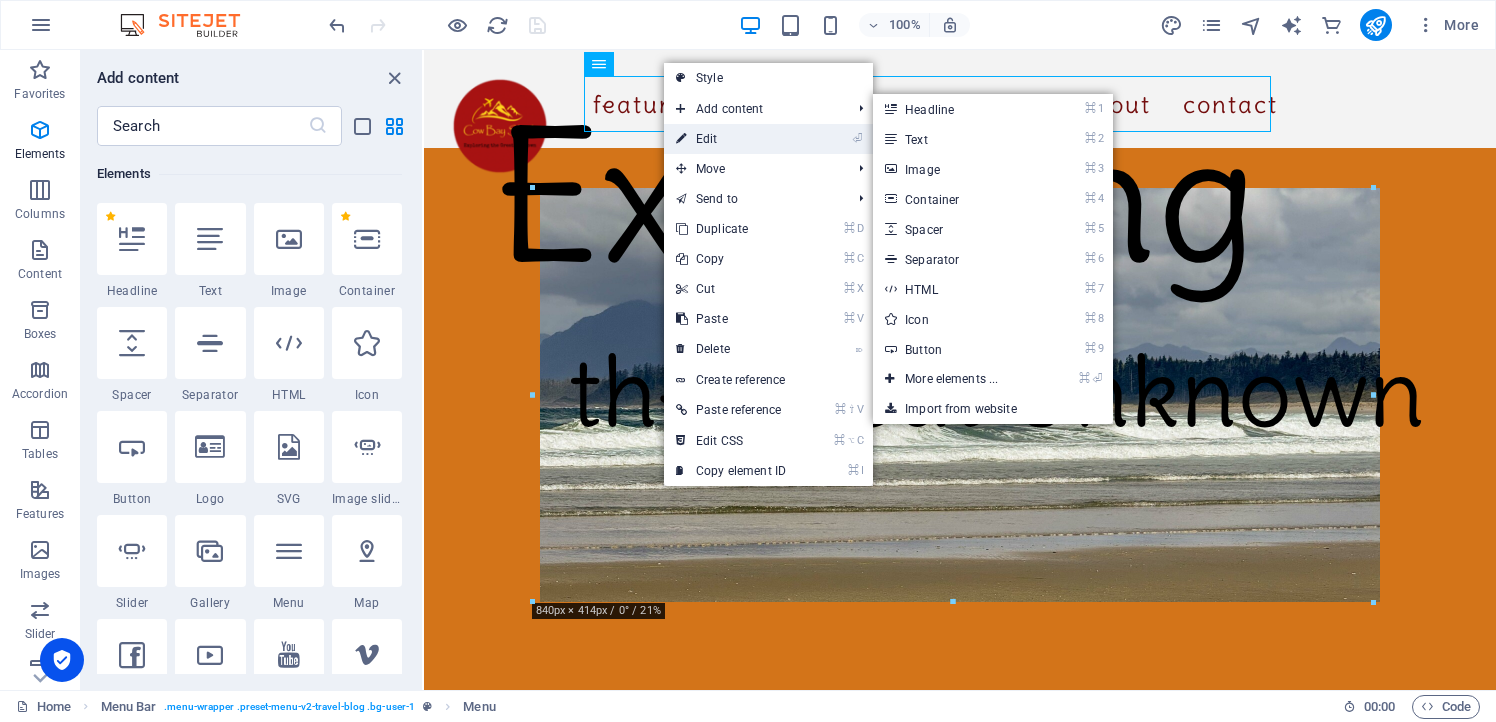 click on "⏎  Edit" at bounding box center (731, 139) 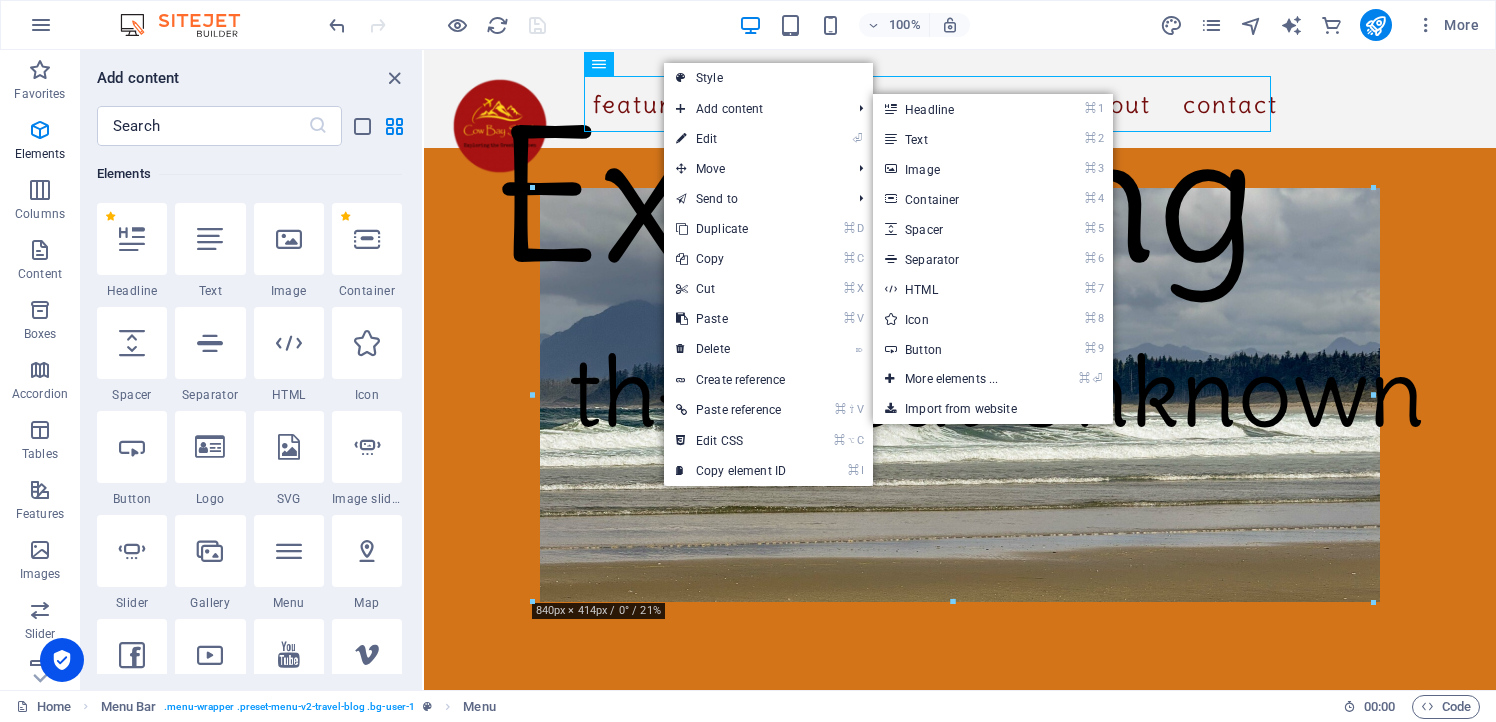 select 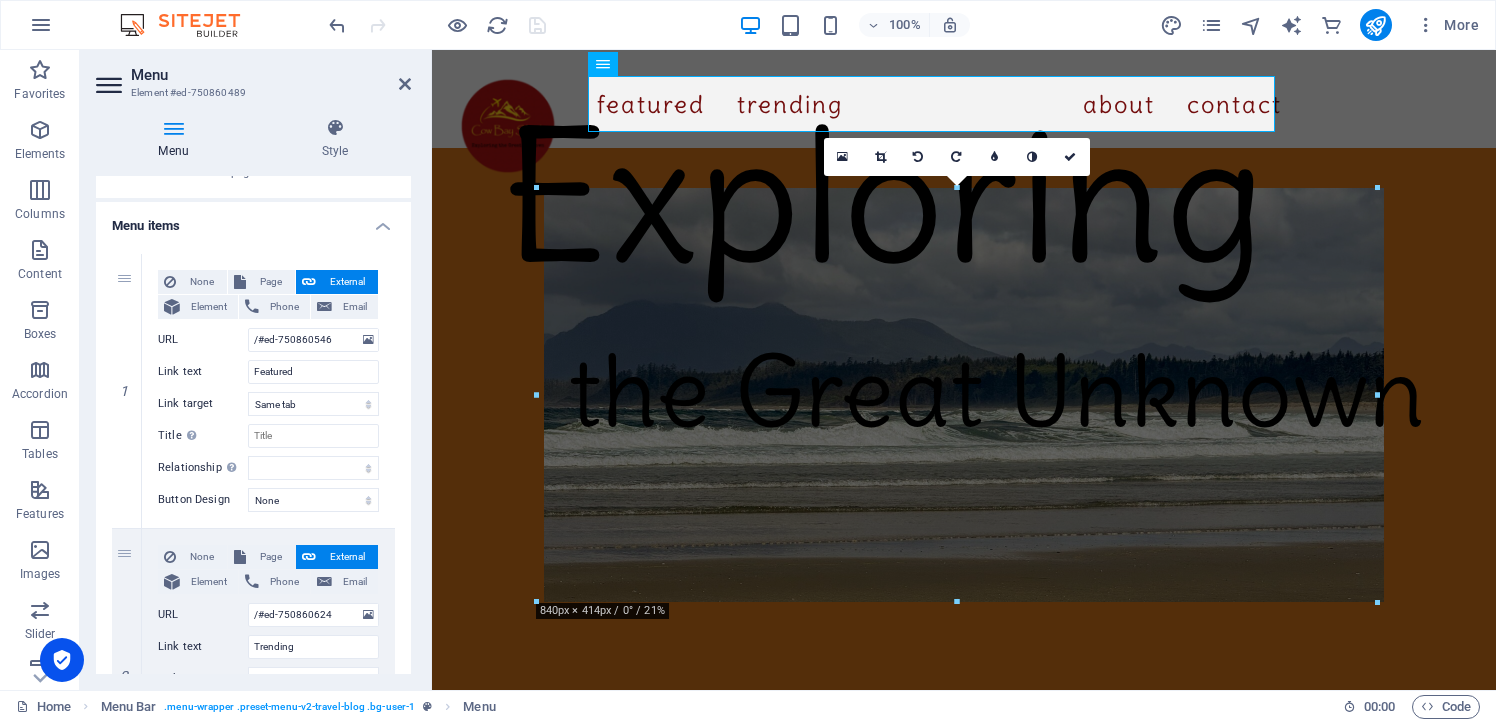 scroll, scrollTop: 114, scrollLeft: 0, axis: vertical 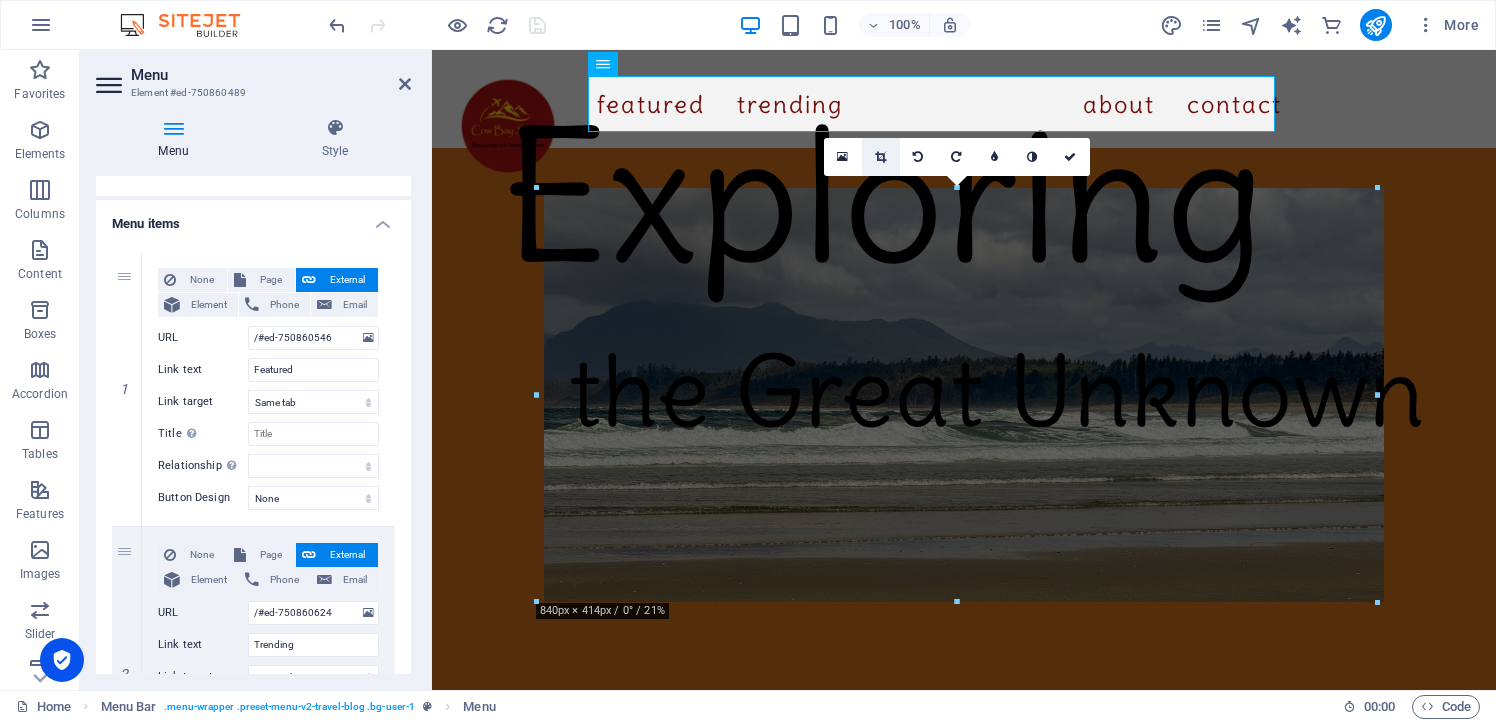 click at bounding box center [881, 157] 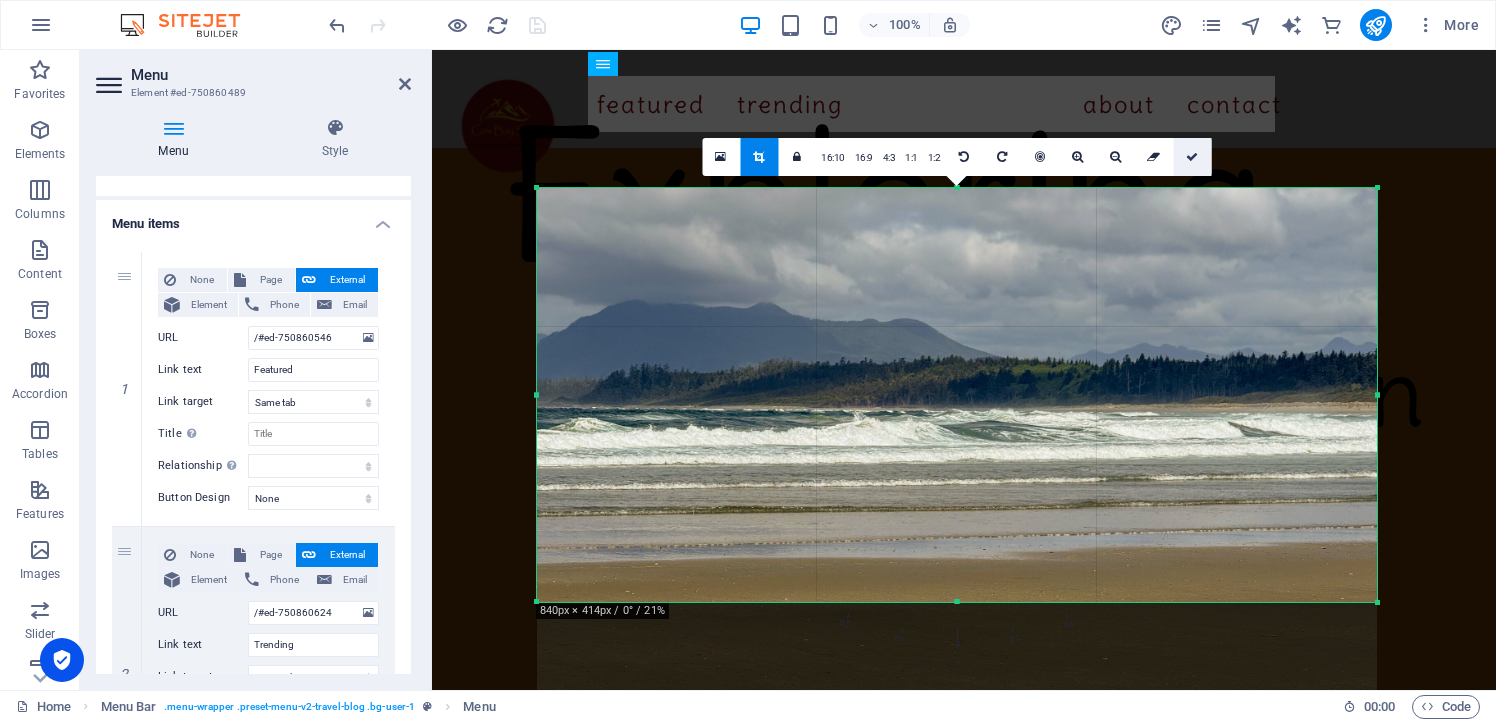 click at bounding box center [1192, 157] 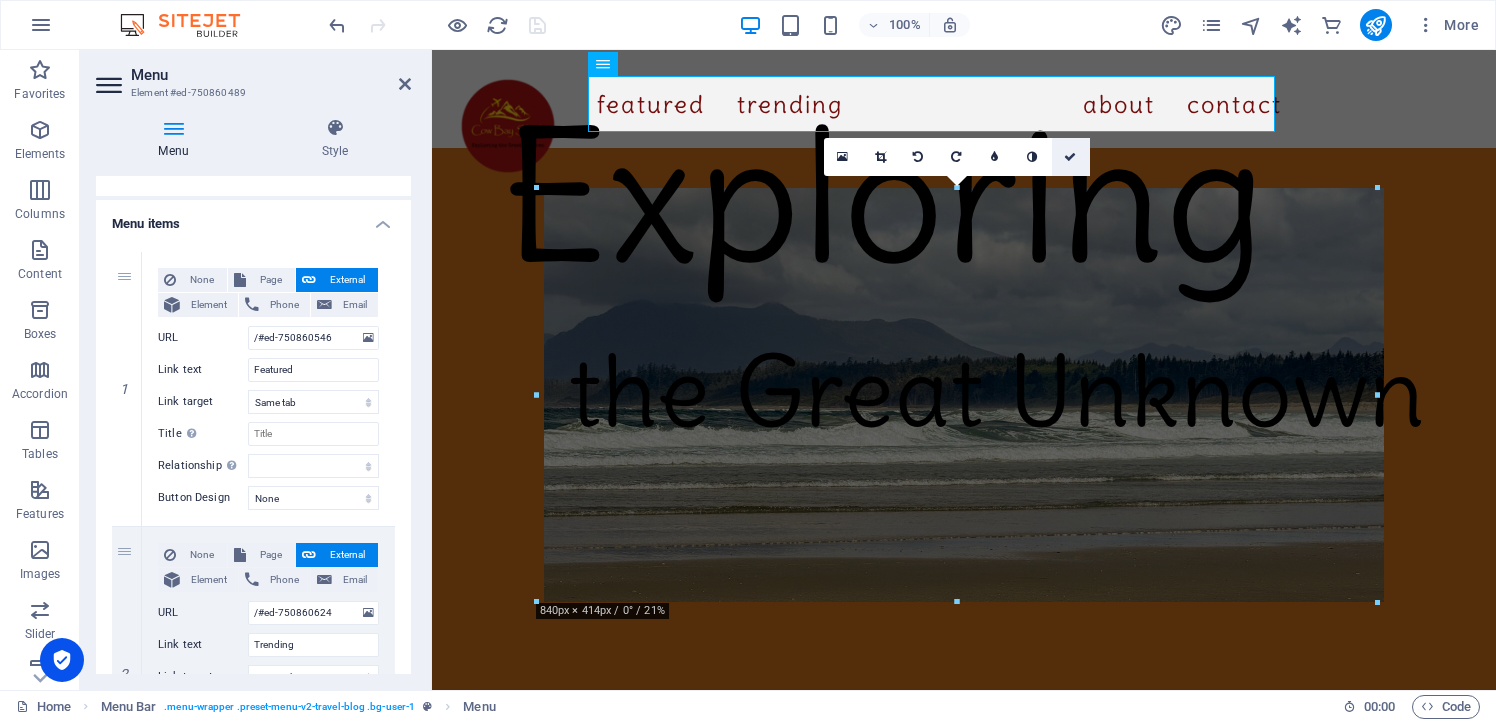 click at bounding box center [1070, 157] 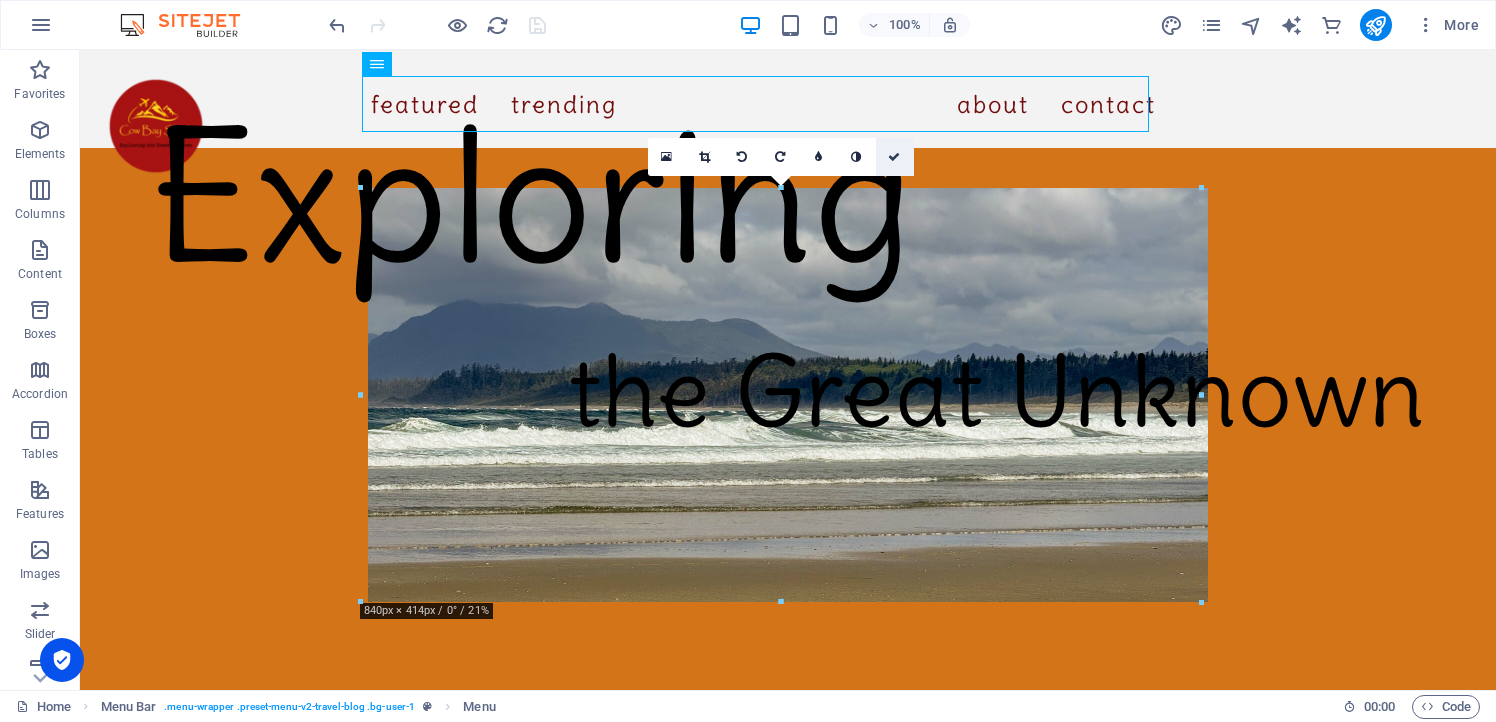 click at bounding box center (894, 157) 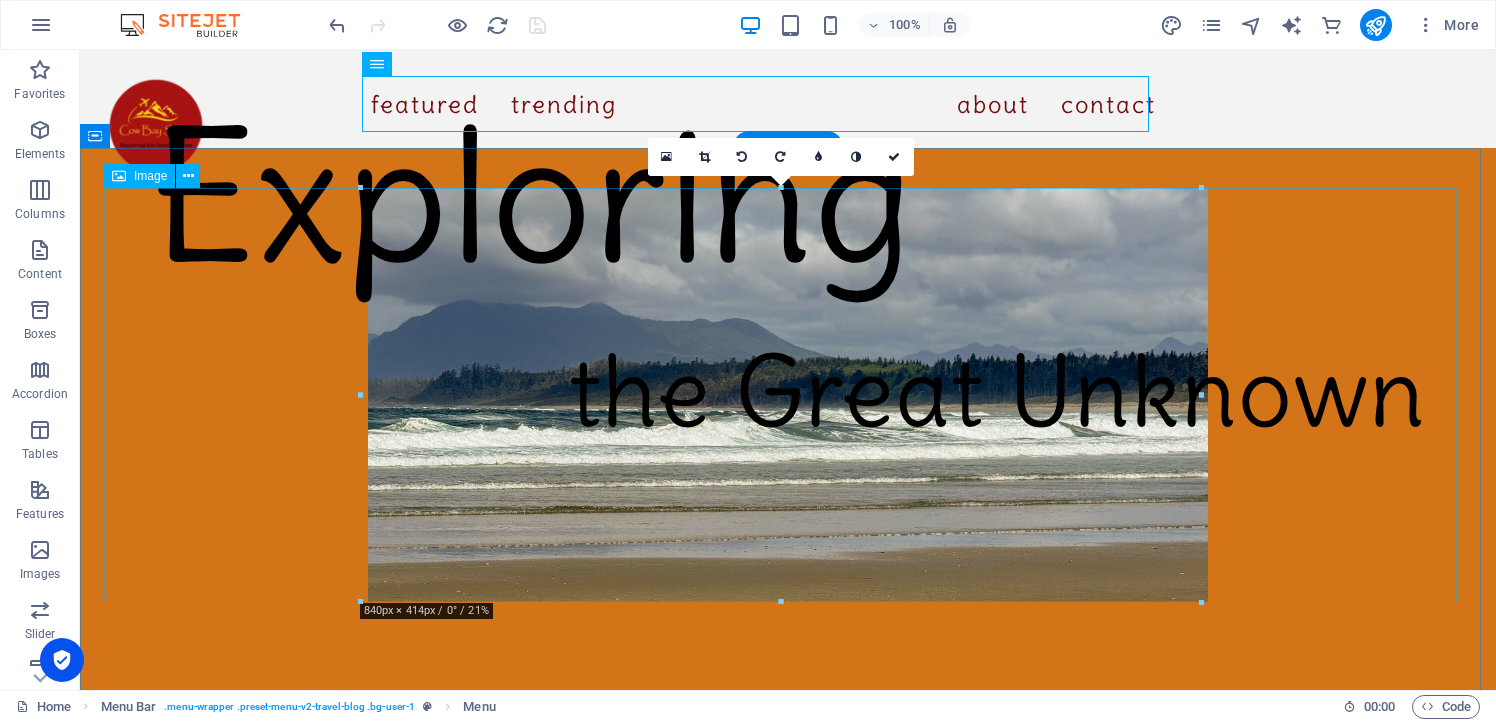 click at bounding box center (788, 395) 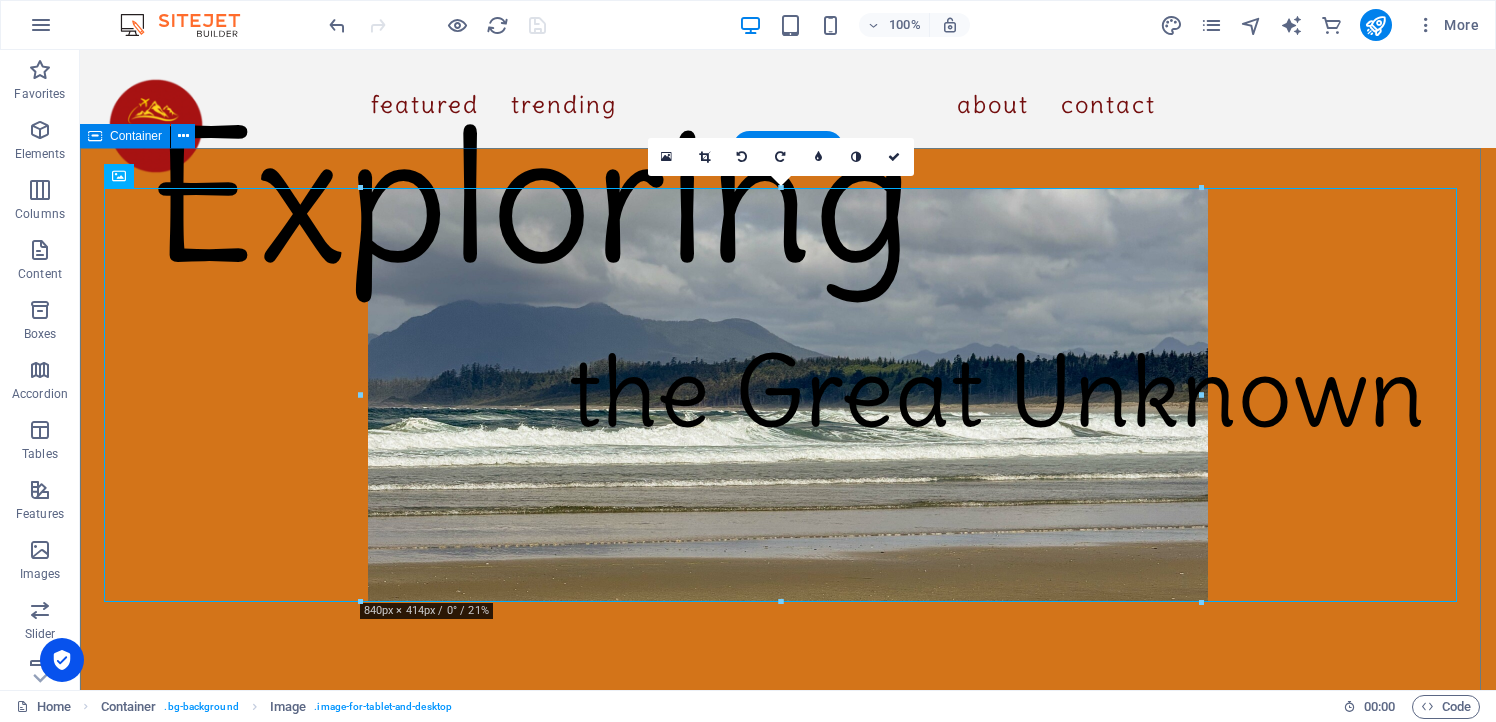 click on "Exploring the Great Unknown" at bounding box center (788, 435) 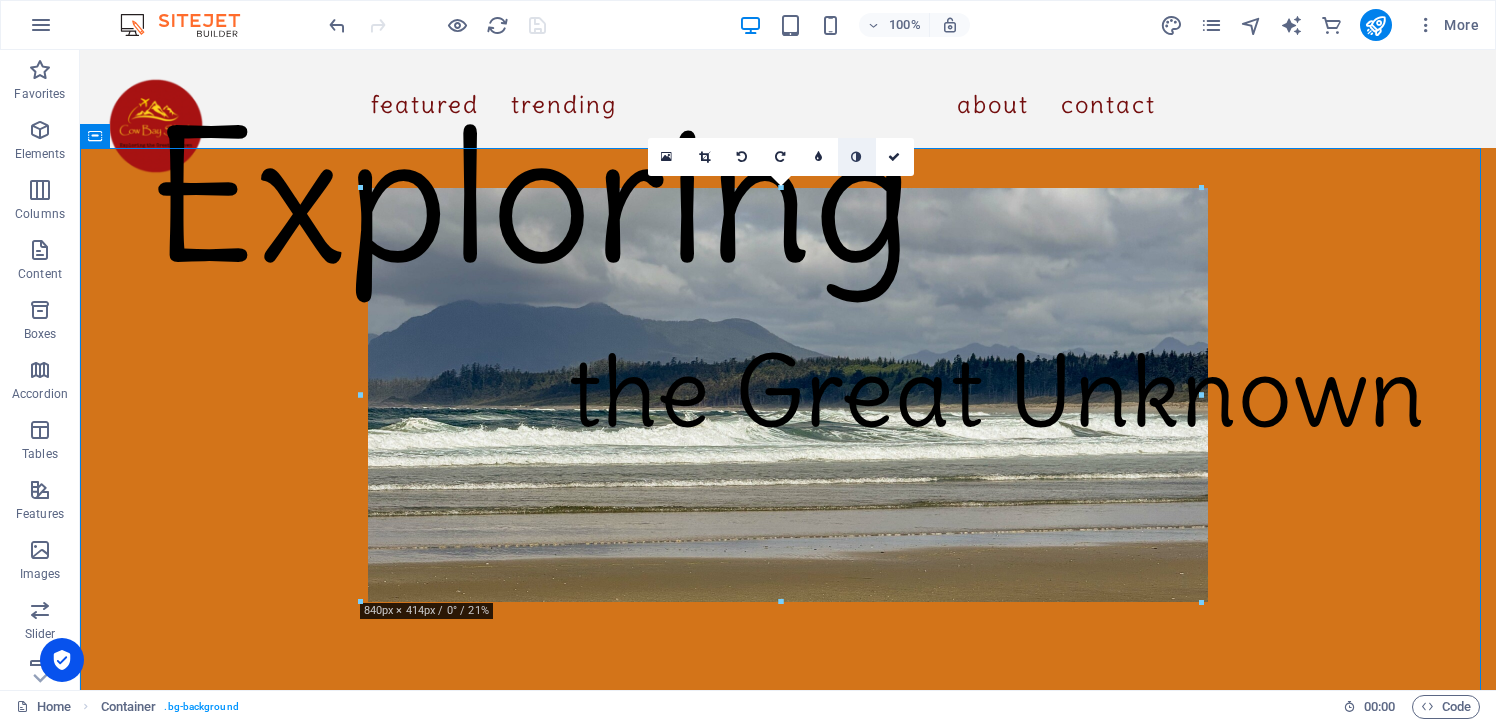 click at bounding box center [856, 157] 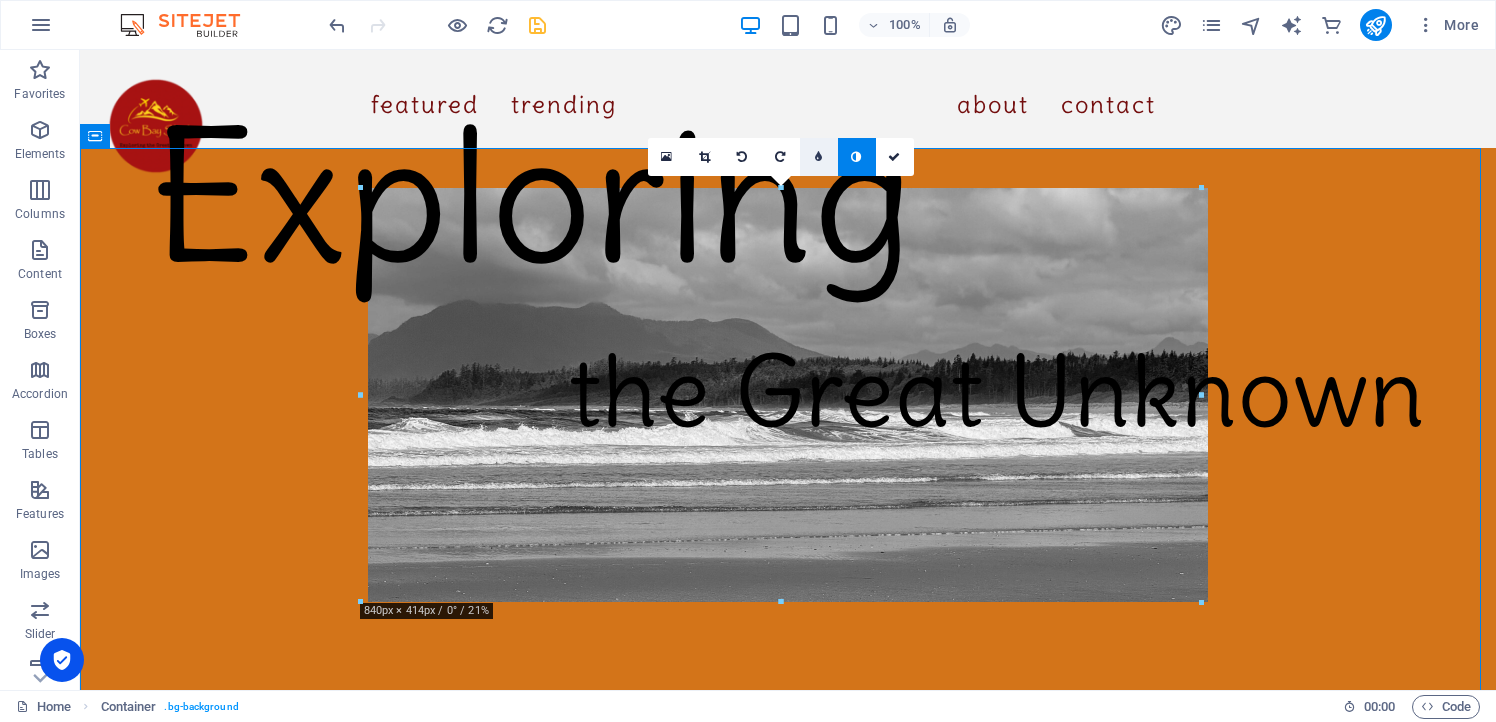 click at bounding box center (818, 157) 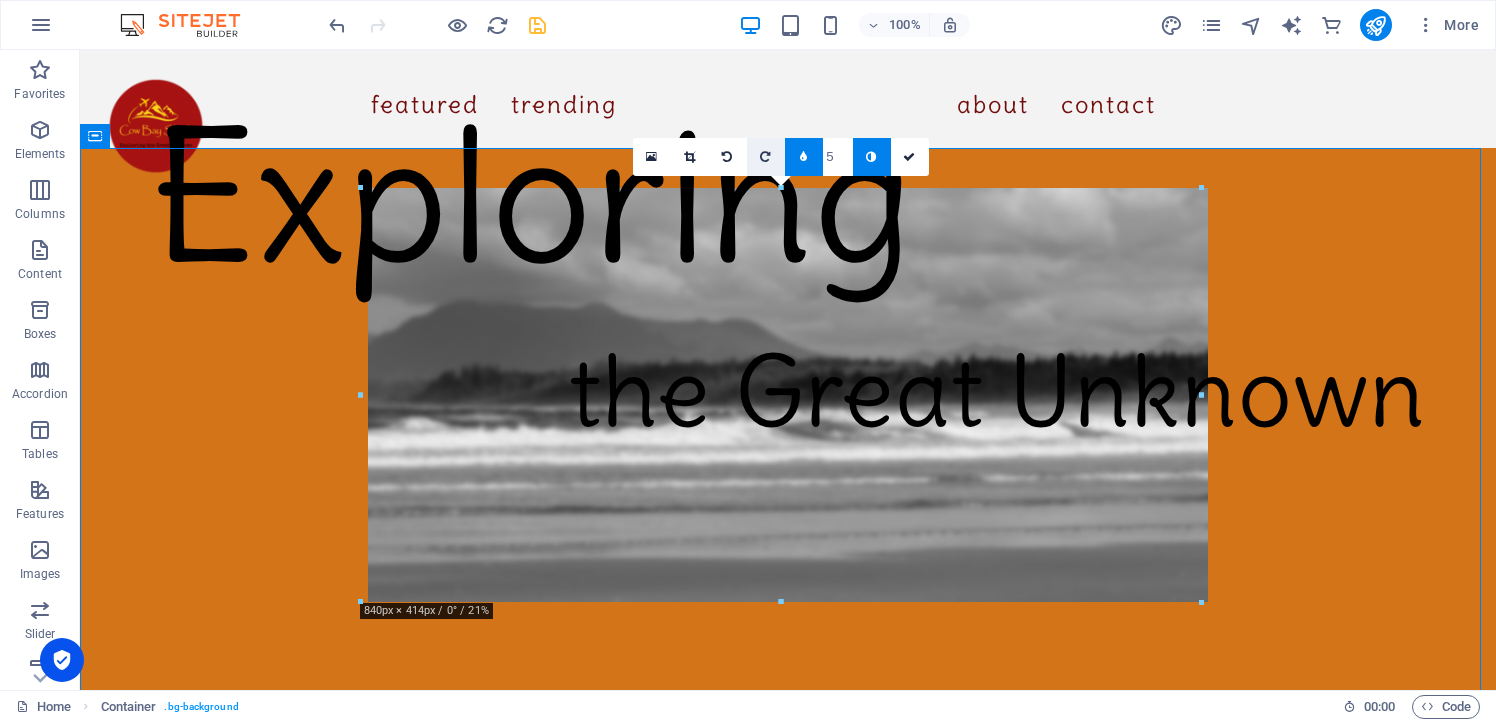 click at bounding box center [766, 157] 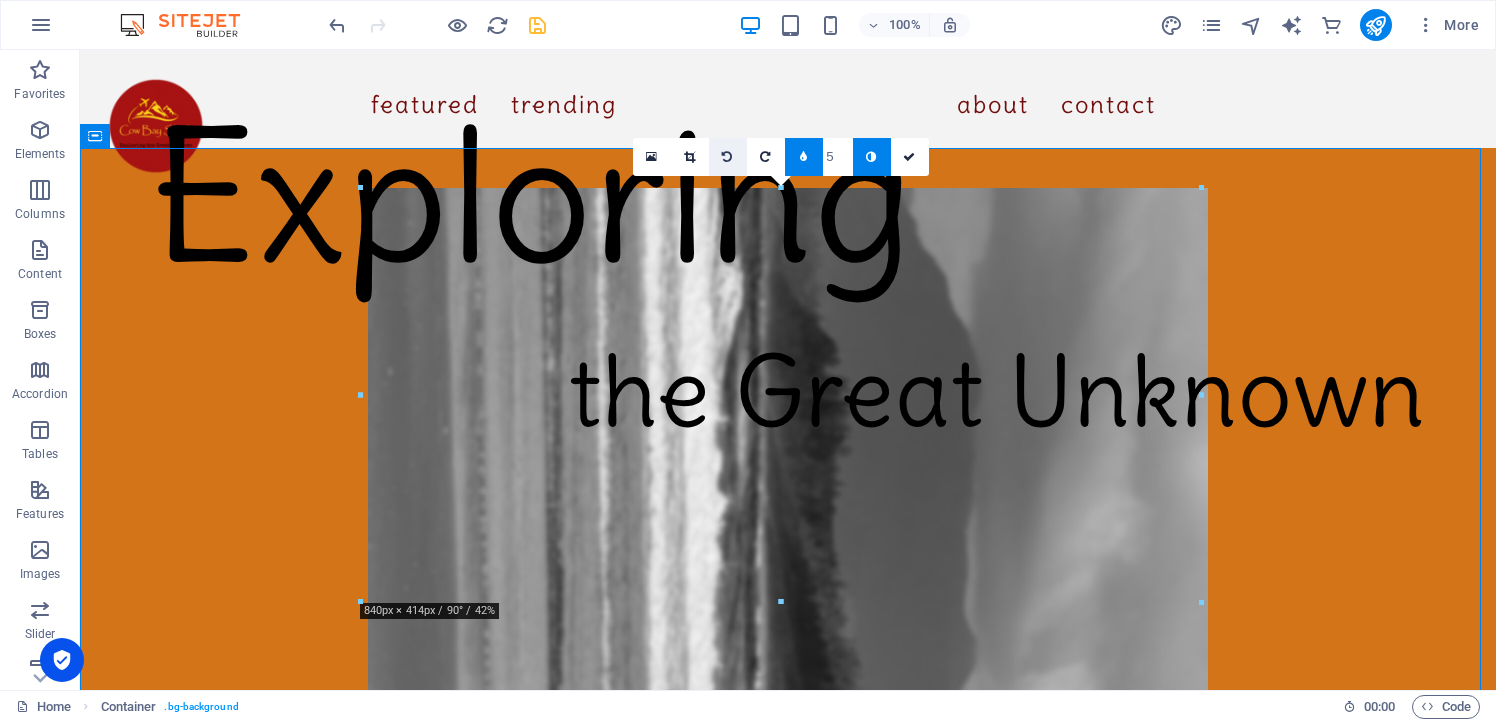 click at bounding box center (727, 157) 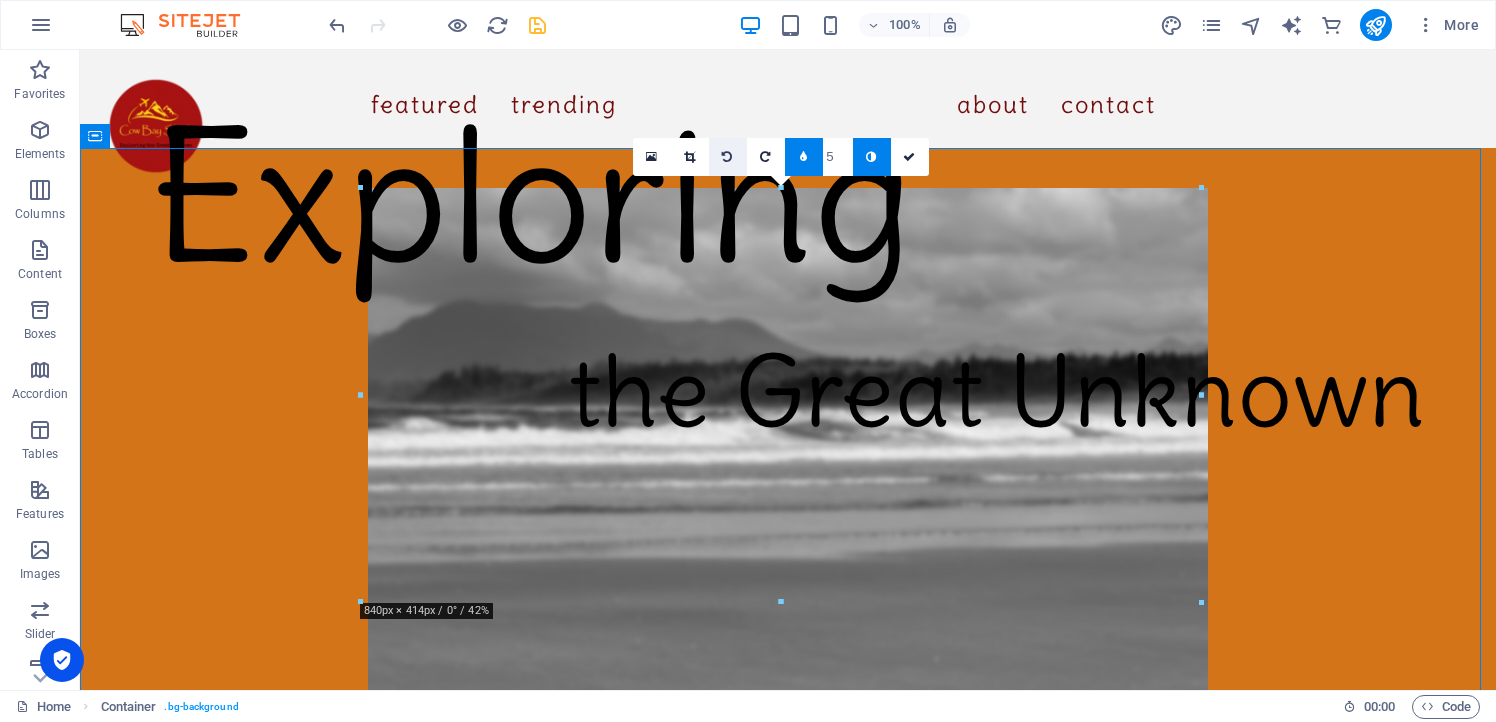 click at bounding box center [727, 157] 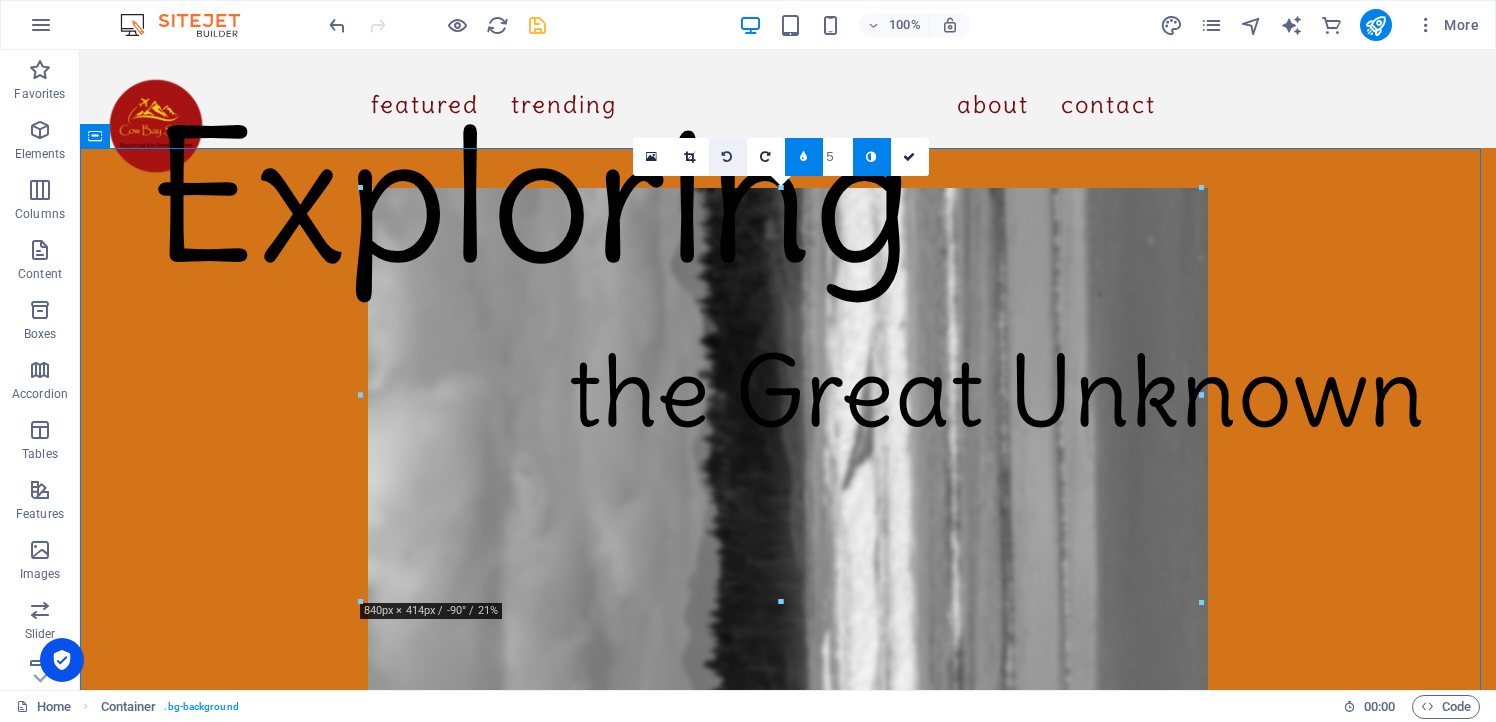 click at bounding box center [727, 157] 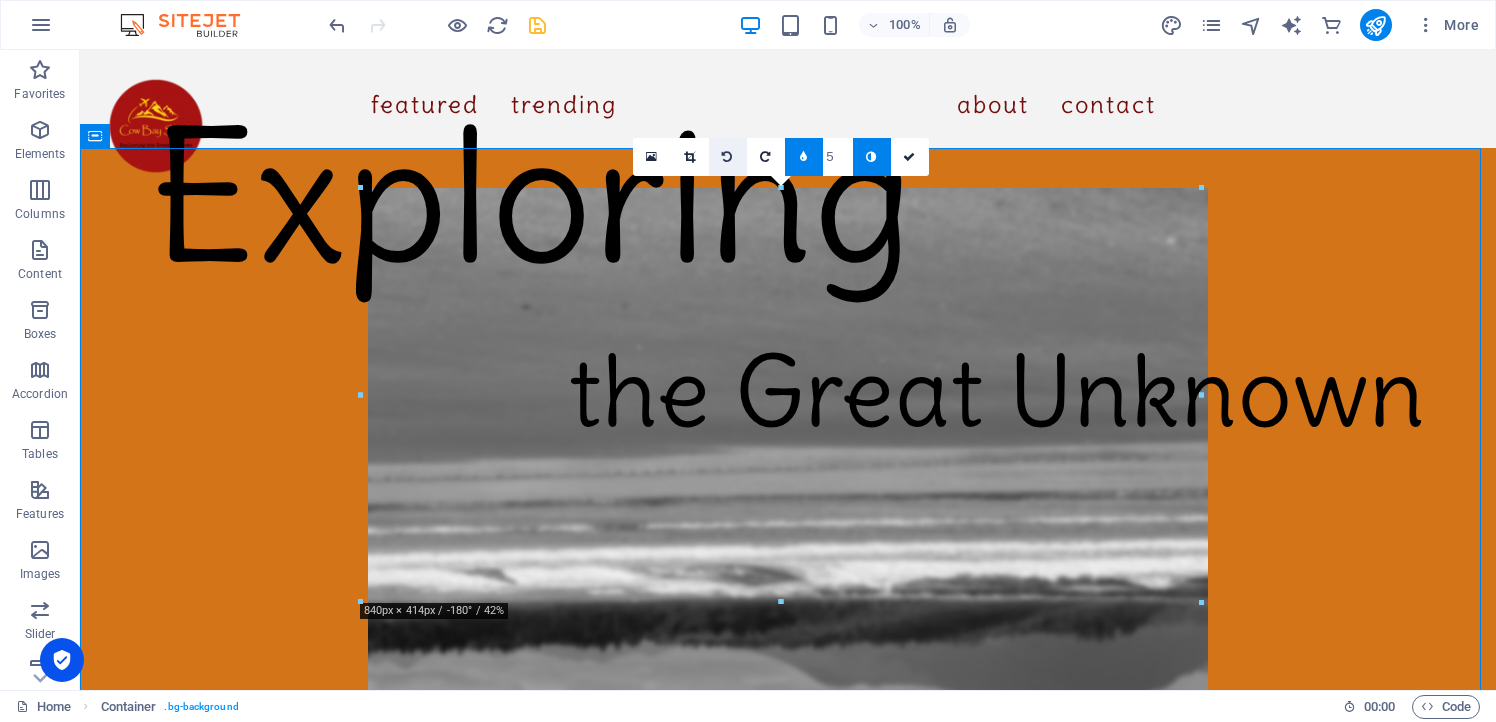 click at bounding box center [727, 157] 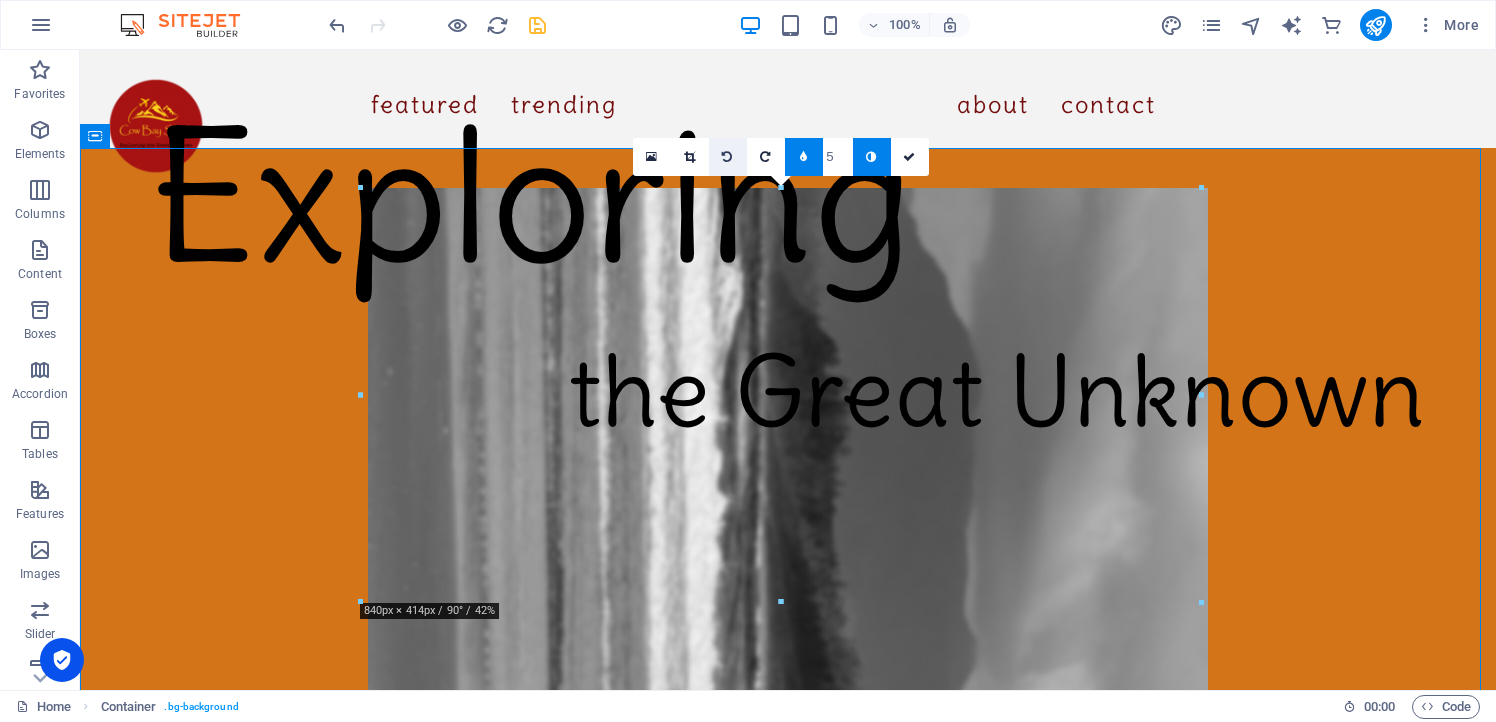 click at bounding box center [727, 157] 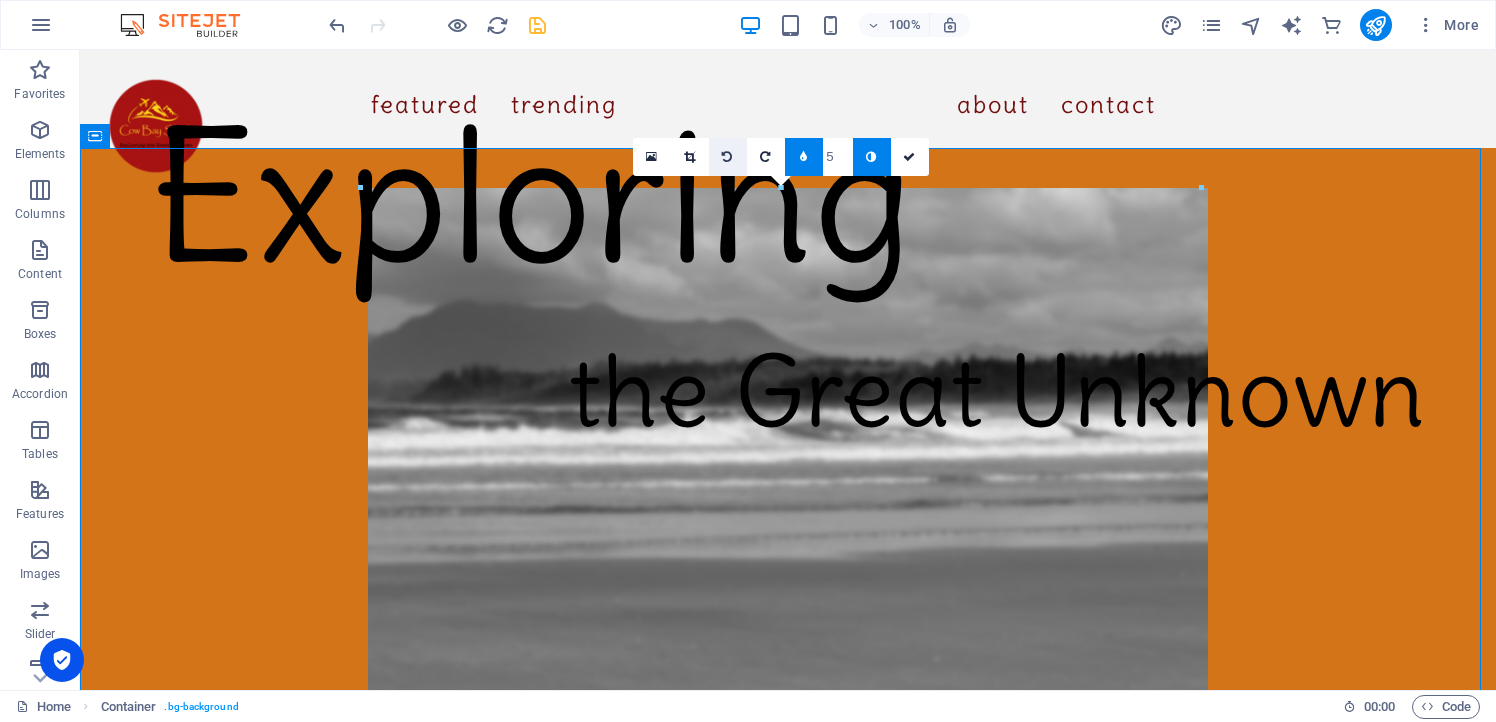 click at bounding box center (727, 157) 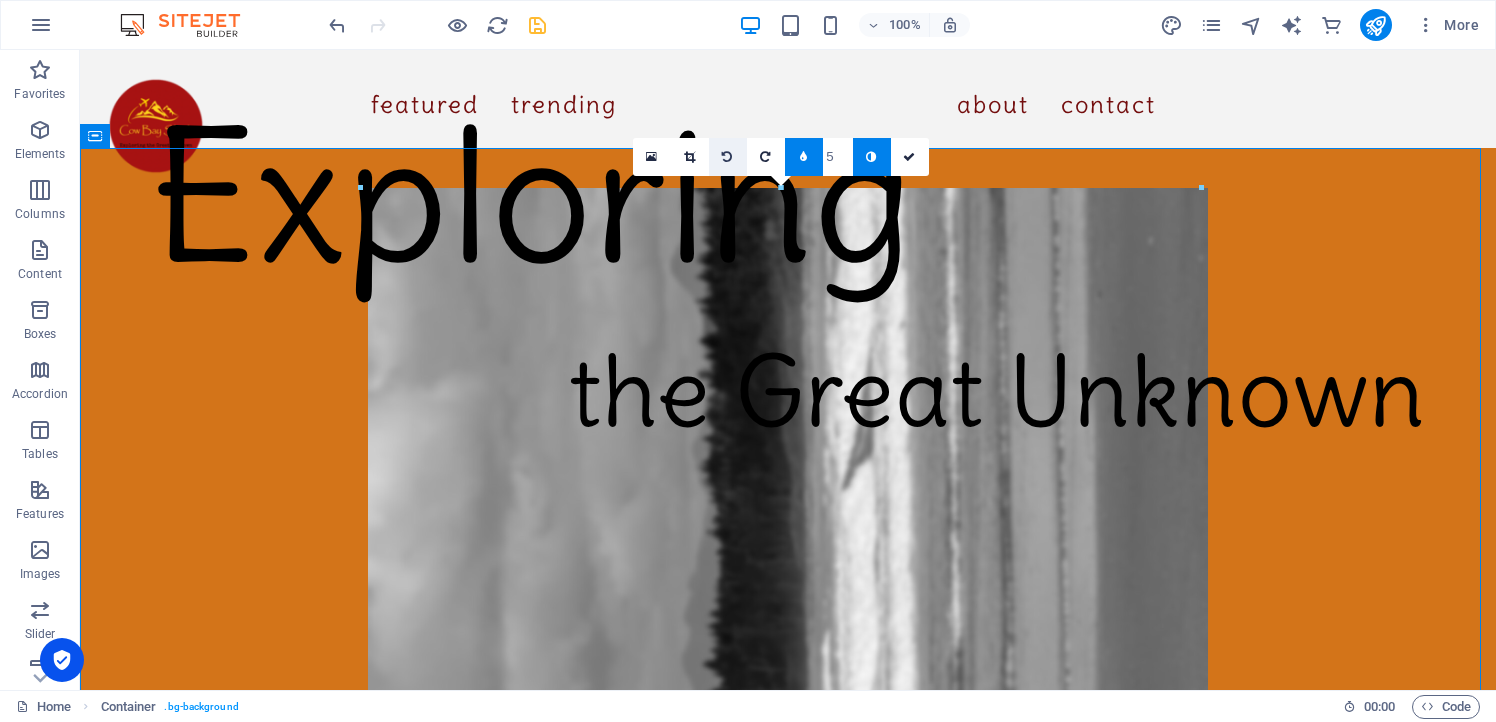 click at bounding box center [727, 157] 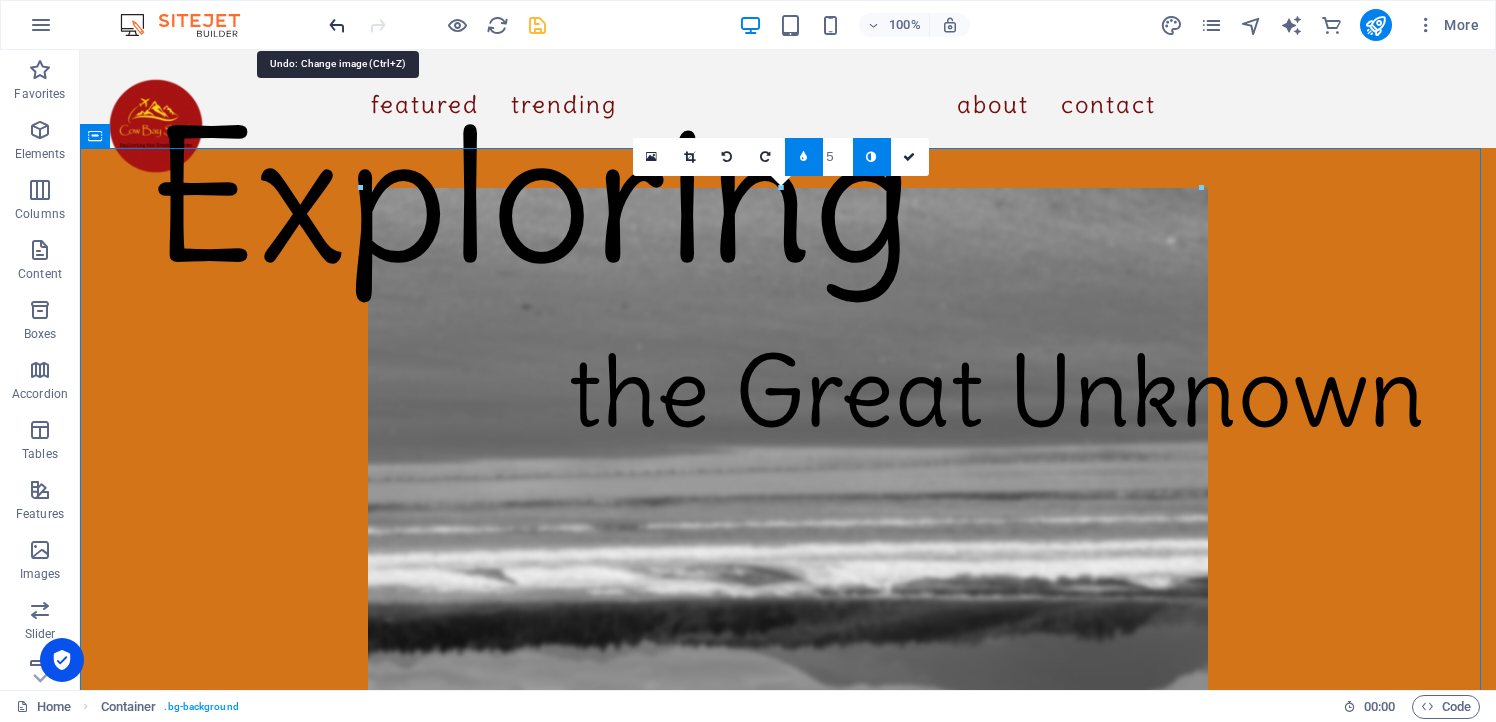 click at bounding box center [337, 25] 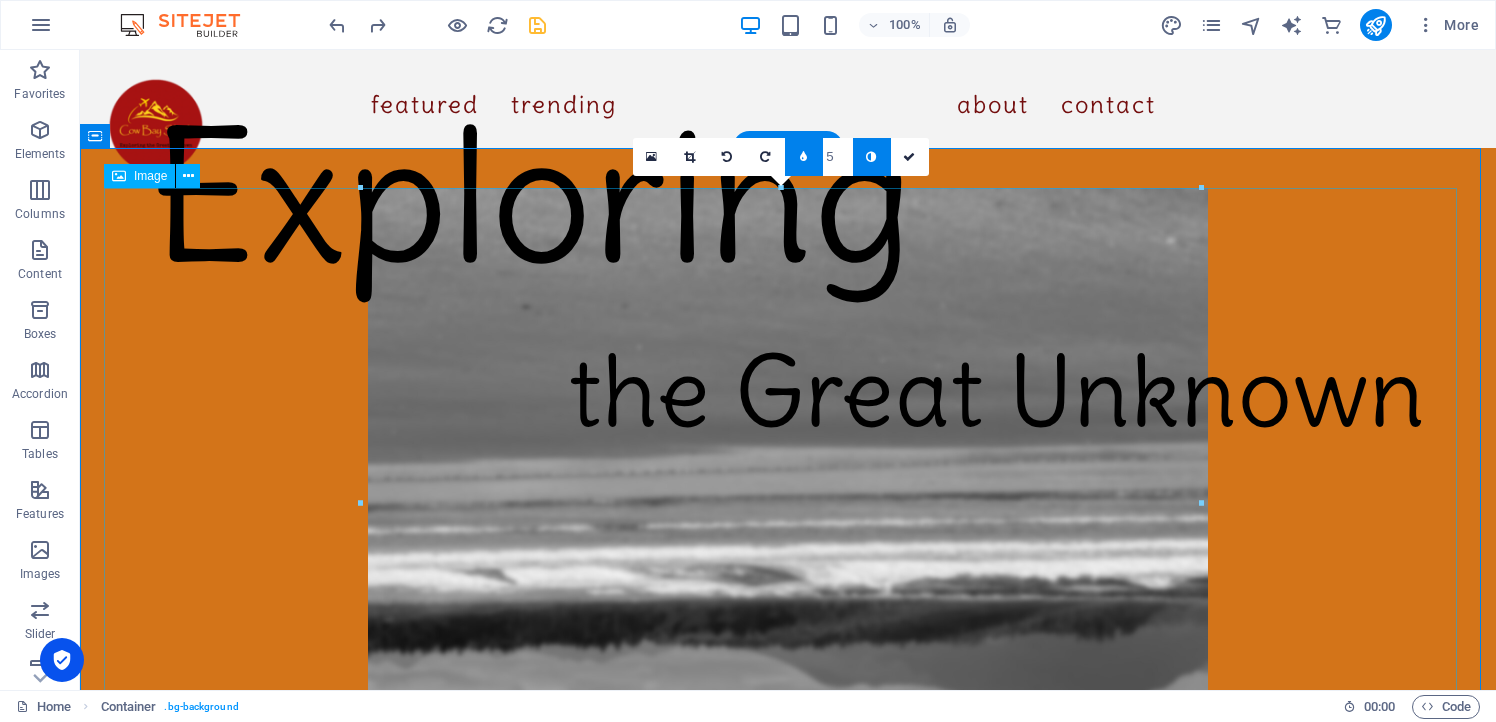click at bounding box center [788, 503] 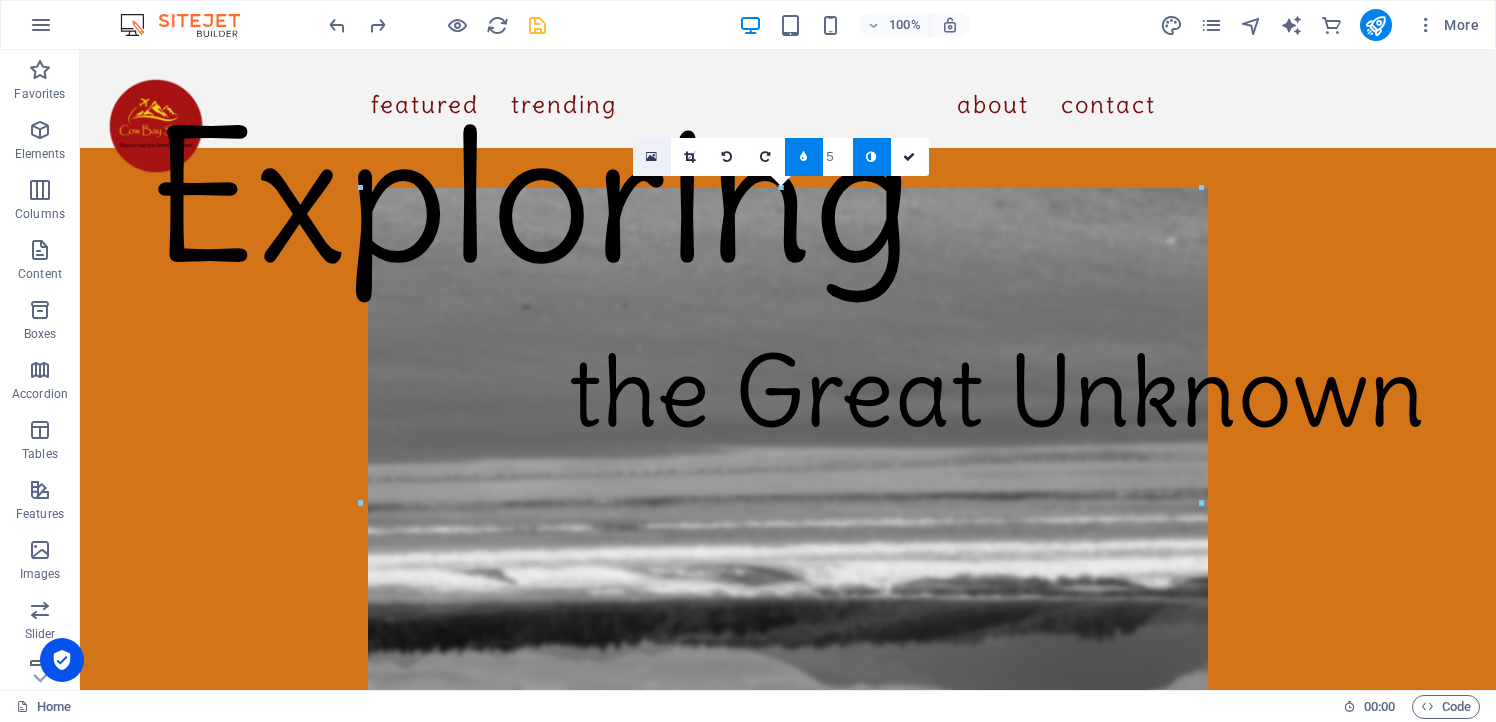 click at bounding box center (651, 157) 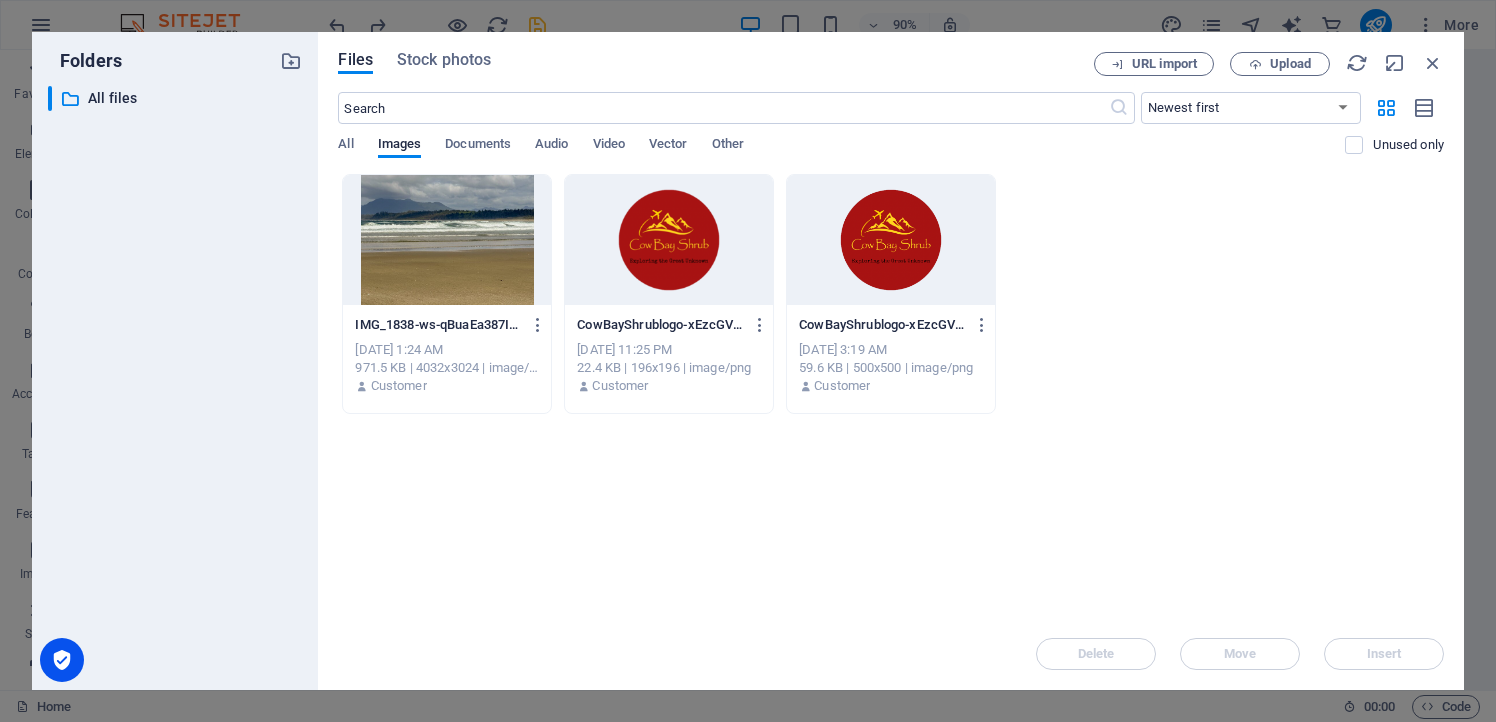 click at bounding box center [447, 240] 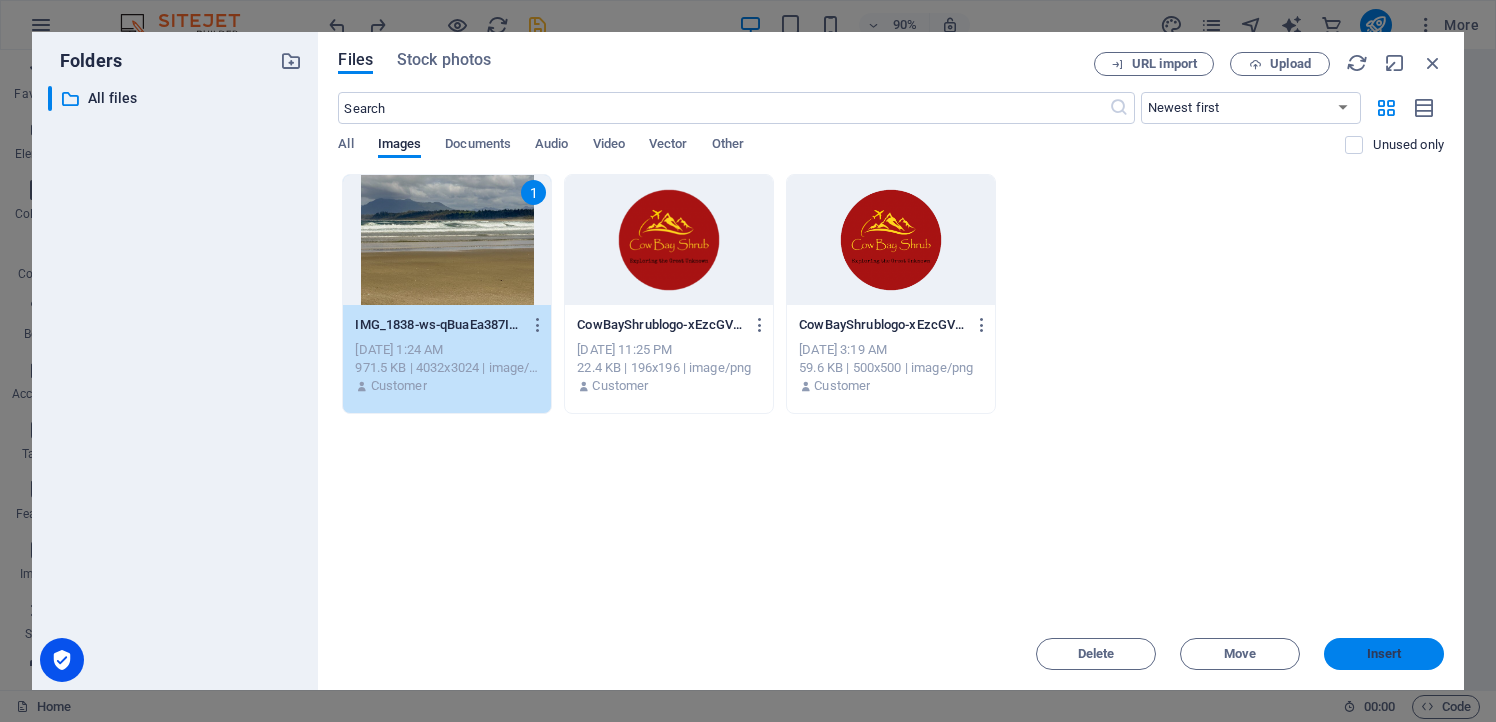 click on "Insert" at bounding box center (1384, 654) 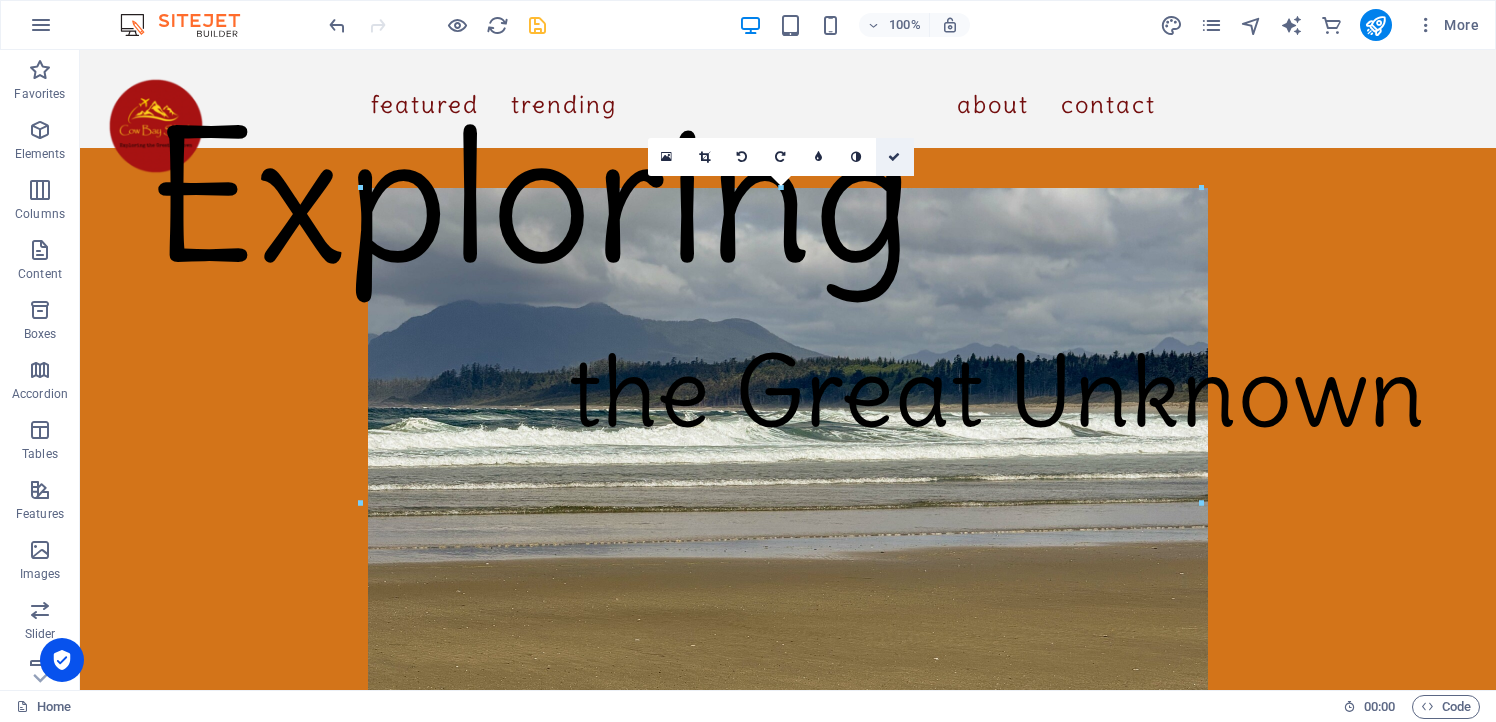 click at bounding box center (894, 157) 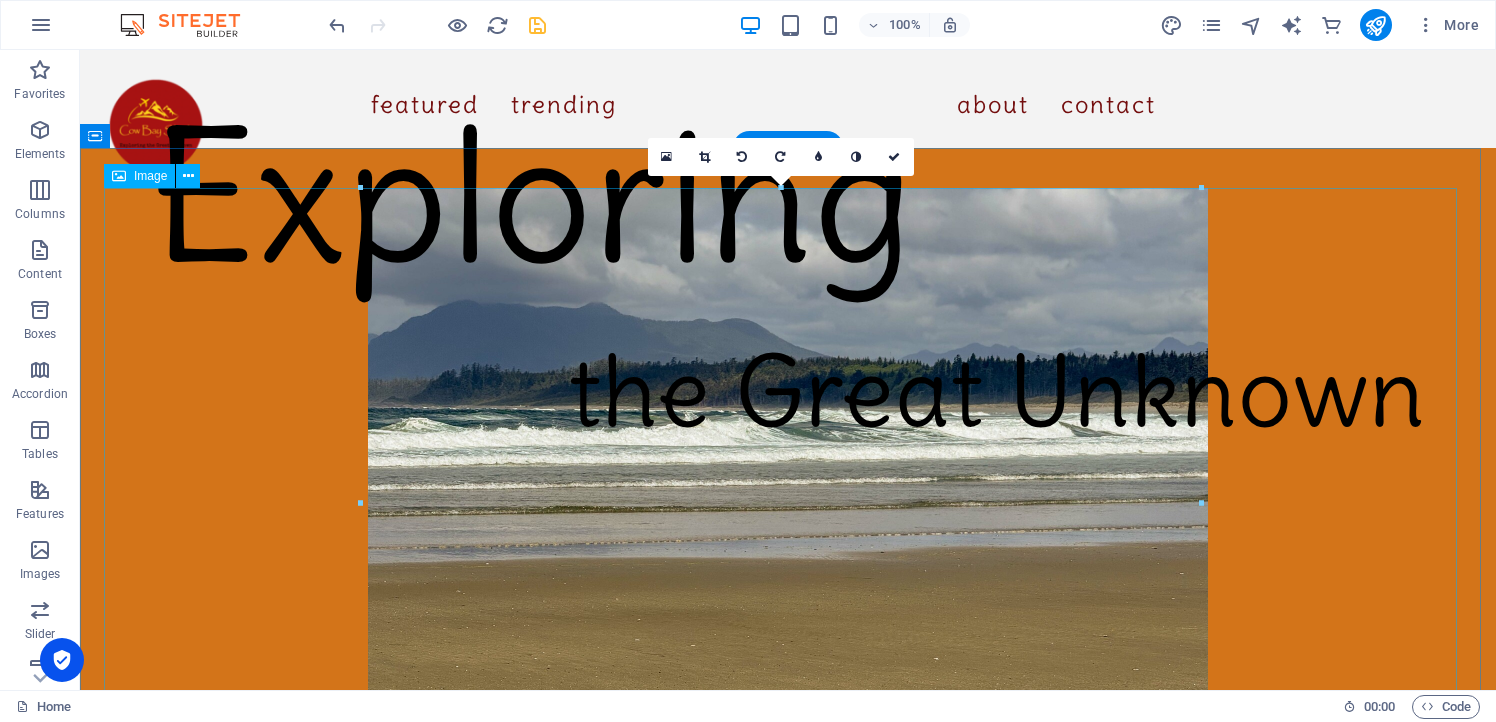 click at bounding box center (788, 503) 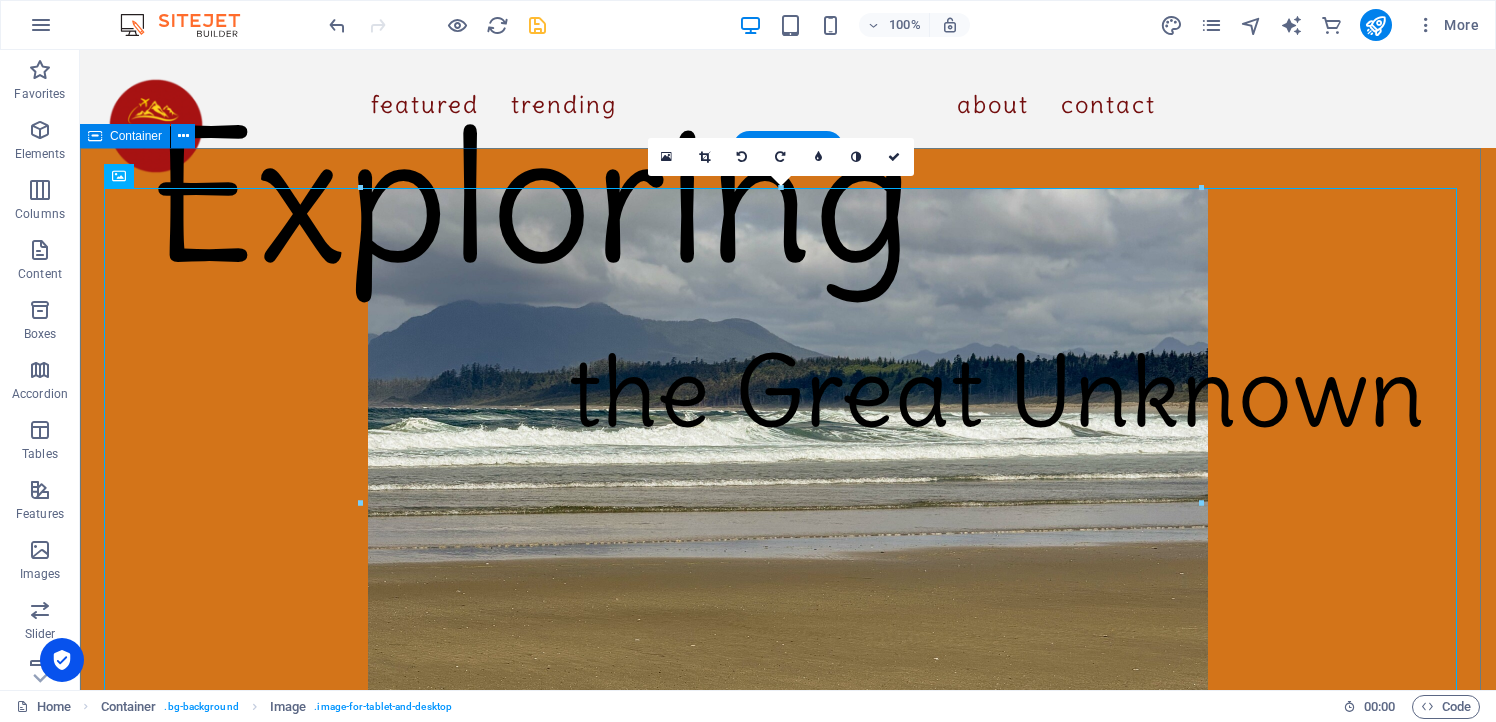 click on "Exploring the Great Unknown" at bounding box center [788, 543] 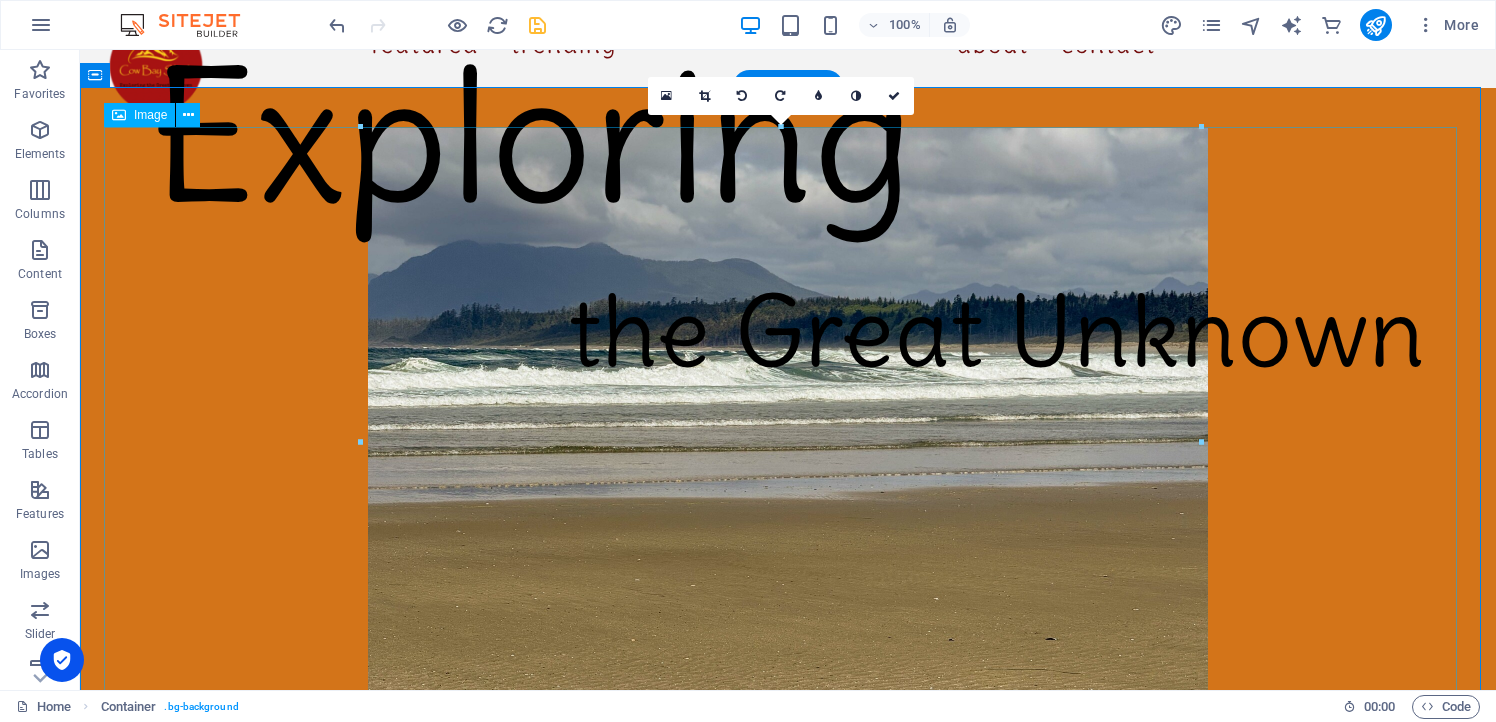 scroll, scrollTop: 57, scrollLeft: 0, axis: vertical 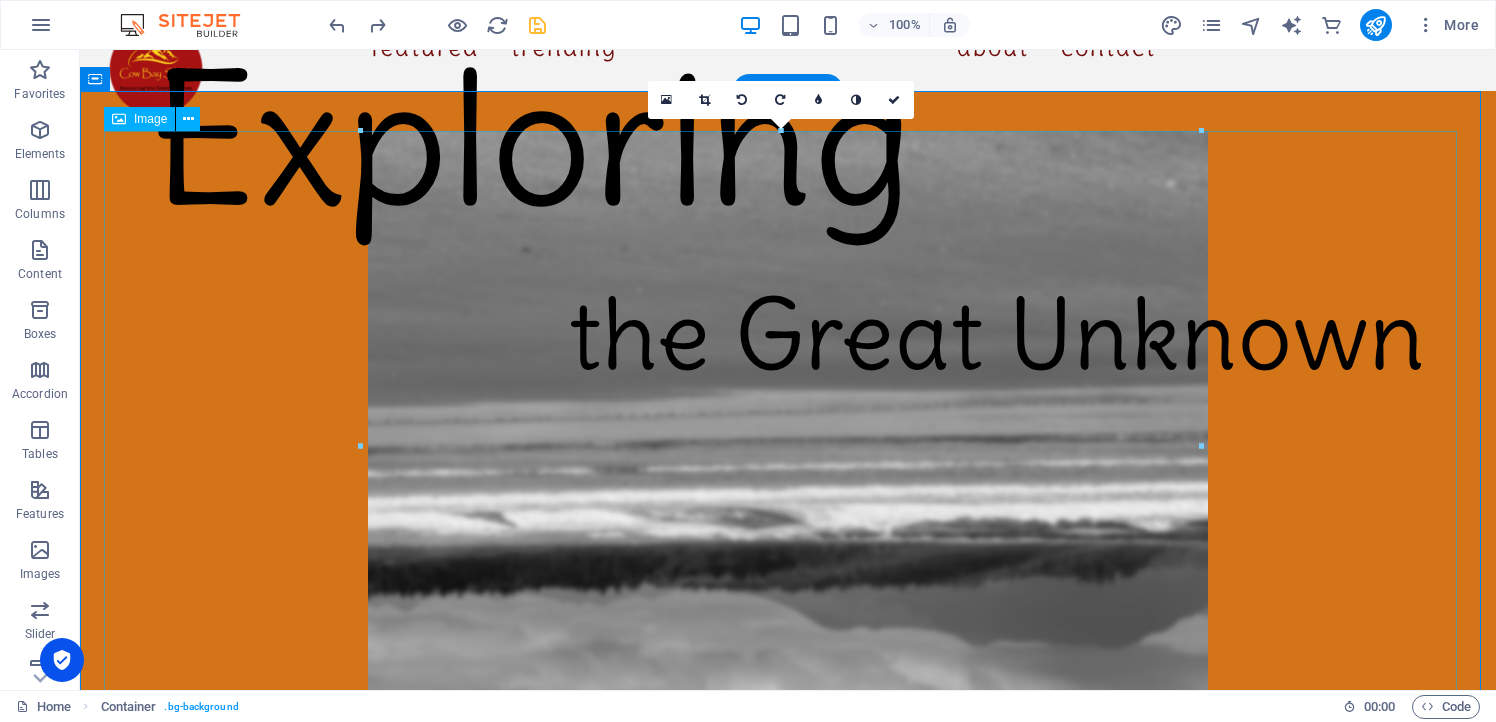 click at bounding box center (788, 446) 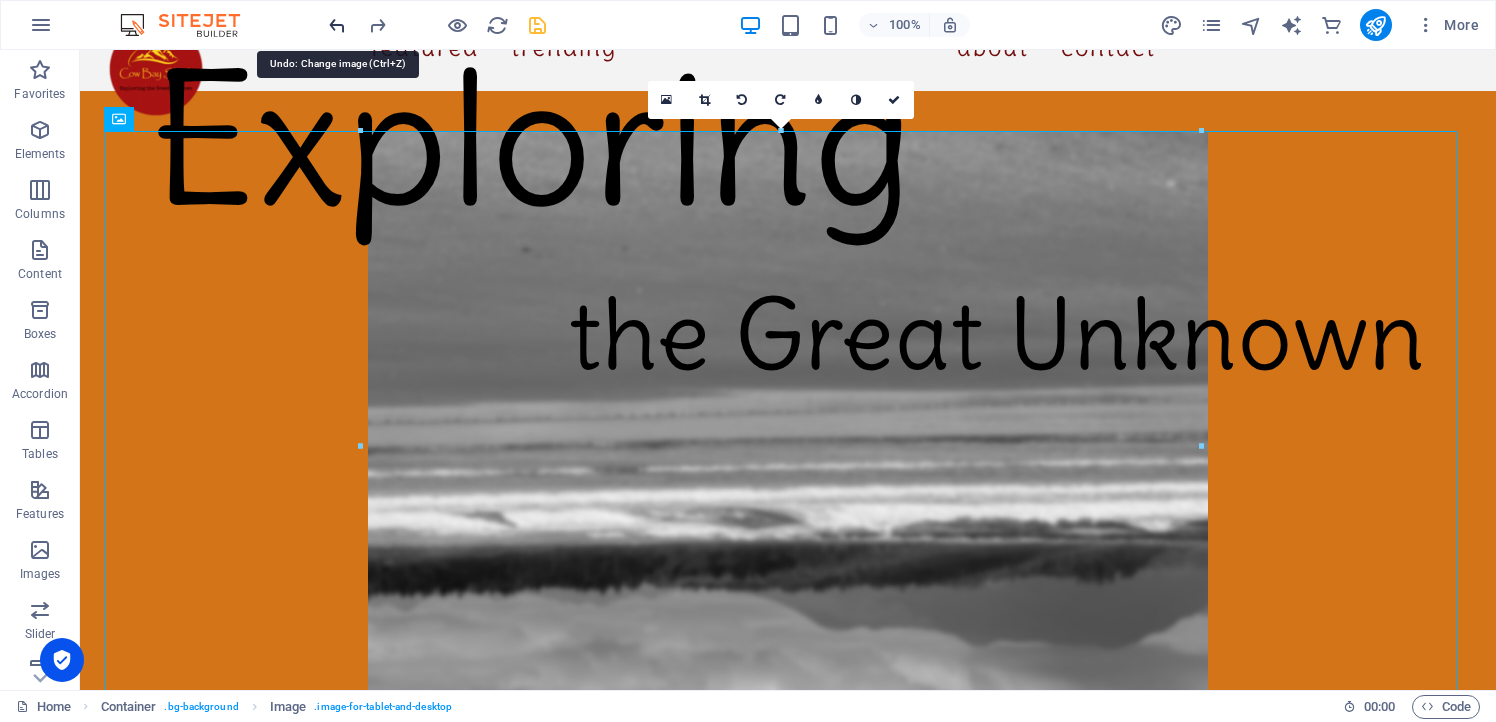 click at bounding box center [337, 25] 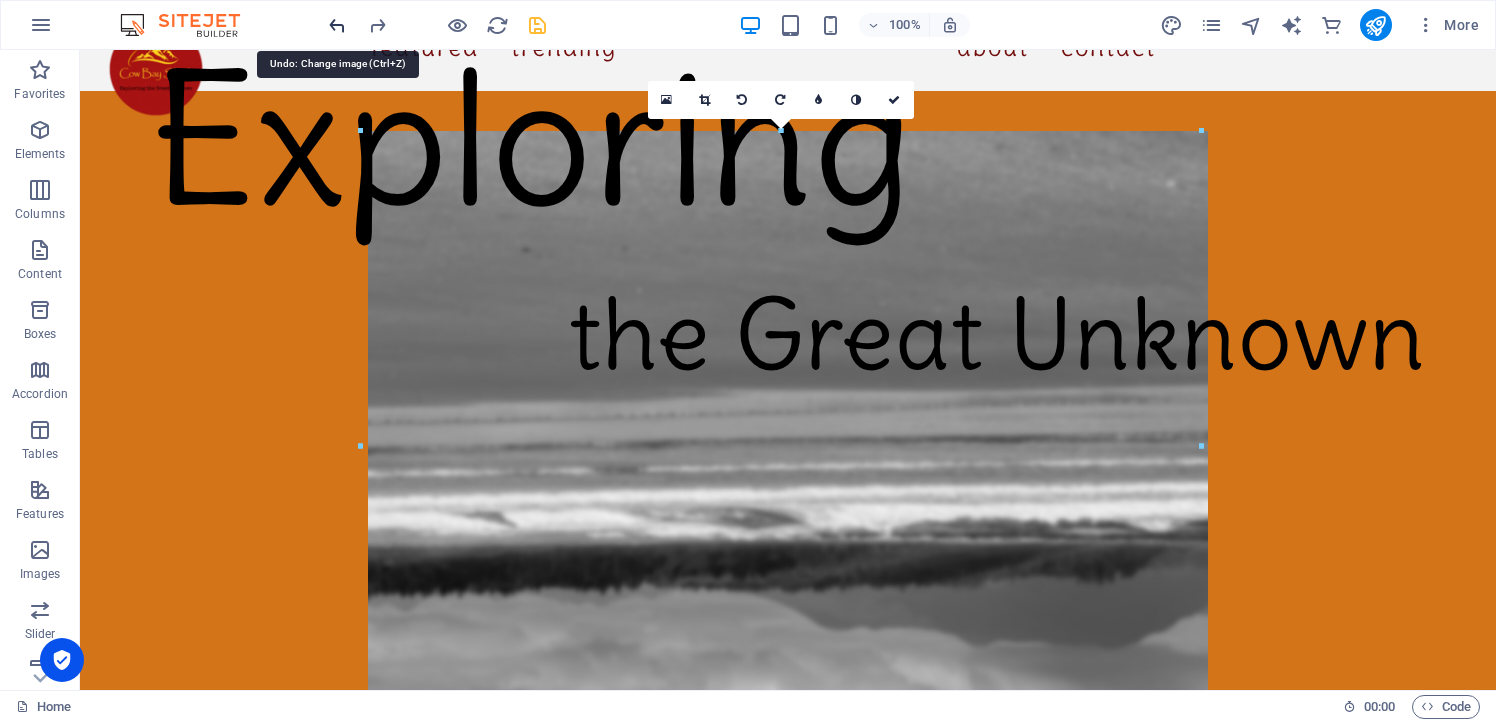 click at bounding box center (337, 25) 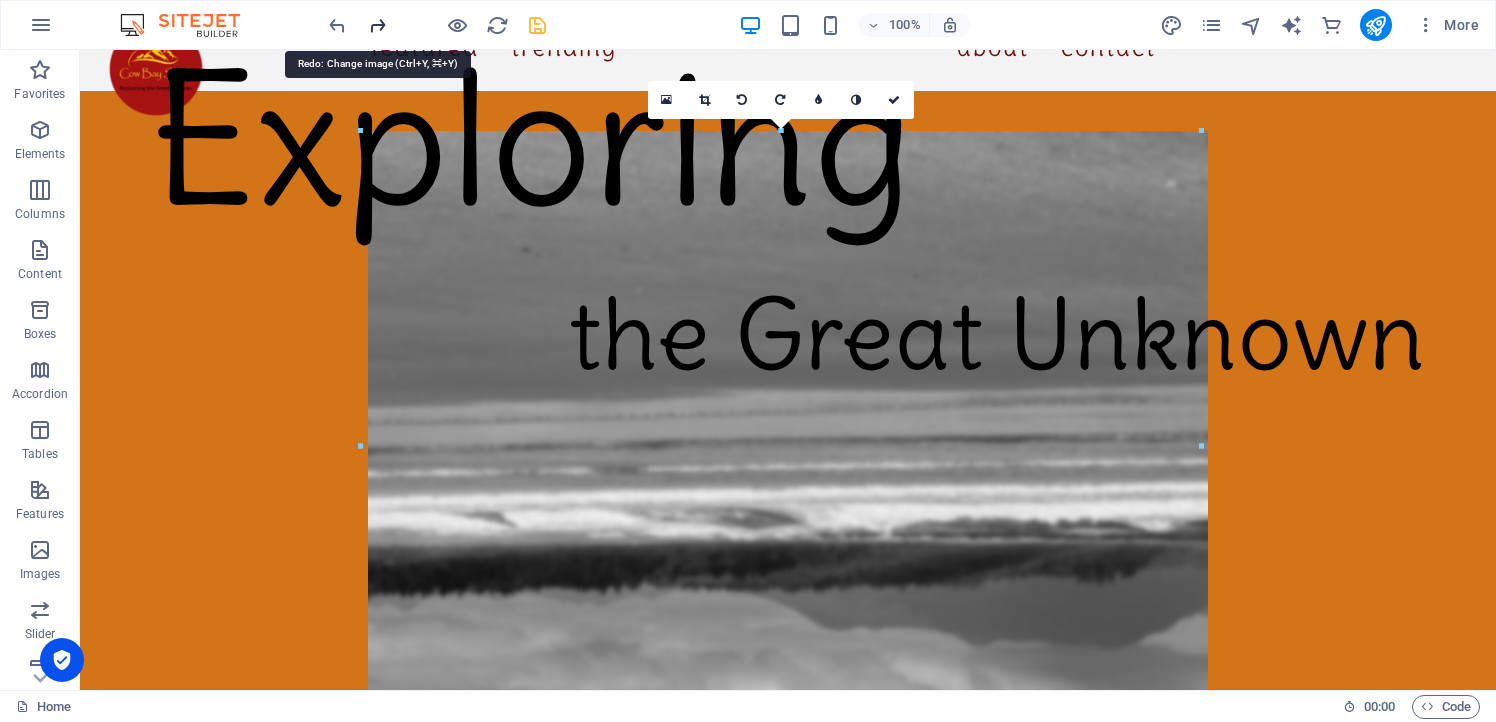 click at bounding box center [377, 25] 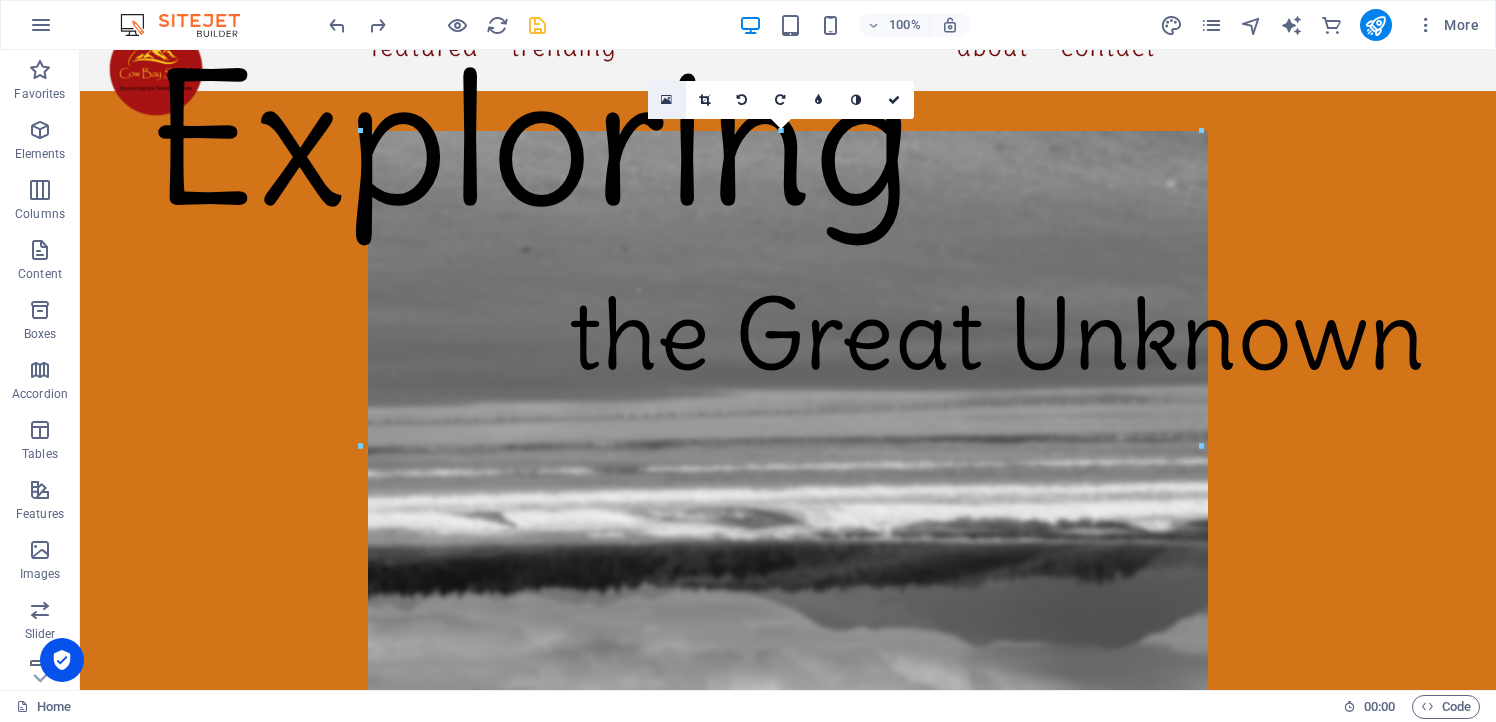 drag, startPoint x: 663, startPoint y: 102, endPoint x: 648, endPoint y: 57, distance: 47.434166 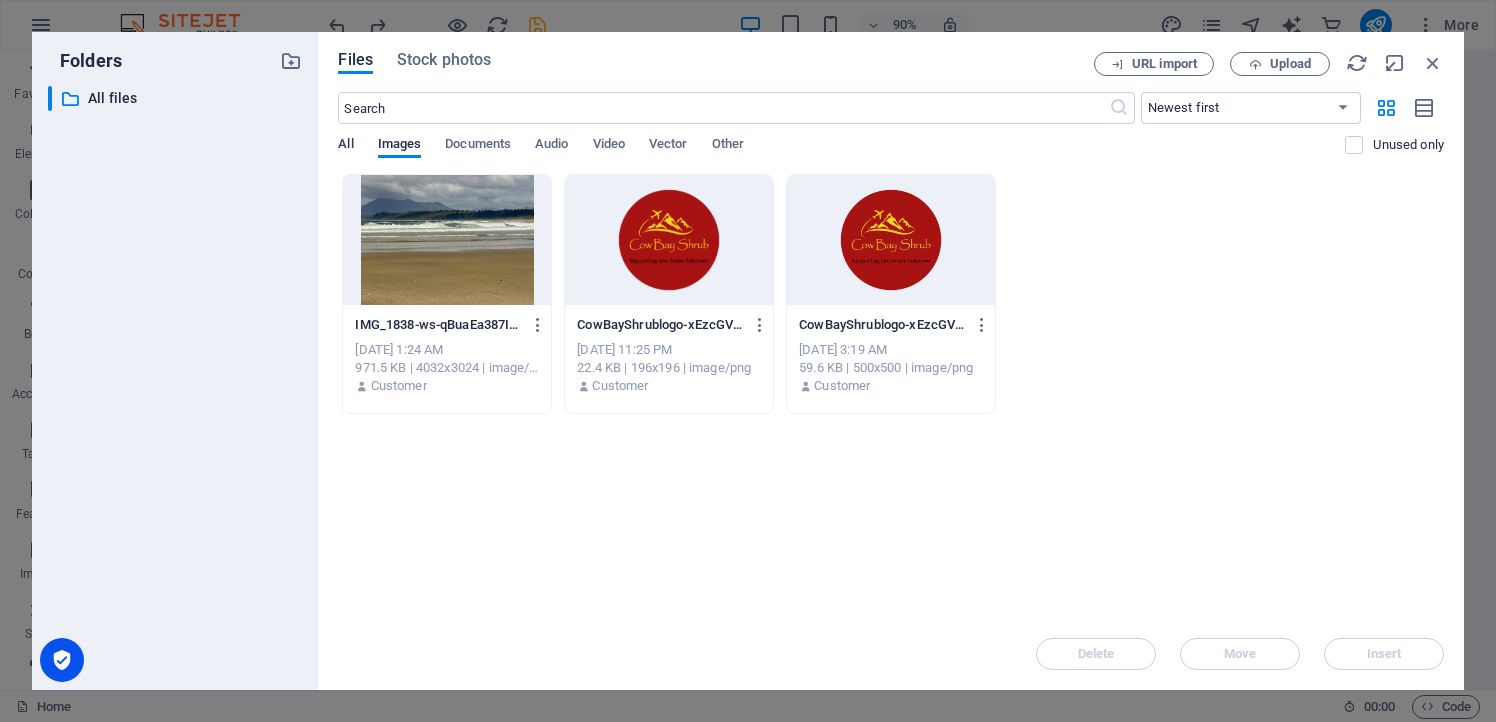 click on "All" at bounding box center (345, 146) 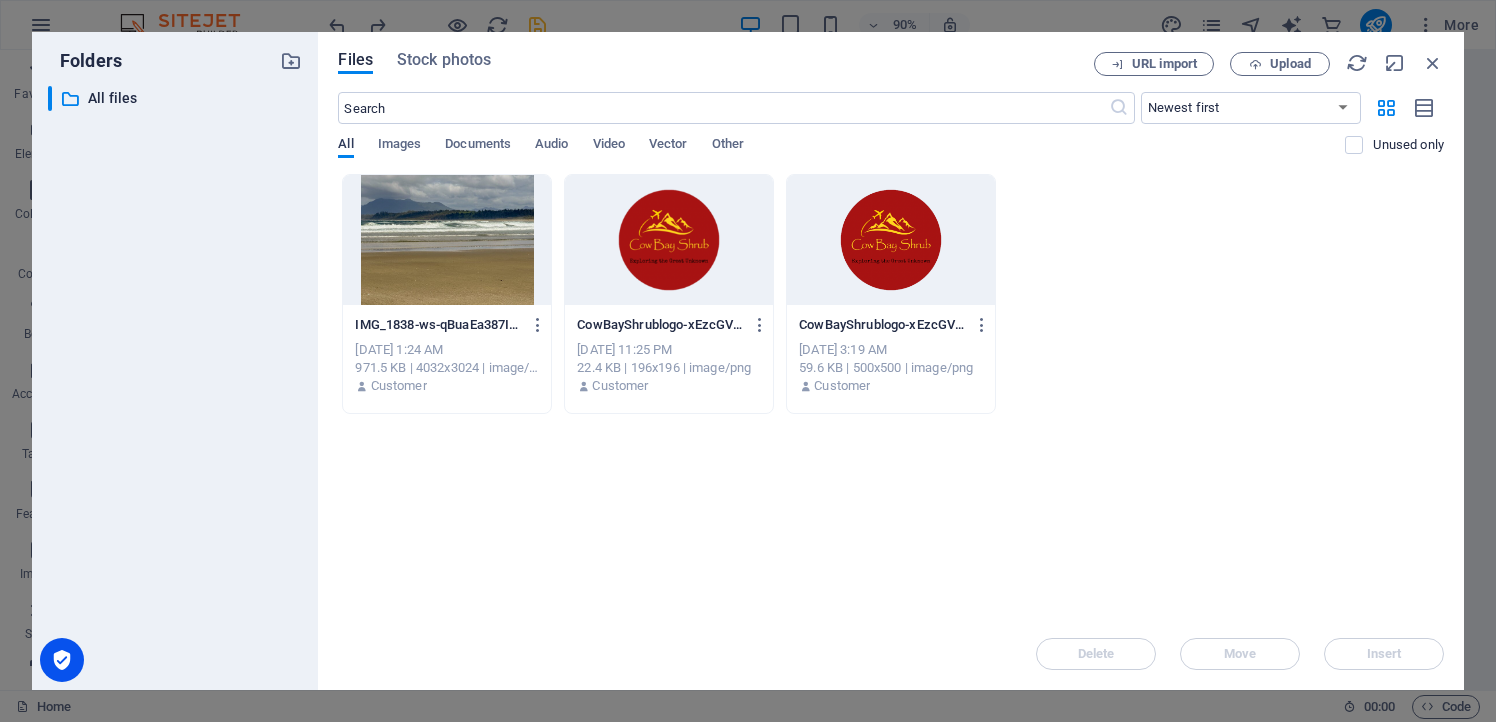 click on "All" at bounding box center [345, 146] 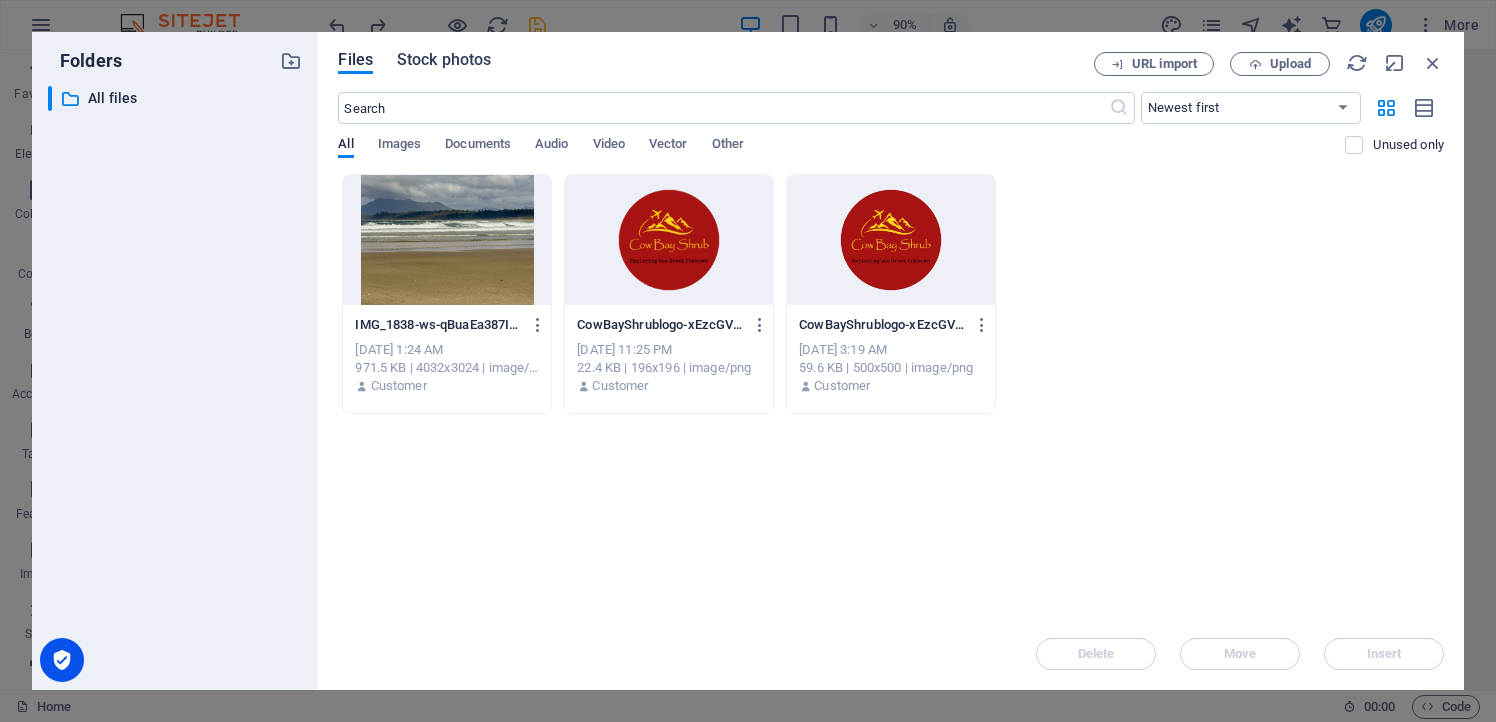 click on "Stock photos" at bounding box center (444, 60) 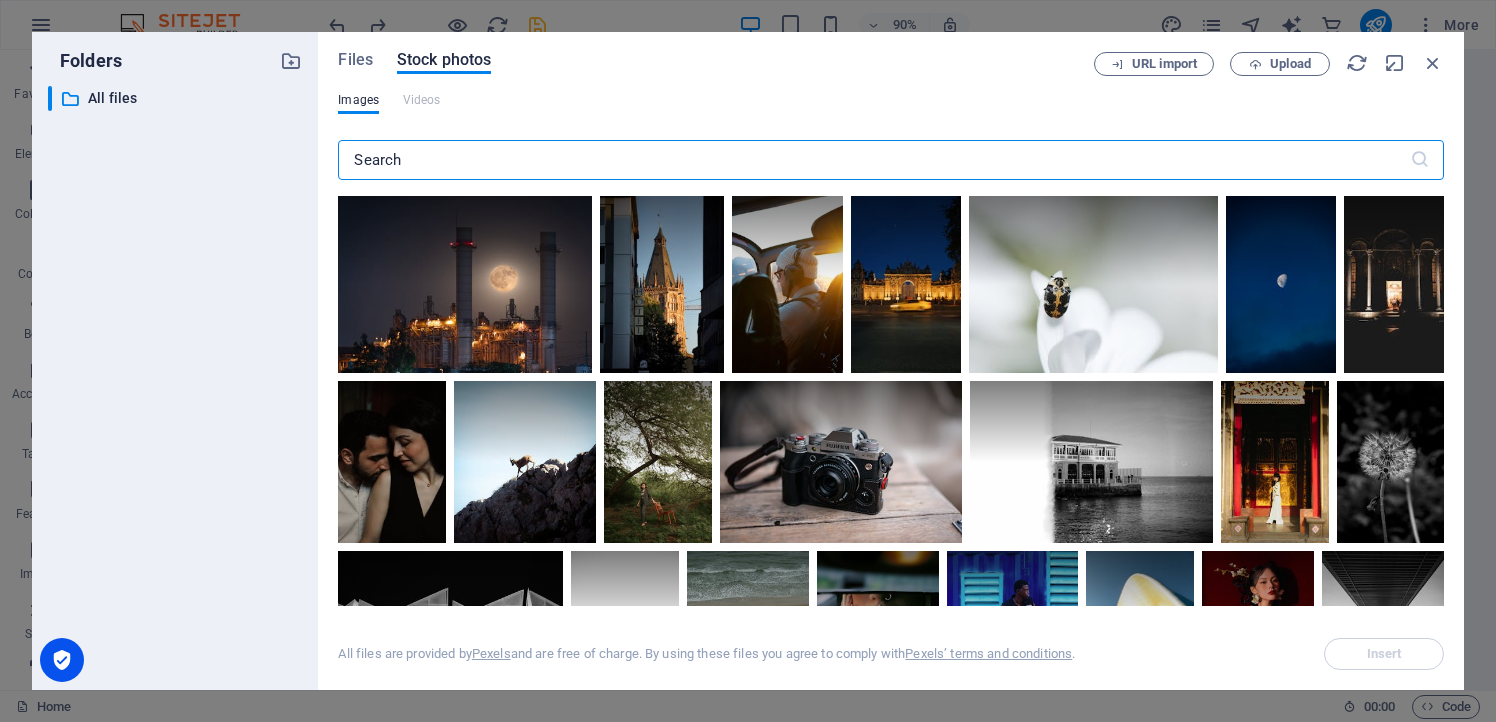 click at bounding box center [873, 160] 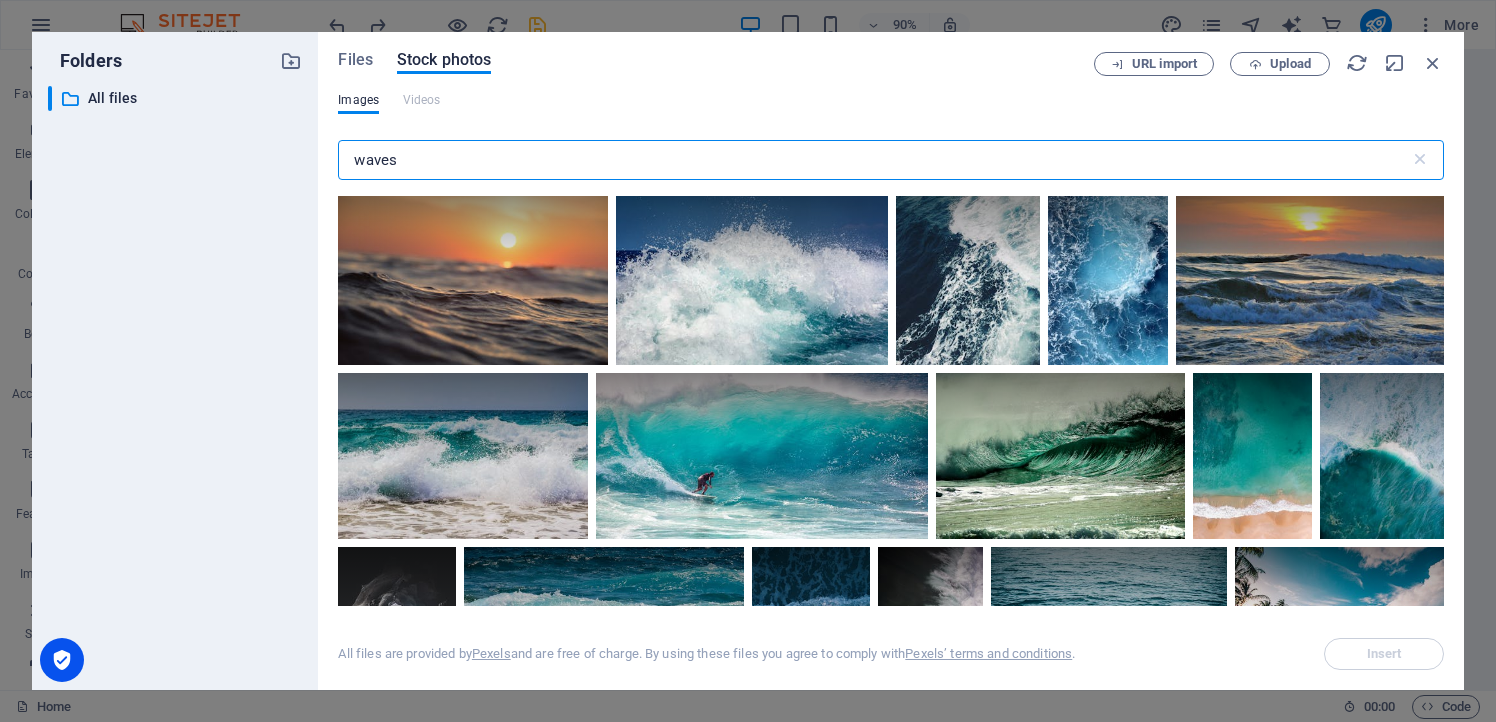 scroll, scrollTop: 383, scrollLeft: 0, axis: vertical 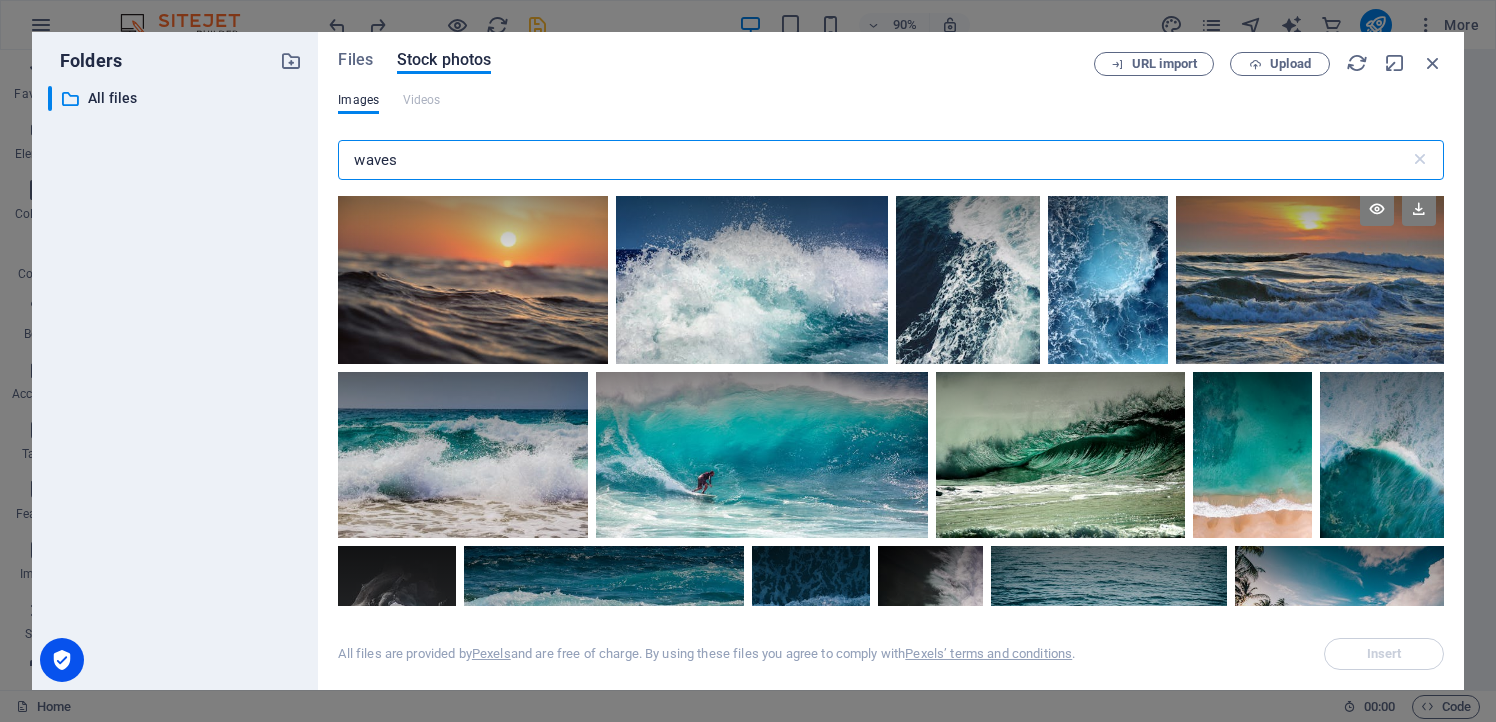 type on "waves" 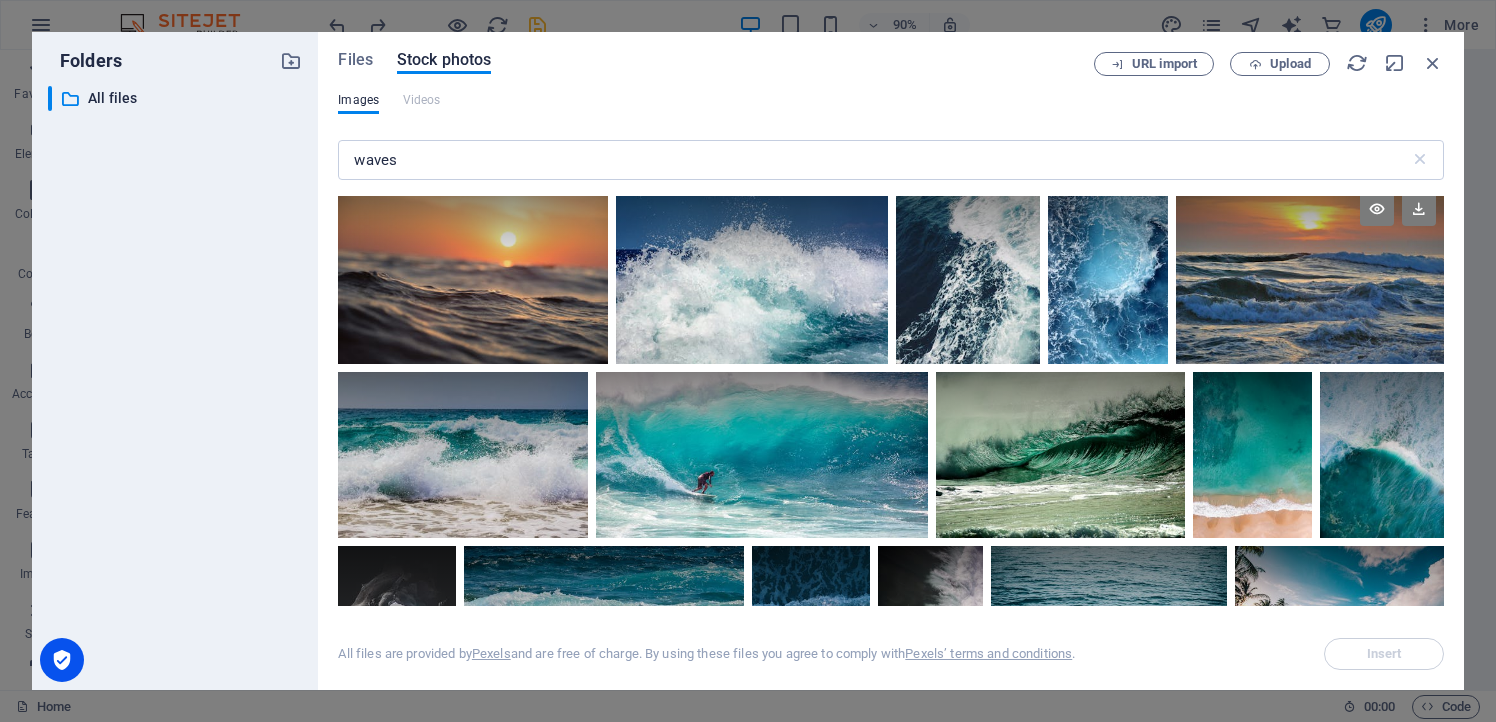 click at bounding box center (1310, 229) 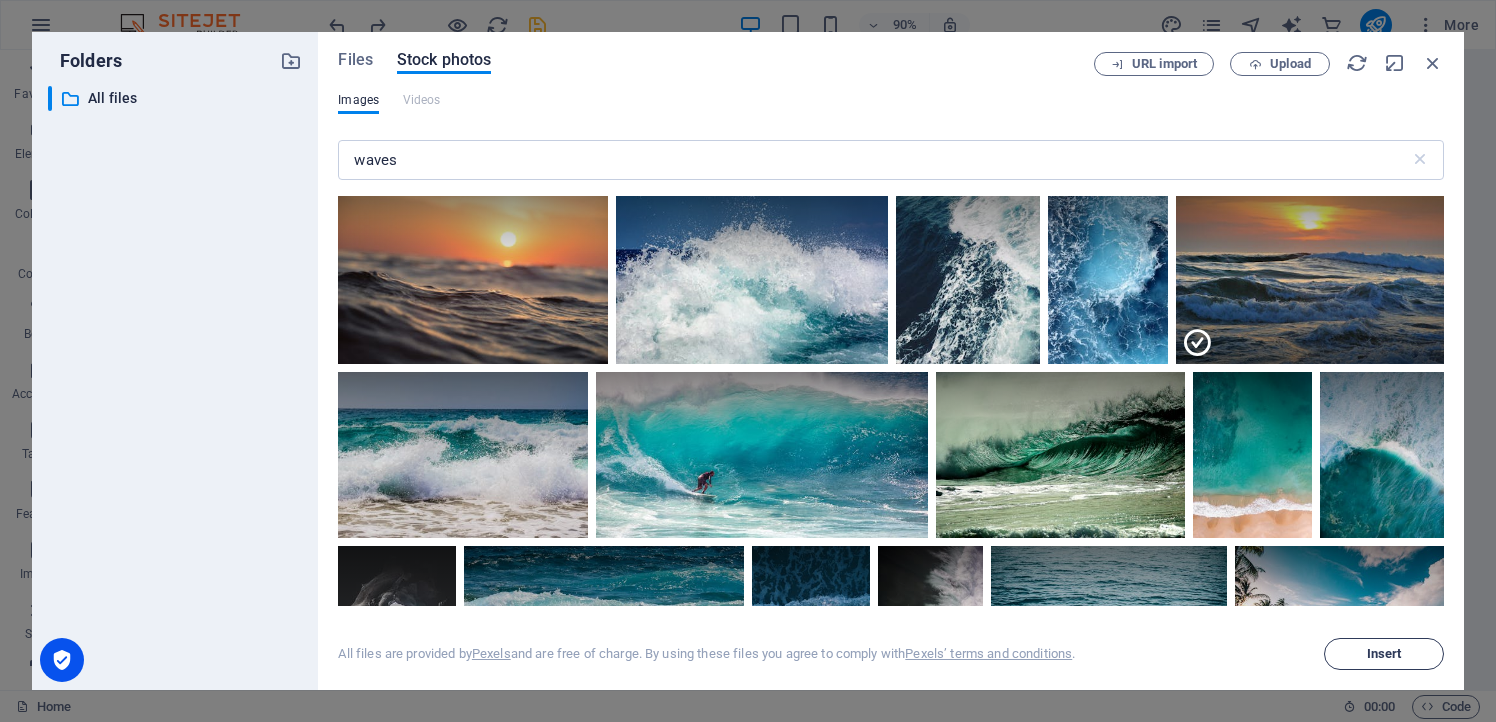 click on "Insert" at bounding box center (1384, 654) 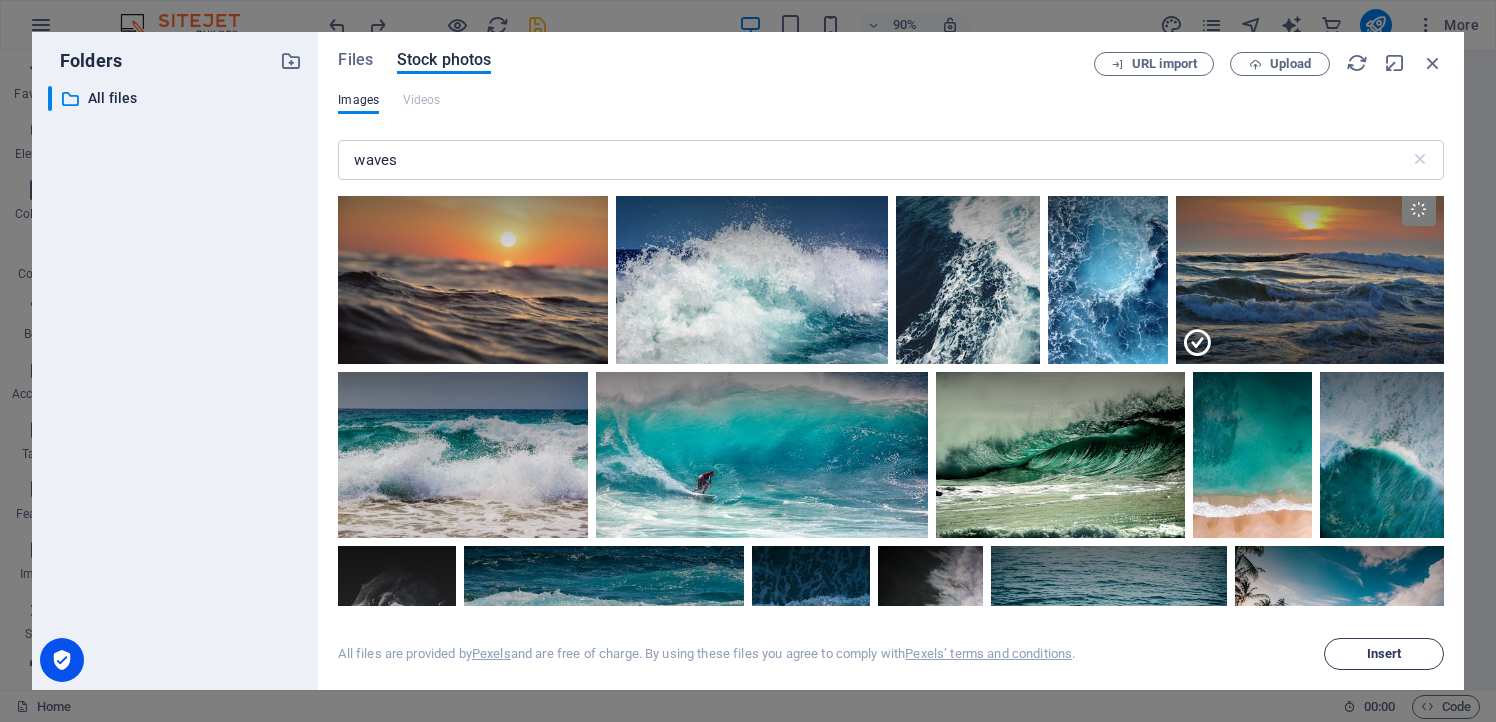 type on "5" 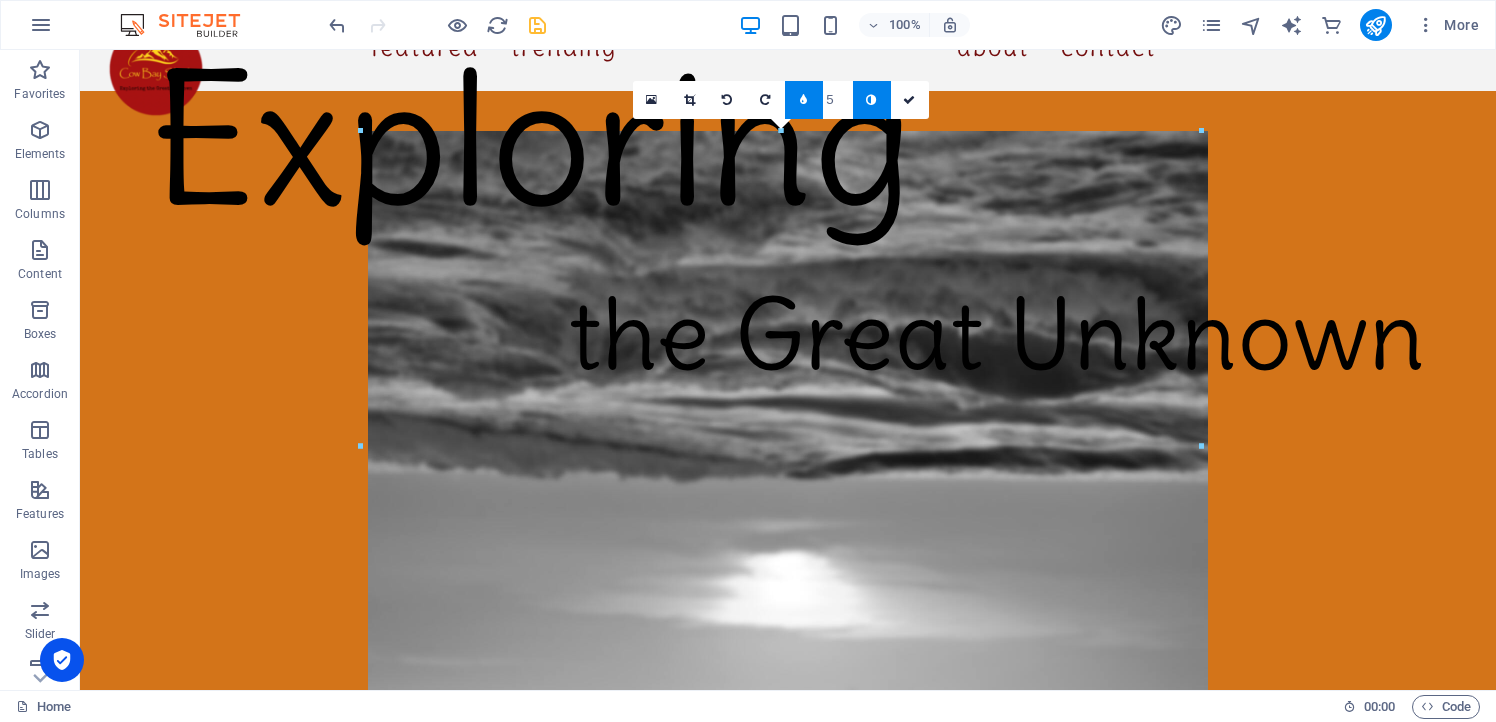 click at bounding box center [804, 100] 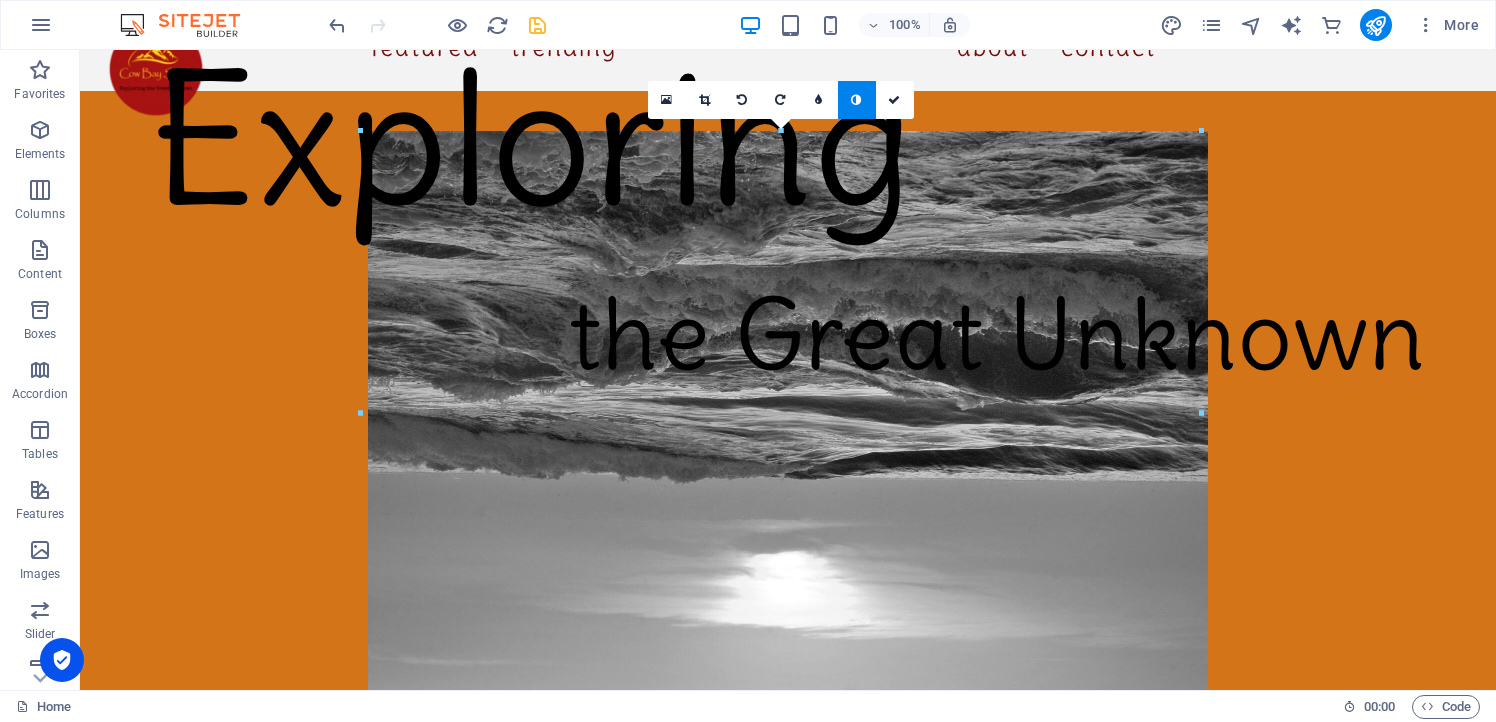 click at bounding box center [856, 100] 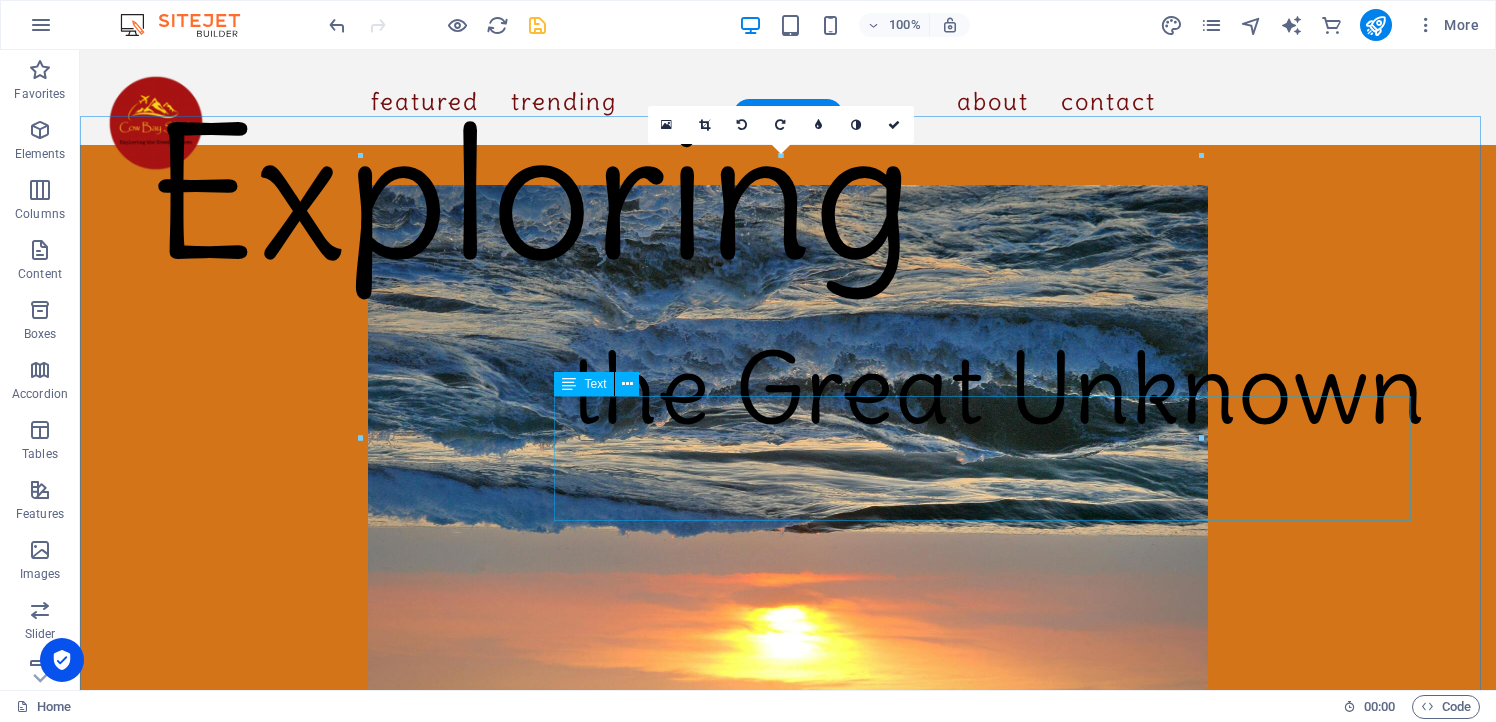 scroll, scrollTop: 0, scrollLeft: 0, axis: both 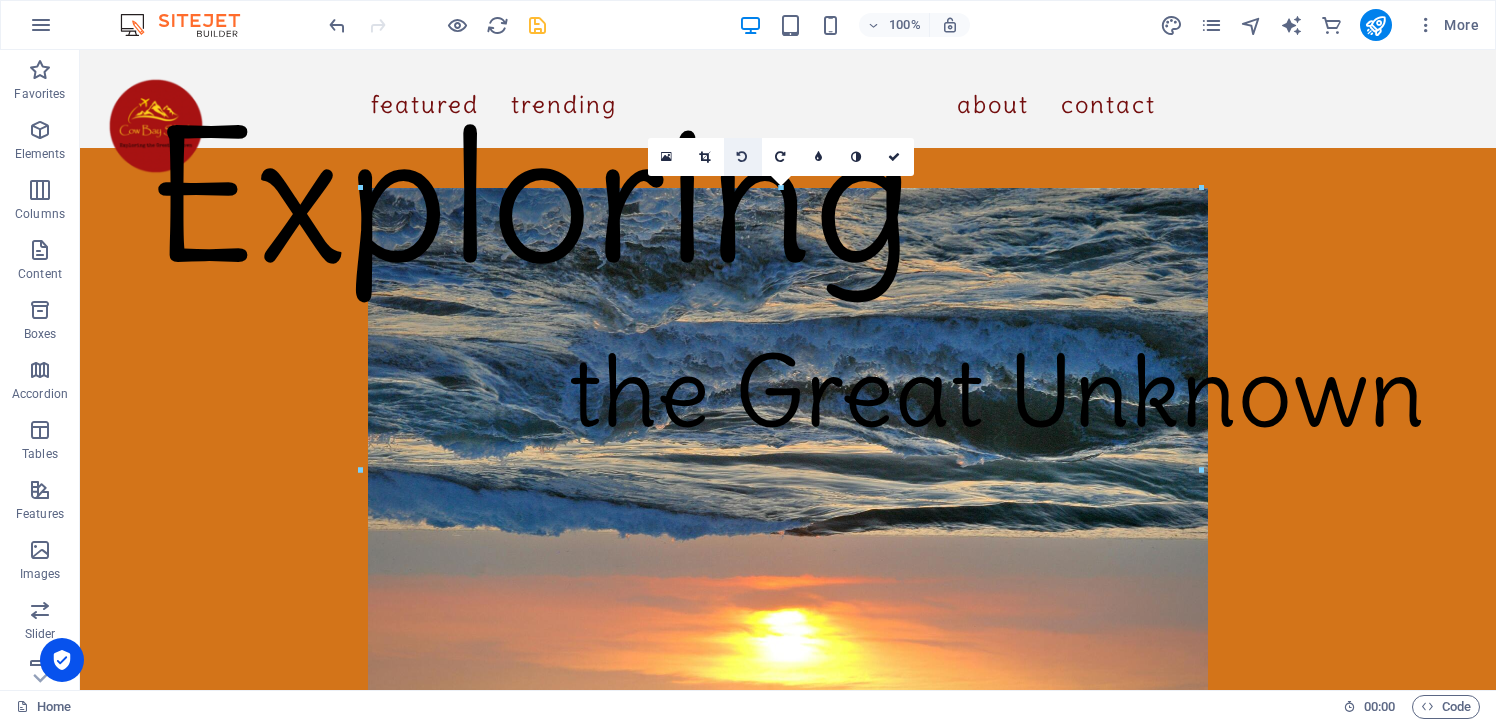 click at bounding box center (742, 157) 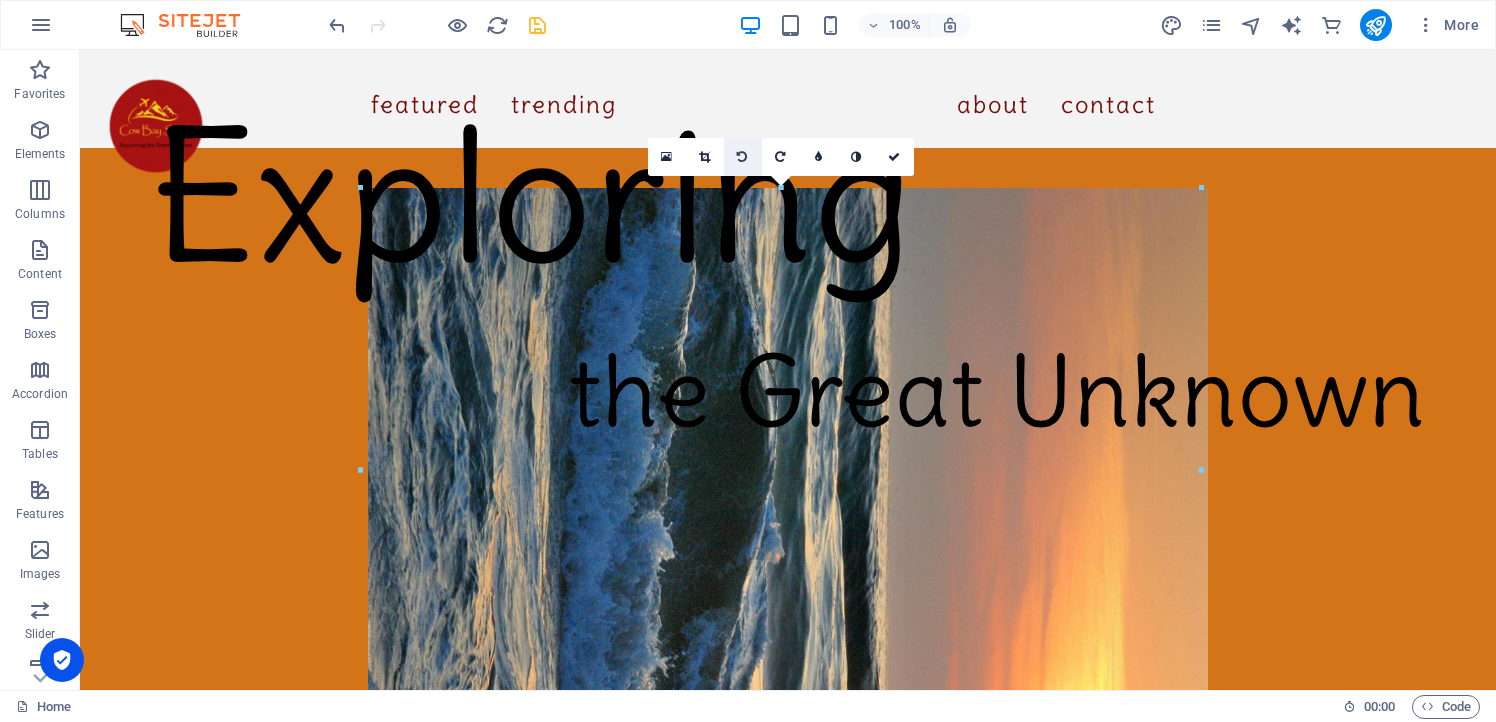 click at bounding box center (742, 157) 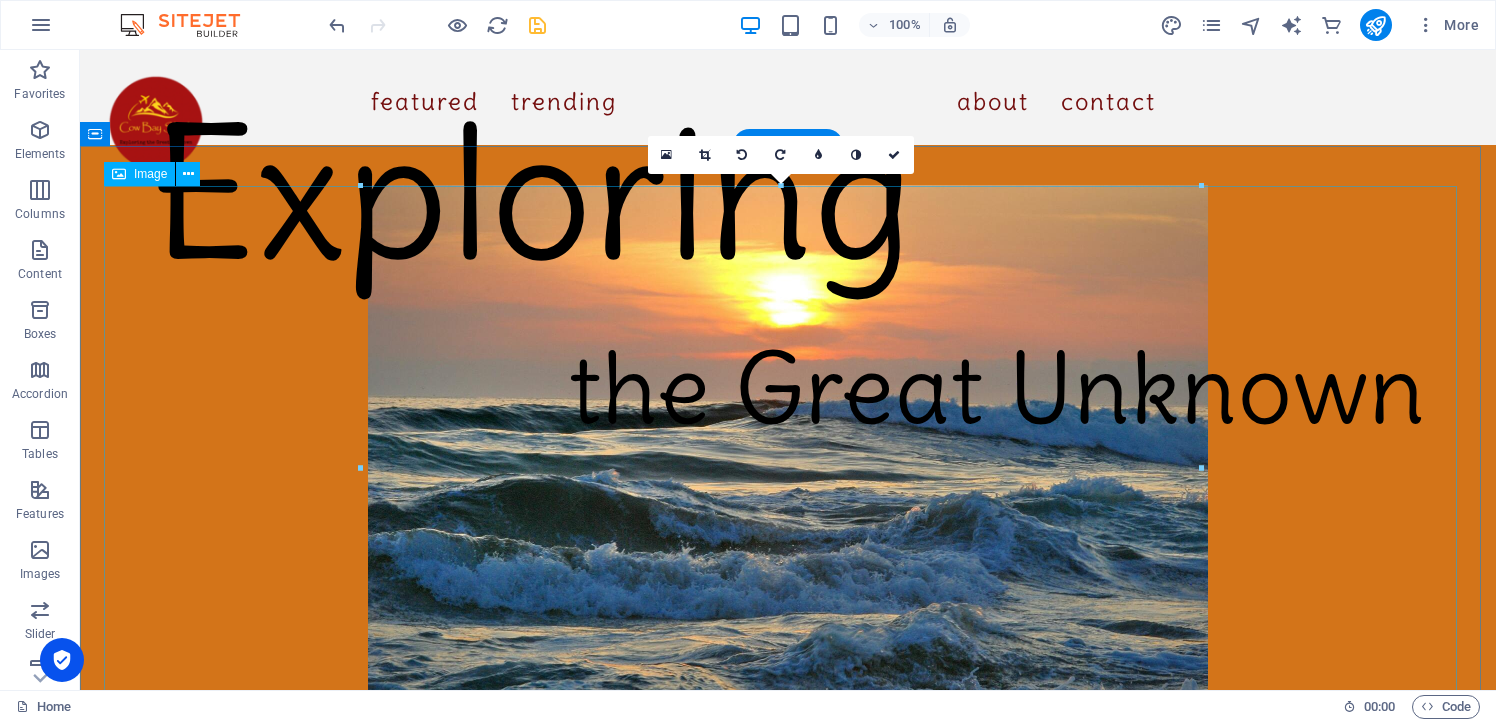 scroll, scrollTop: 2, scrollLeft: 0, axis: vertical 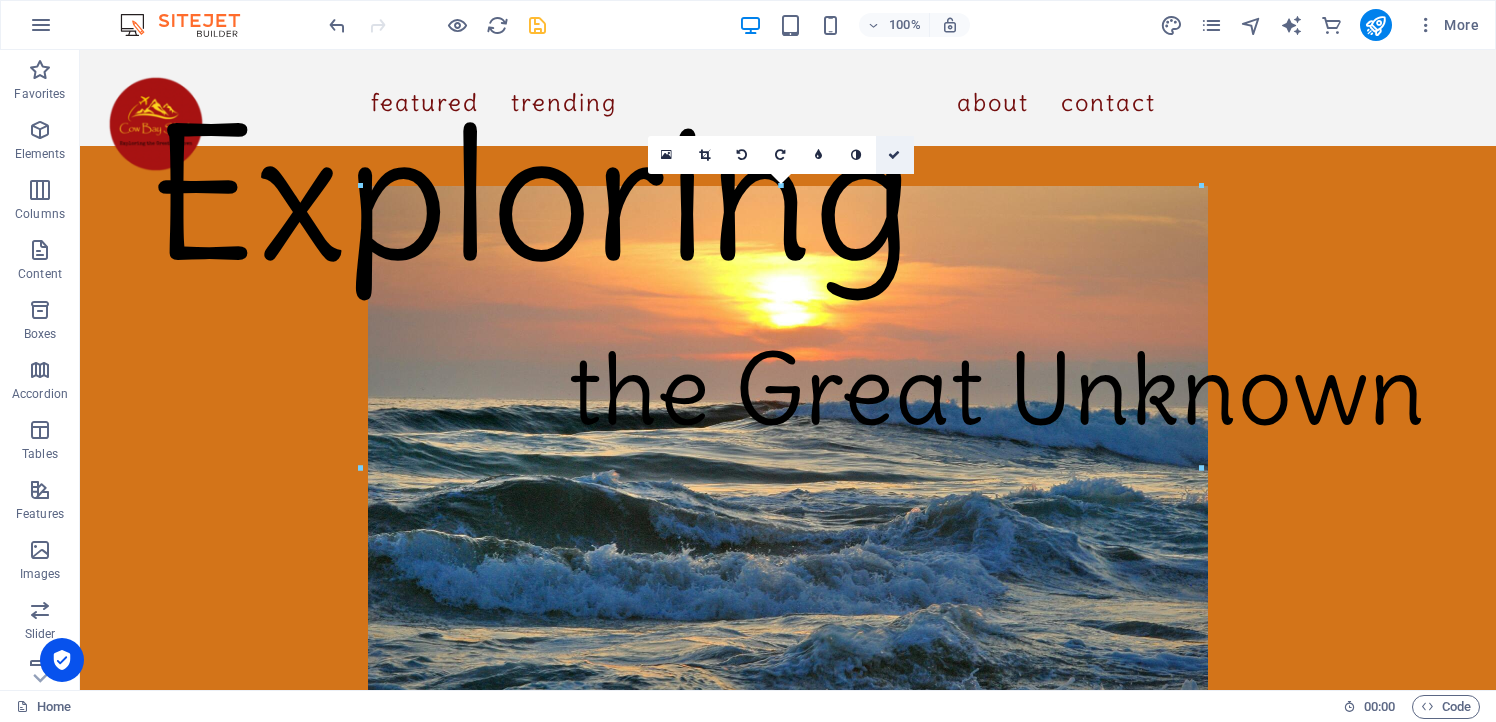 click at bounding box center (894, 155) 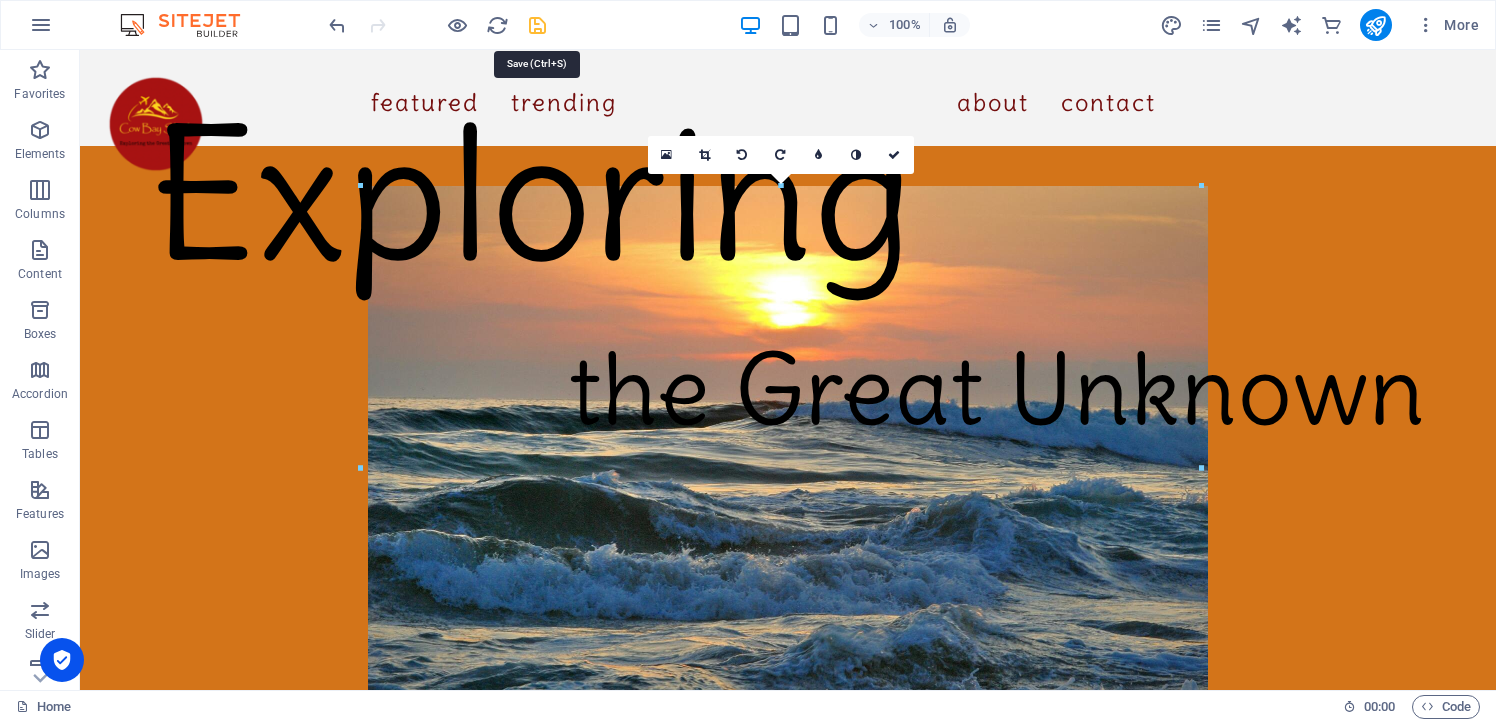 click at bounding box center (537, 25) 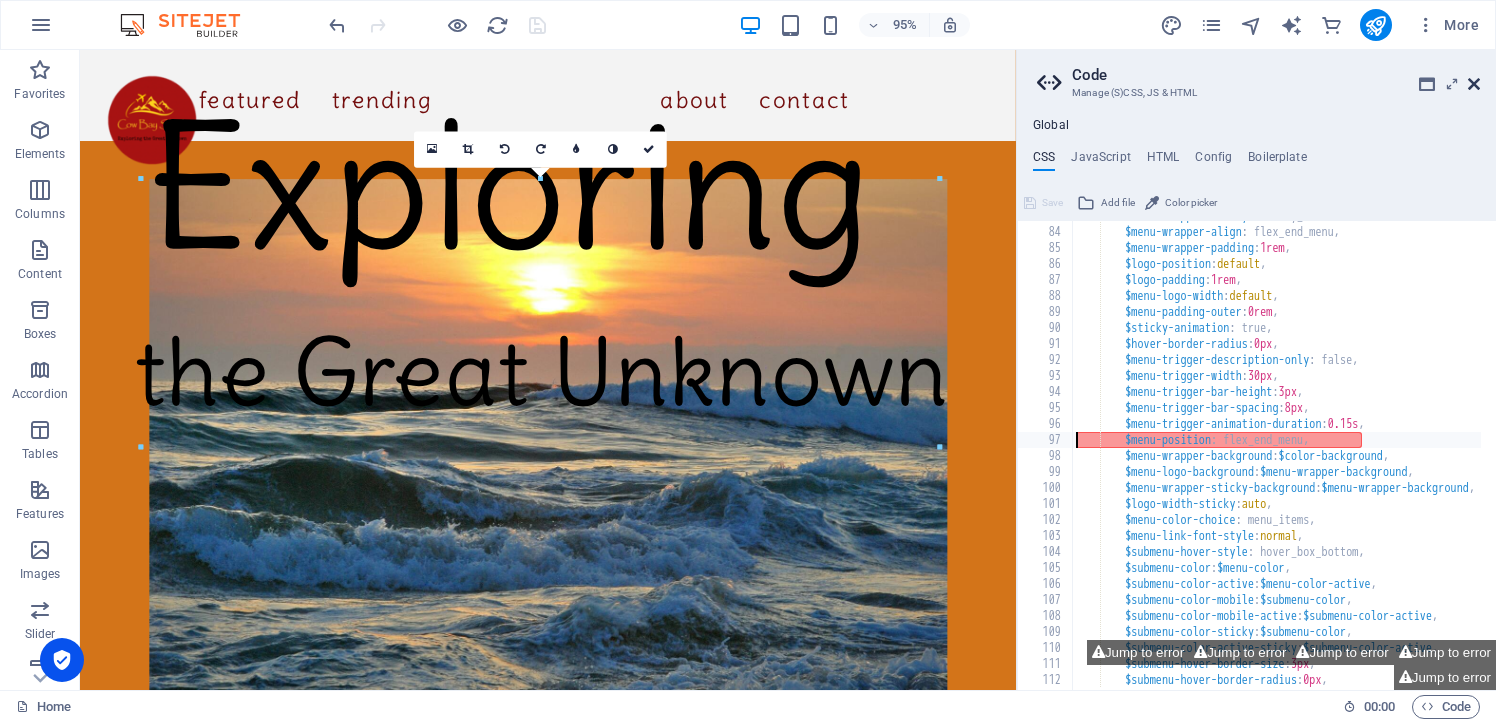 click at bounding box center (1474, 84) 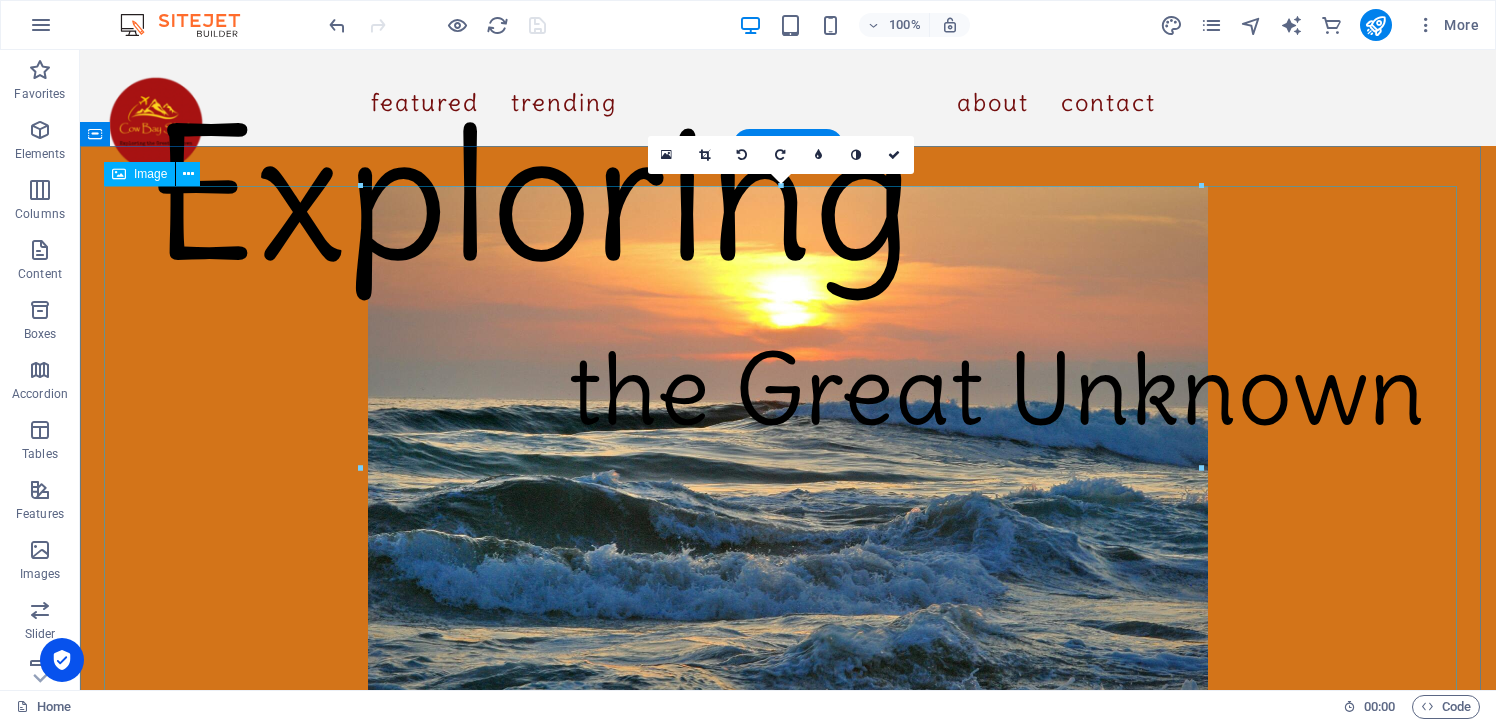 click at bounding box center (788, 467) 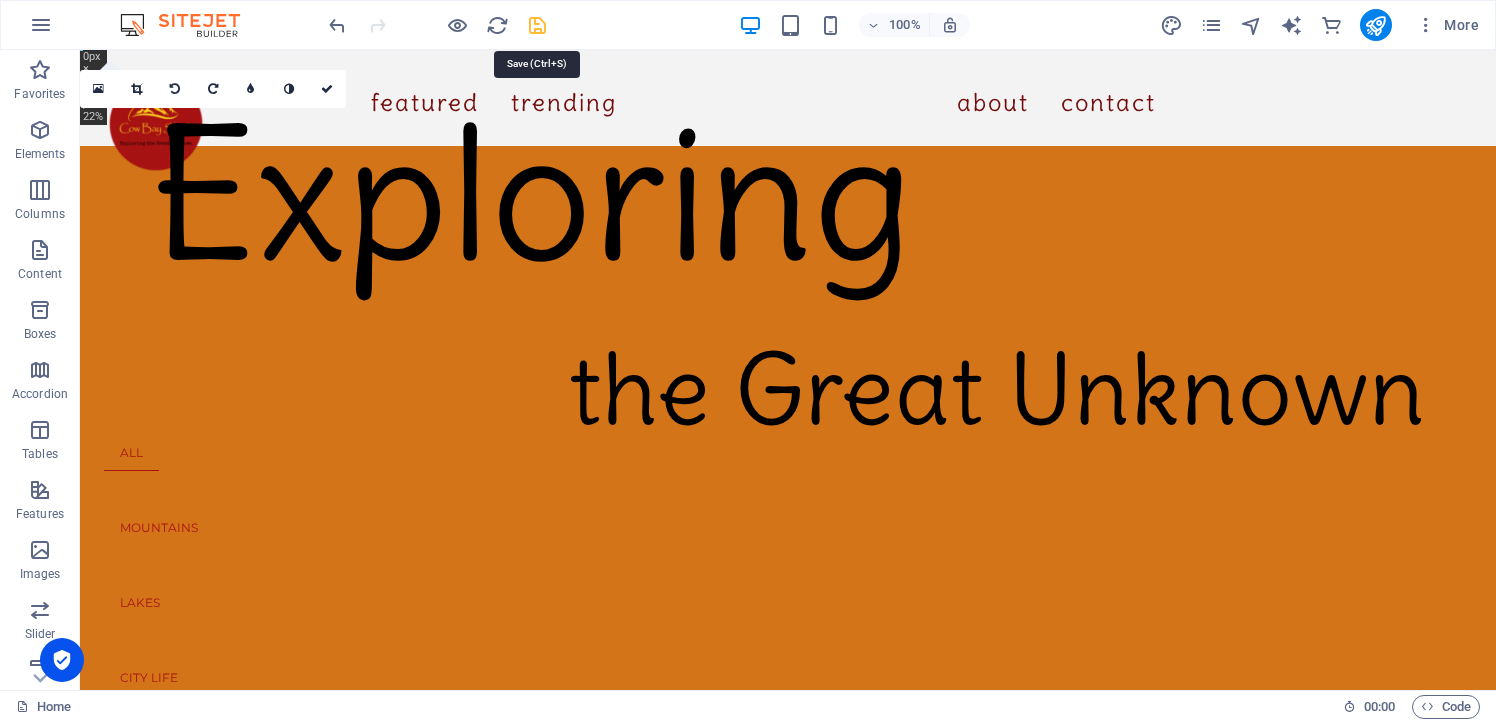 click at bounding box center [537, 25] 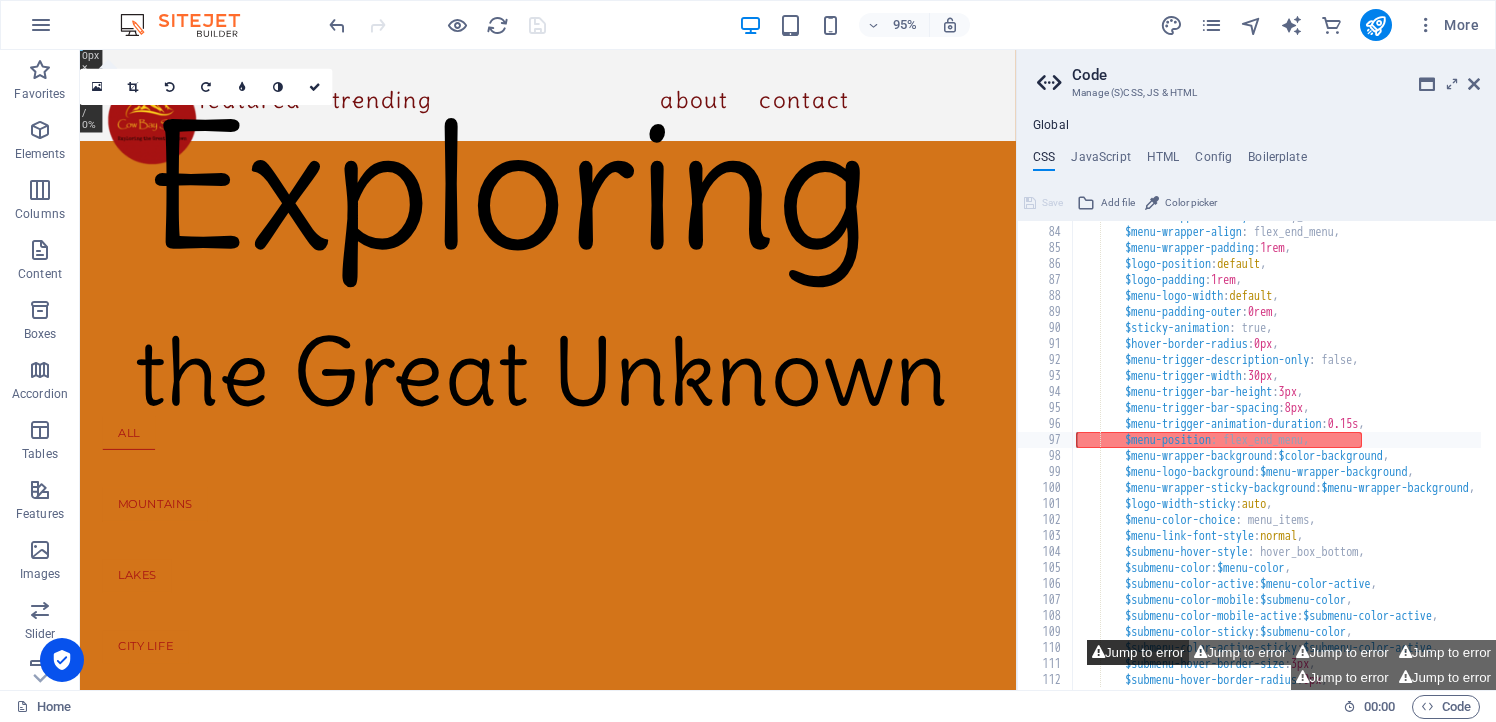 click on "Jump to error" at bounding box center (1138, 652) 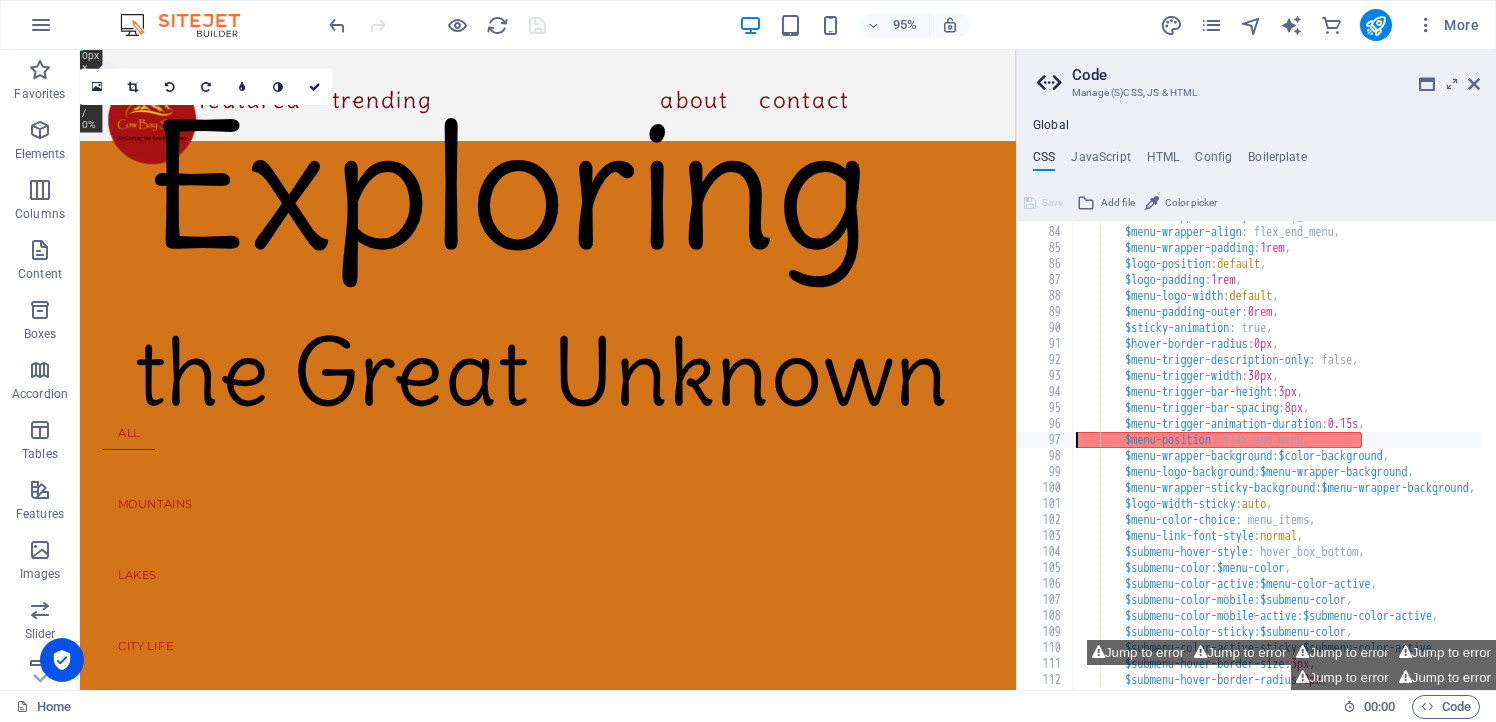 type on "$menu-trigger-animation-duration: 0.15s, 		$menu-position: flex_end_menu," 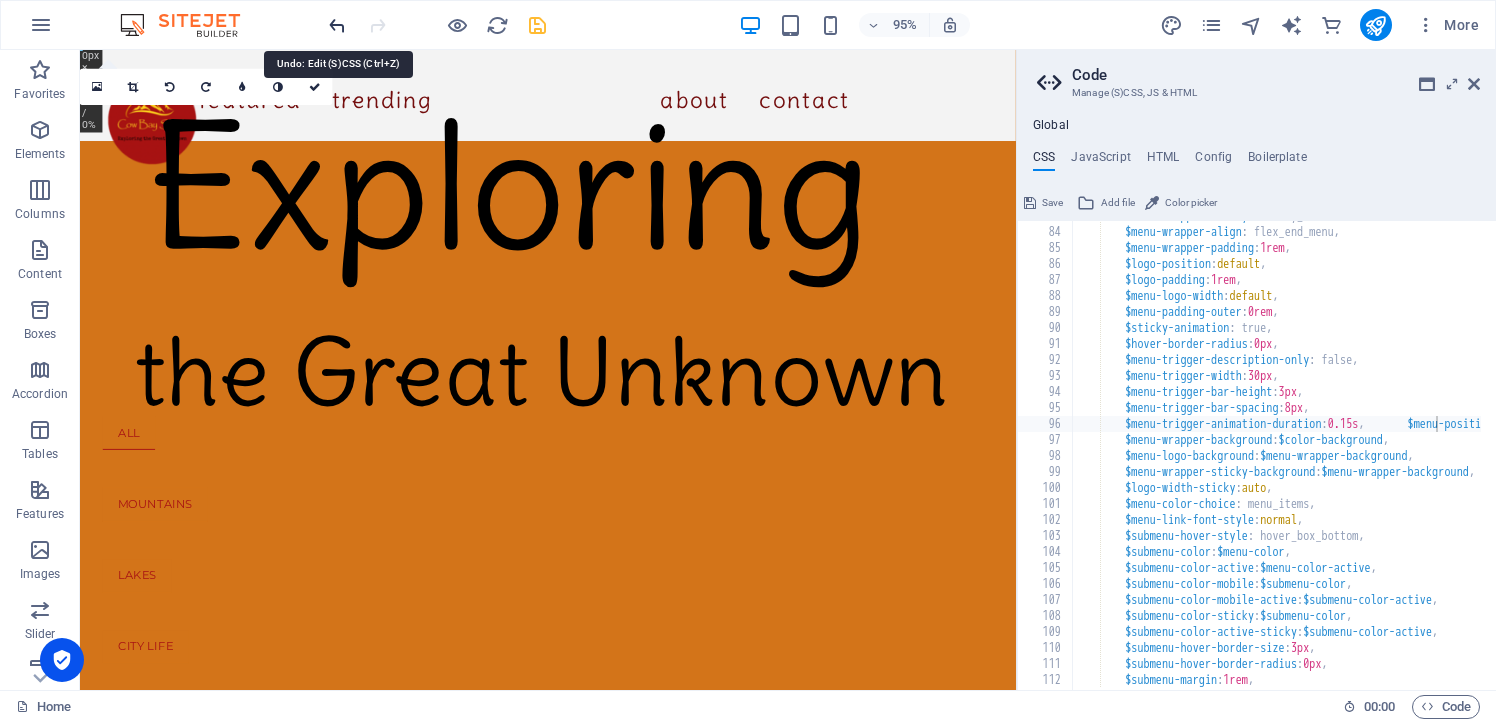 click at bounding box center (337, 25) 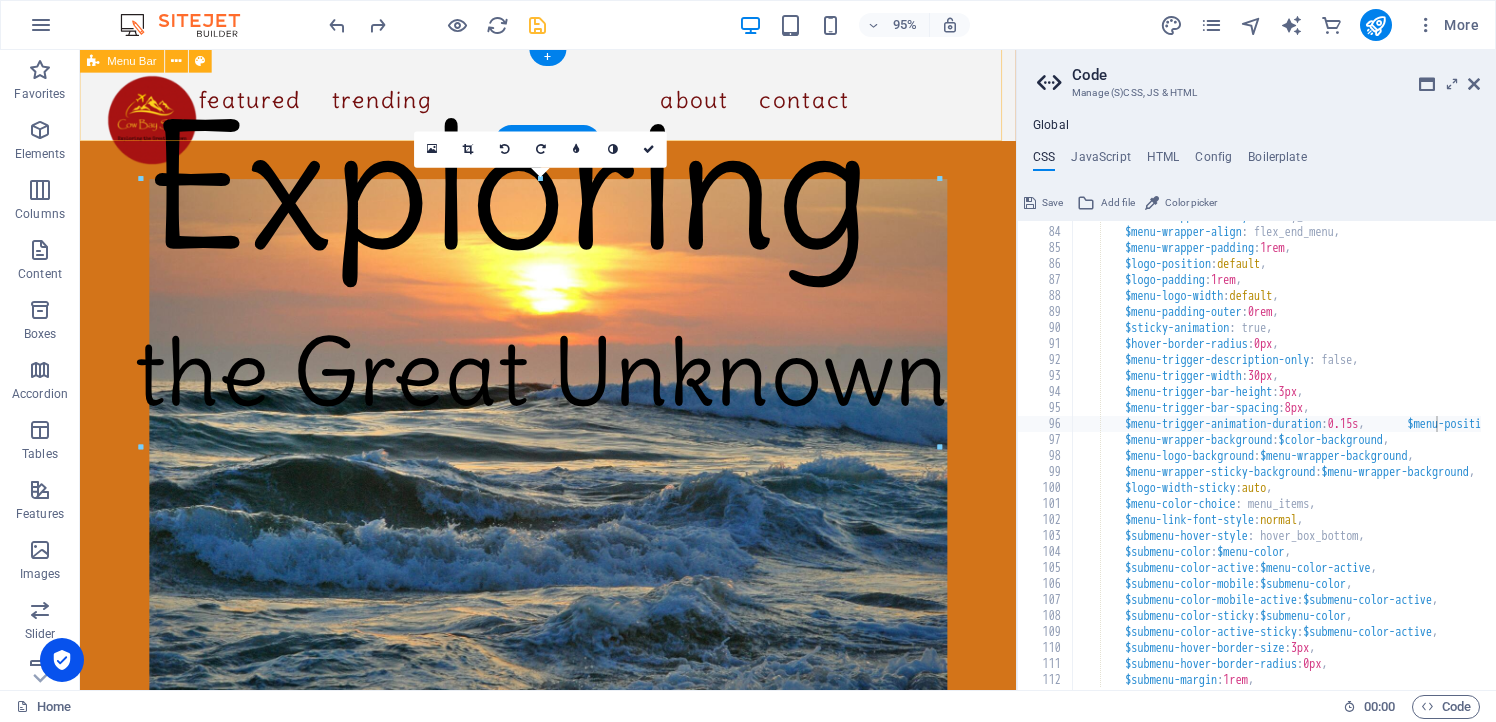 click on "Featured Trending About Contact" at bounding box center (572, 97) 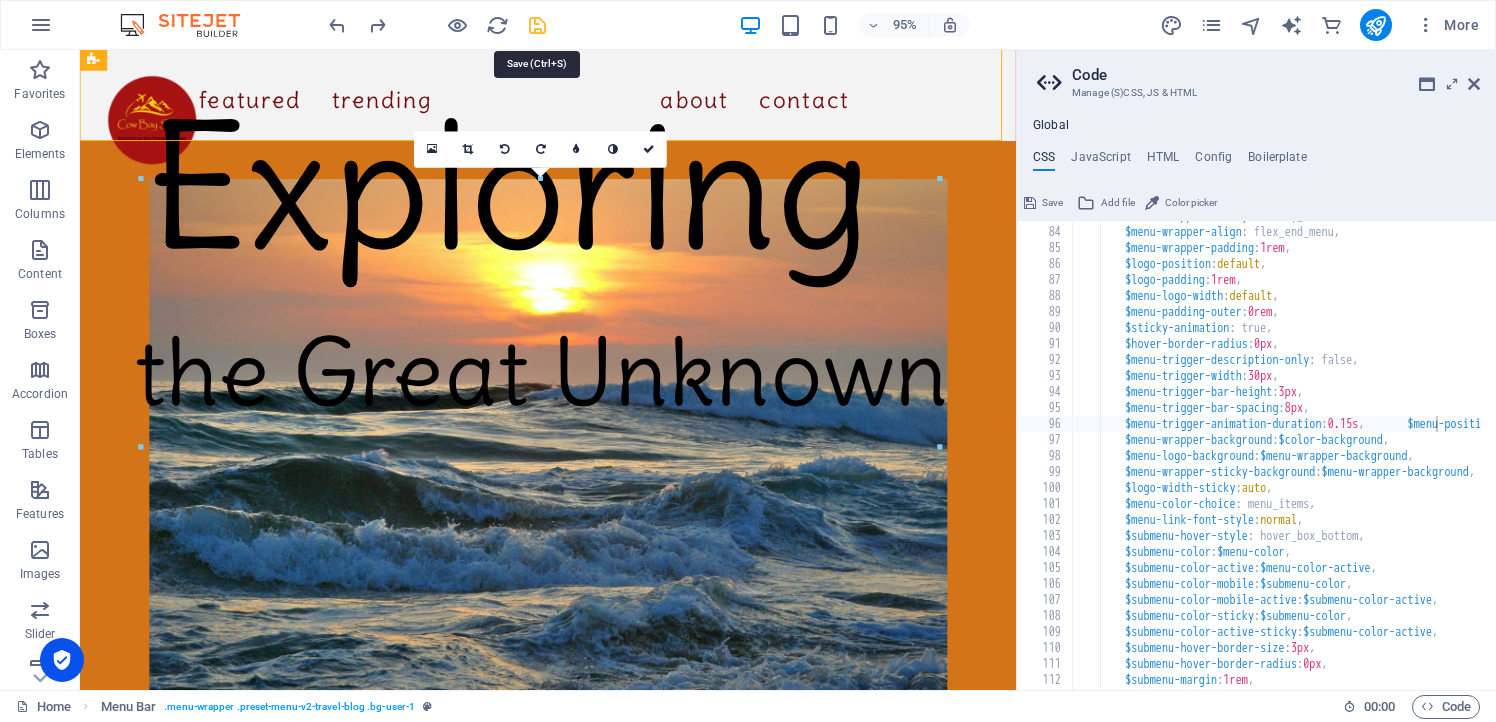 click at bounding box center (537, 25) 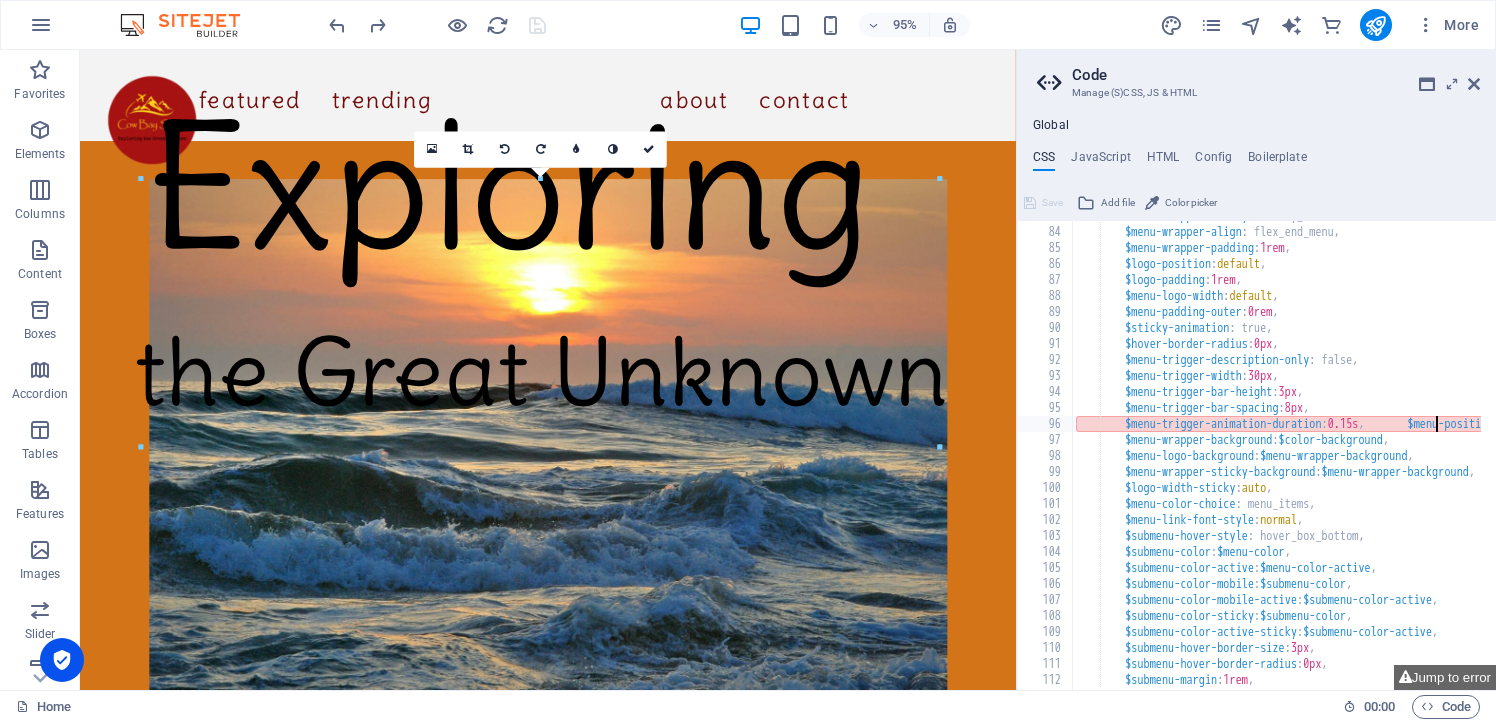 scroll, scrollTop: 1325, scrollLeft: 0, axis: vertical 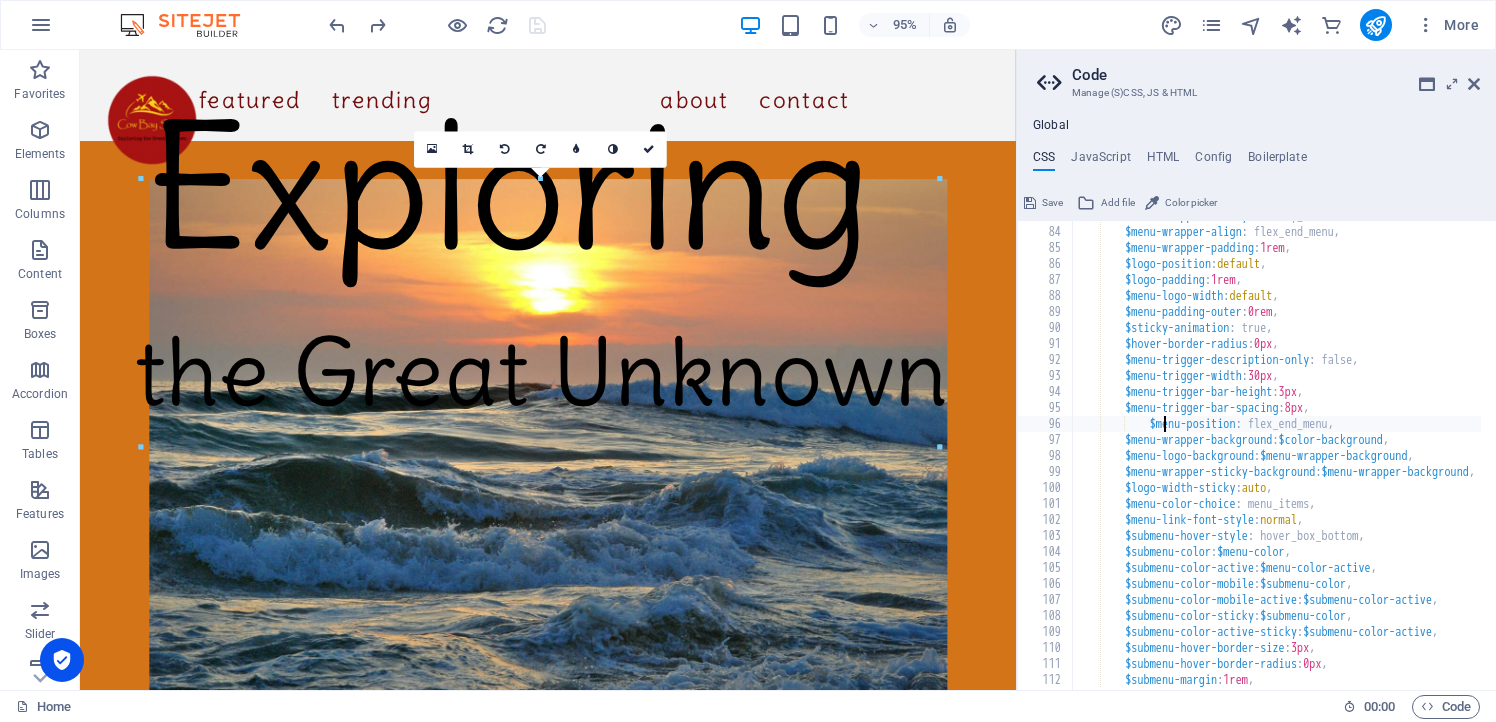 type on "$menu-position: flex_end_menu," 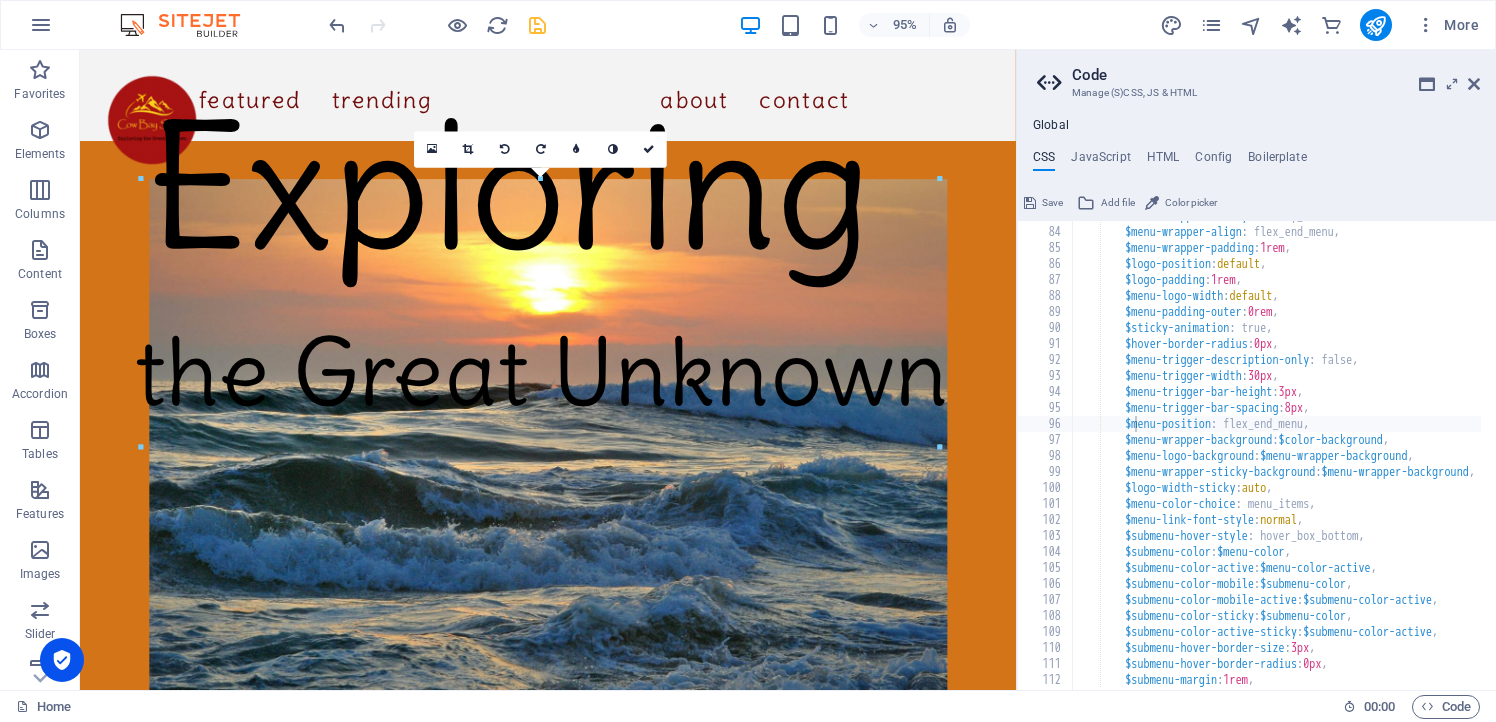 click on "CSS JavaScript HTML Config Boilerplate" at bounding box center (1256, 161) 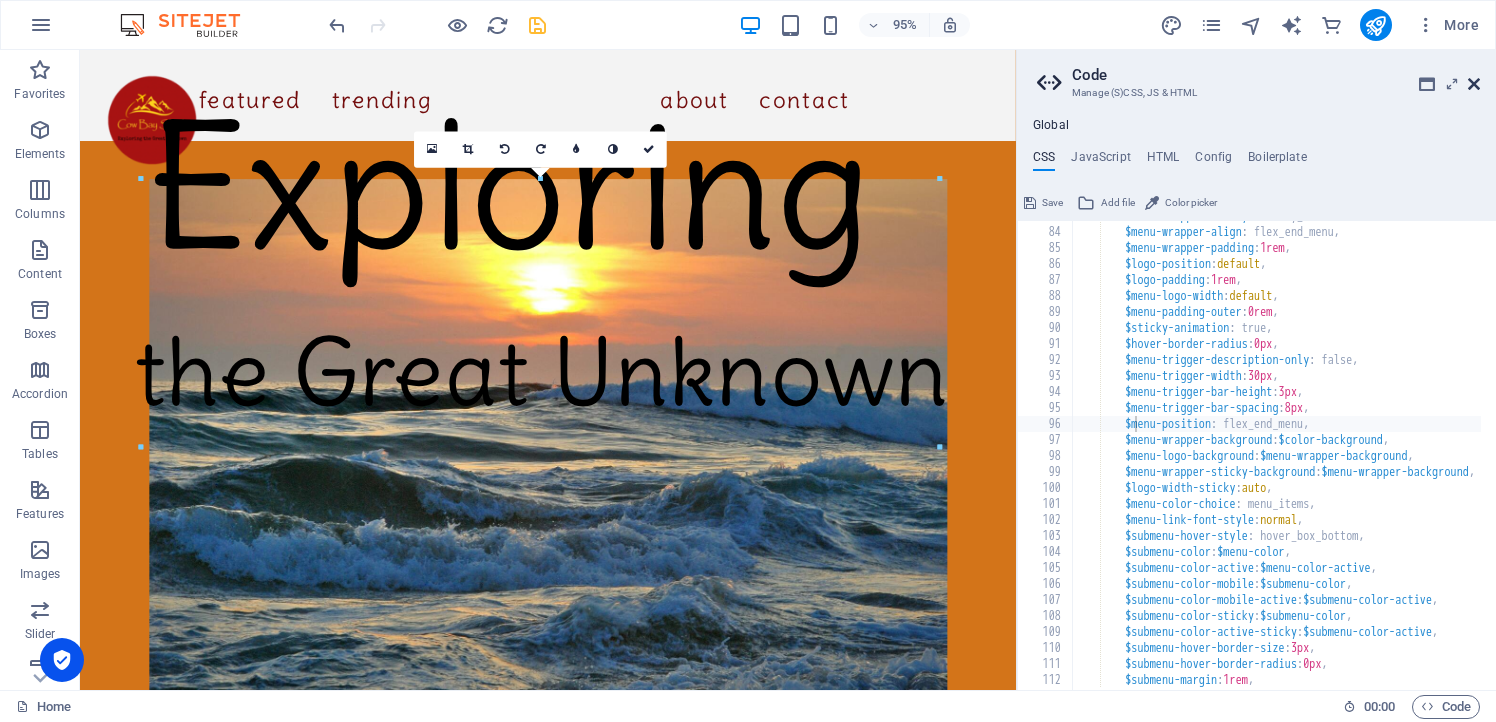 click at bounding box center [1474, 84] 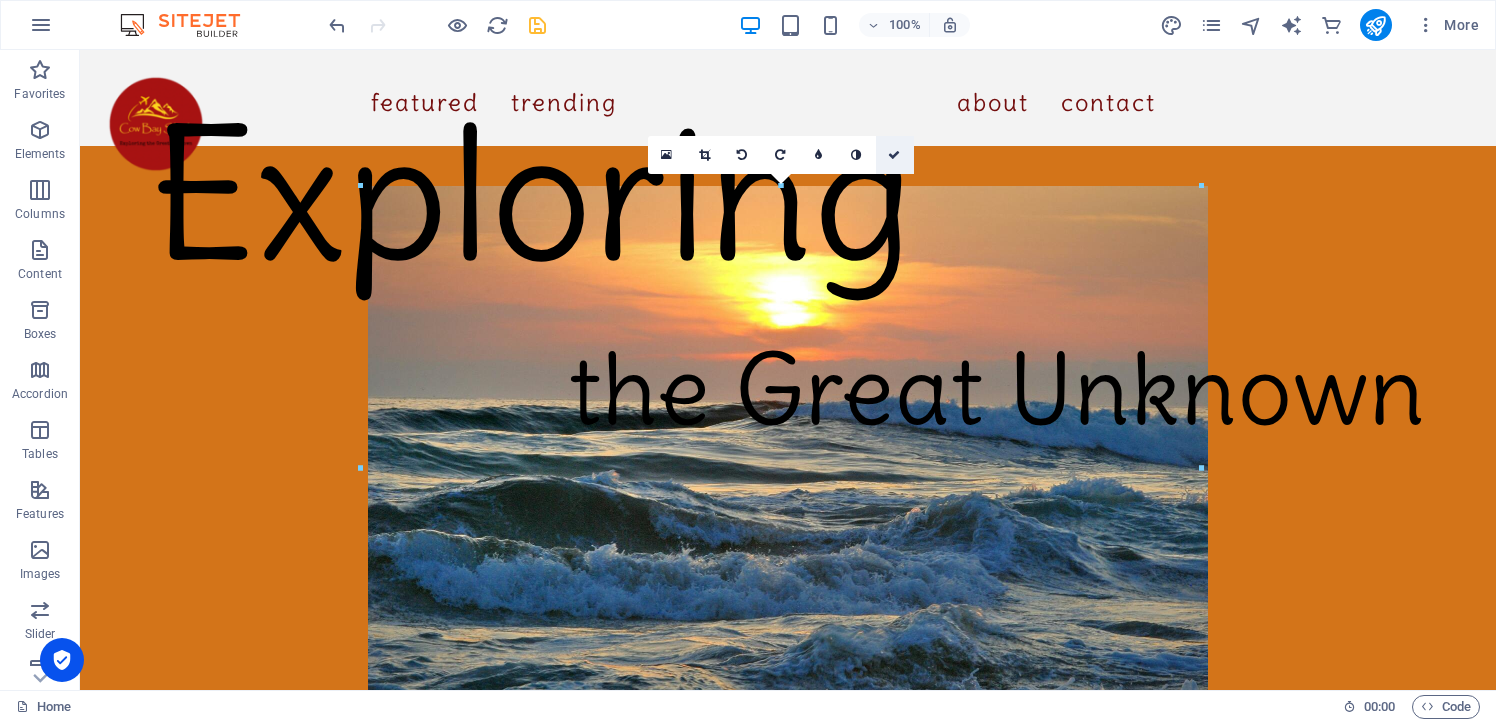click at bounding box center [894, 155] 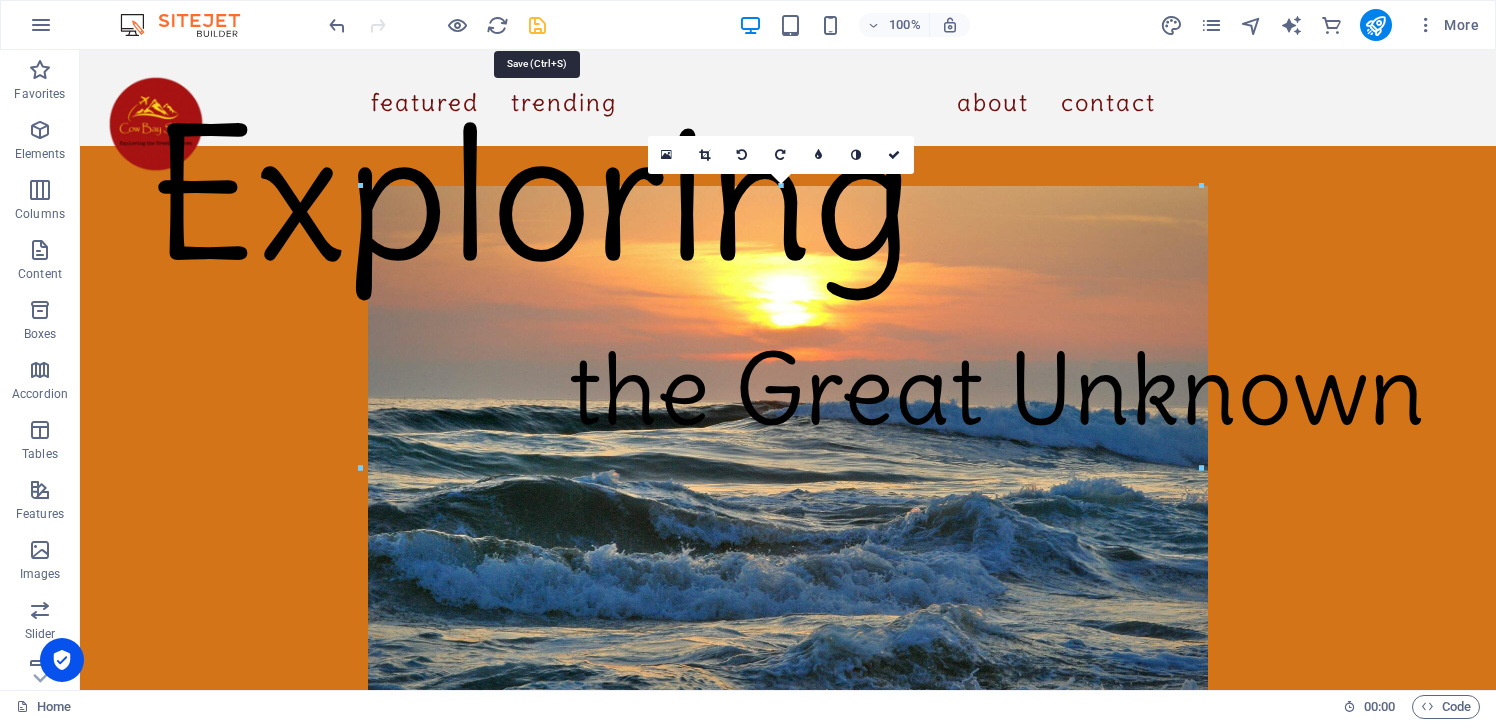 click at bounding box center (537, 25) 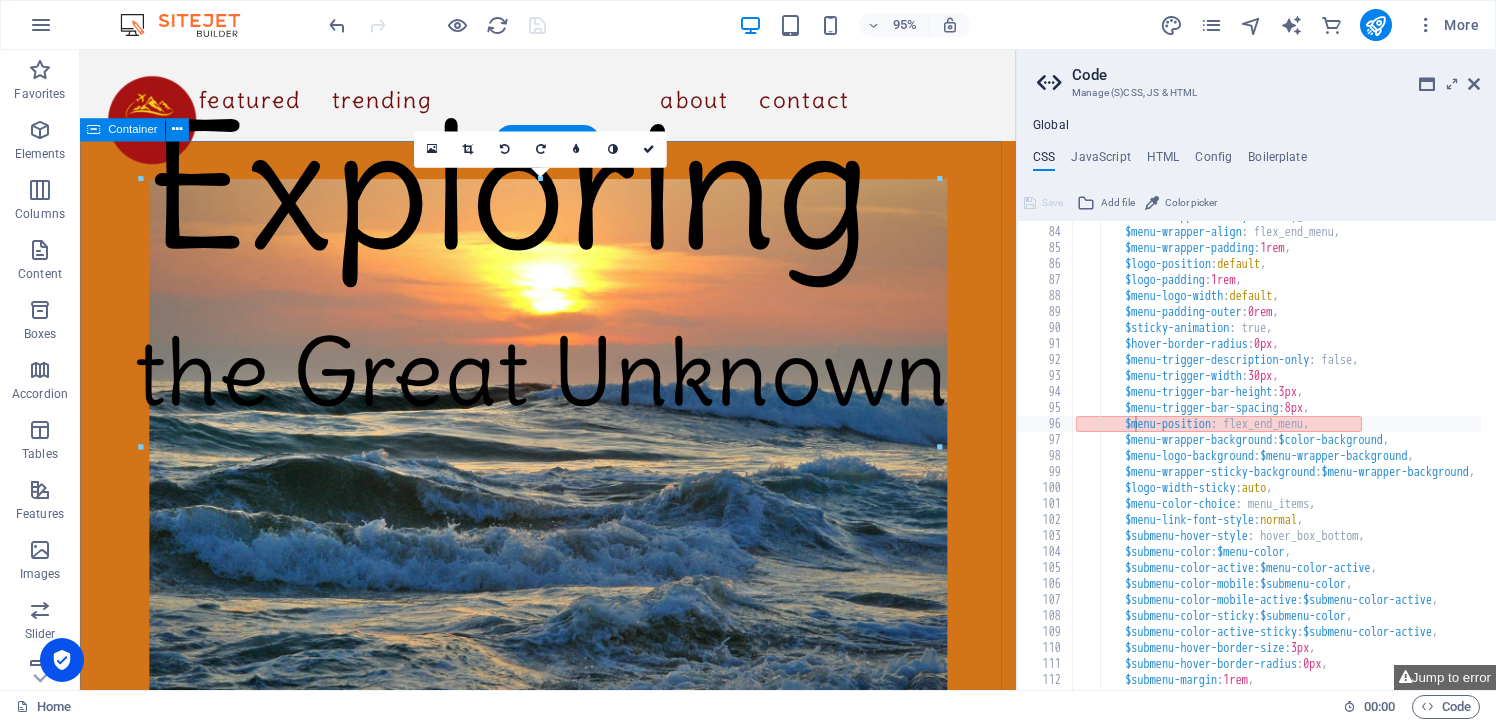 click on "Exploring the Great Unknown" at bounding box center (572, 507) 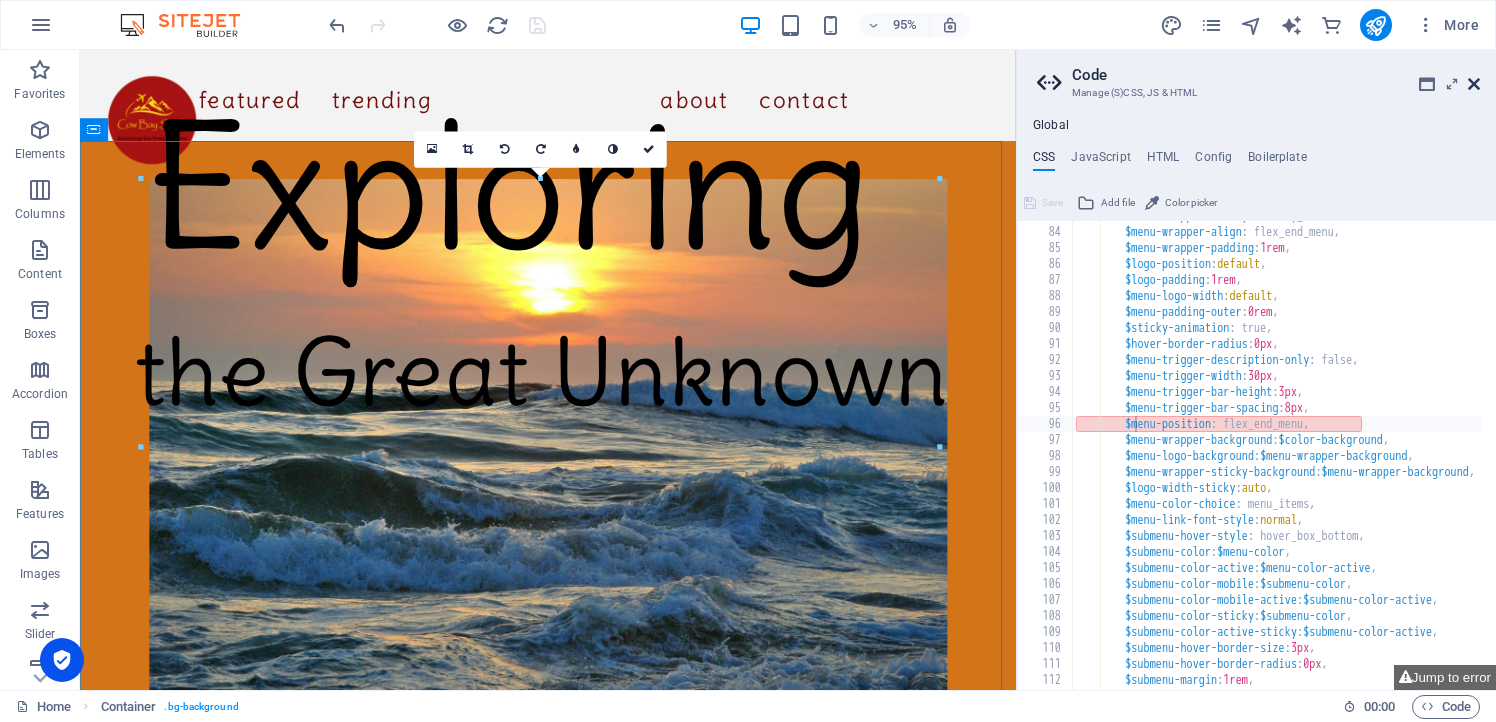 click at bounding box center (1474, 84) 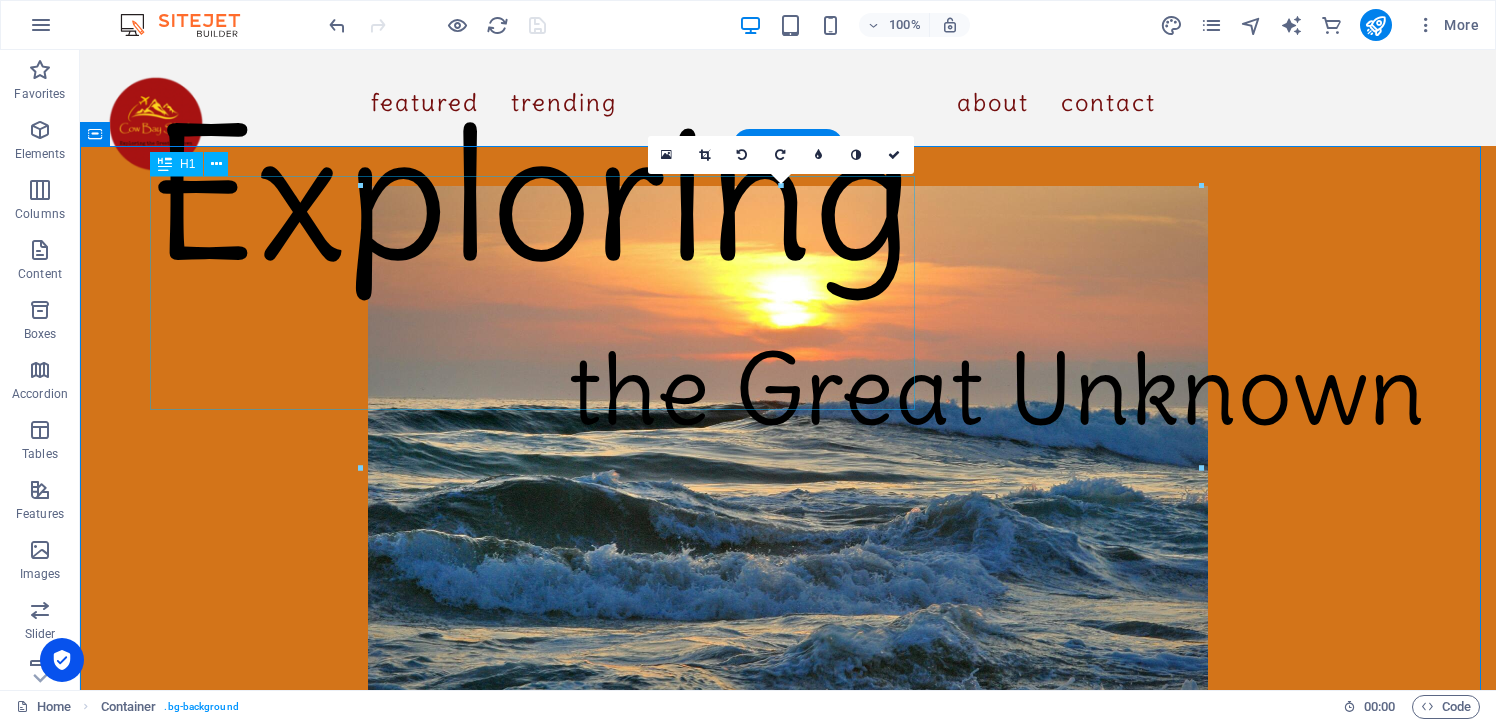 click on "Exploring" at bounding box center [532, 195] 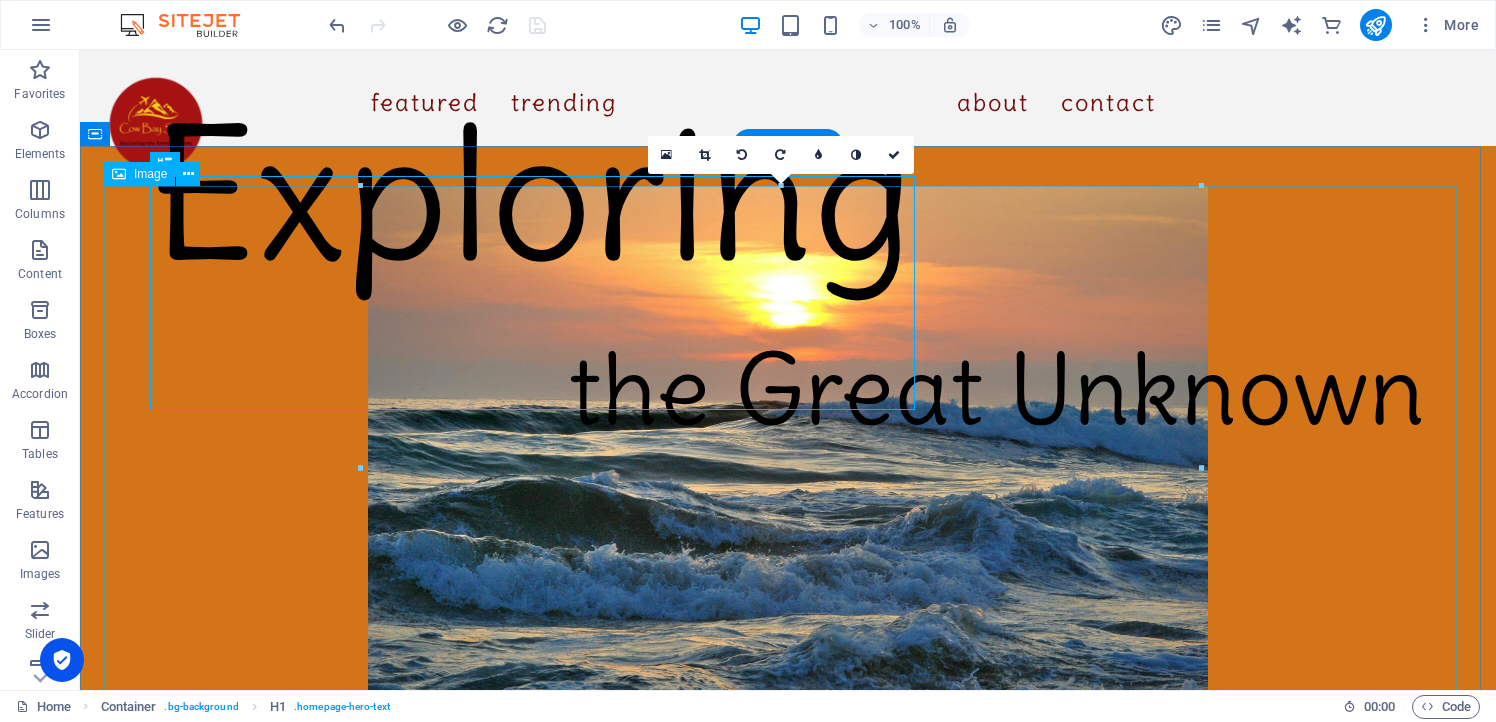 click at bounding box center (788, 467) 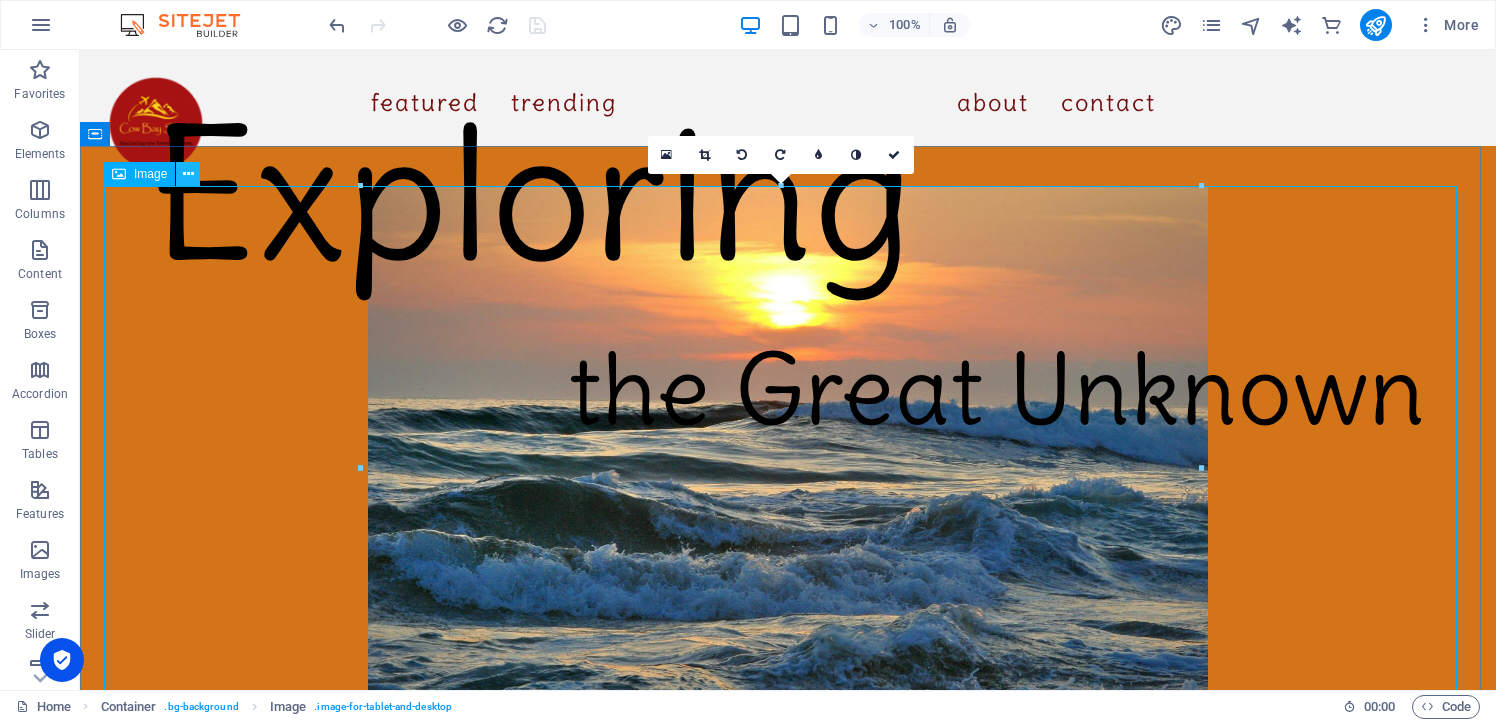 click at bounding box center [188, 174] 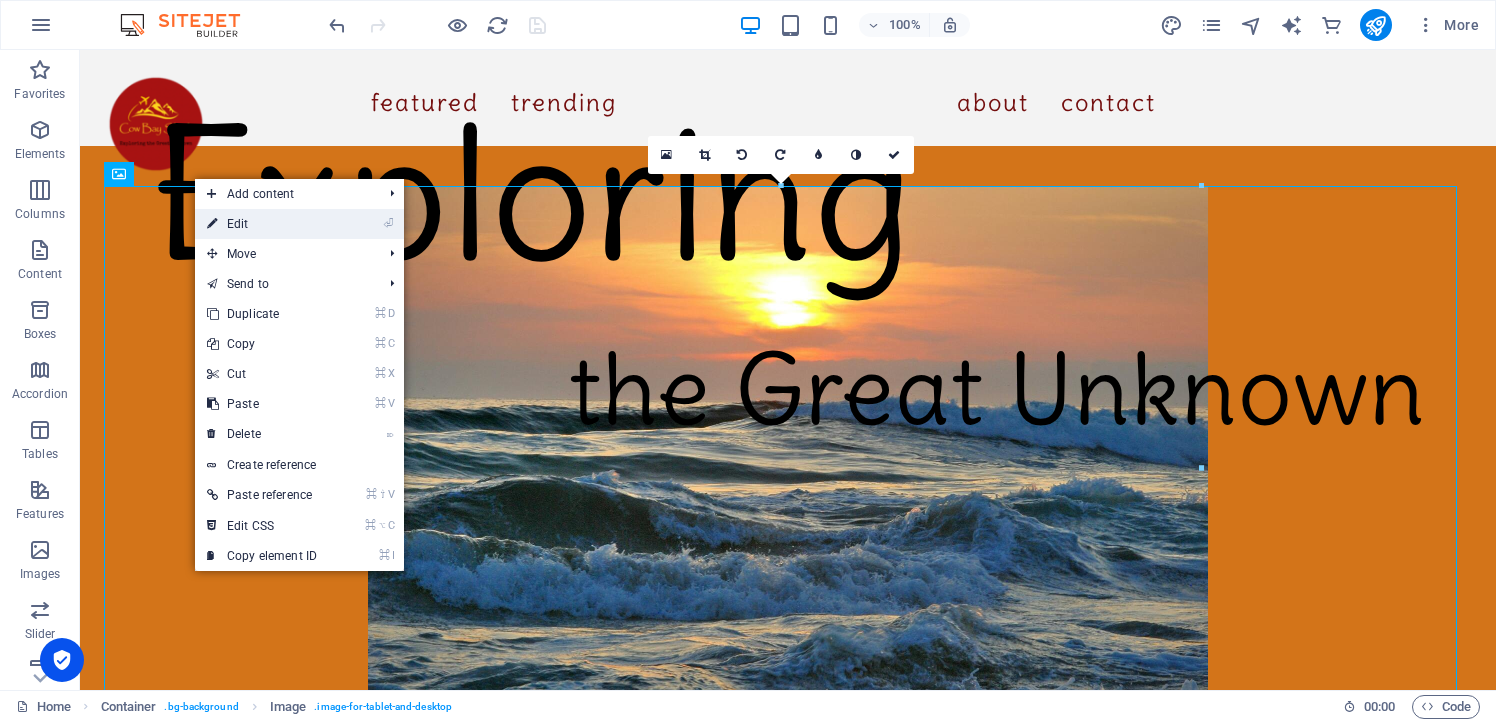 click on "⏎  Edit" at bounding box center (262, 224) 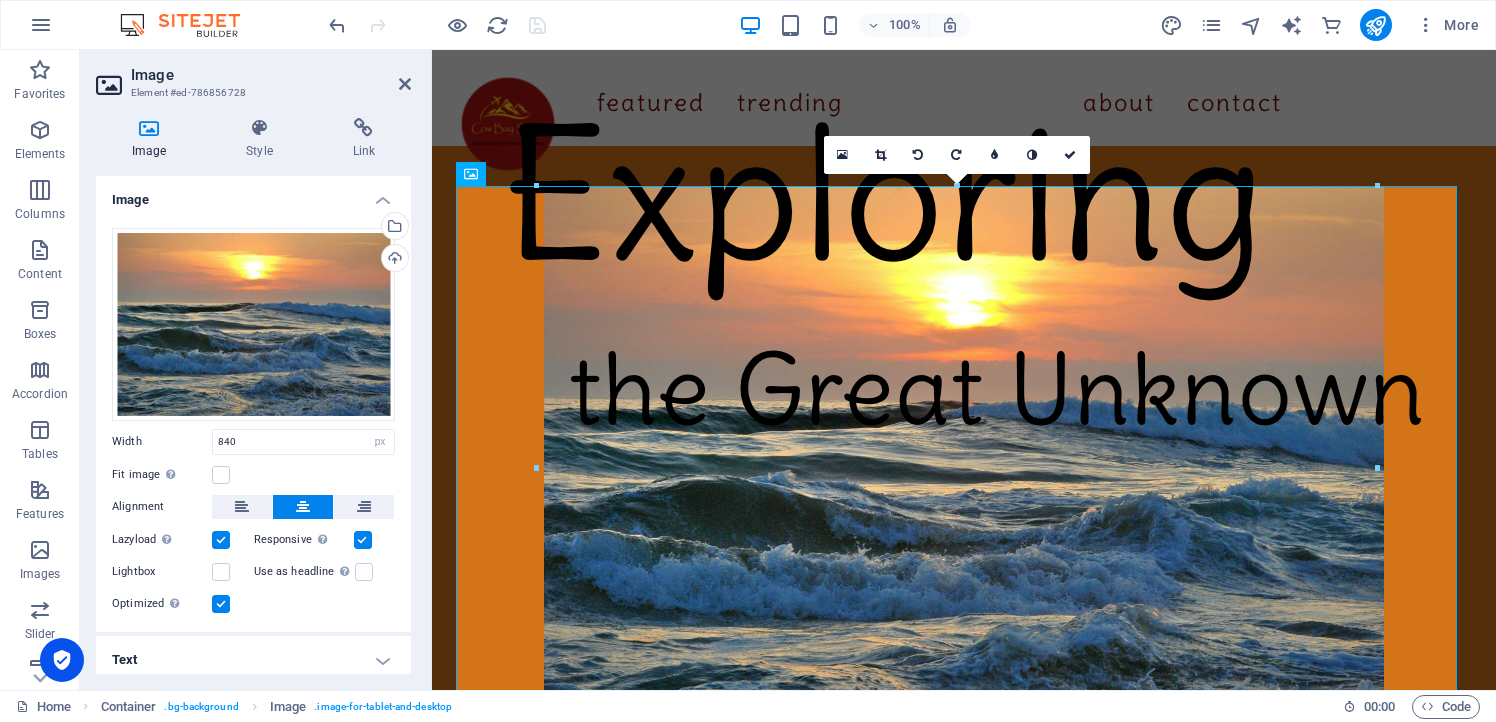 scroll, scrollTop: 6, scrollLeft: 0, axis: vertical 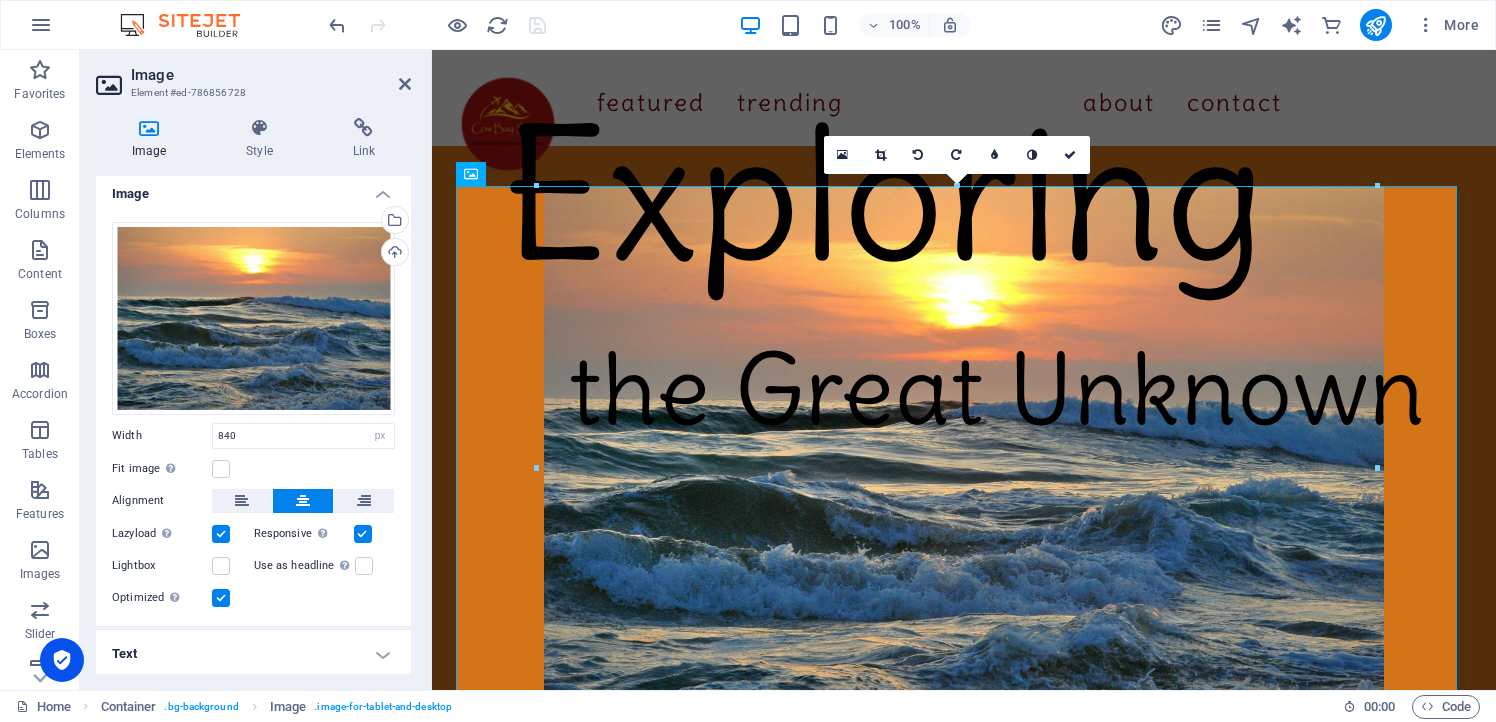 click on "Text" at bounding box center [253, 654] 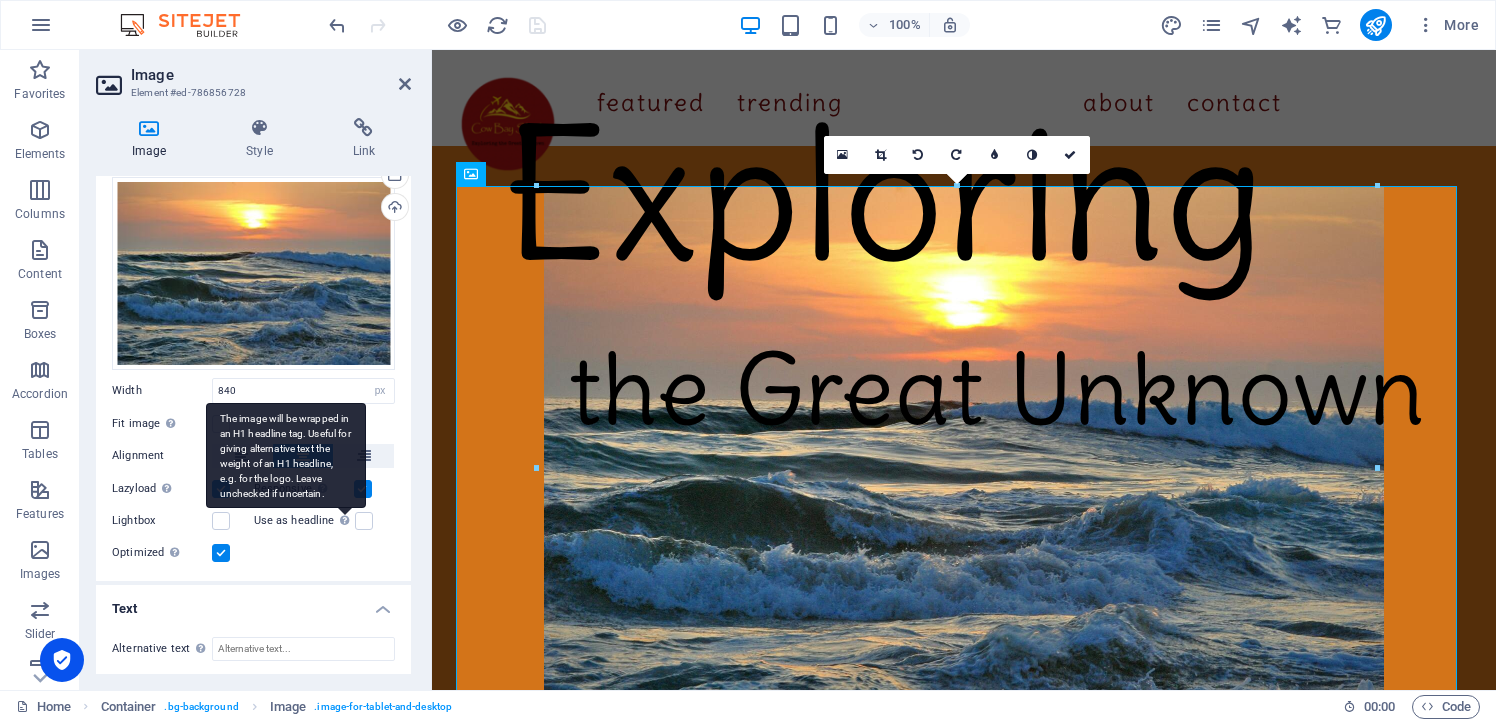 scroll, scrollTop: 0, scrollLeft: 0, axis: both 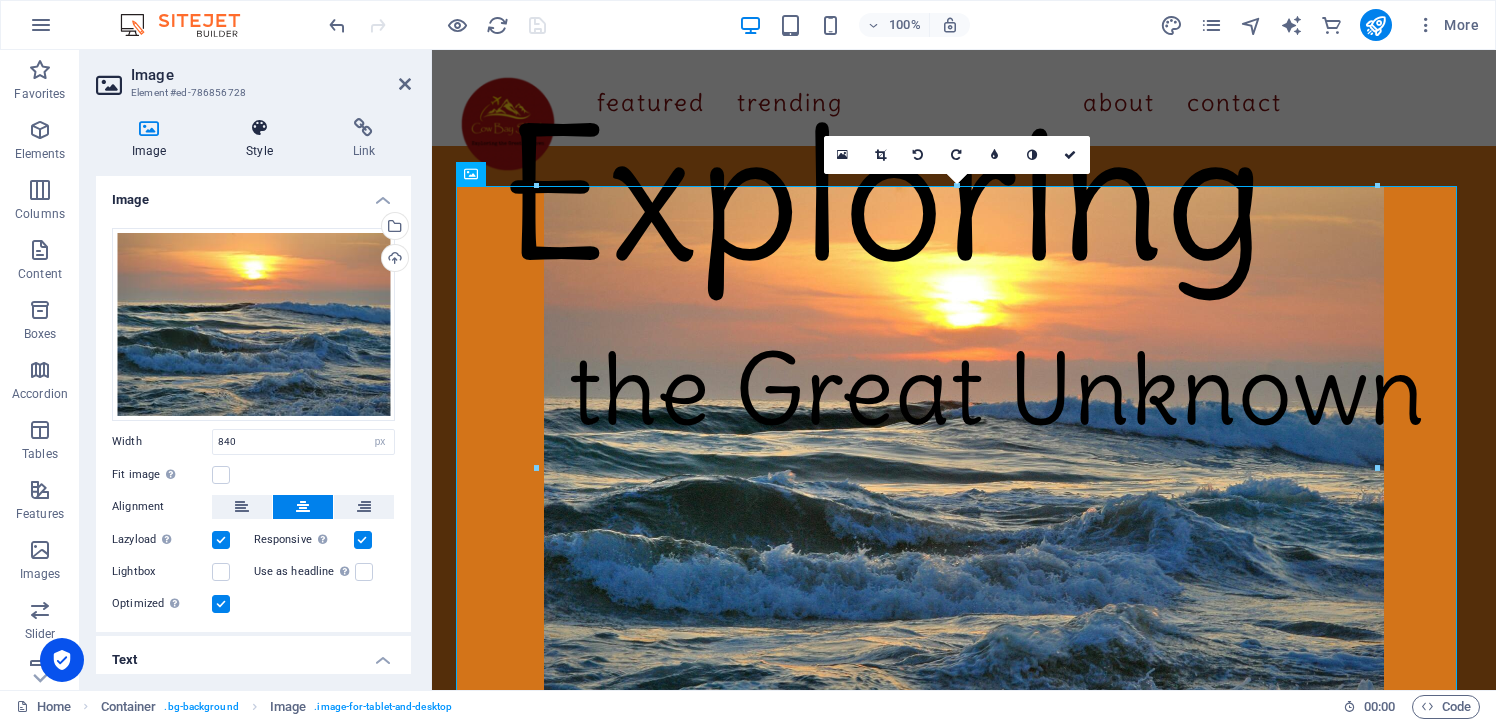 click at bounding box center [259, 128] 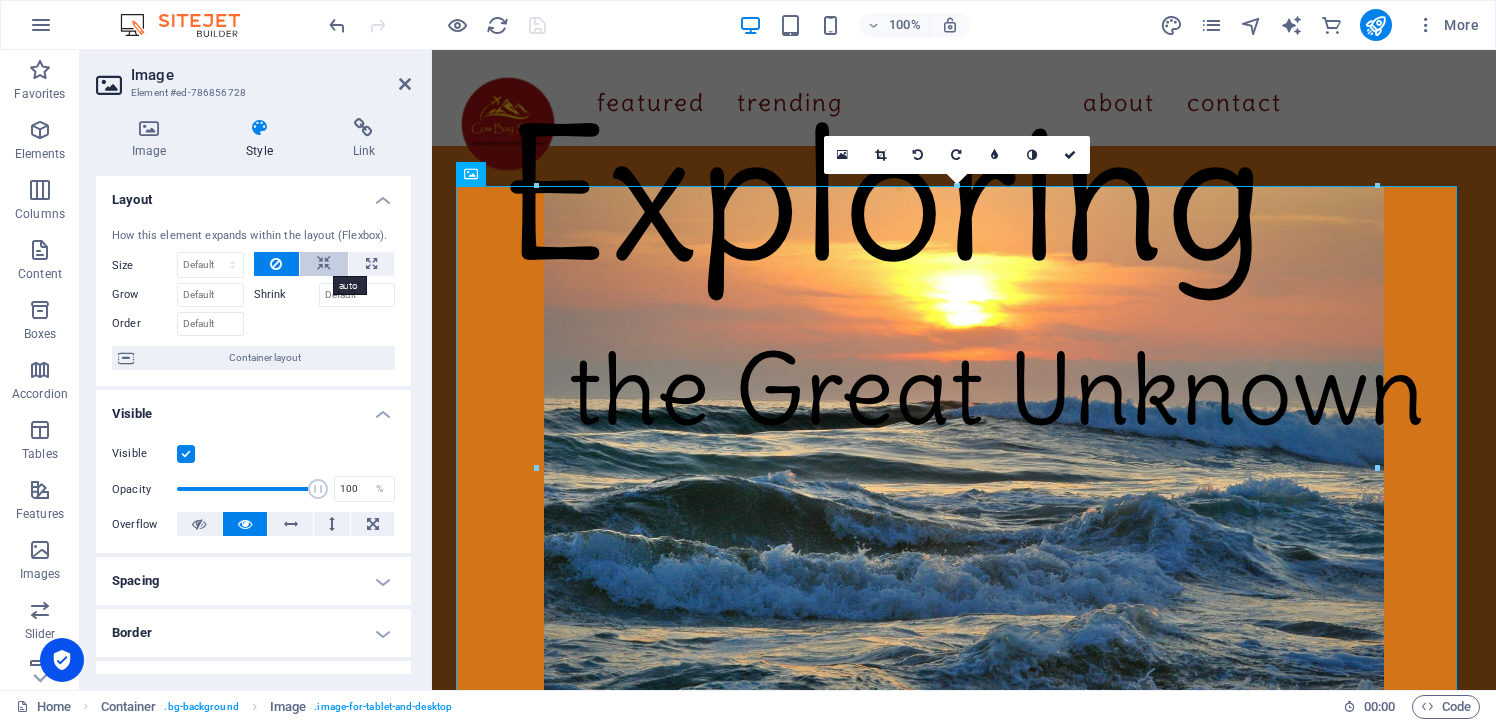 click at bounding box center (324, 264) 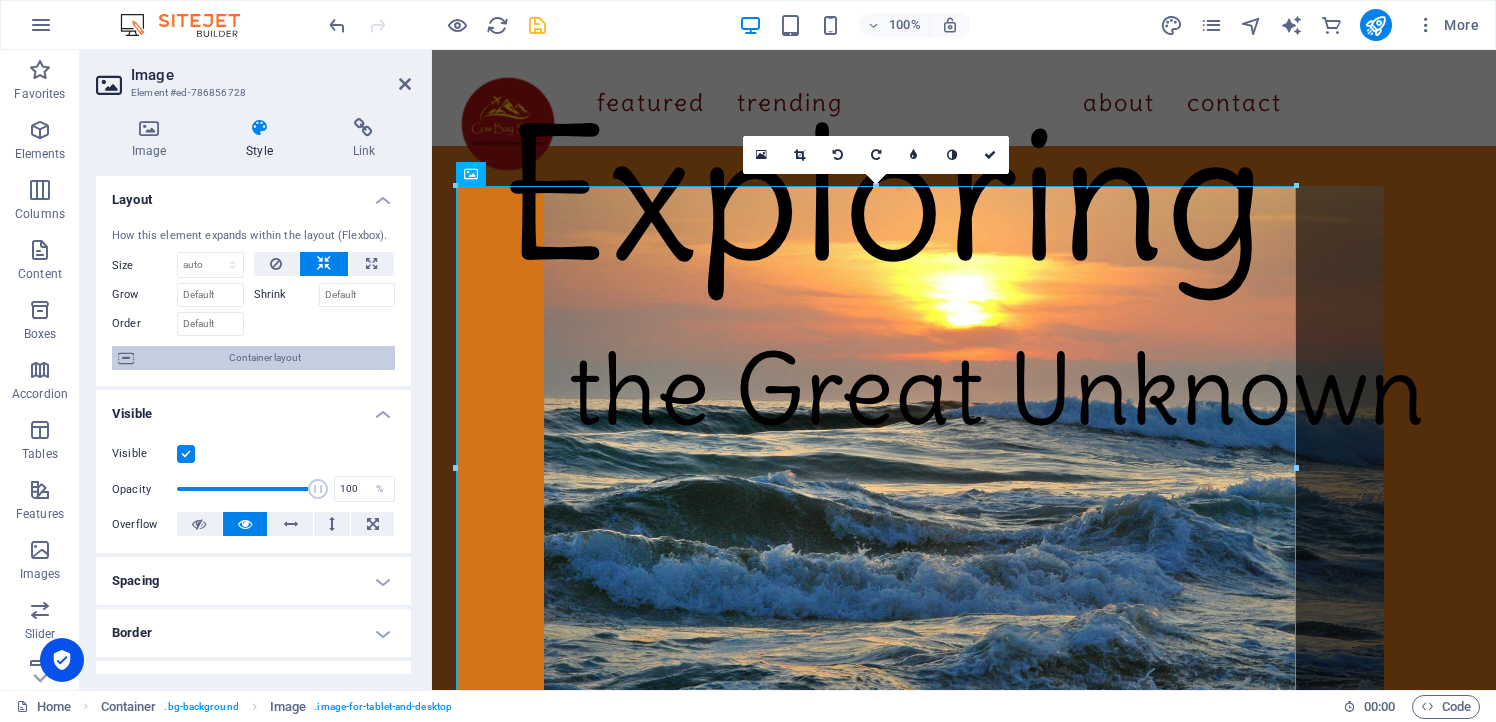 click on "Container layout" at bounding box center [264, 358] 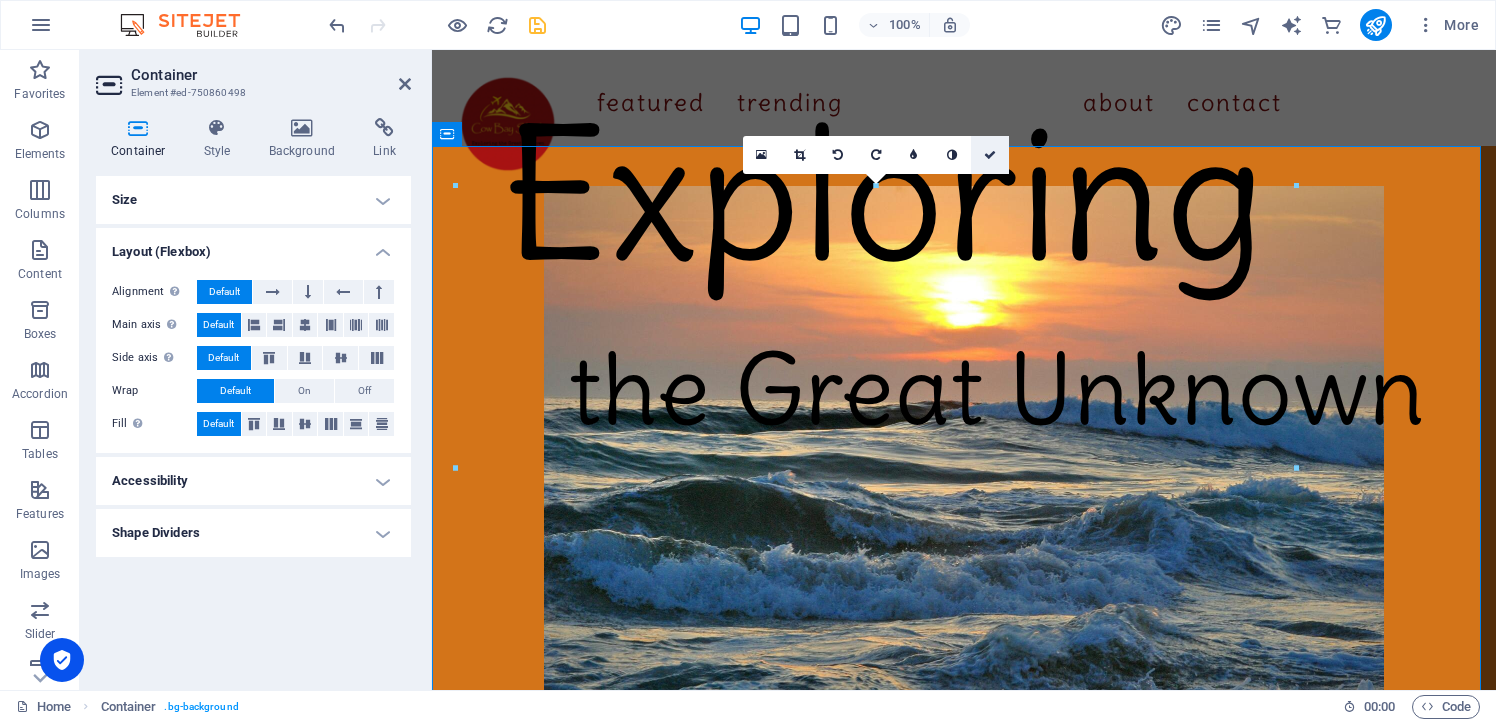 click at bounding box center (990, 155) 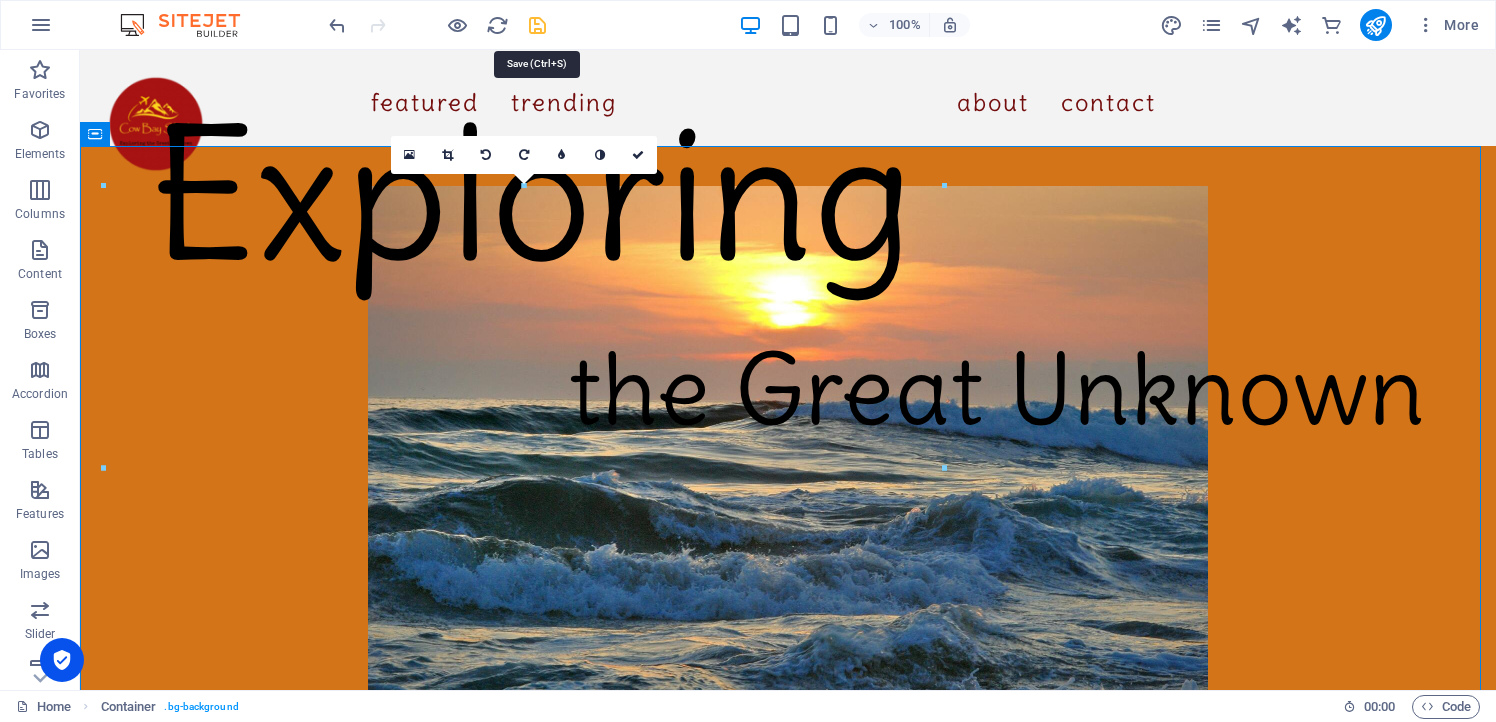click at bounding box center [537, 25] 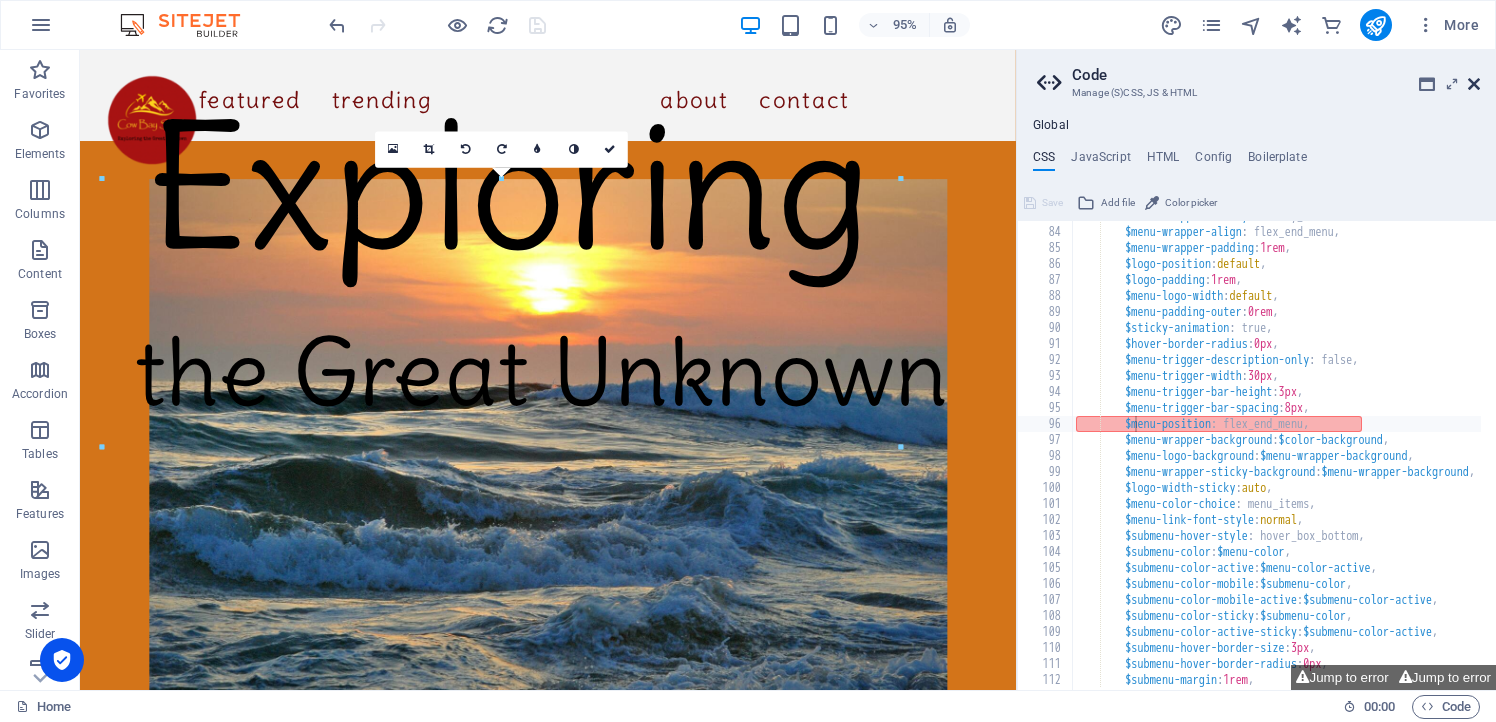 click at bounding box center [1474, 84] 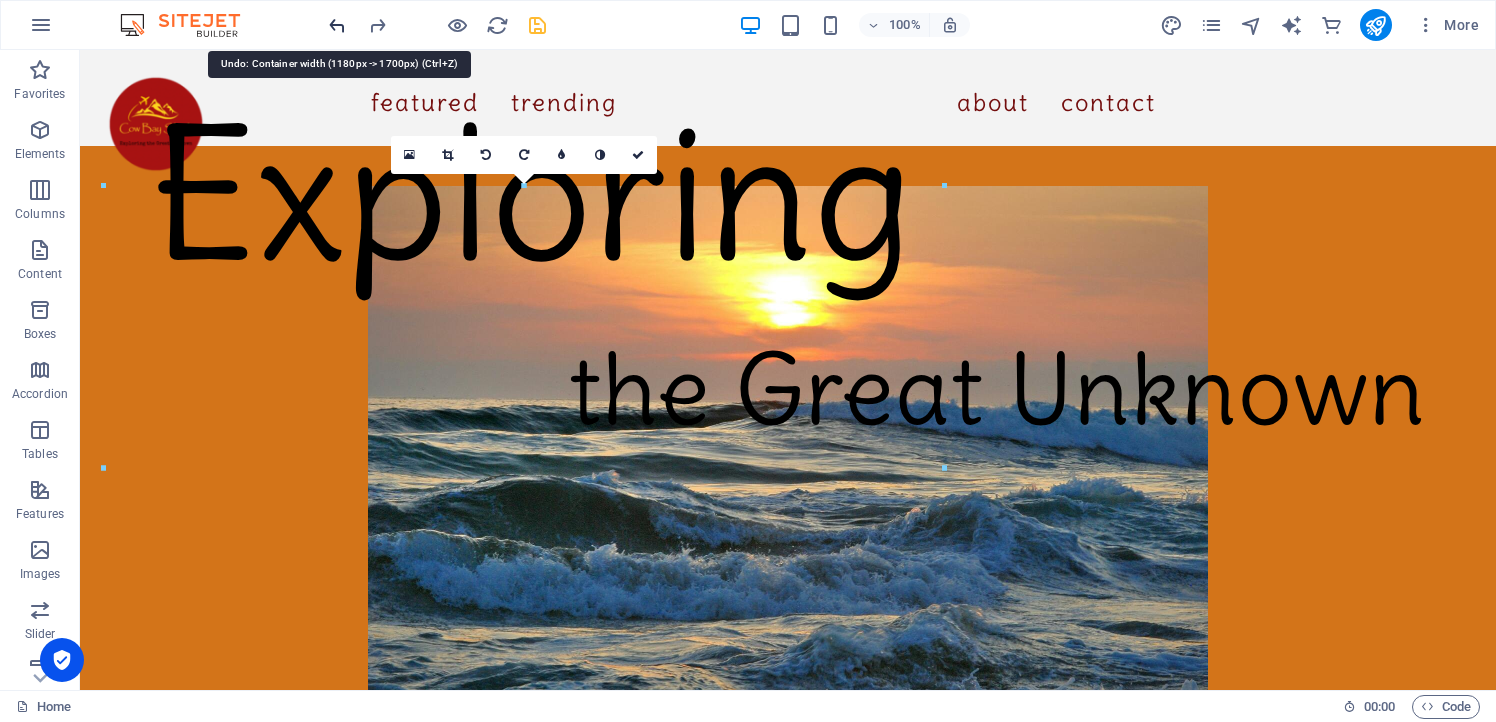 click at bounding box center (337, 25) 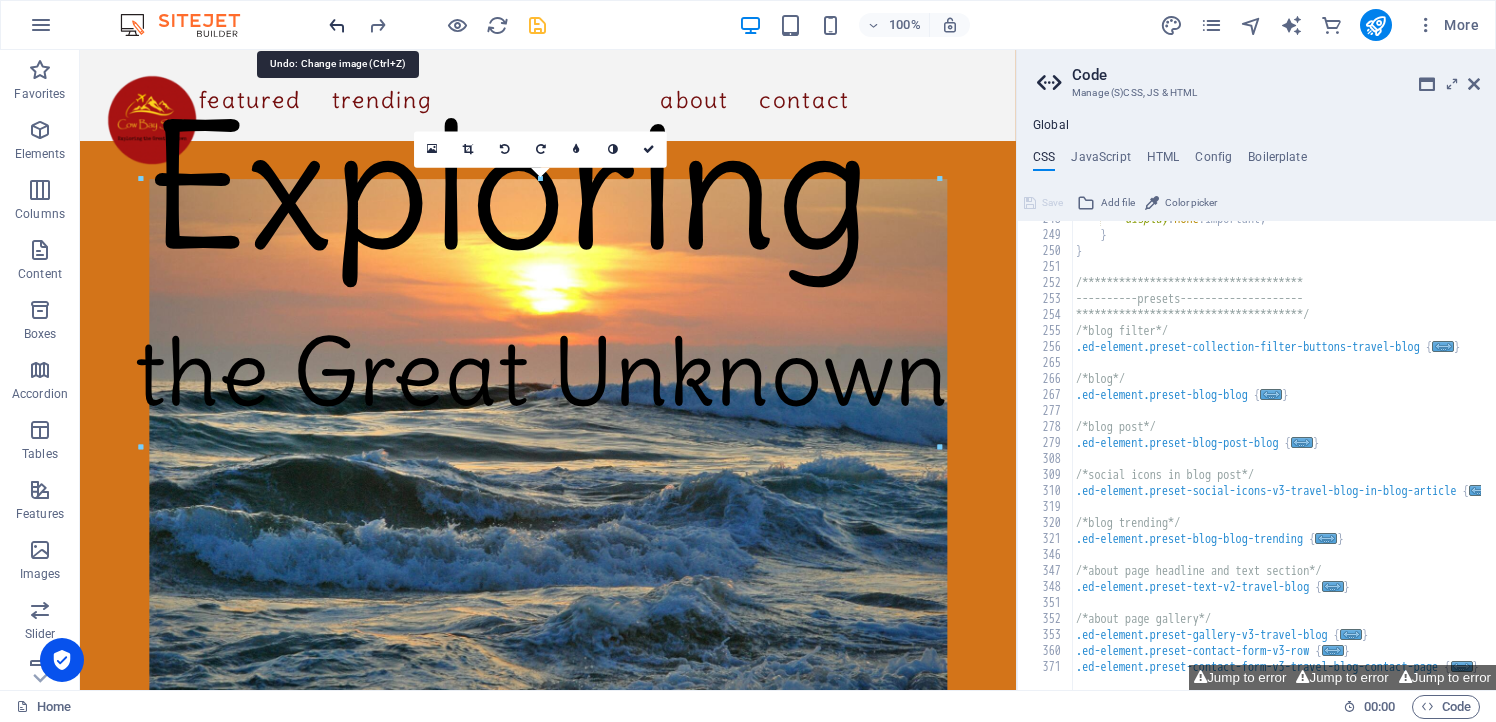 scroll, scrollTop: 1194, scrollLeft: 0, axis: vertical 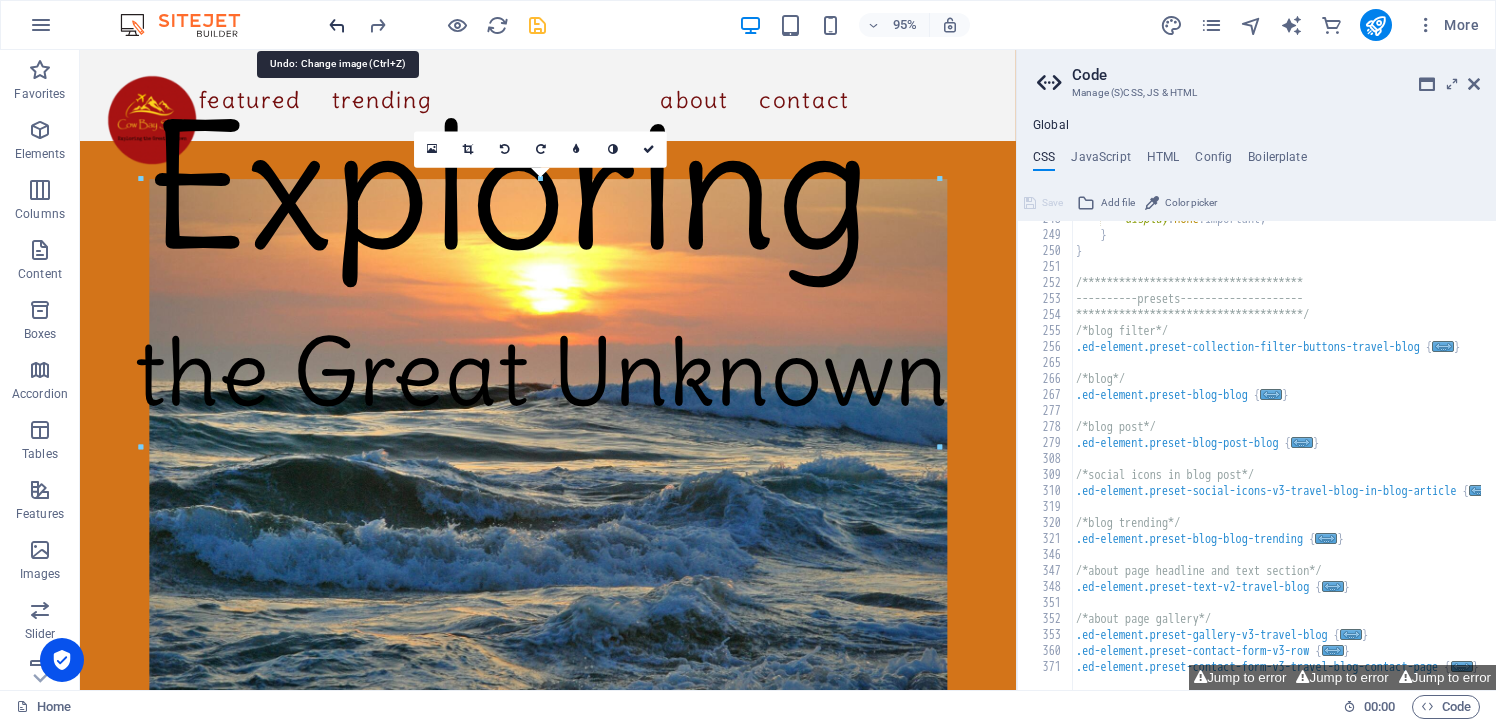 click at bounding box center (337, 25) 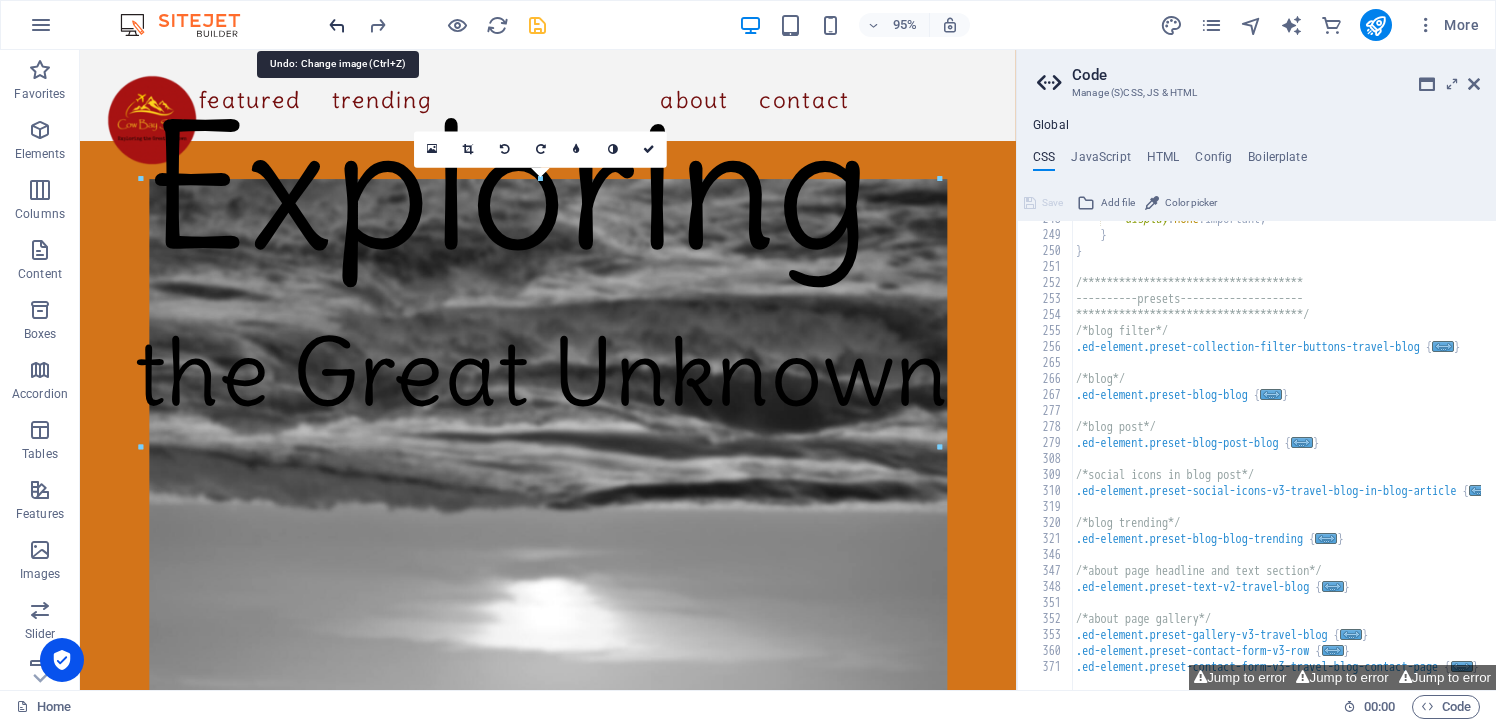 click at bounding box center [337, 25] 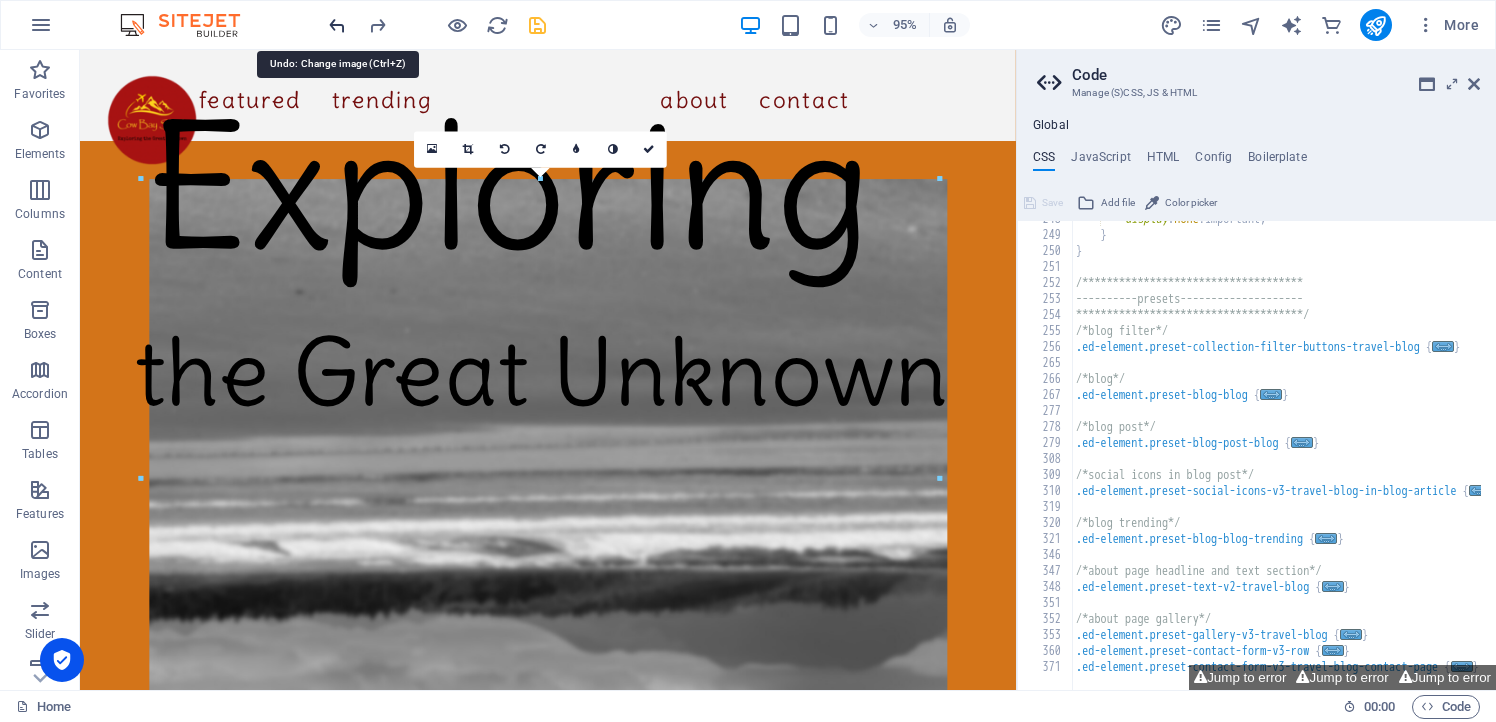 click at bounding box center (337, 25) 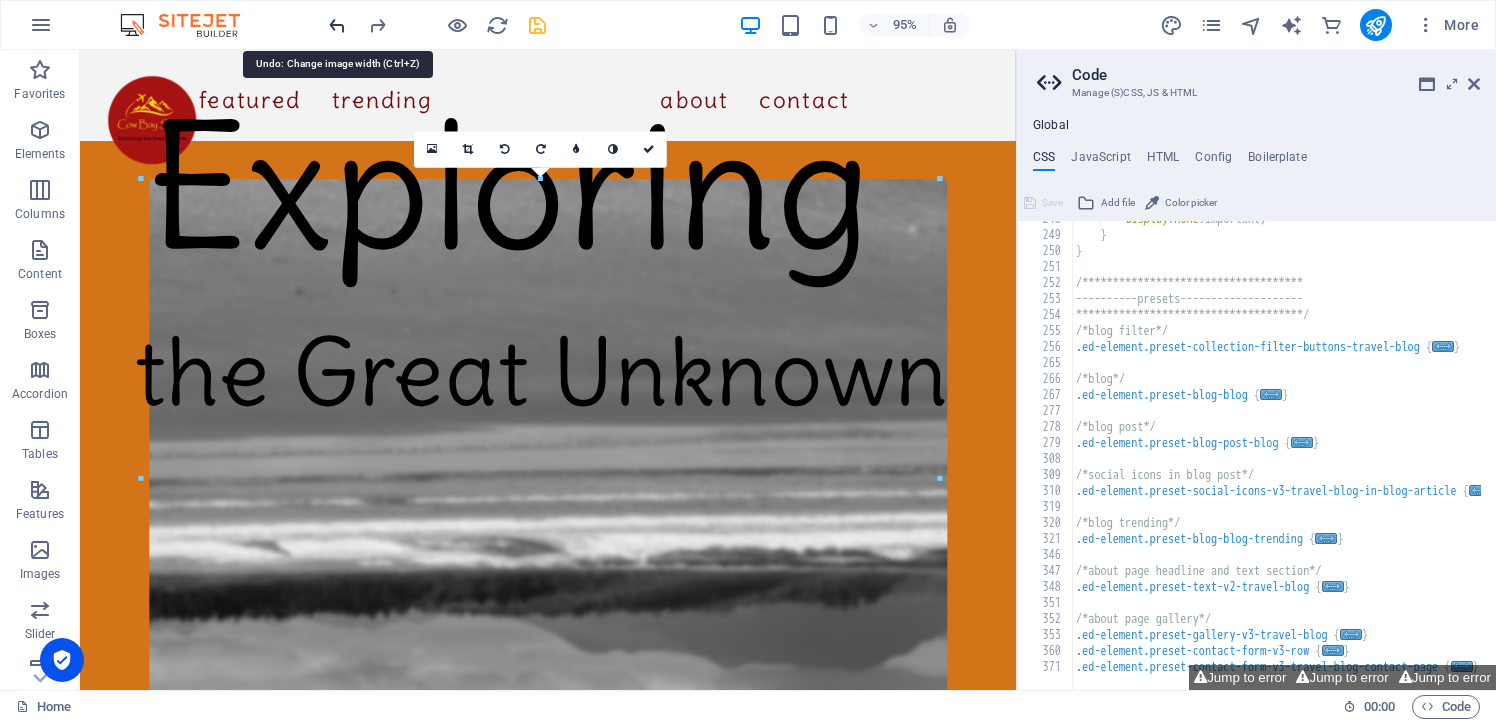 click at bounding box center [337, 25] 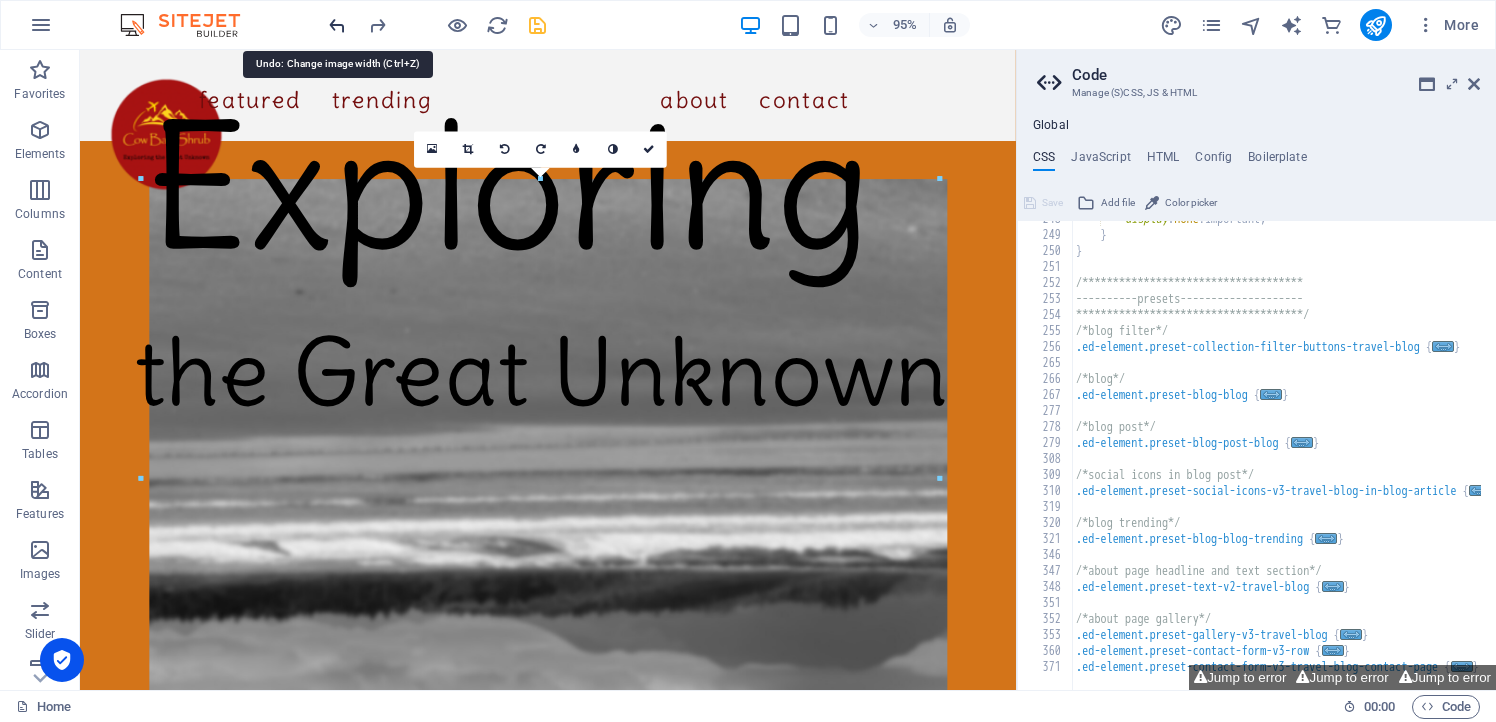 click at bounding box center [337, 25] 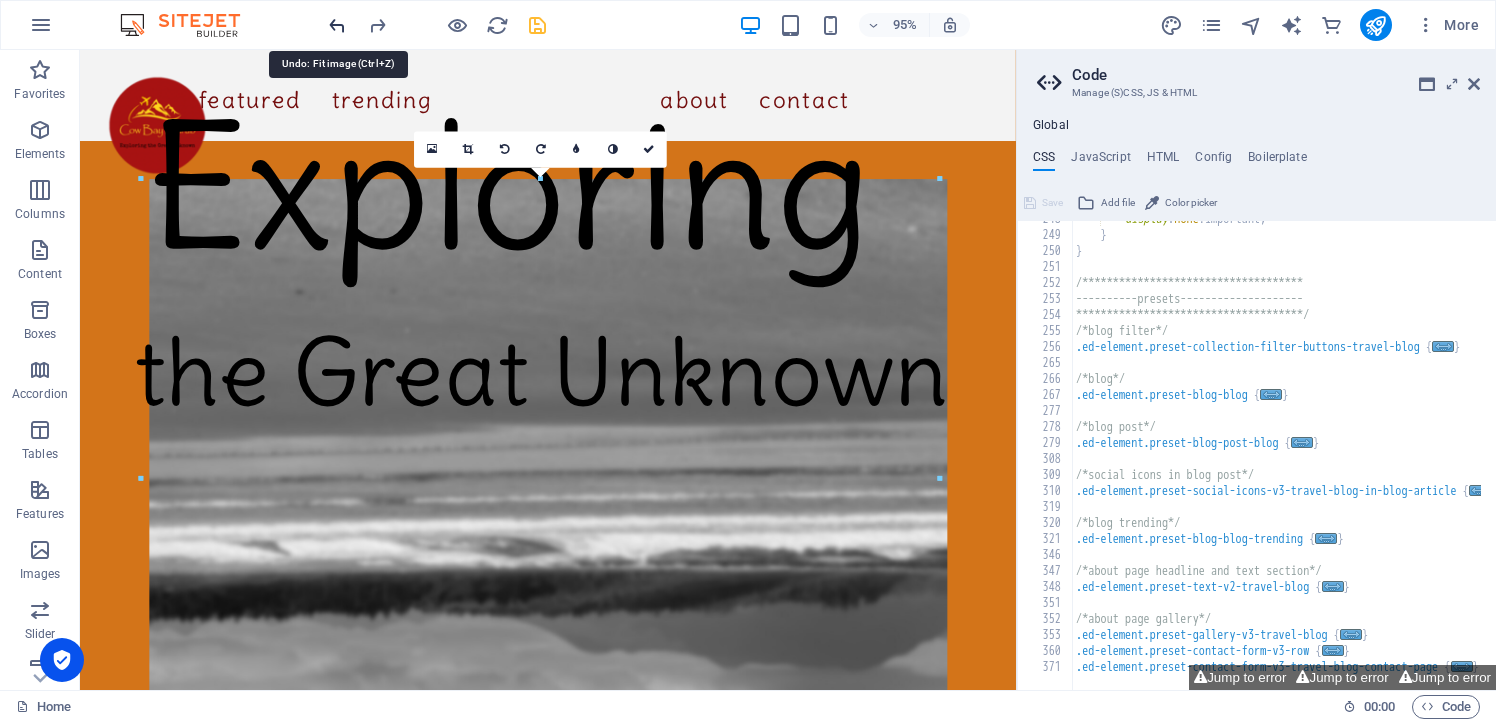 click at bounding box center (337, 25) 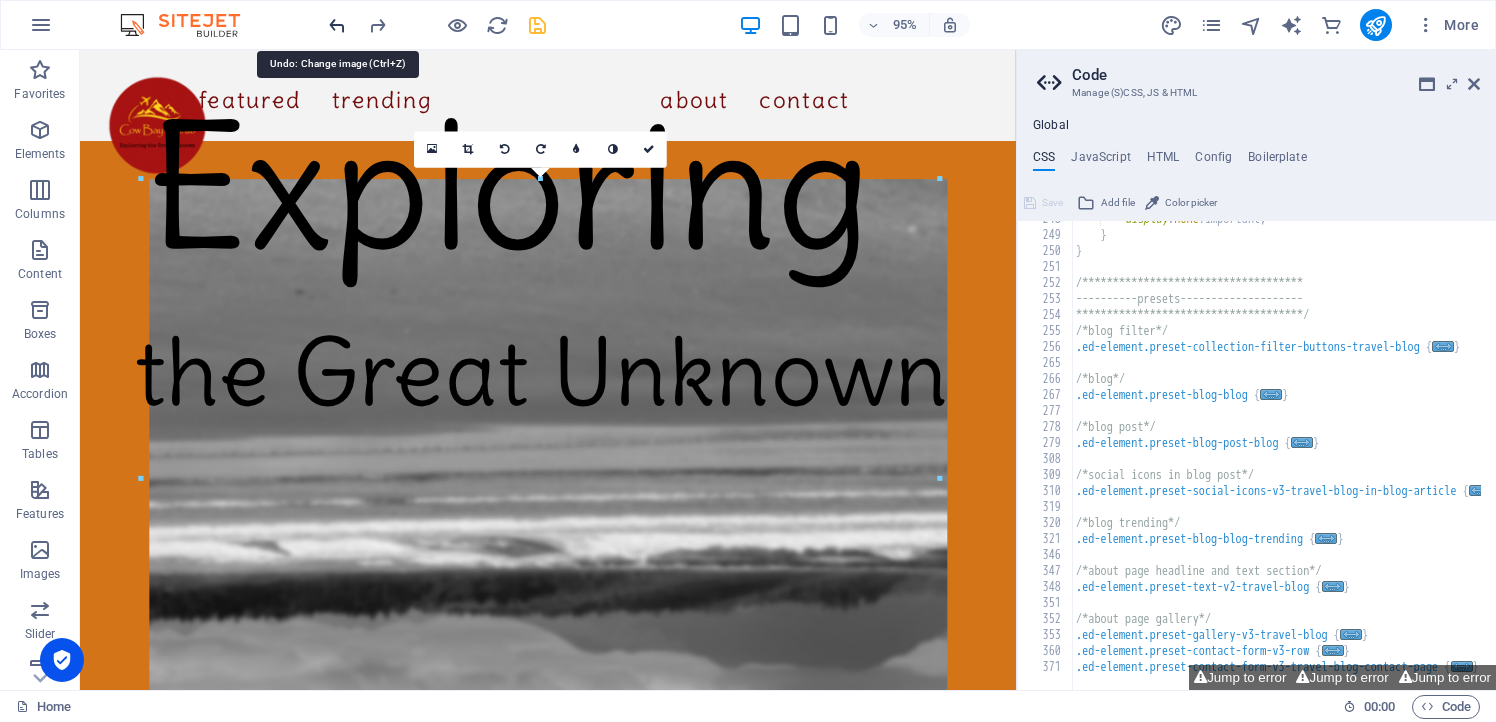 click at bounding box center [337, 25] 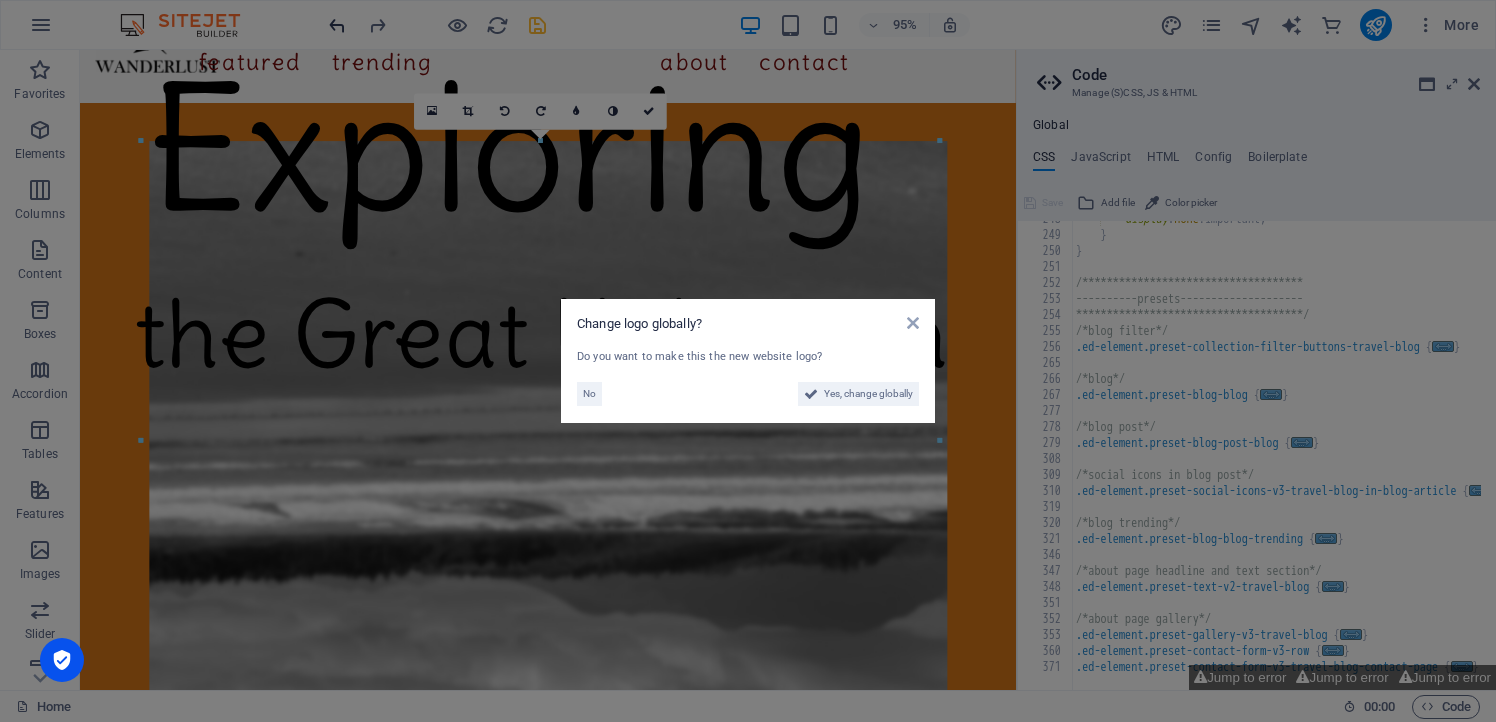 click on "Change logo globally? Do you want to make this the new website logo? No Yes, change globally" at bounding box center (748, 361) 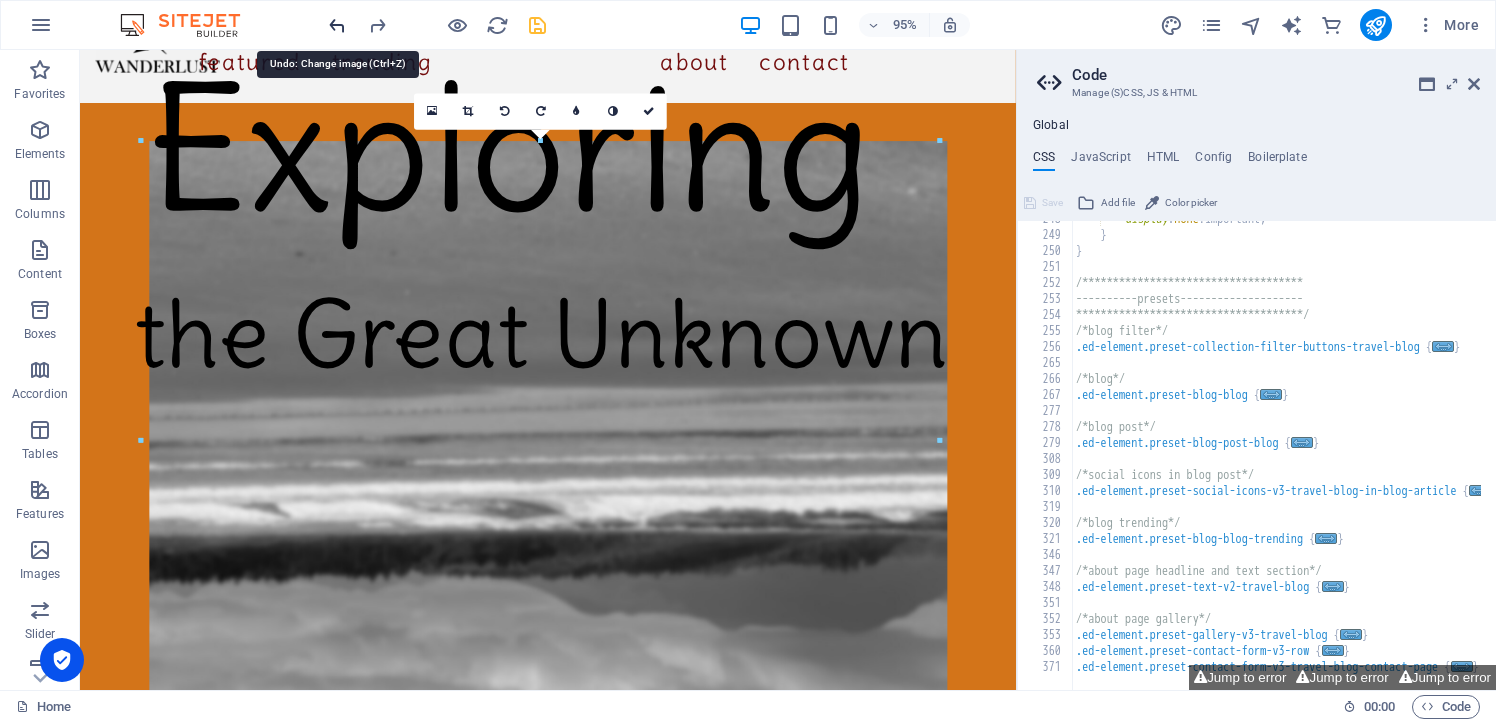click at bounding box center (337, 25) 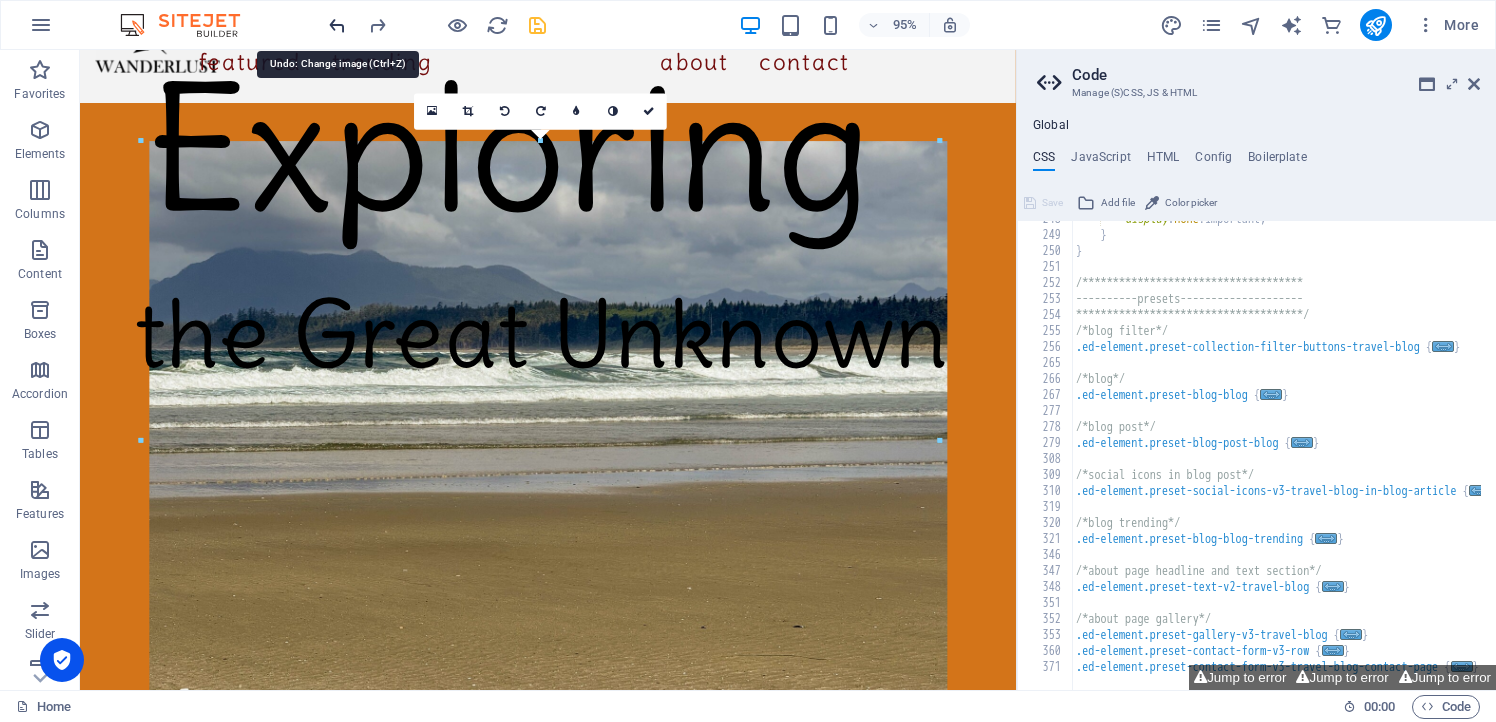 click at bounding box center (337, 25) 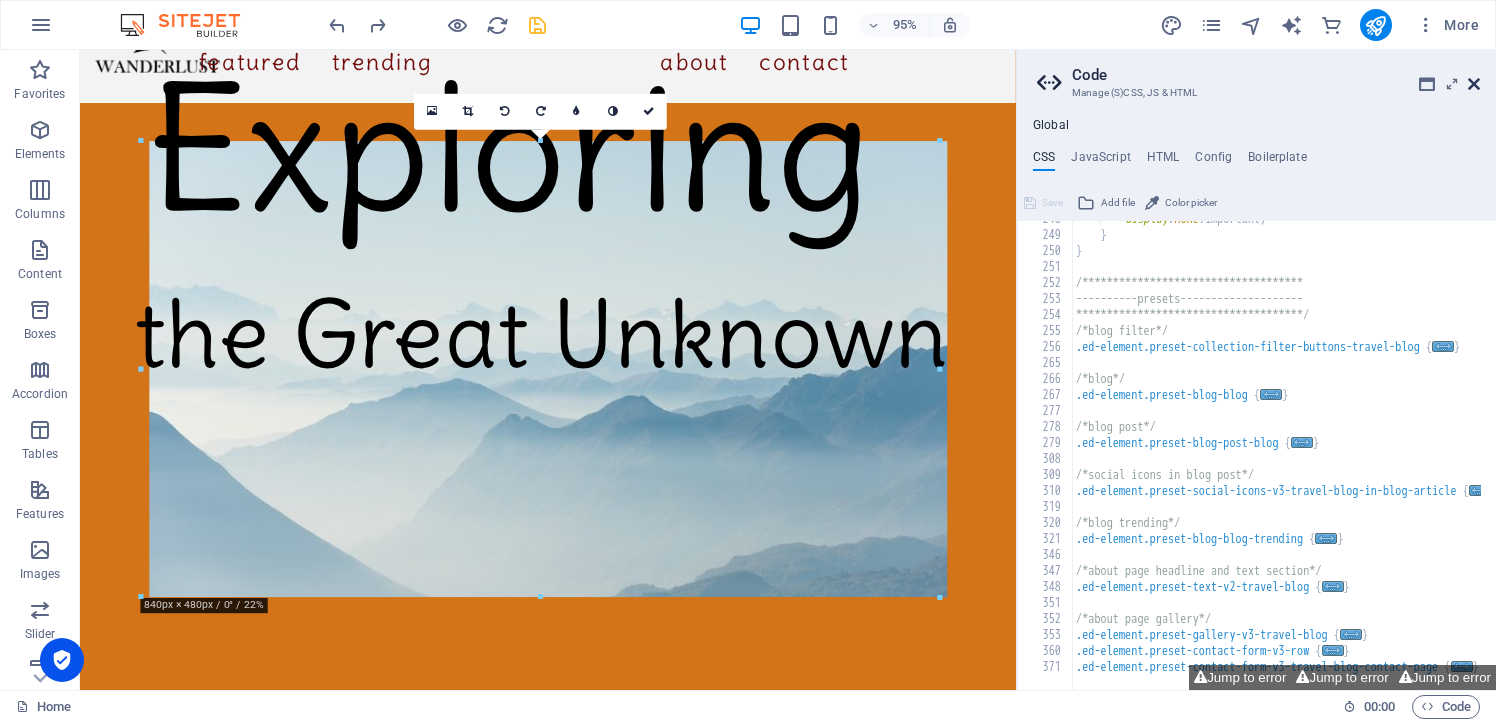 click at bounding box center [1474, 84] 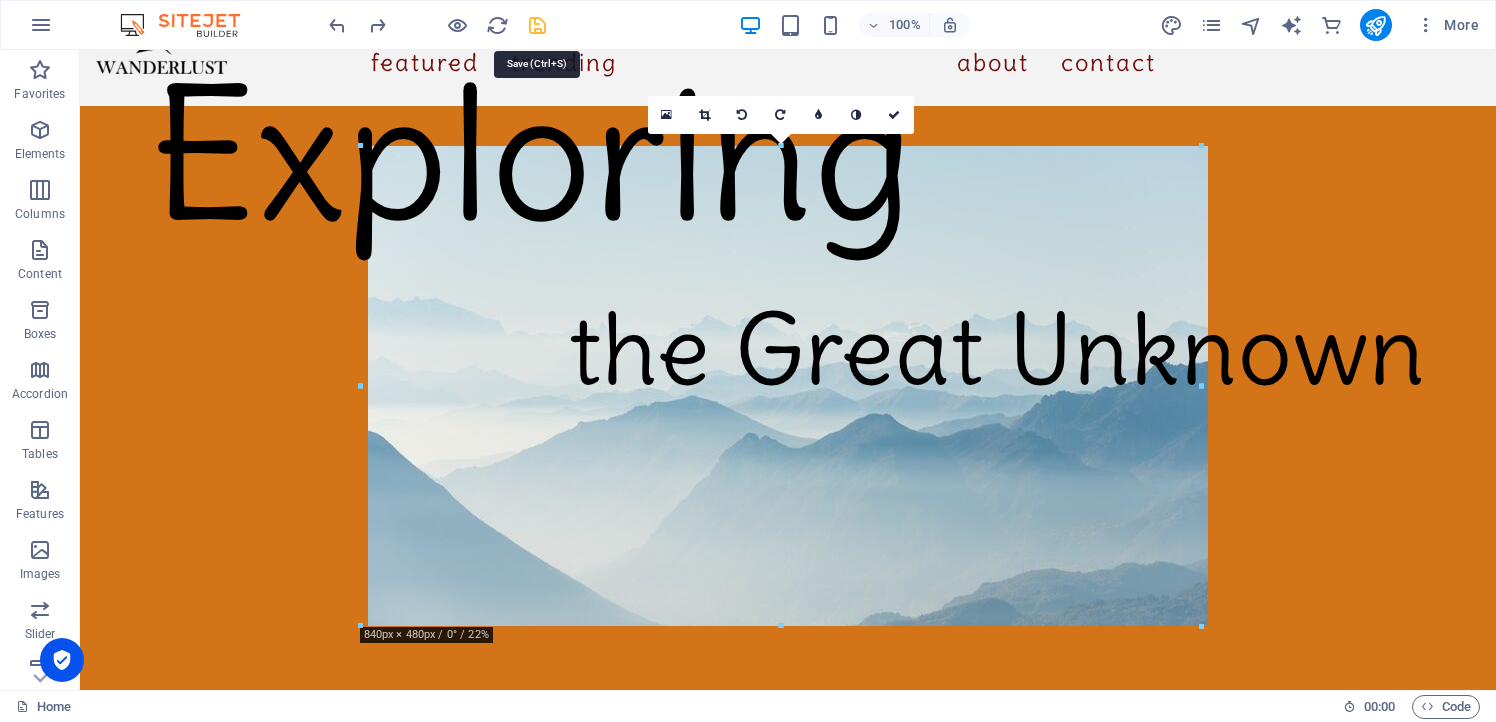 click at bounding box center (537, 25) 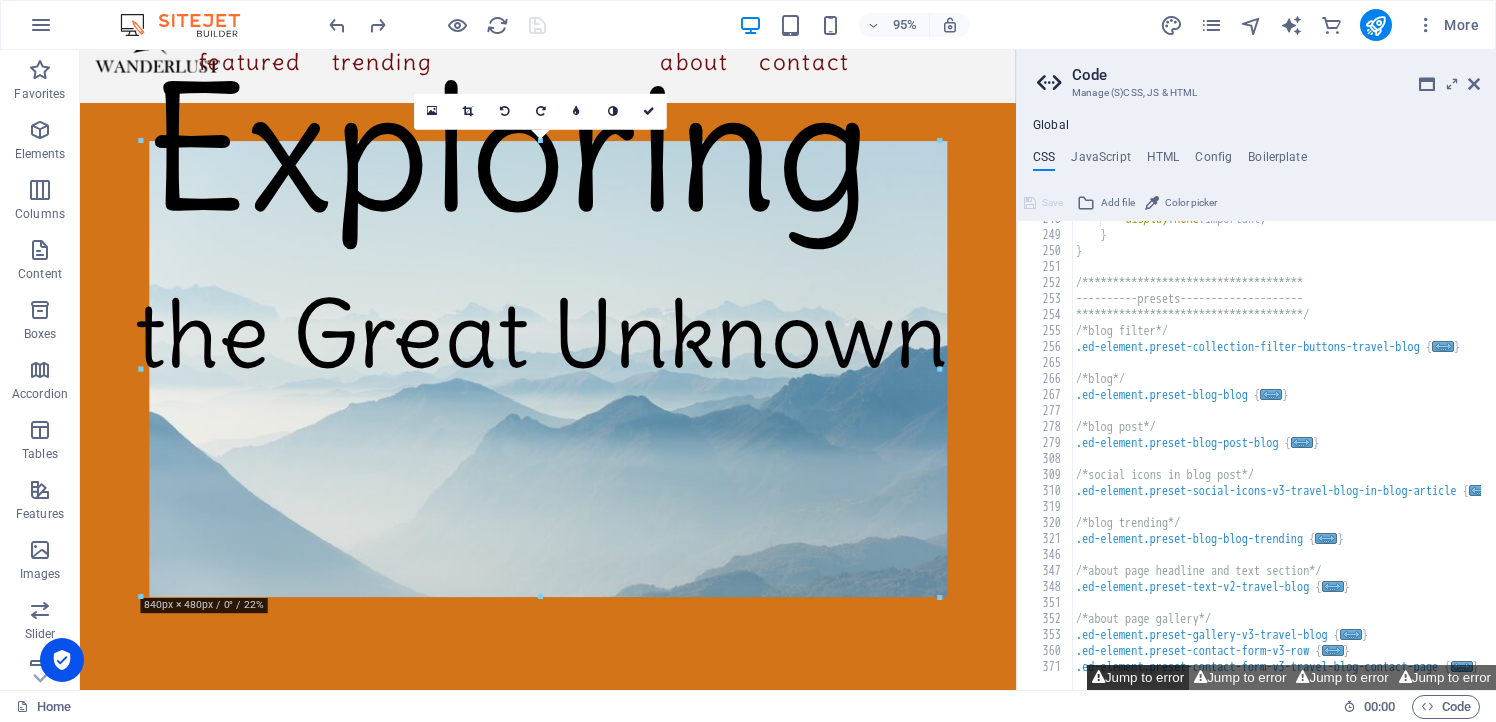 click on "Jump to error" at bounding box center [1138, 677] 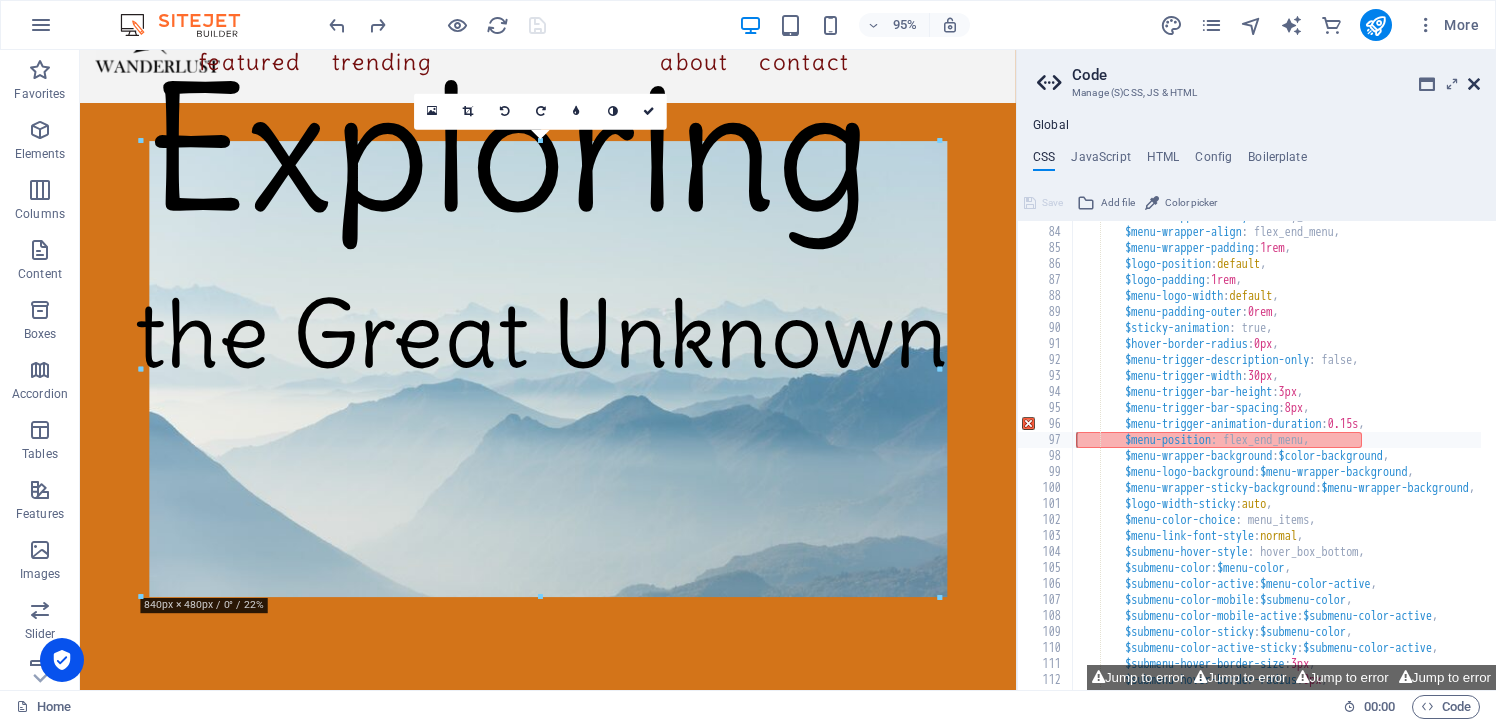 click at bounding box center (1474, 84) 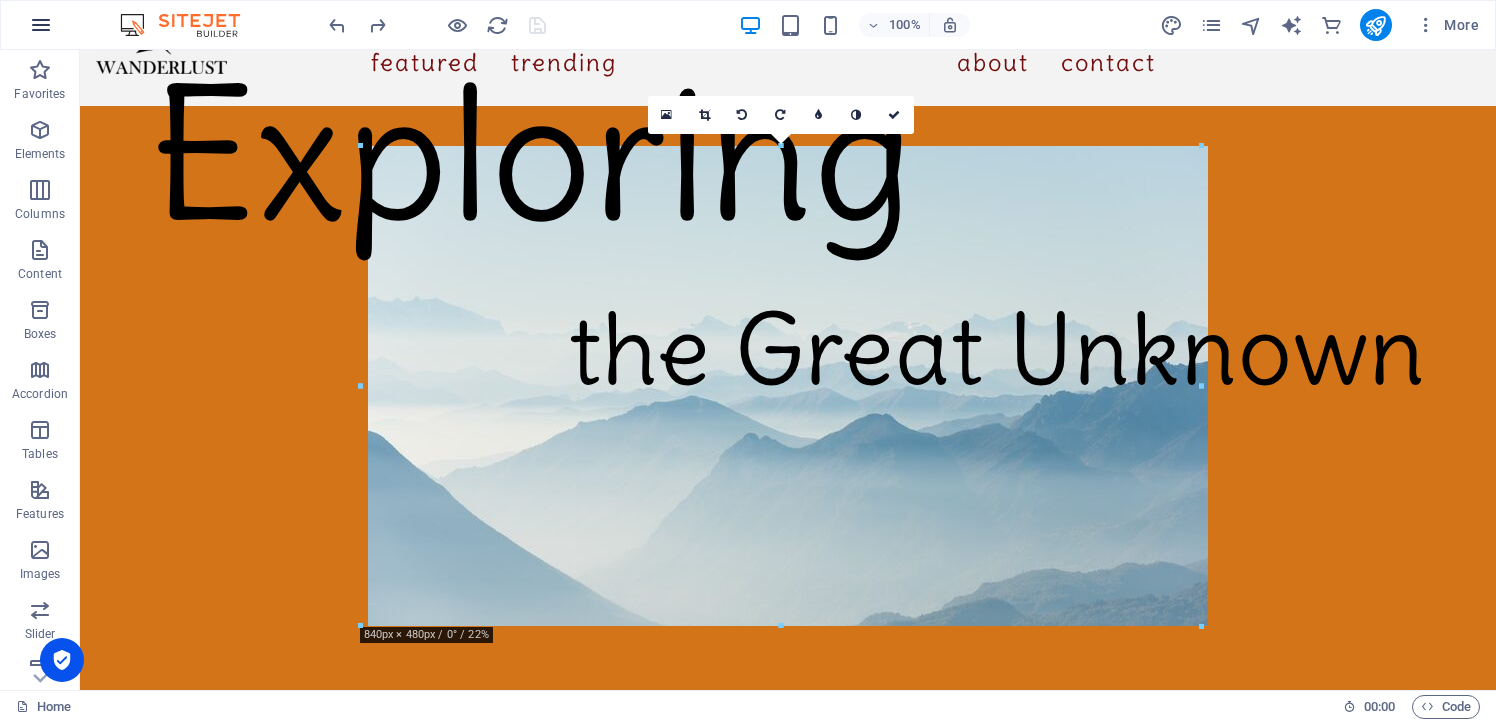 click at bounding box center [41, 25] 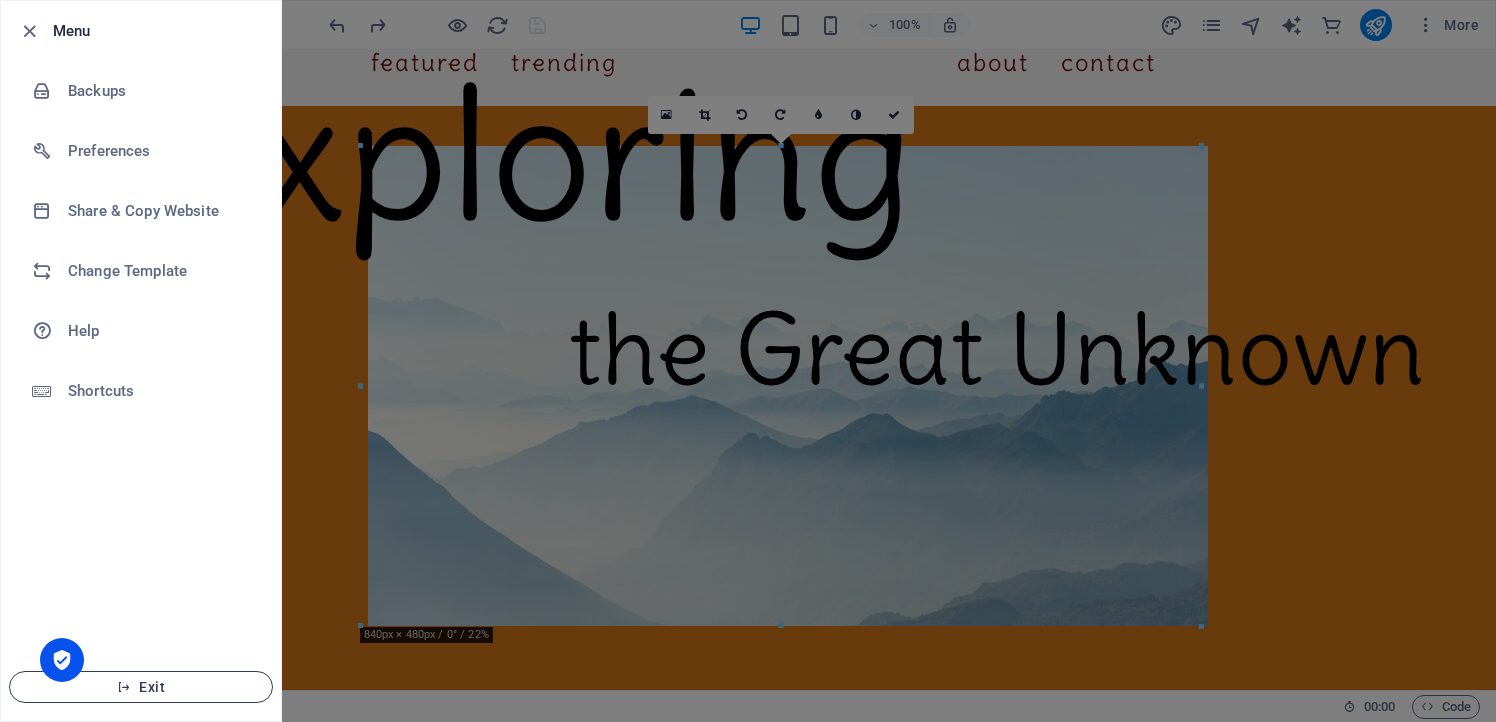 click on "Exit" at bounding box center (141, 687) 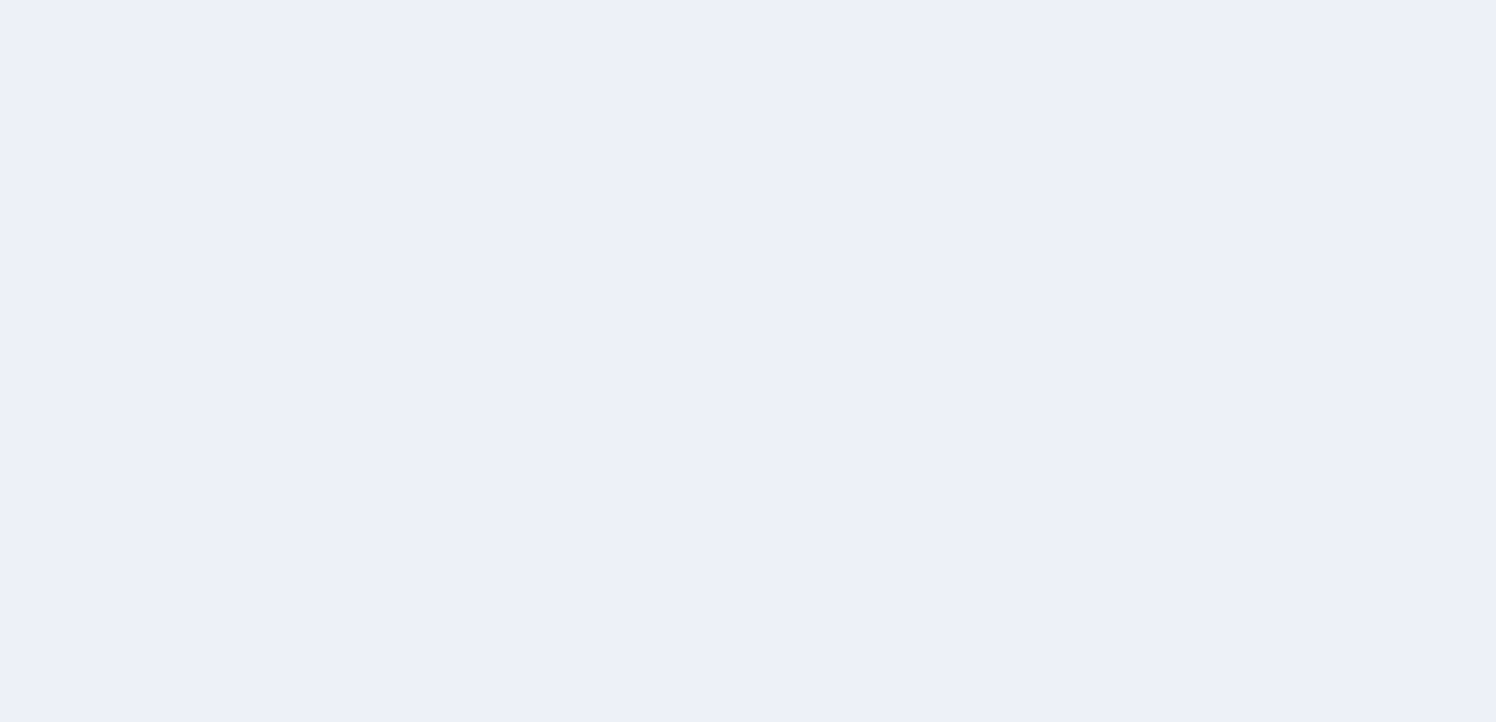 scroll, scrollTop: 0, scrollLeft: 0, axis: both 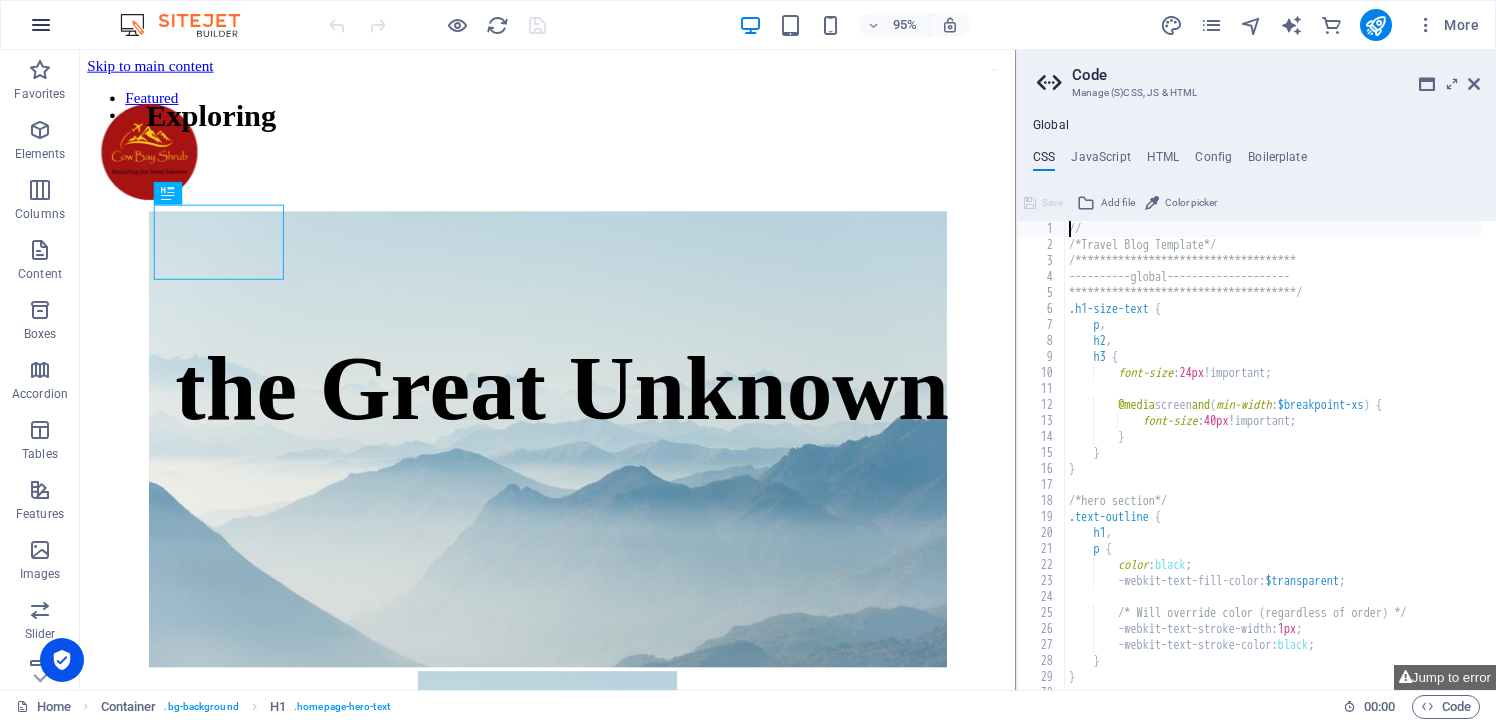 click at bounding box center [41, 25] 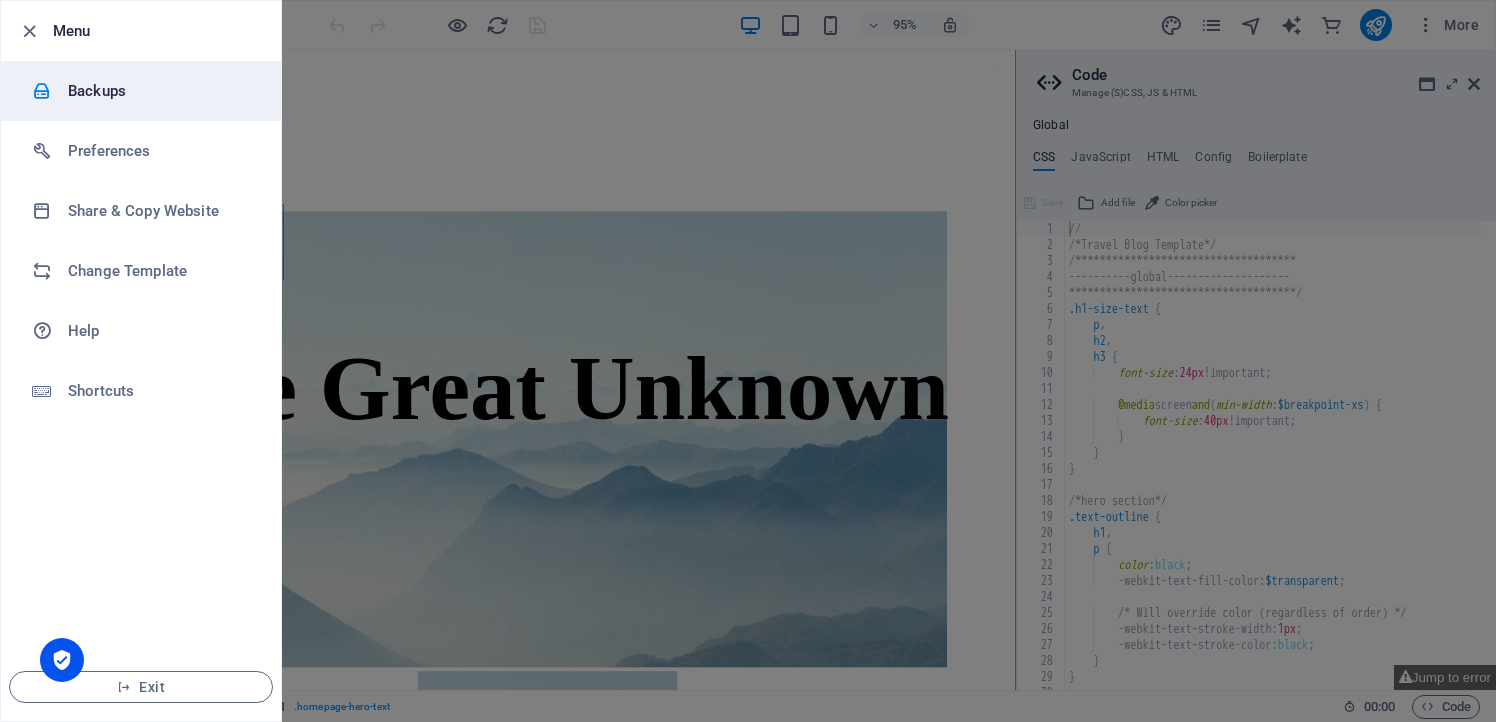 click at bounding box center [50, 91] 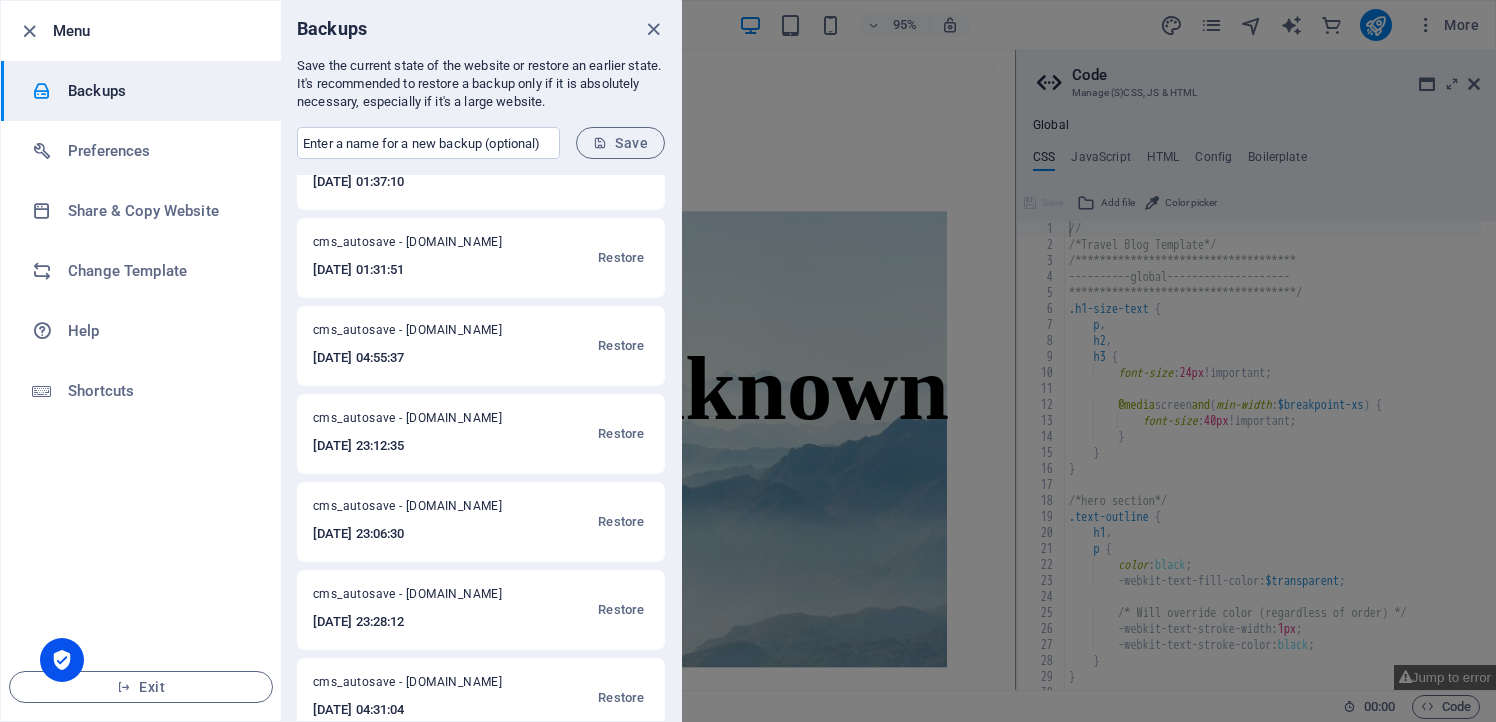 scroll, scrollTop: 78, scrollLeft: 0, axis: vertical 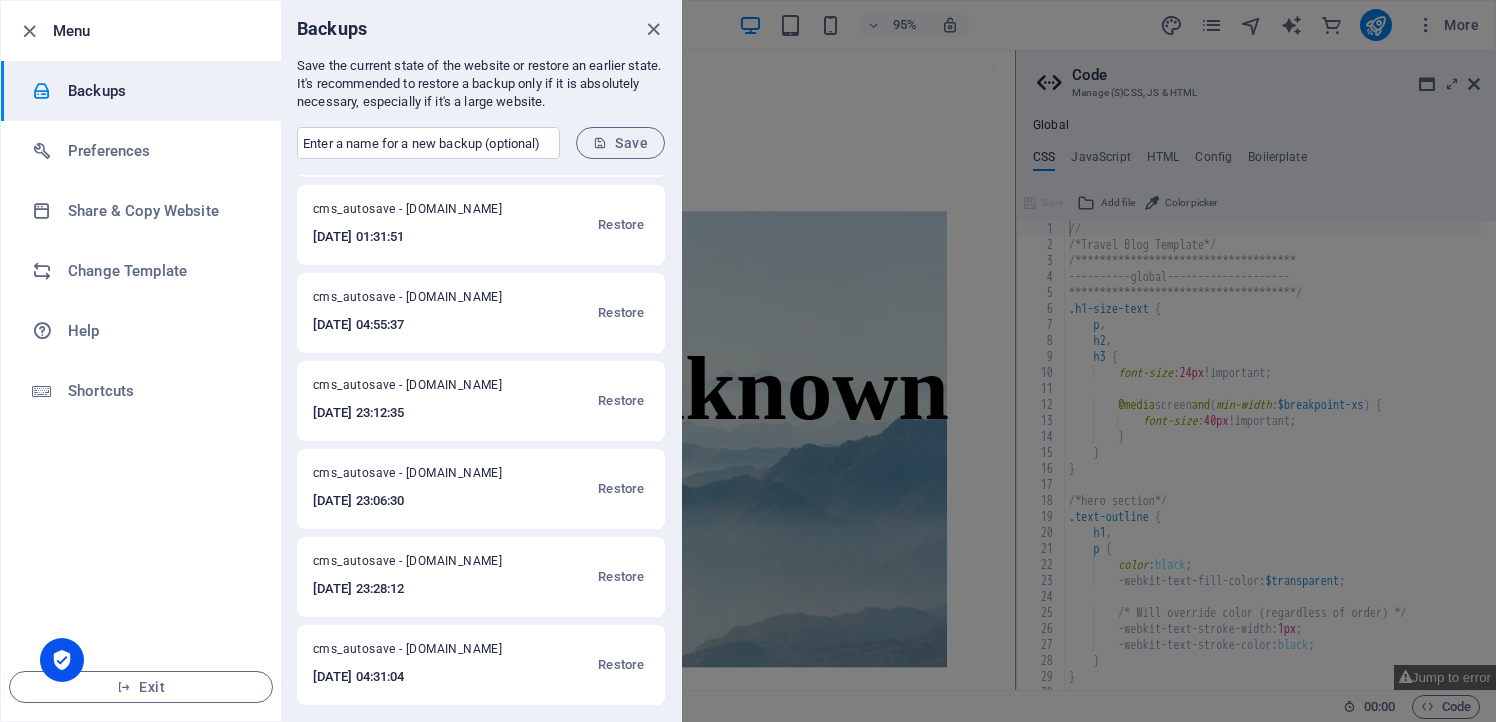 click on "2025-06-17 04:31:04" at bounding box center (420, 677) 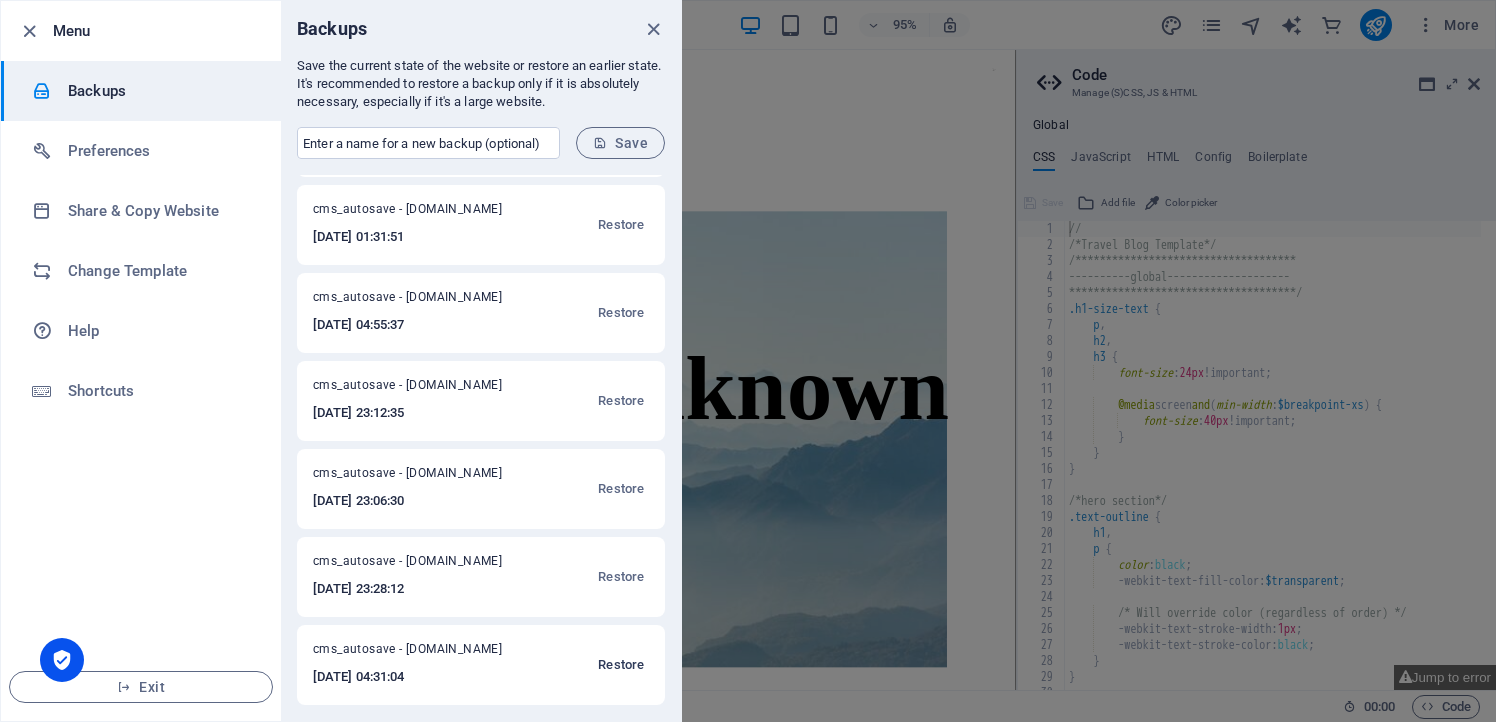 click on "Restore" at bounding box center [621, 665] 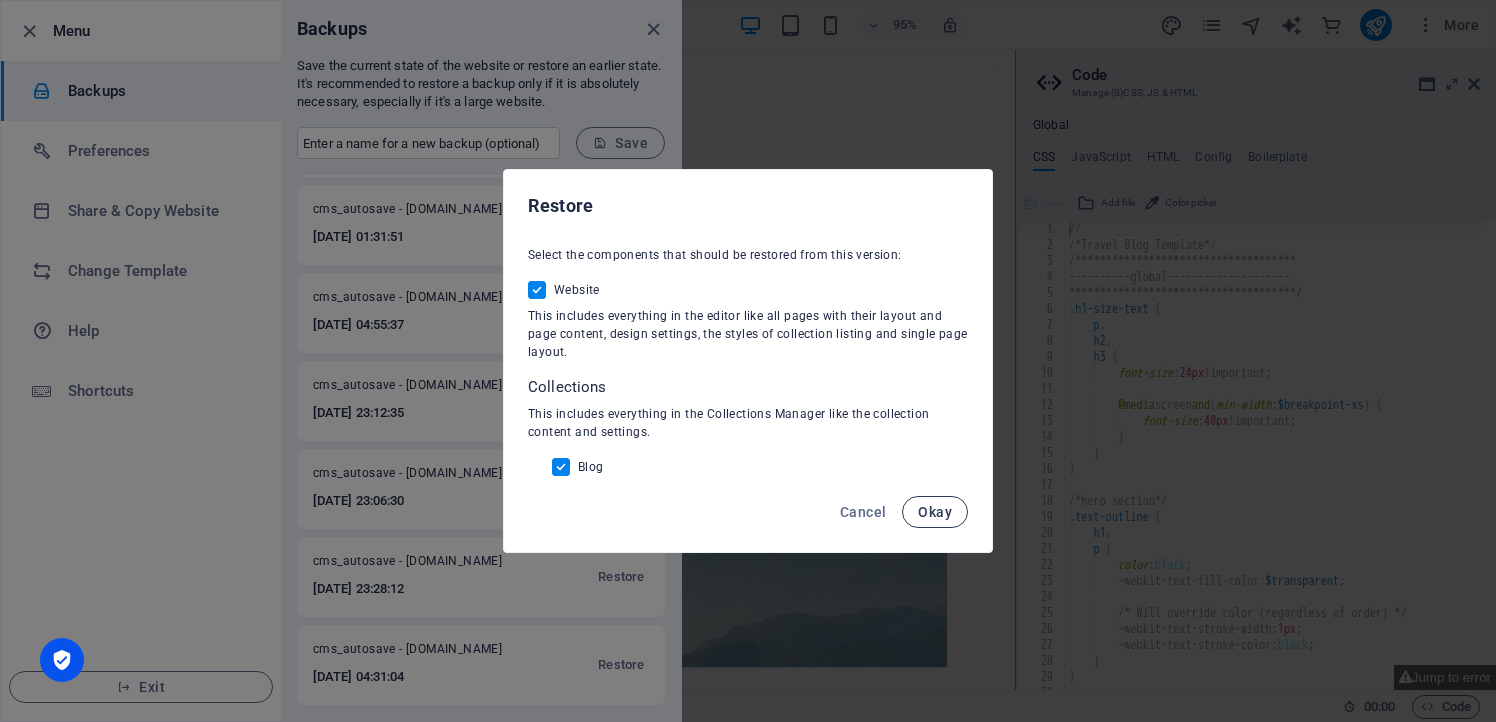 click on "Okay" at bounding box center (935, 512) 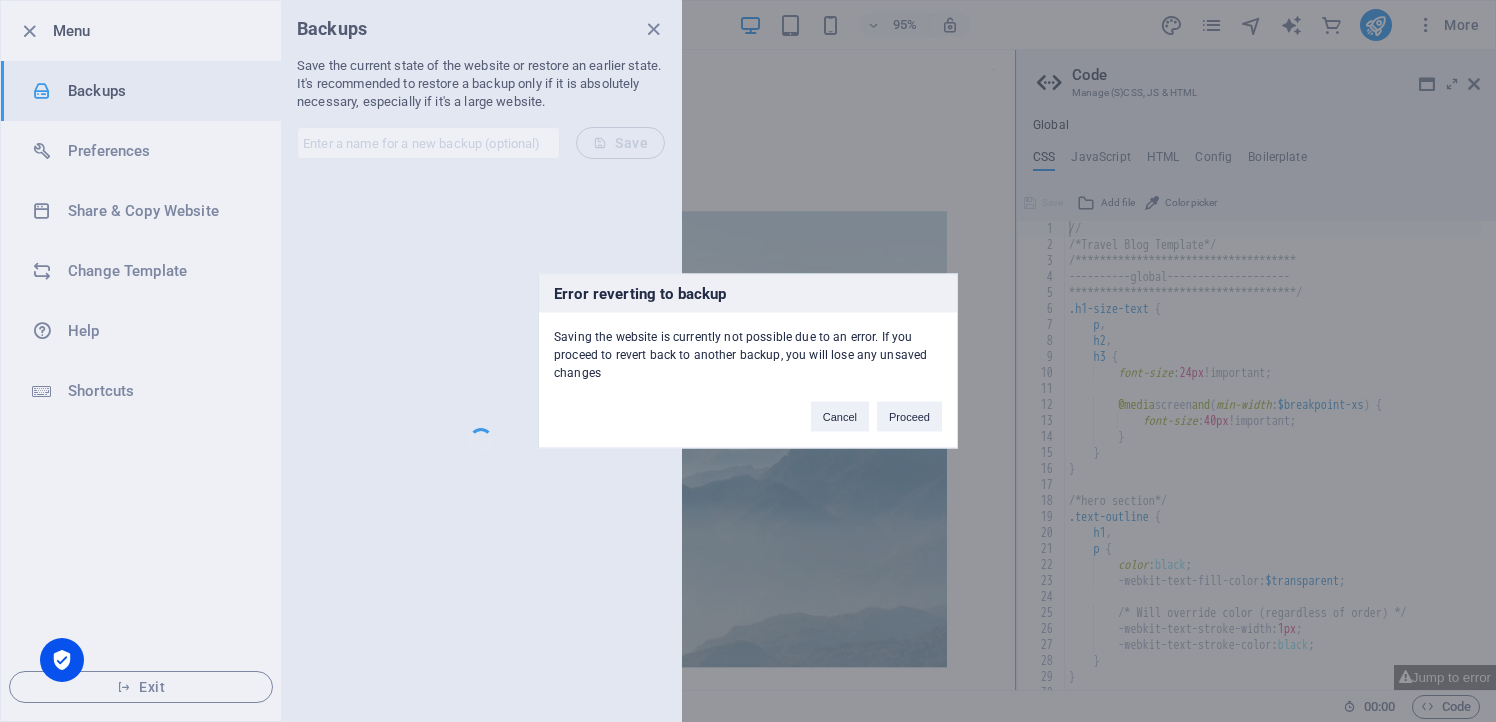 scroll, scrollTop: 0, scrollLeft: 0, axis: both 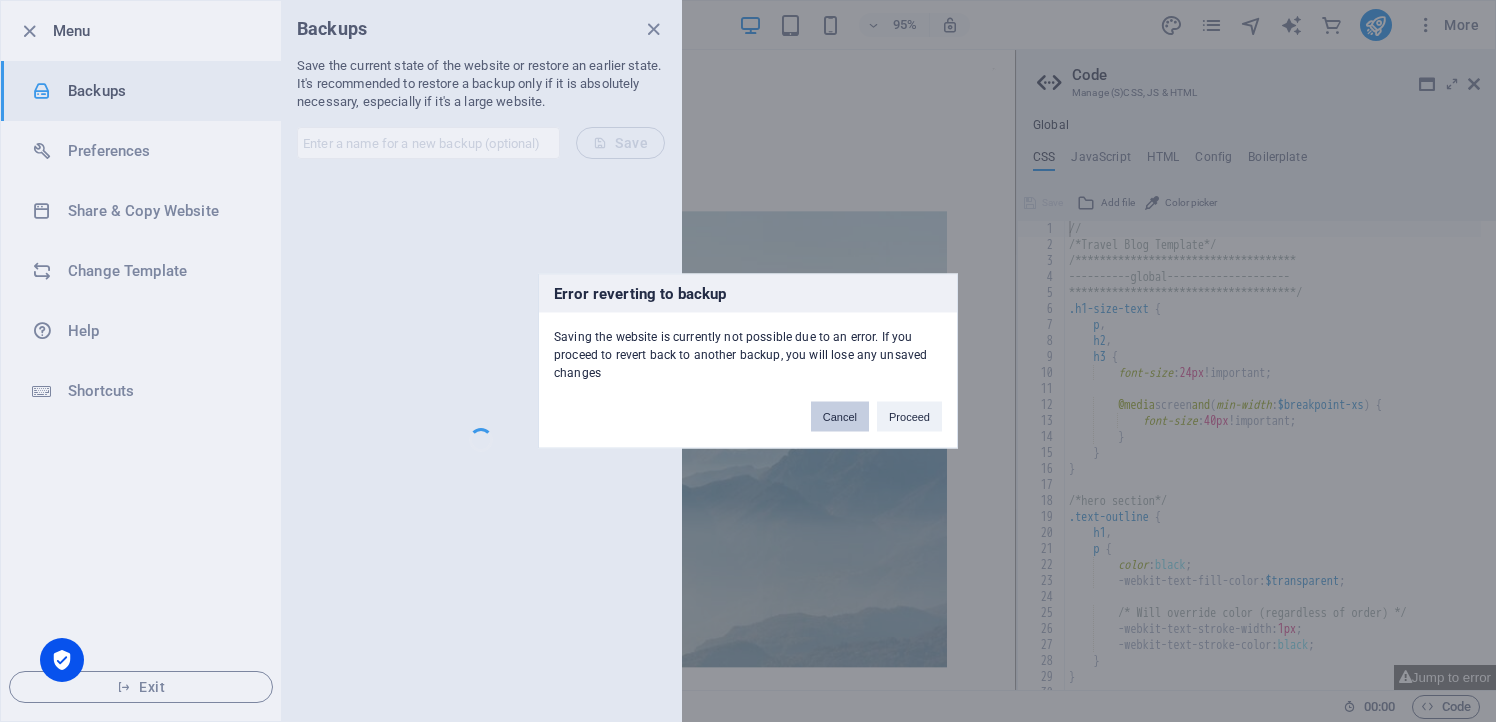 click on "Cancel" at bounding box center [840, 417] 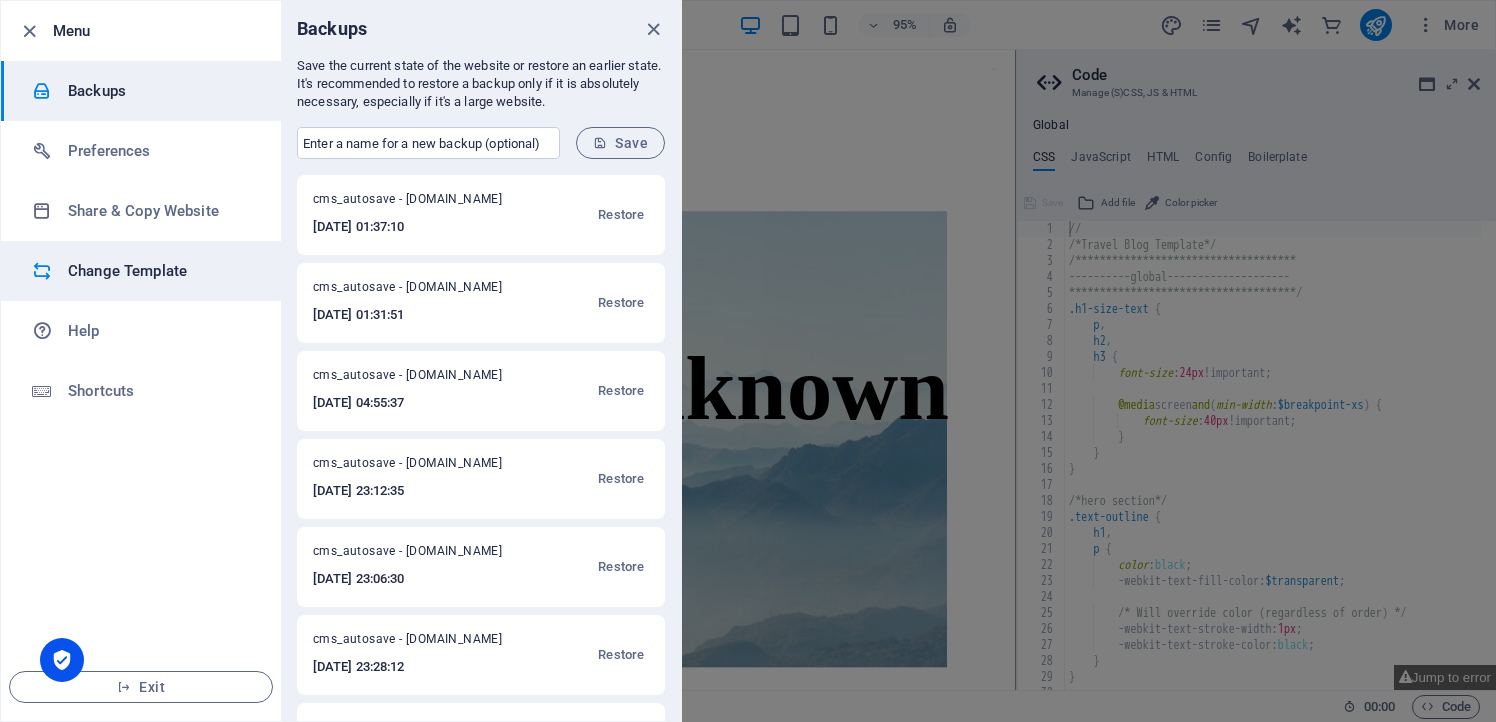 click on "Change Template" at bounding box center (141, 271) 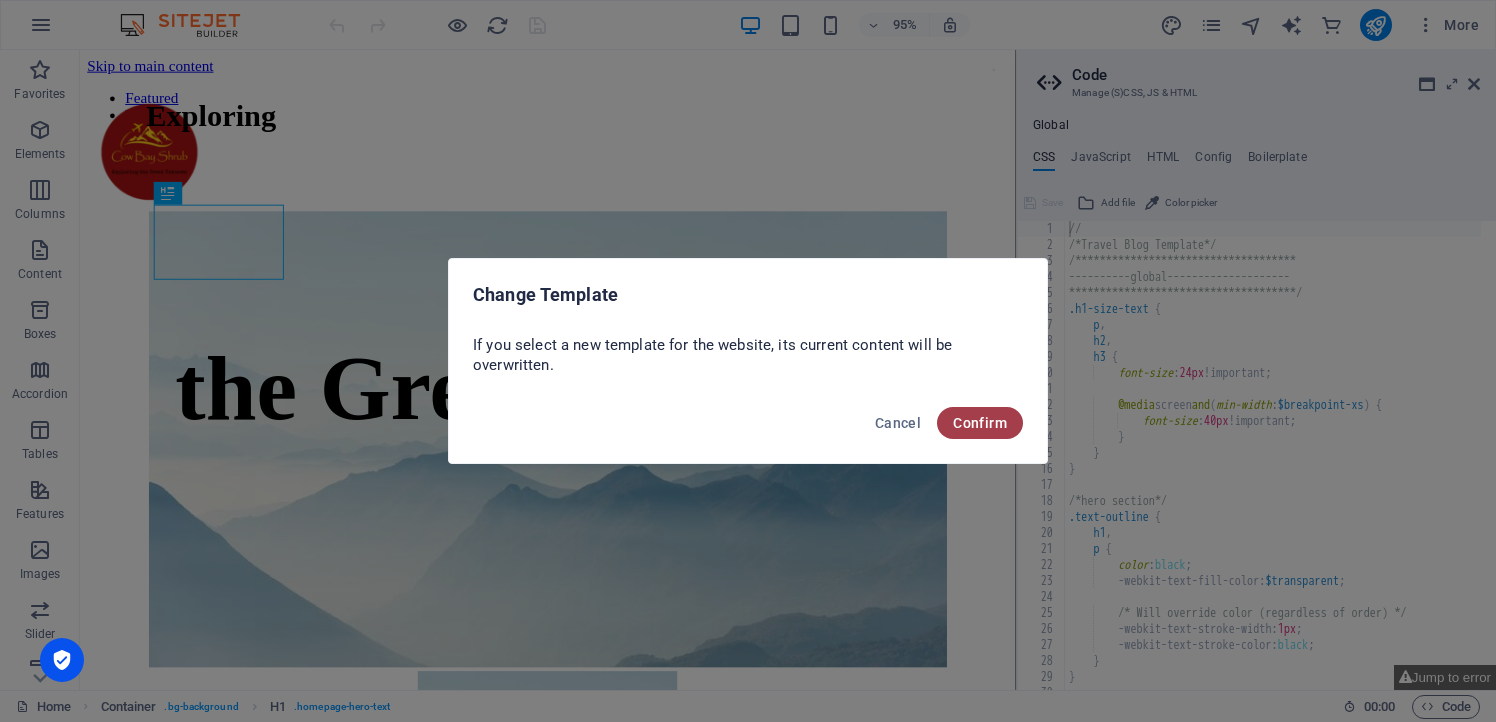click on "Confirm" at bounding box center (980, 423) 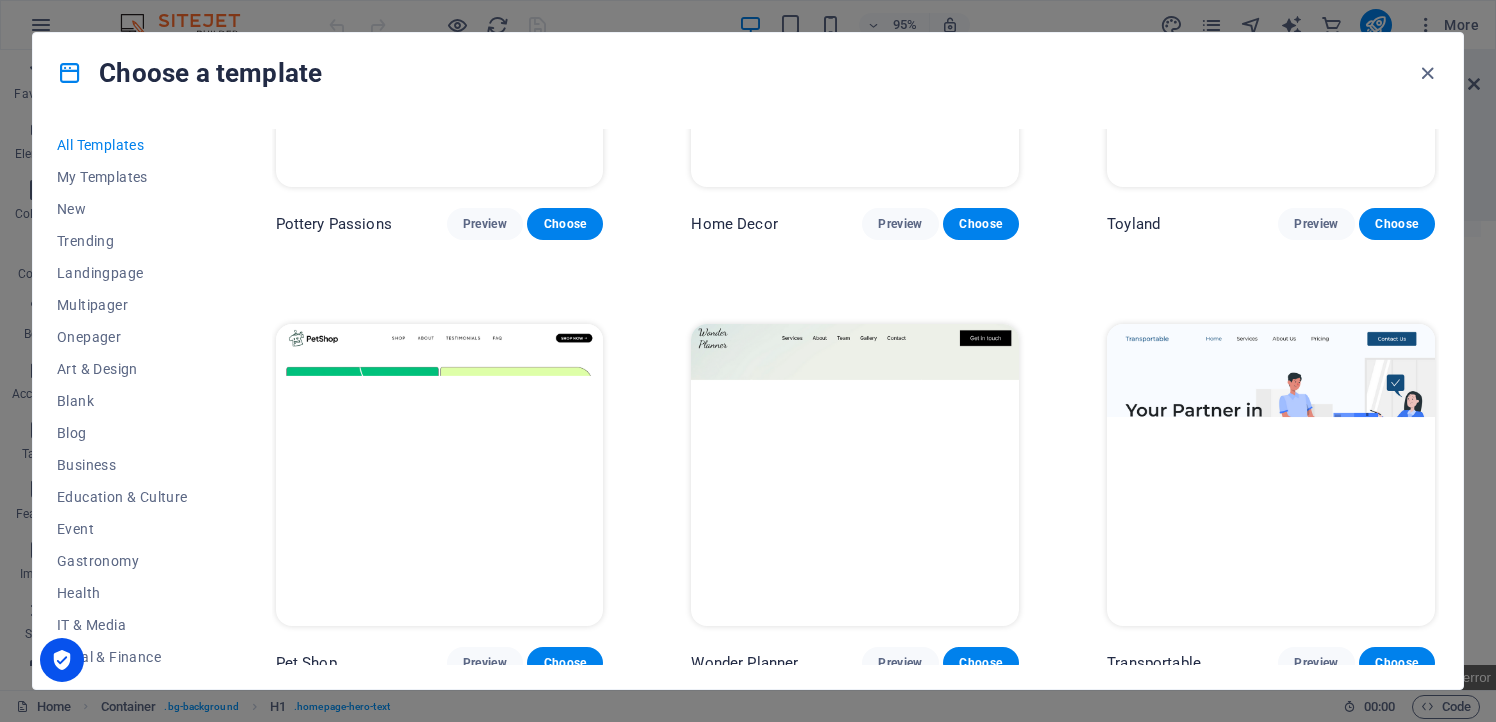 scroll, scrollTop: 689, scrollLeft: 0, axis: vertical 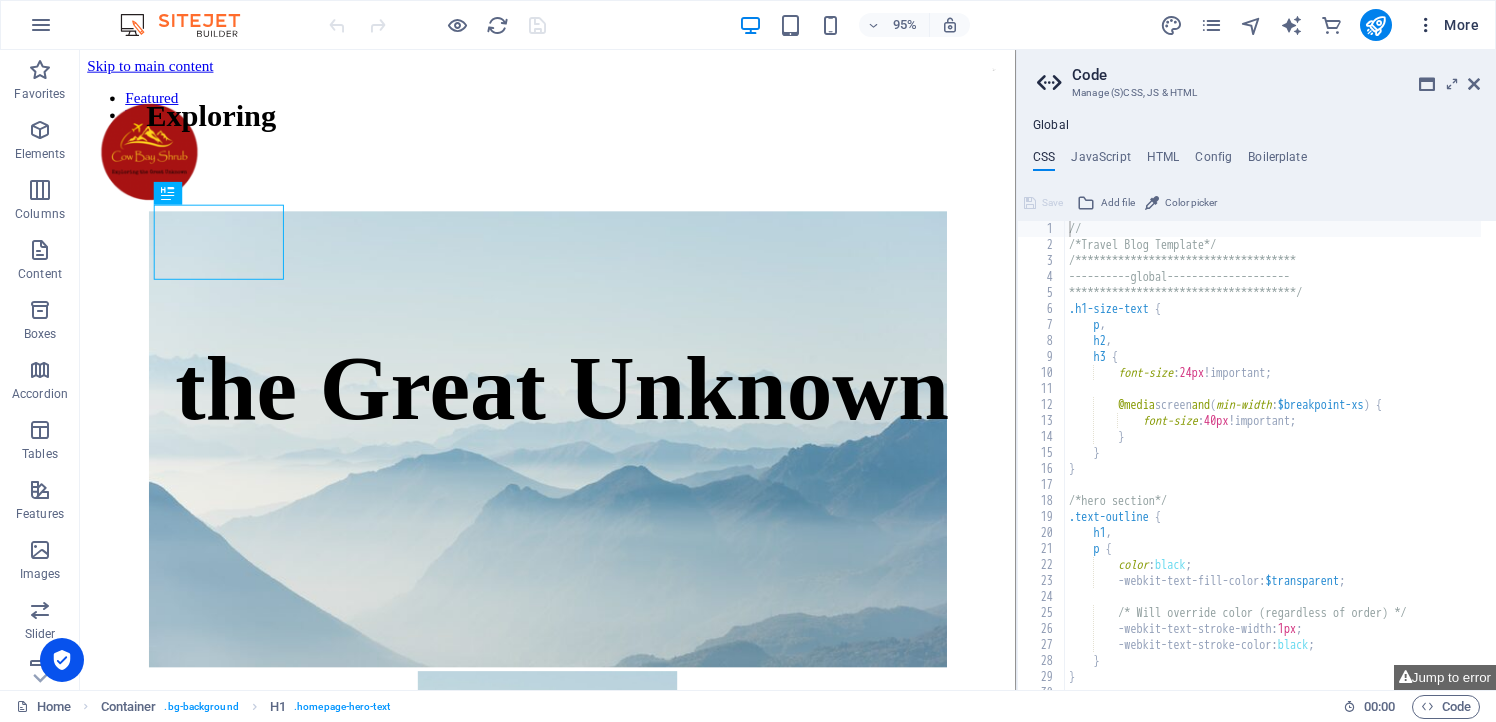 click on "More" at bounding box center (1447, 25) 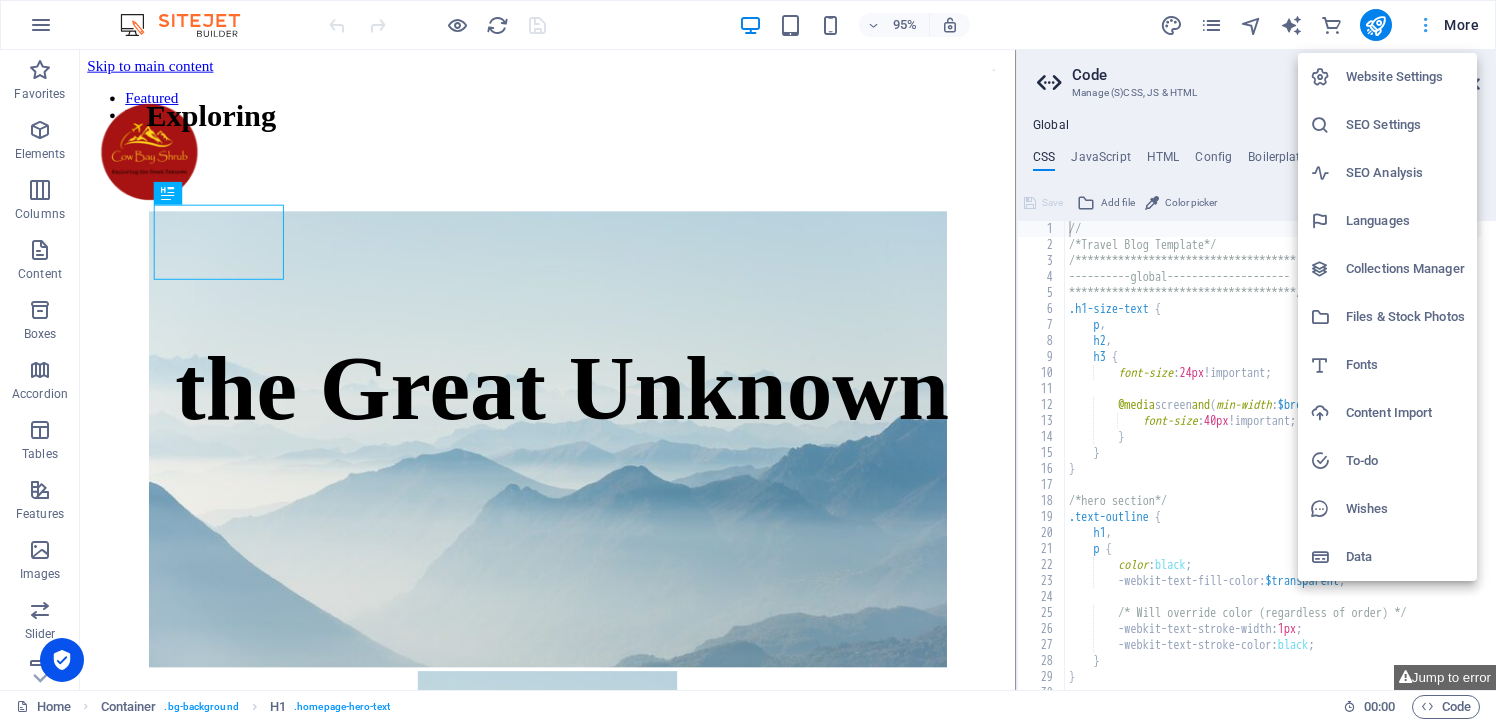 click at bounding box center (748, 361) 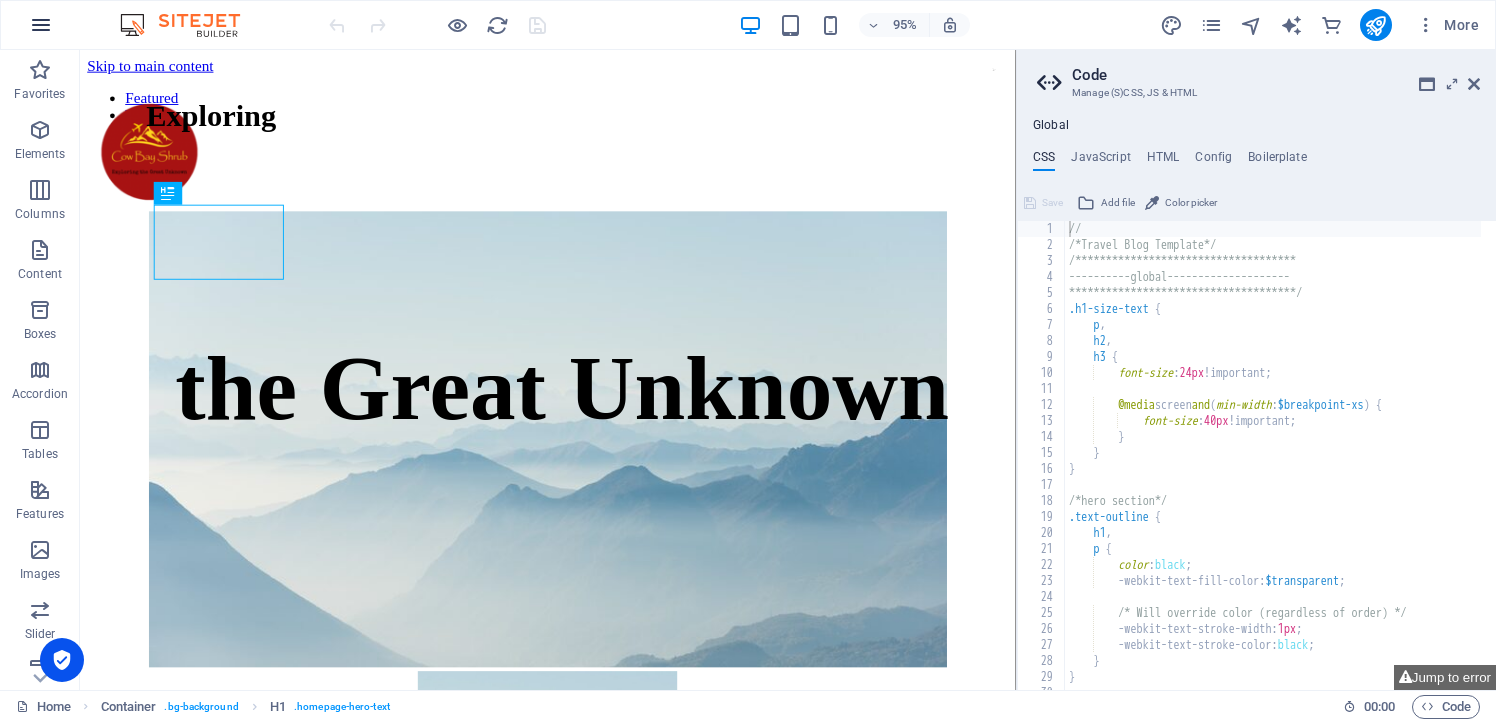 click at bounding box center [41, 25] 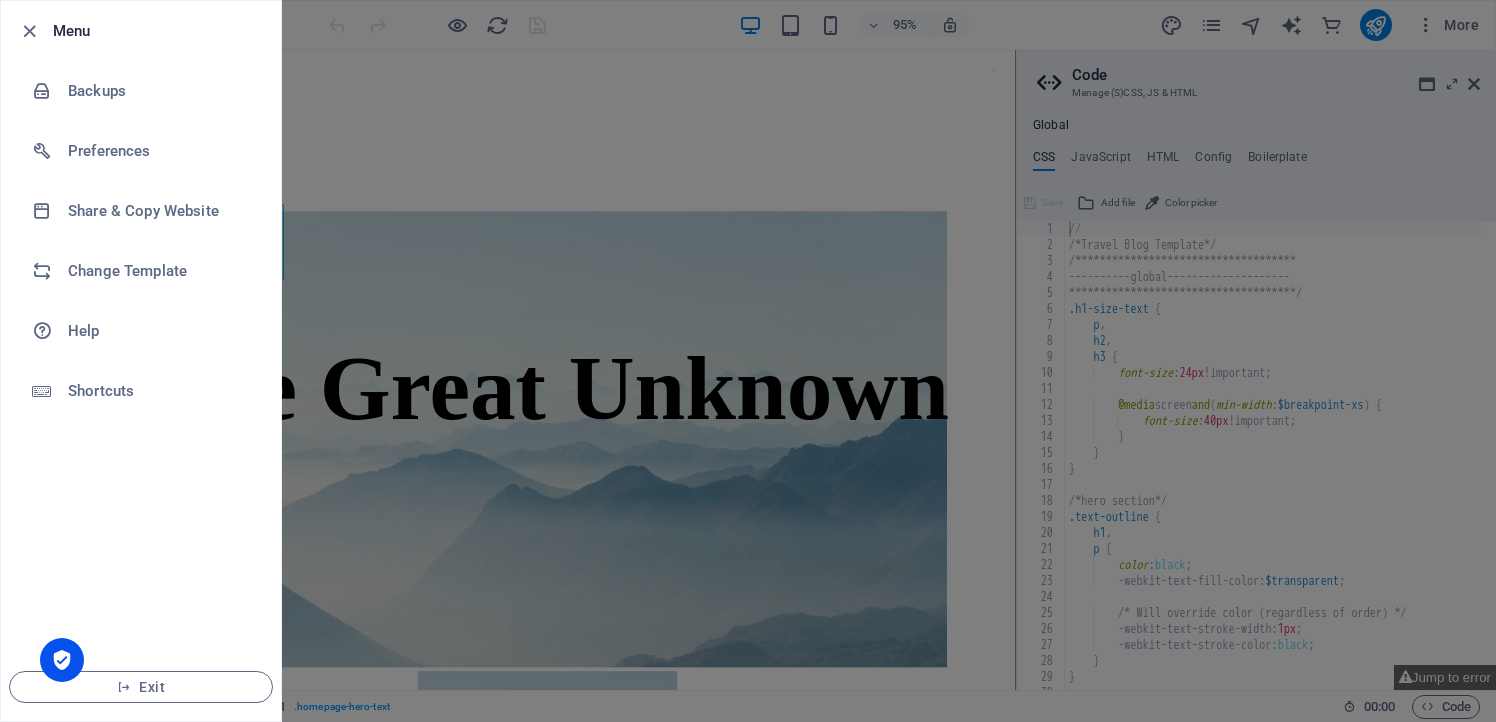 click at bounding box center [29, 31] 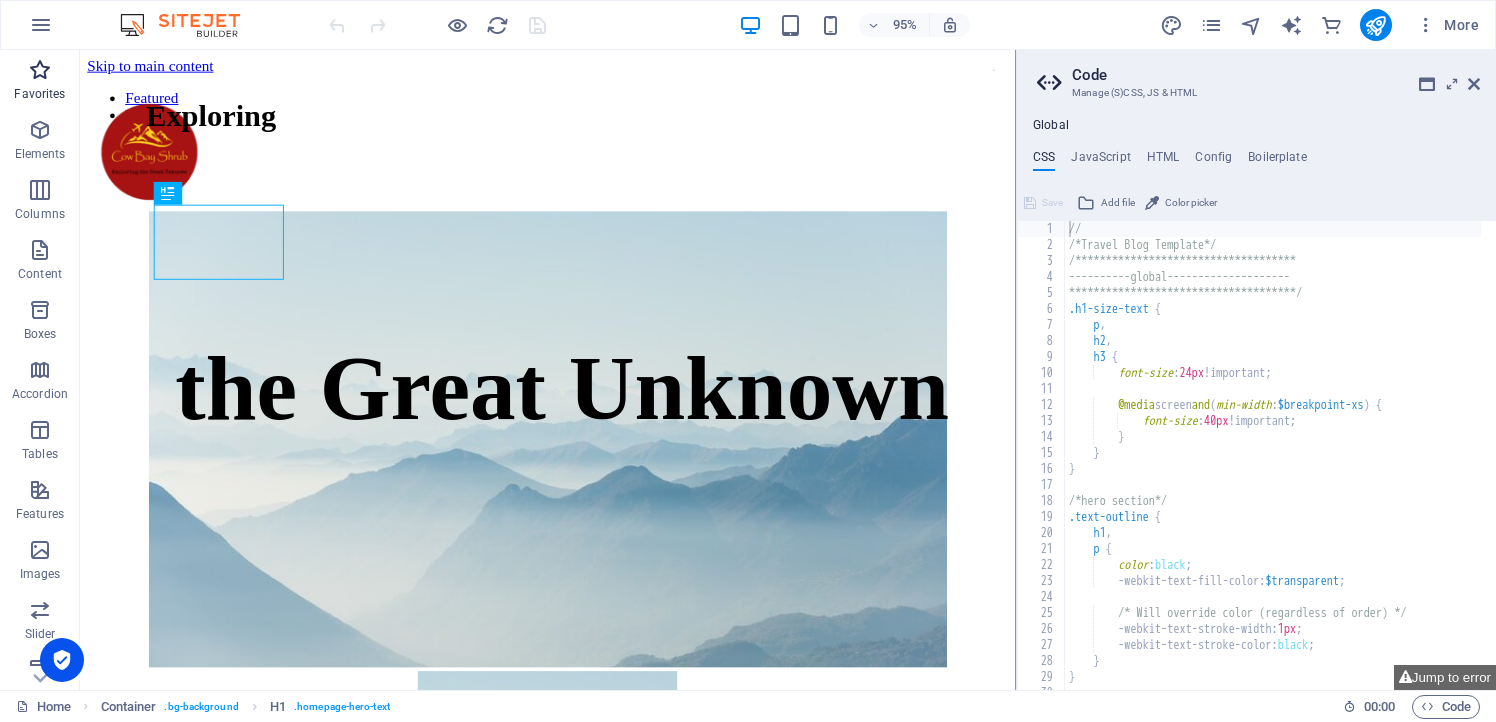 drag, startPoint x: 63, startPoint y: 110, endPoint x: 63, endPoint y: 86, distance: 24 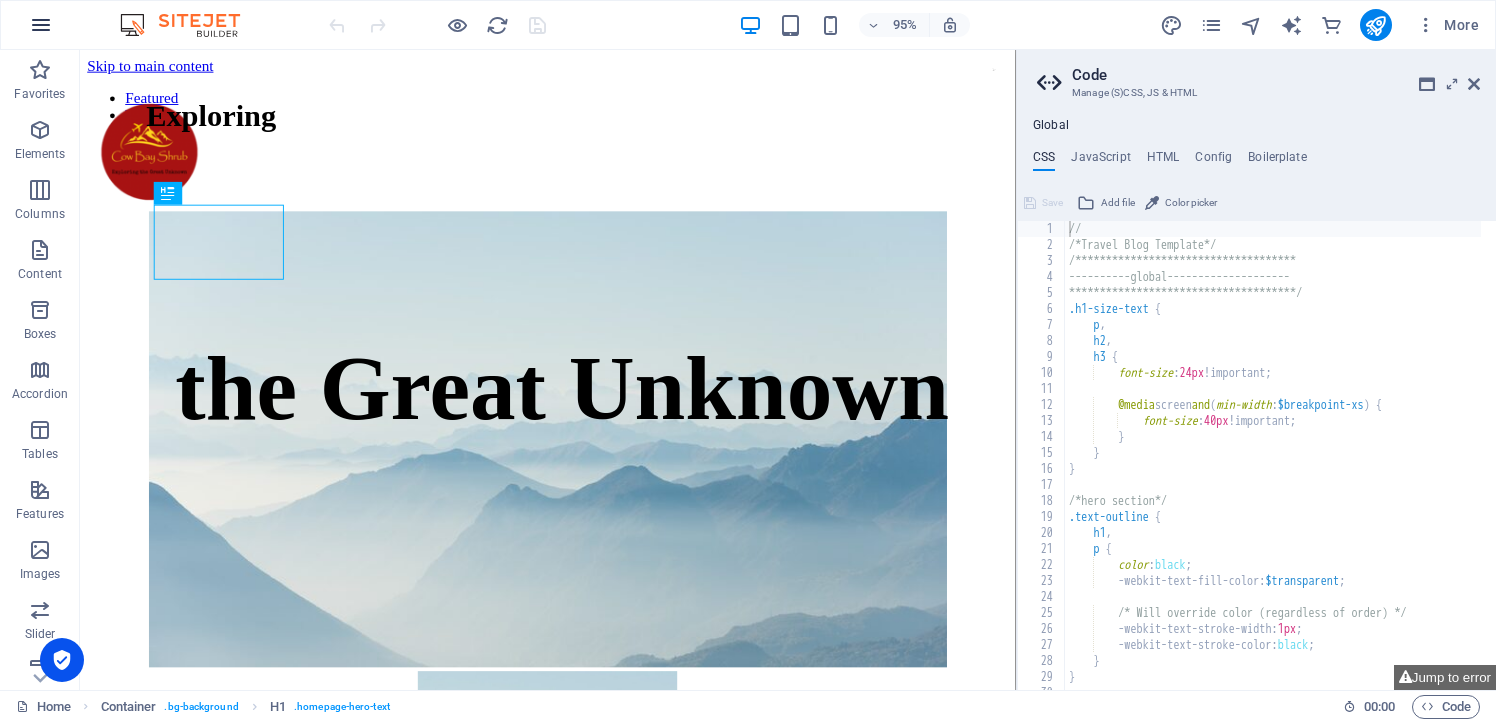 click at bounding box center [41, 25] 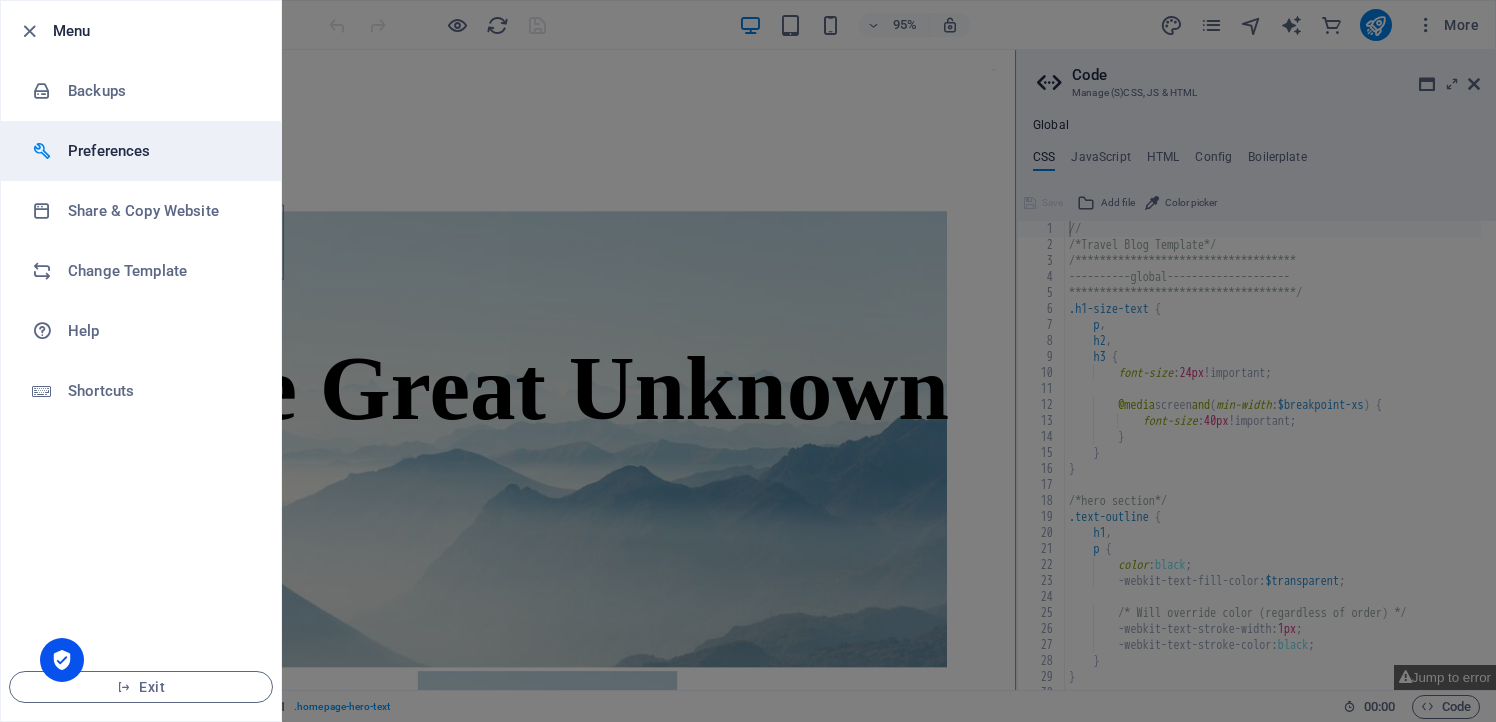 click on "Preferences" at bounding box center (160, 151) 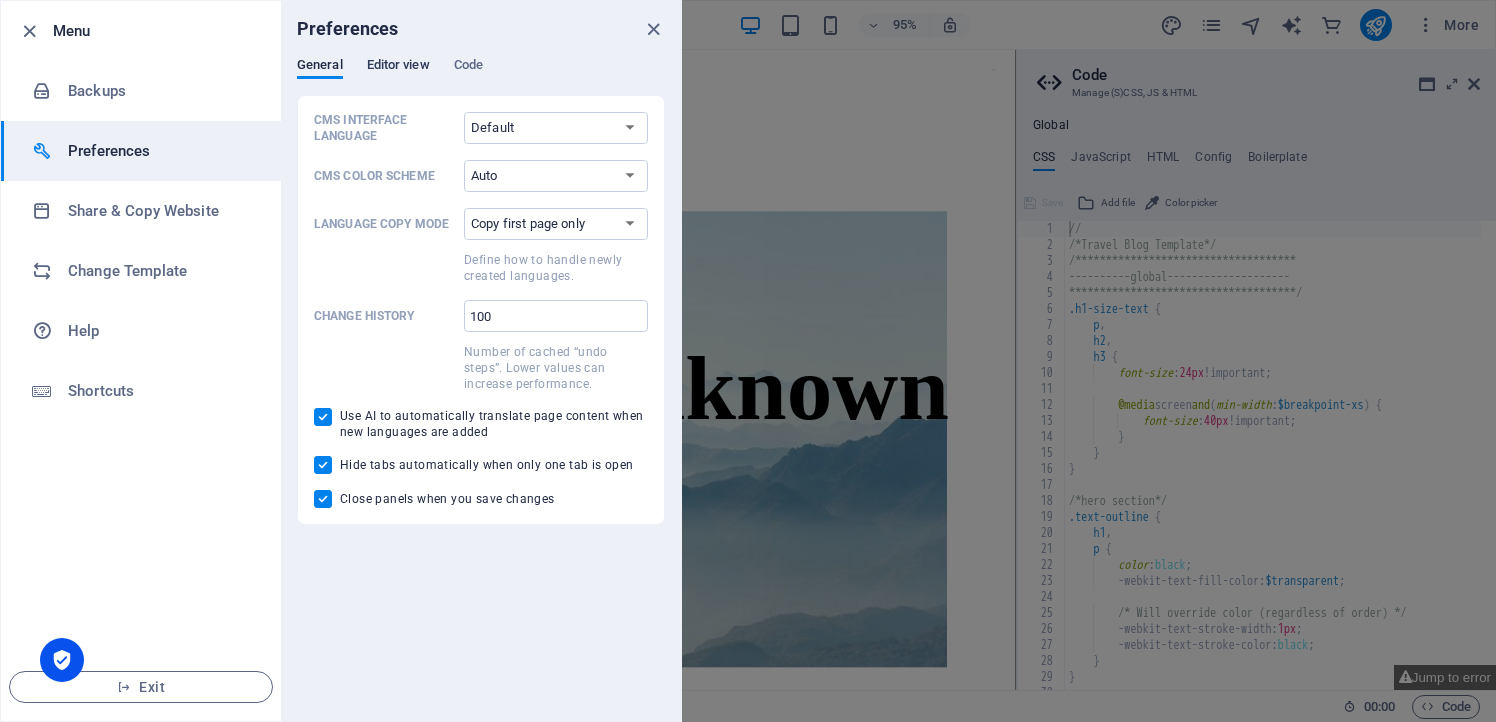 click on "Editor view" at bounding box center (398, 67) 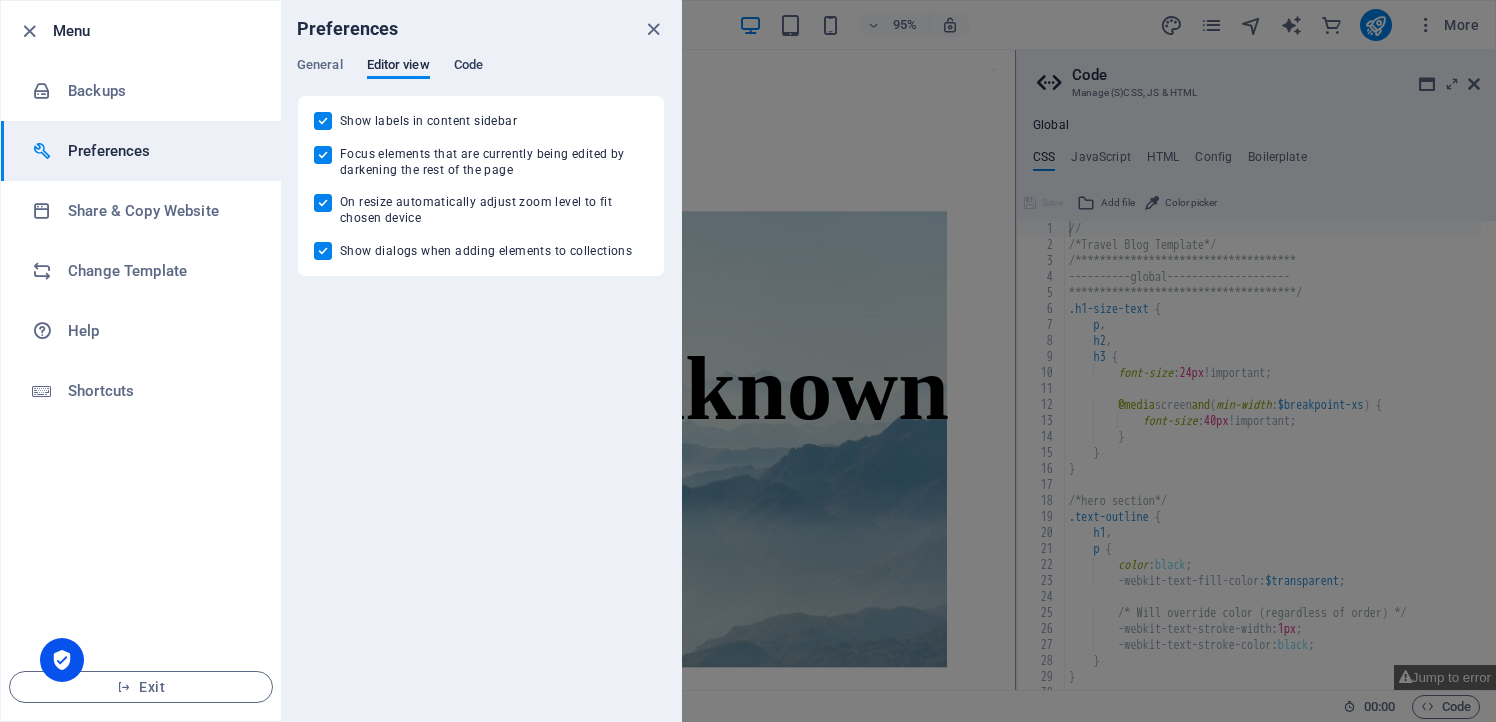 click on "Code" at bounding box center [468, 67] 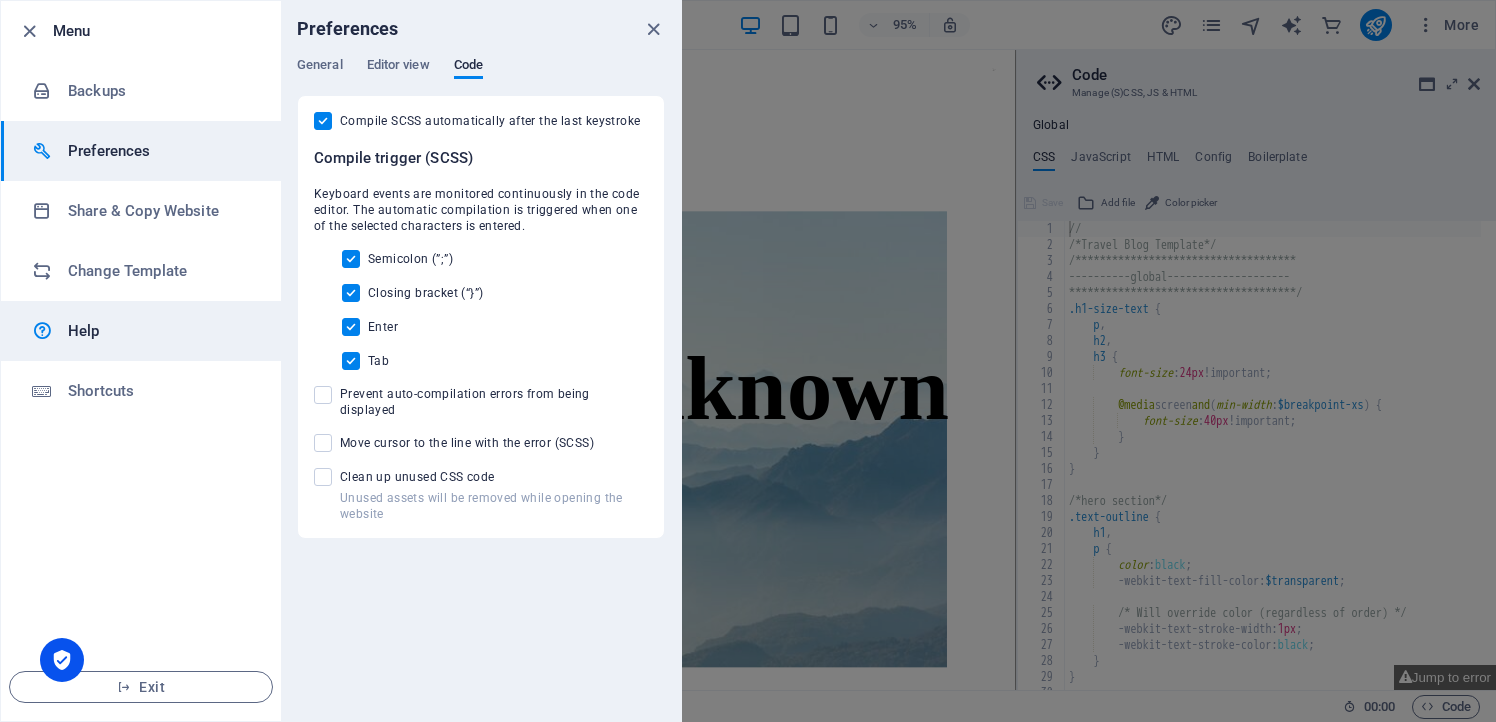 click on "Help" at bounding box center (160, 331) 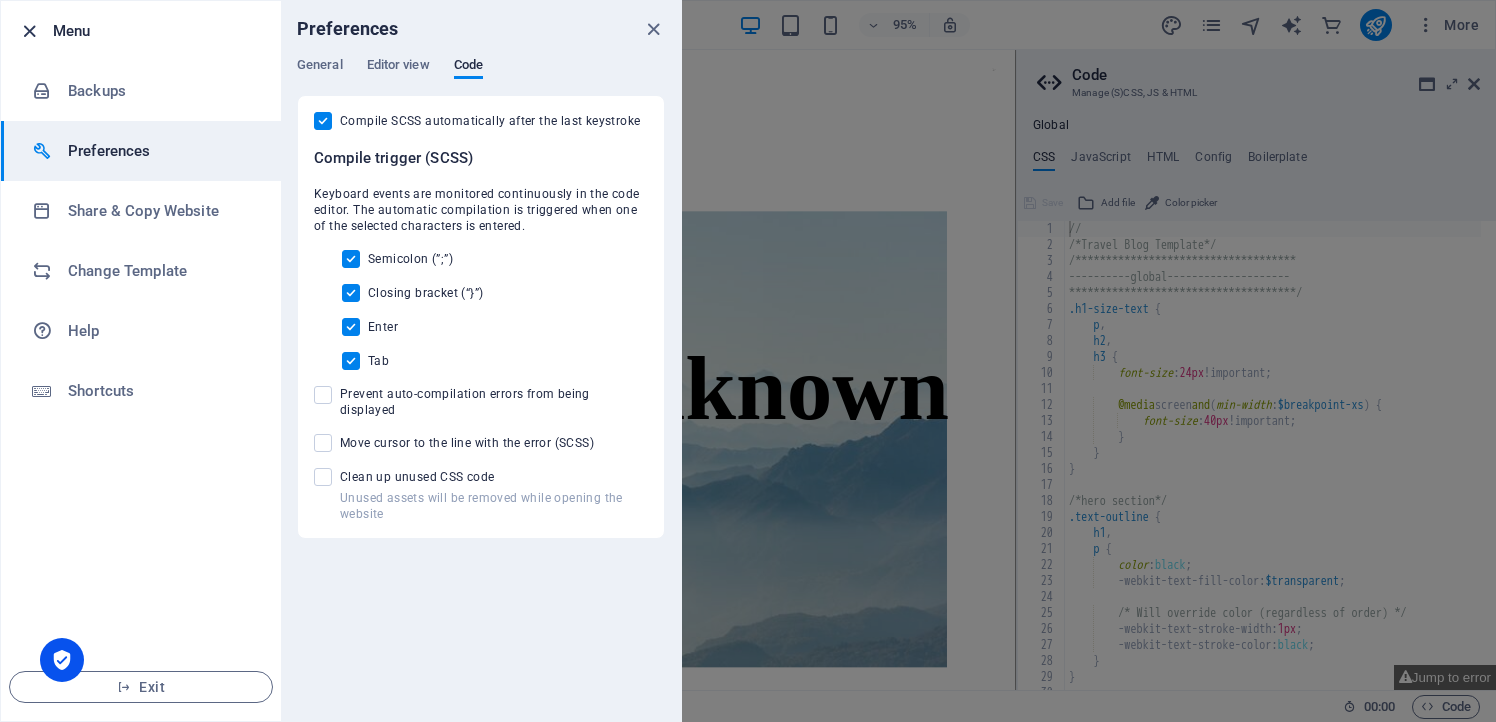 click at bounding box center [29, 31] 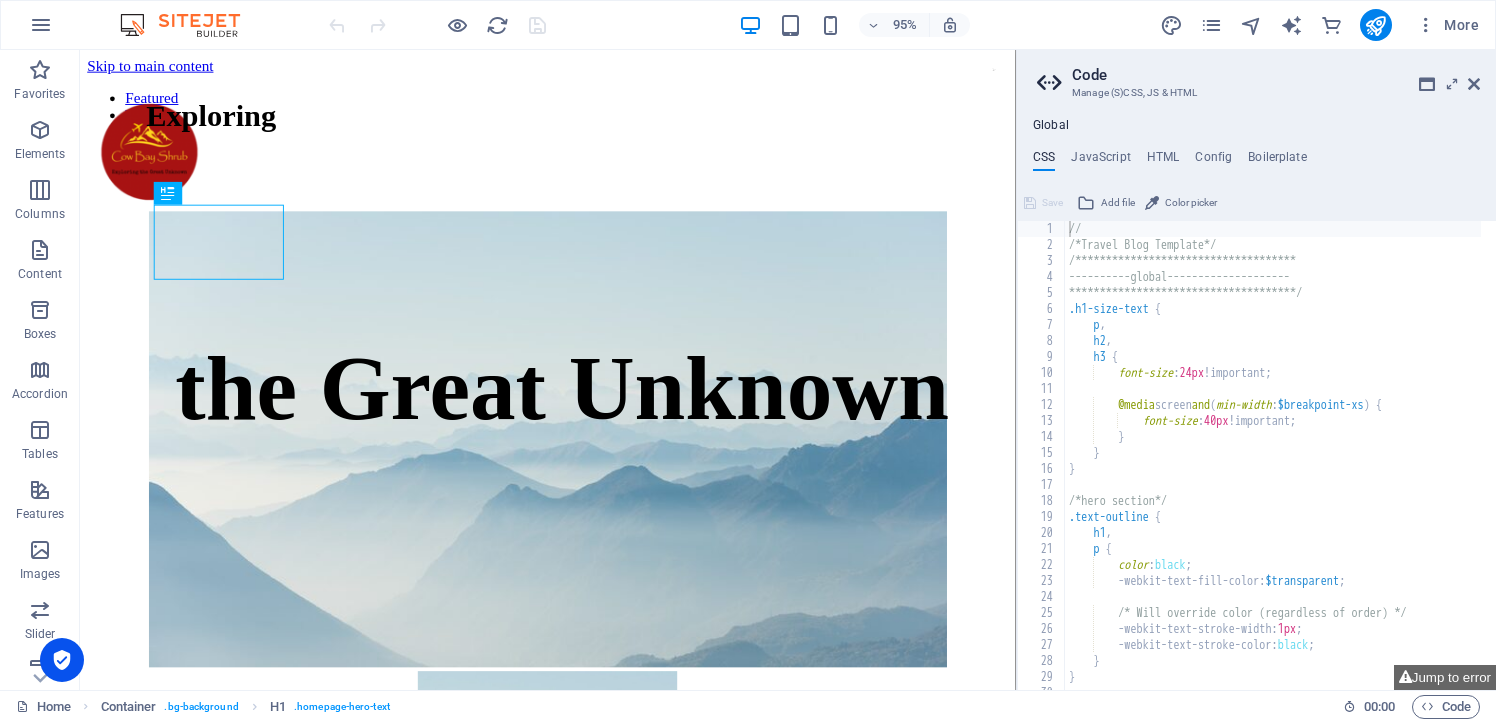 click at bounding box center [190, 25] 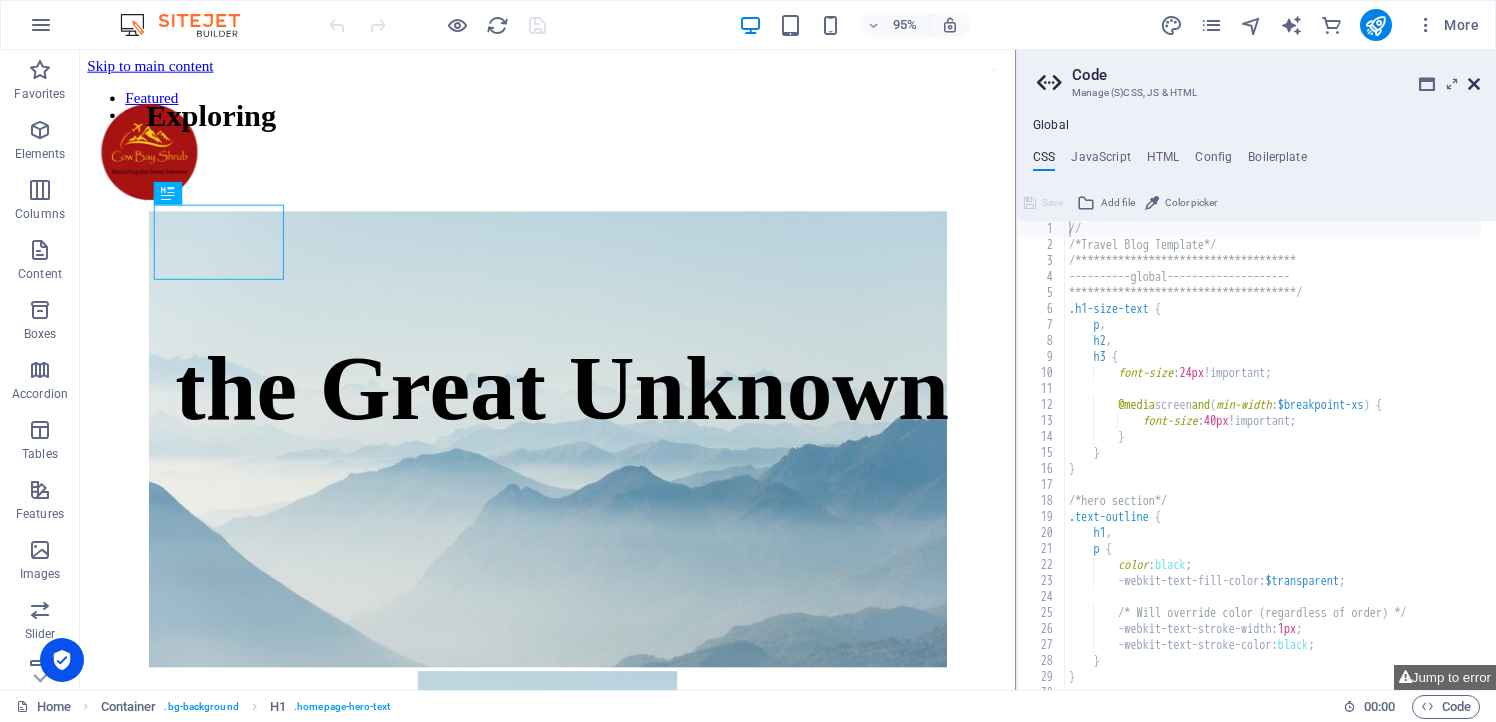 click at bounding box center (1474, 84) 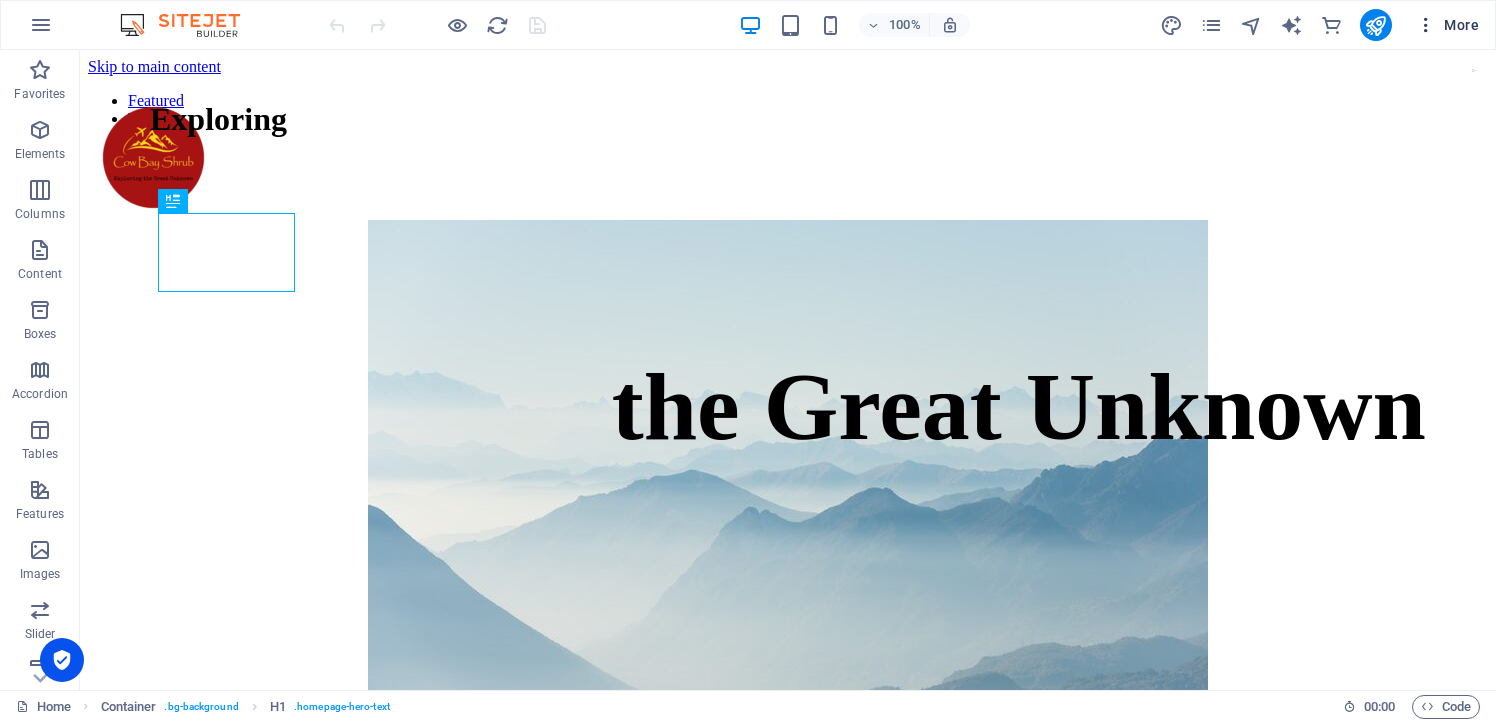 click on "More" at bounding box center (1447, 25) 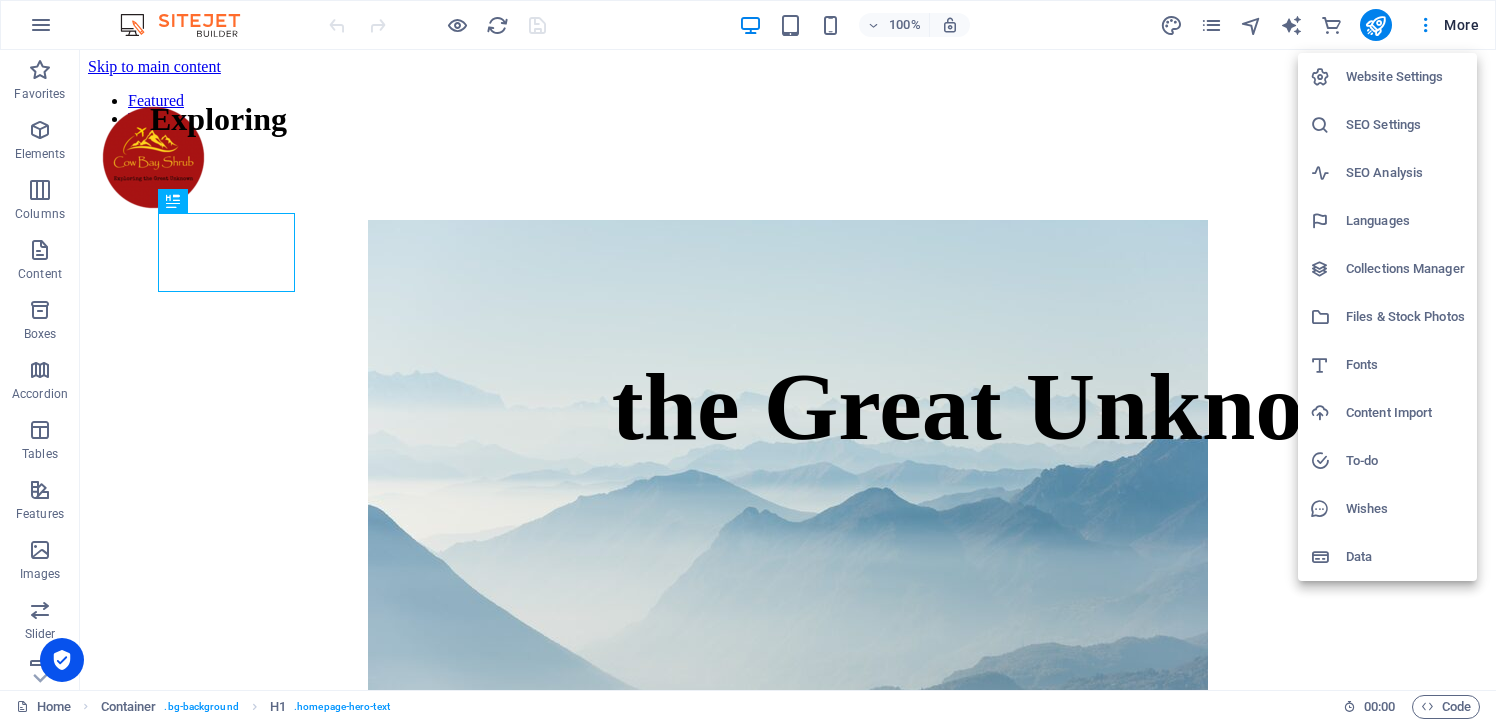 click at bounding box center (748, 361) 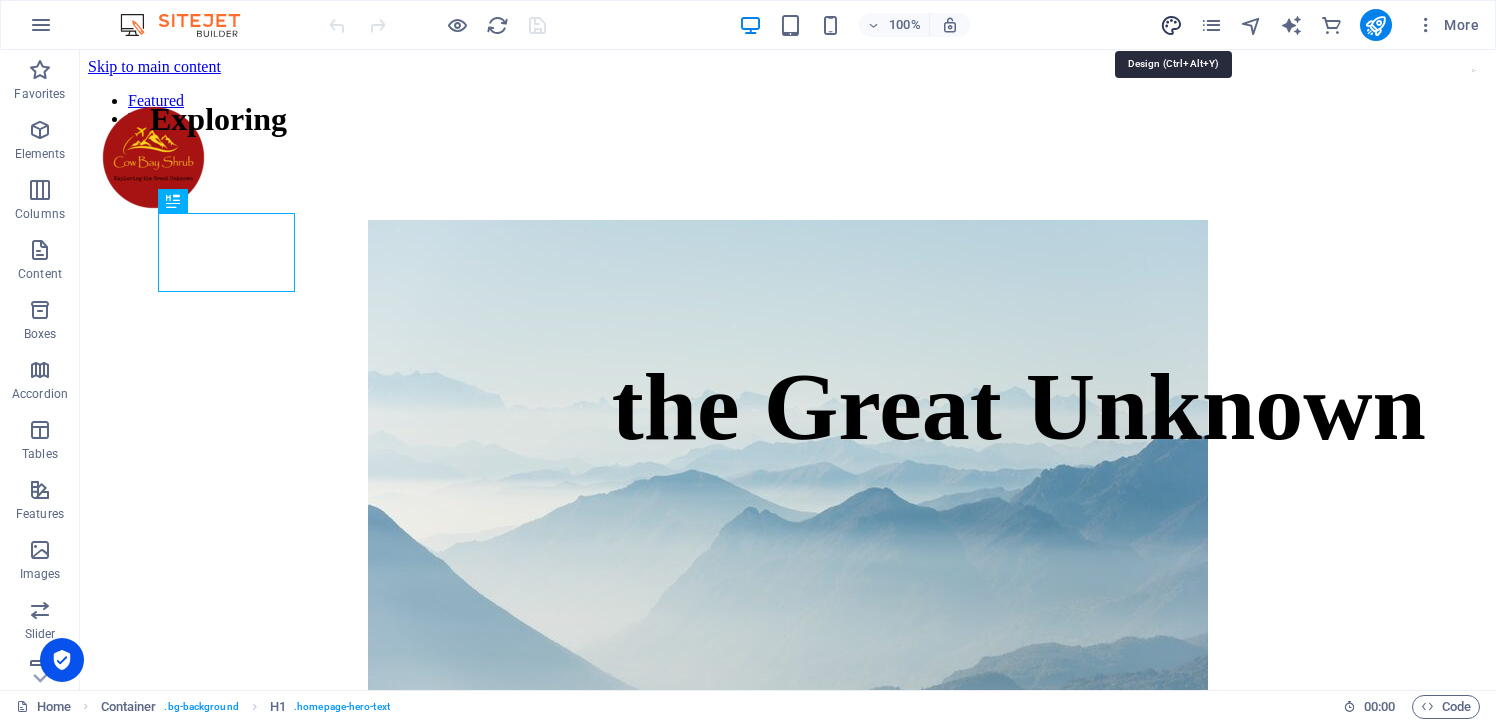 click at bounding box center (1171, 25) 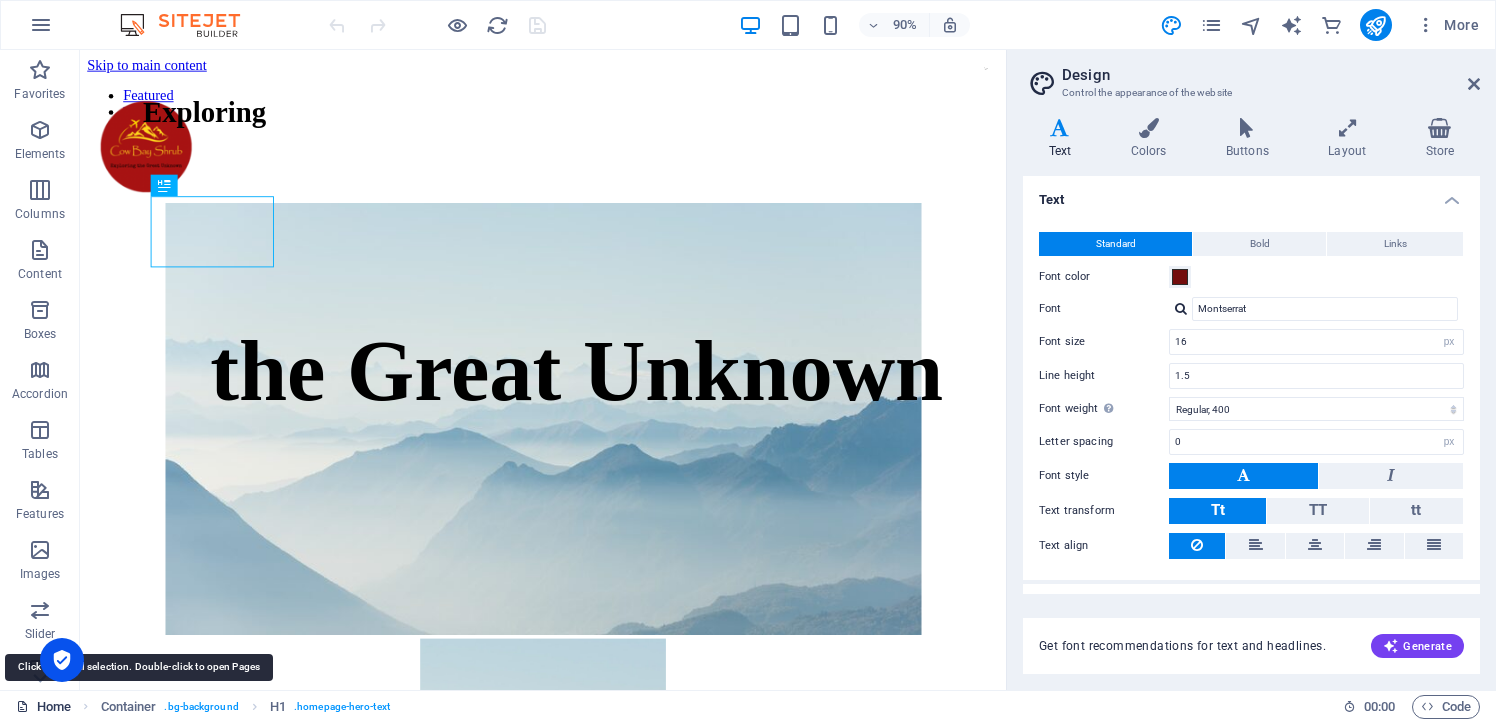 click on "Home" at bounding box center [43, 707] 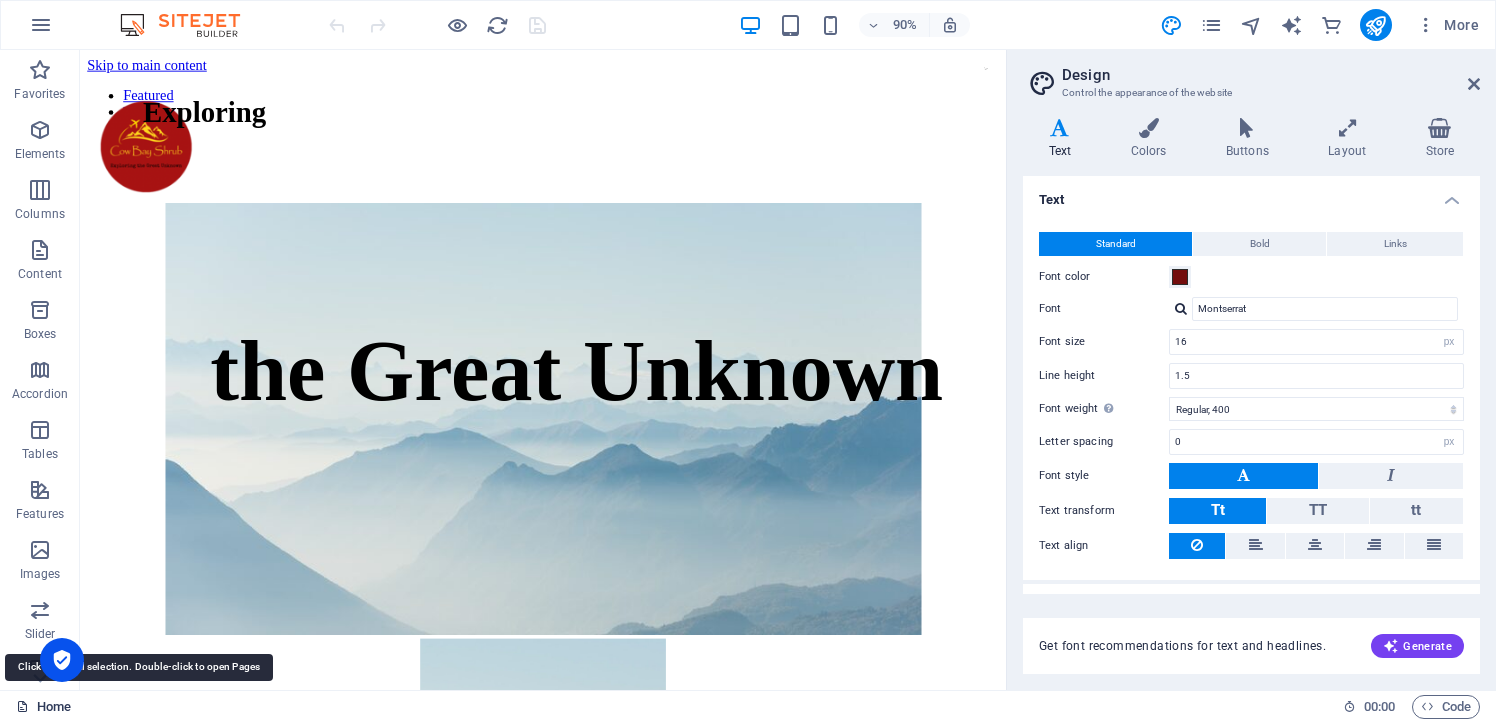 click on "Home" at bounding box center [43, 707] 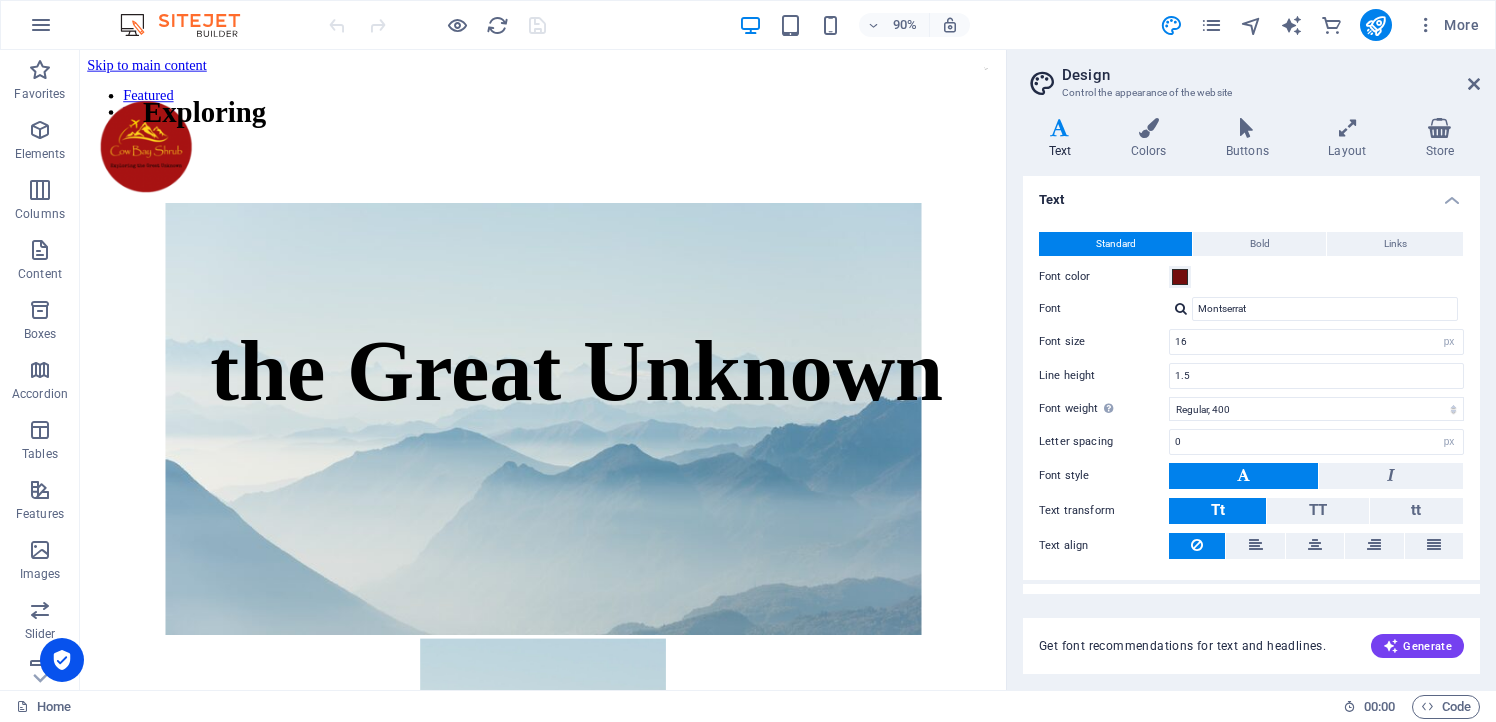 click at bounding box center [190, 25] 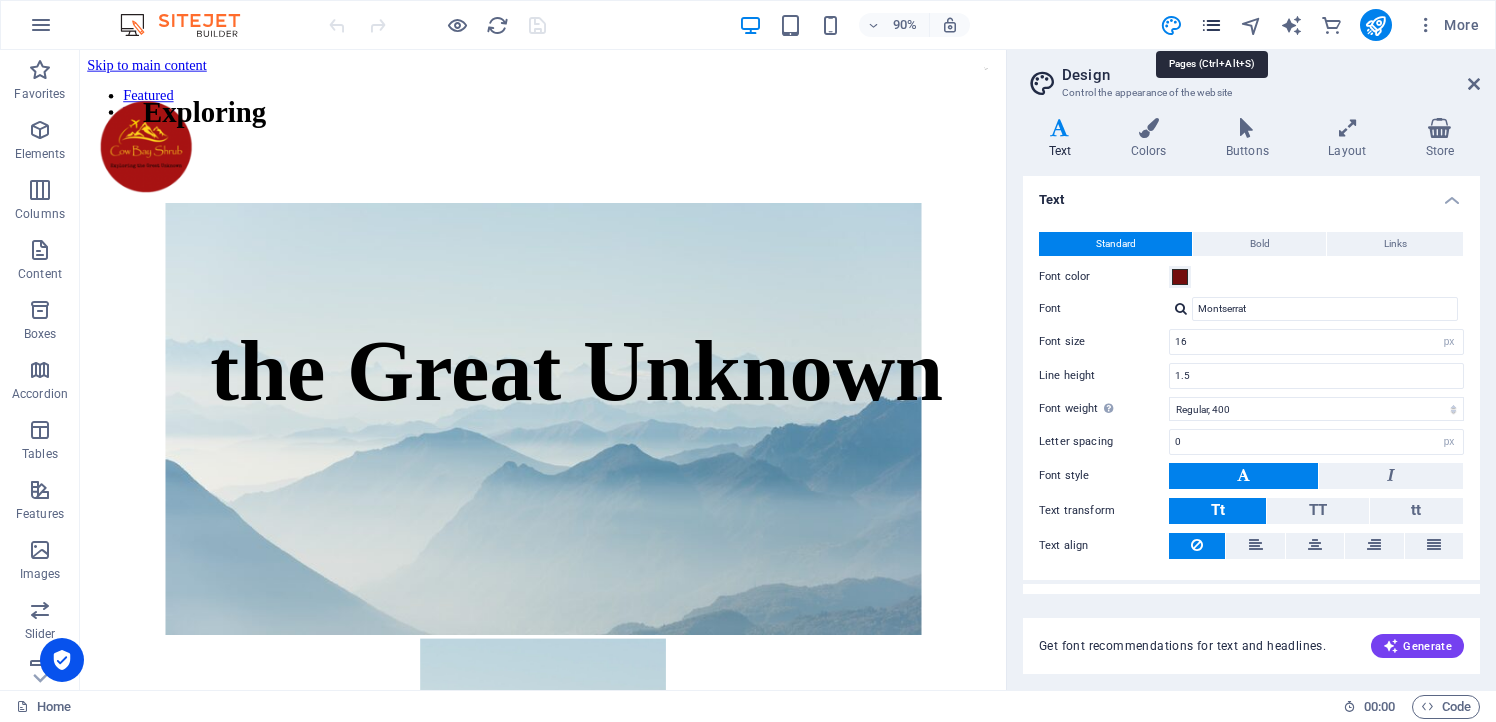 click at bounding box center (1211, 25) 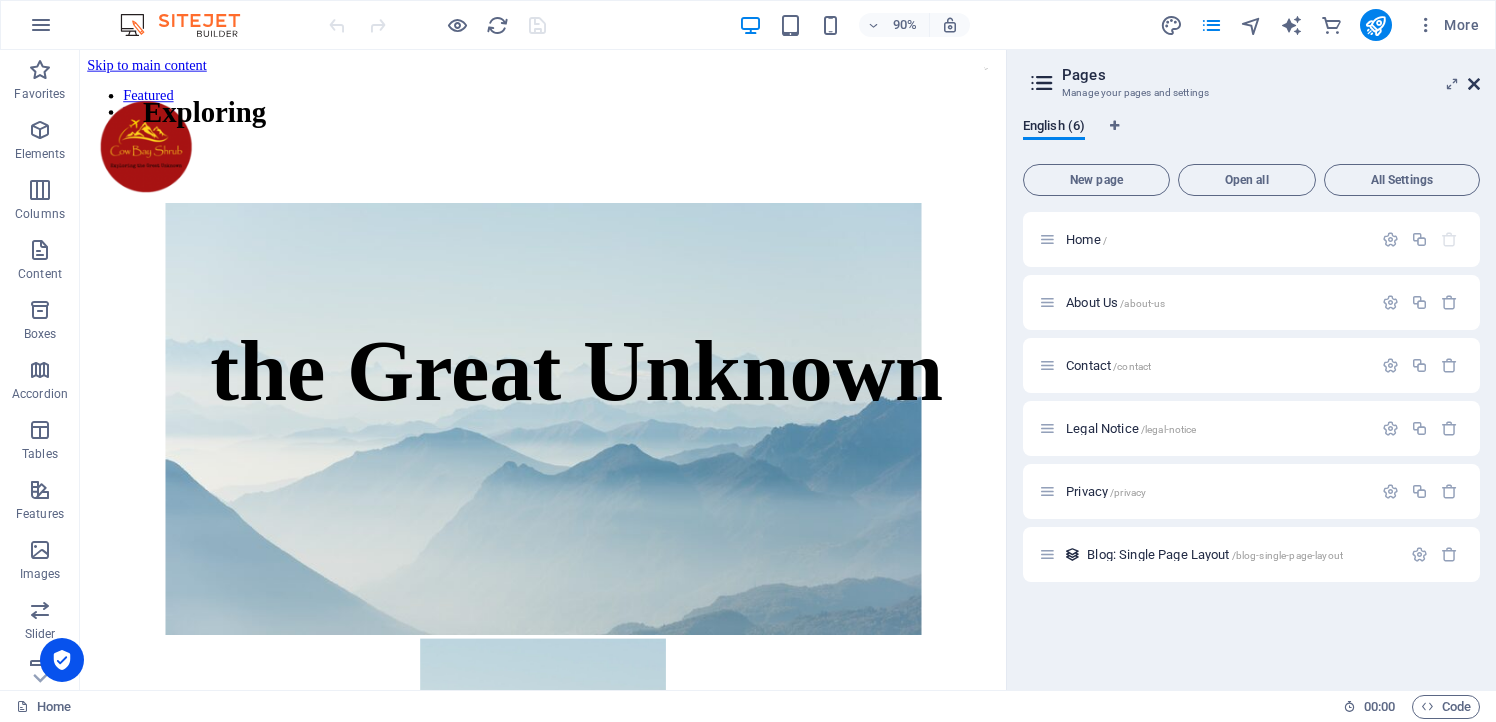 click at bounding box center (1474, 84) 